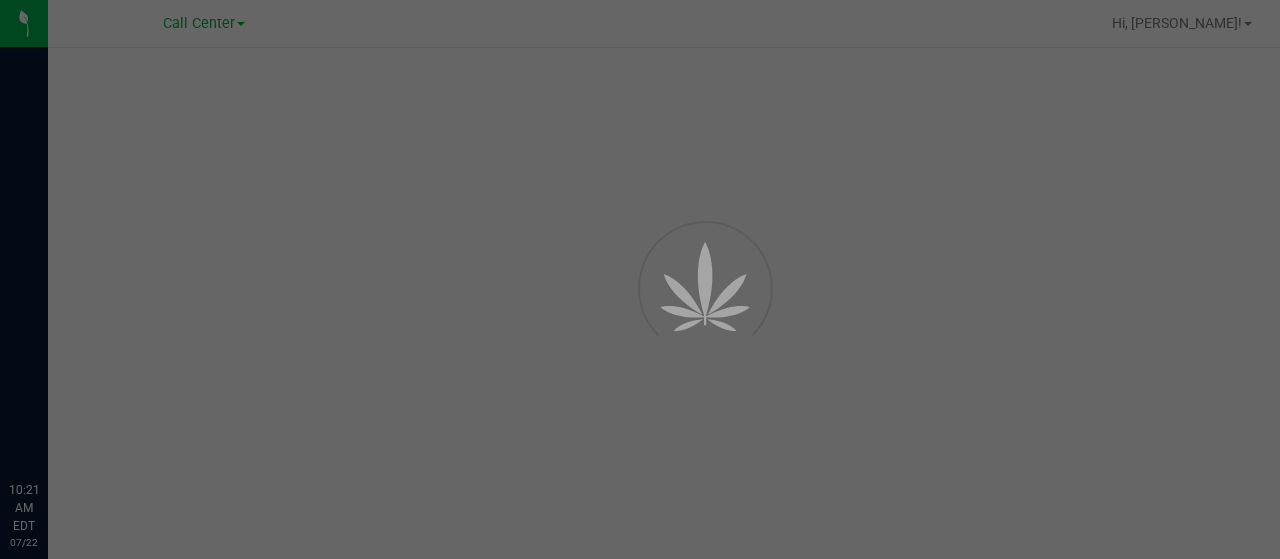 scroll, scrollTop: 0, scrollLeft: 0, axis: both 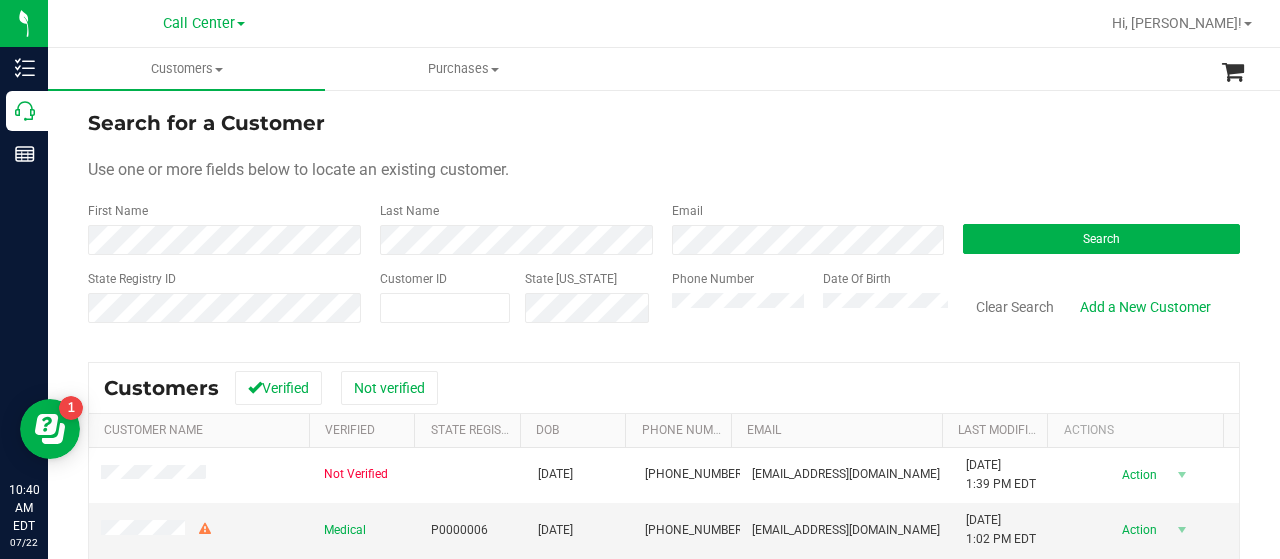 click on "Call Center" at bounding box center (204, 22) 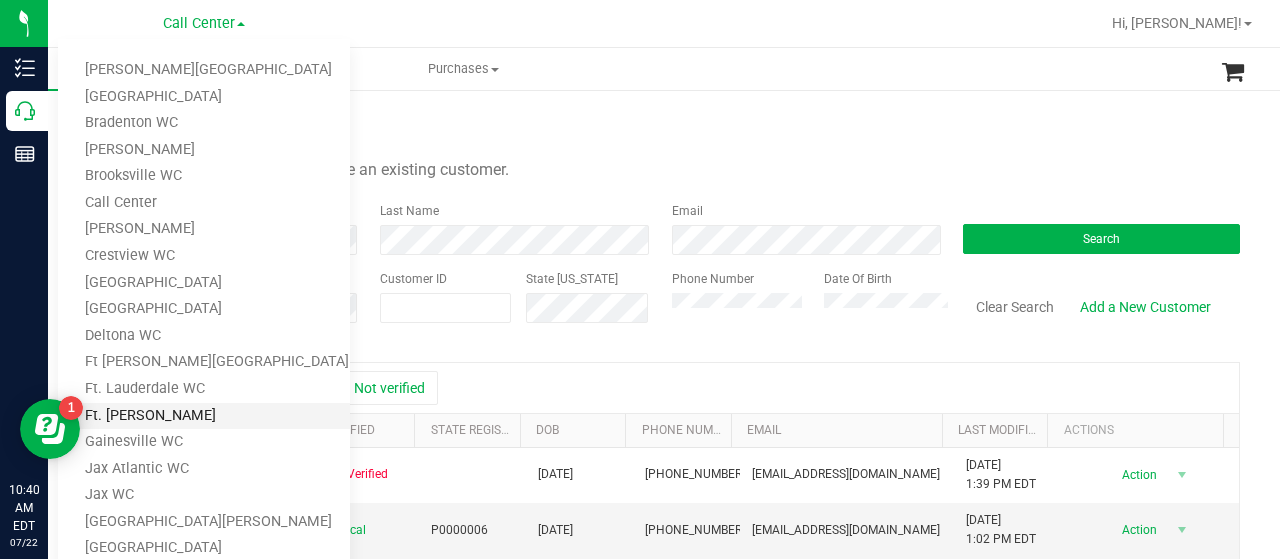 click on "Ft. [PERSON_NAME]" at bounding box center [204, 416] 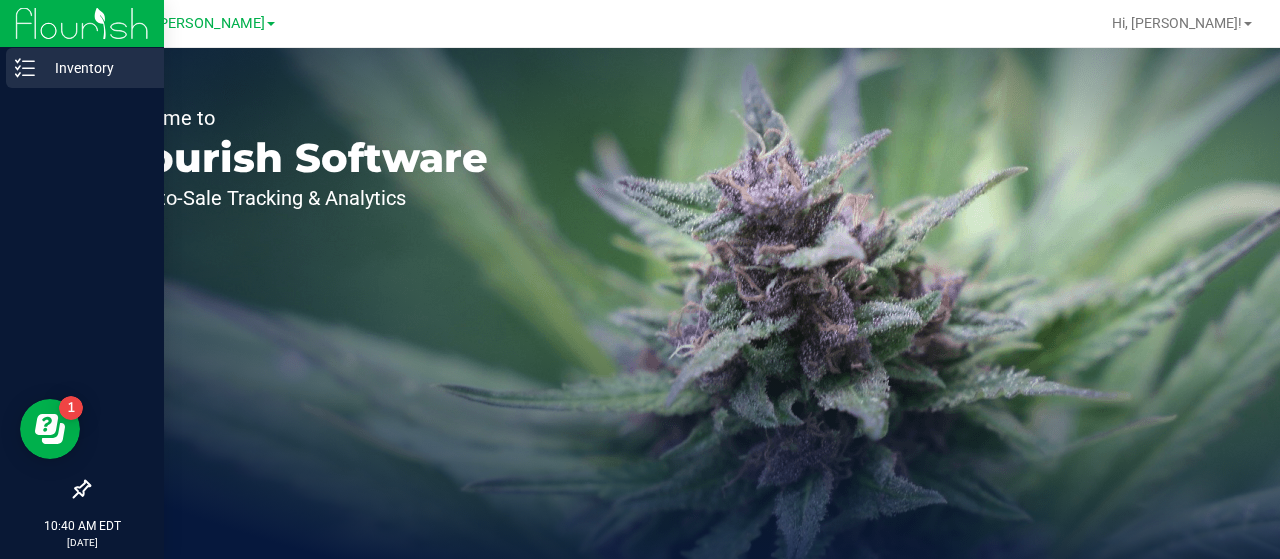 click 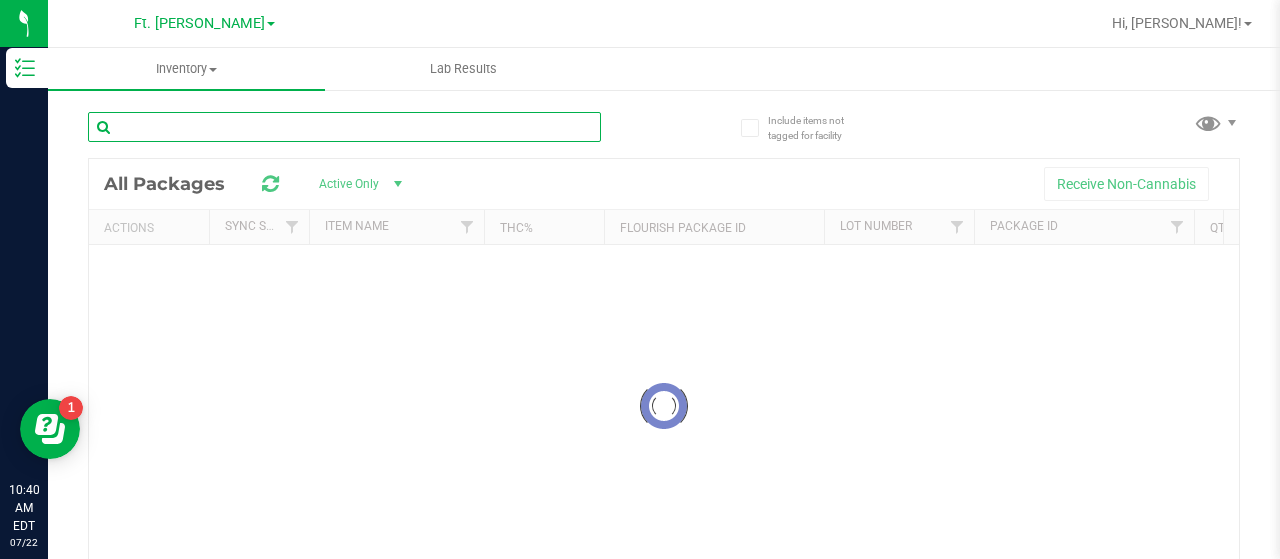 click on "Inventory
All packages
All inventory
Waste log
Lab Results
Include items not tagged for facility" at bounding box center (664, 303) 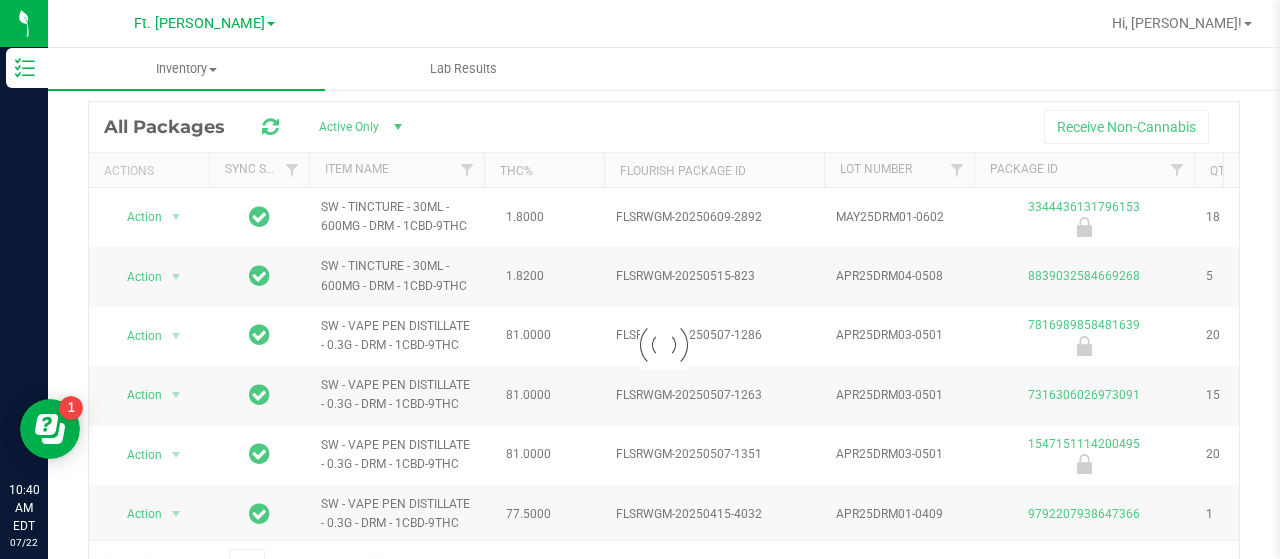 scroll, scrollTop: 138, scrollLeft: 0, axis: vertical 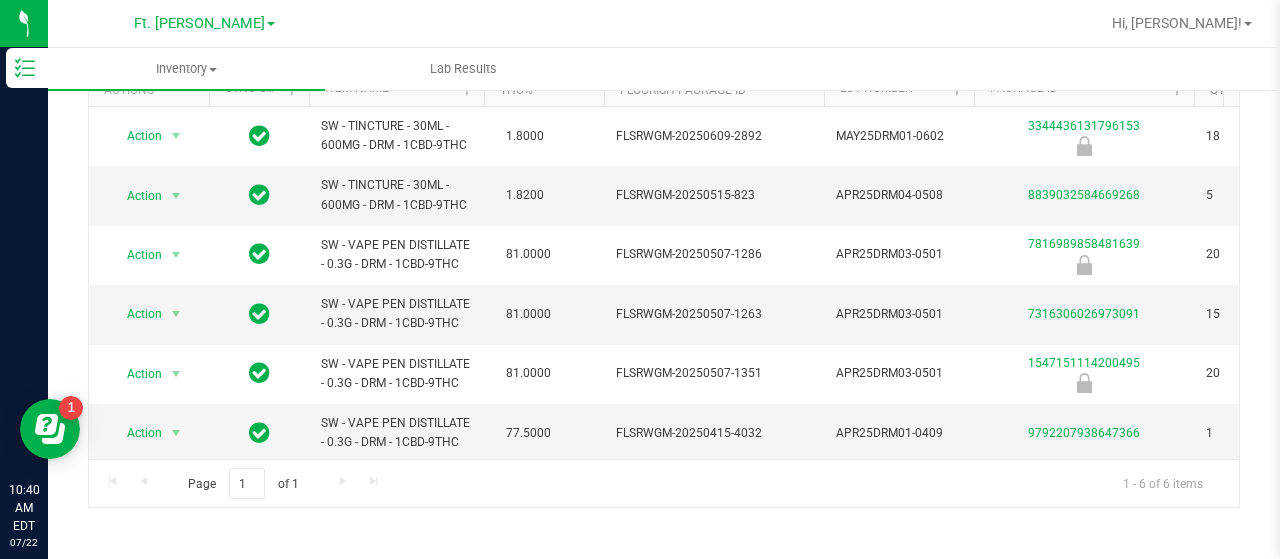 type on "drm" 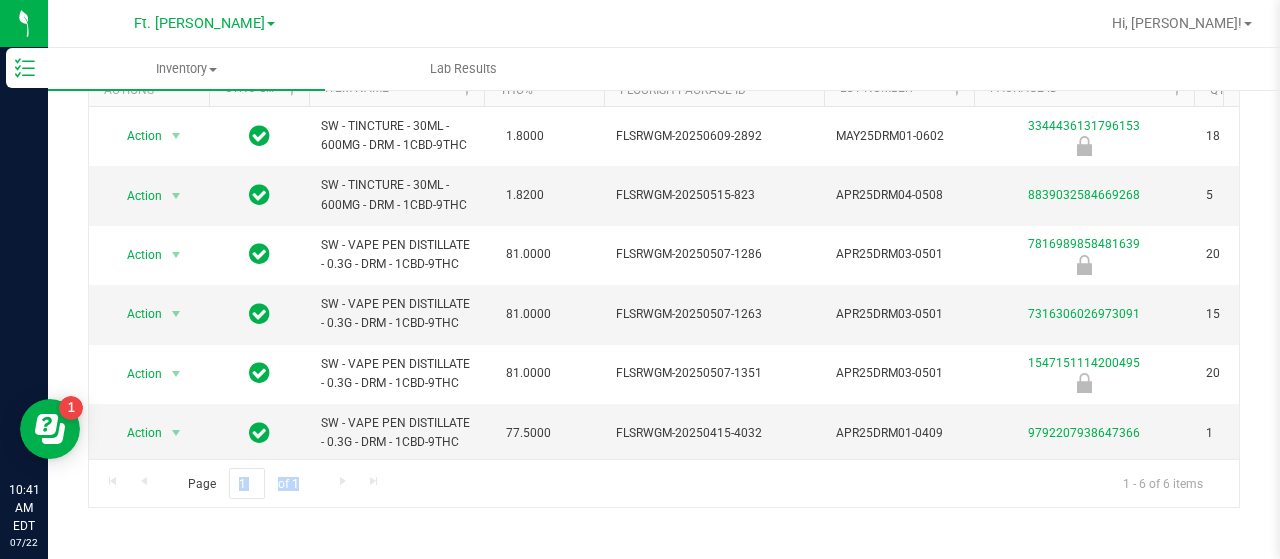 drag, startPoint x: 306, startPoint y: 481, endPoint x: 340, endPoint y: 475, distance: 34.525352 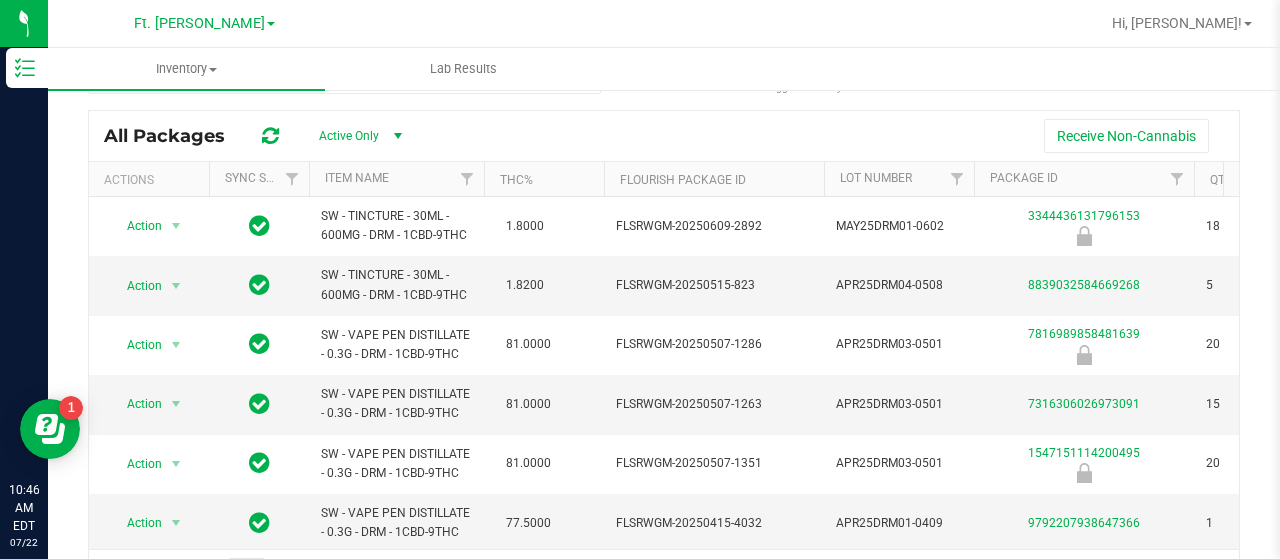 scroll, scrollTop: 0, scrollLeft: 0, axis: both 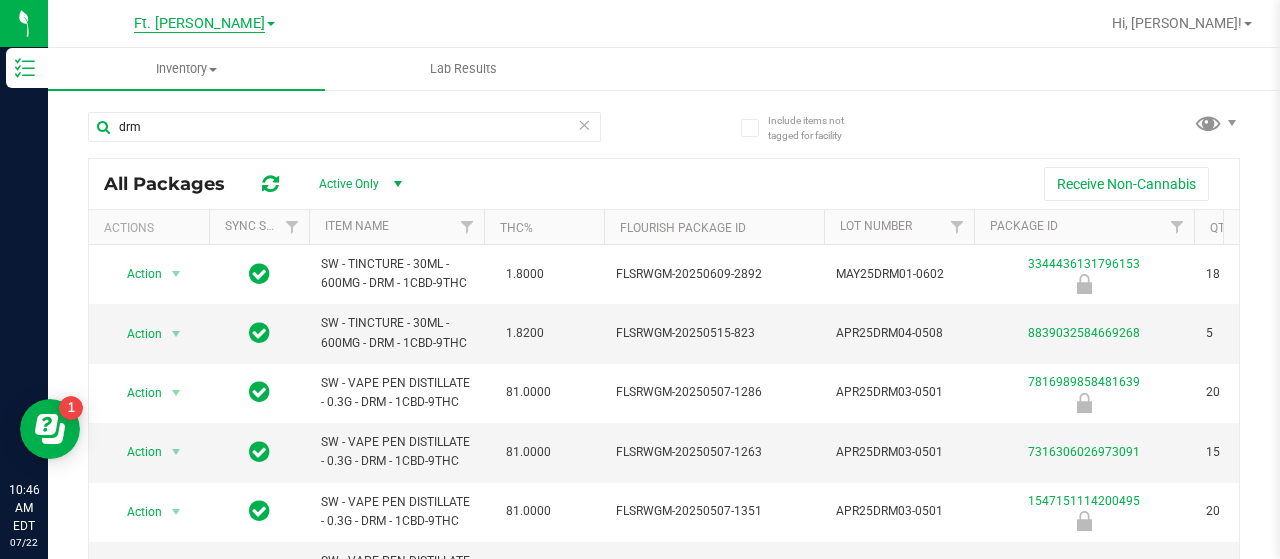 click on "Ft. [PERSON_NAME]" at bounding box center (199, 24) 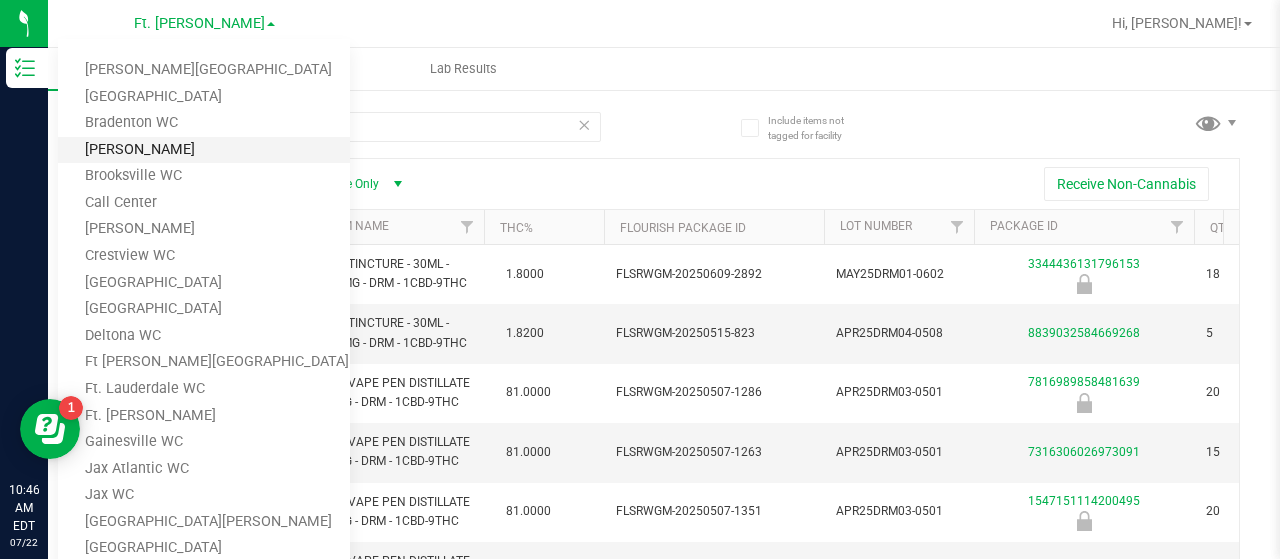 click on "[PERSON_NAME]" at bounding box center [204, 150] 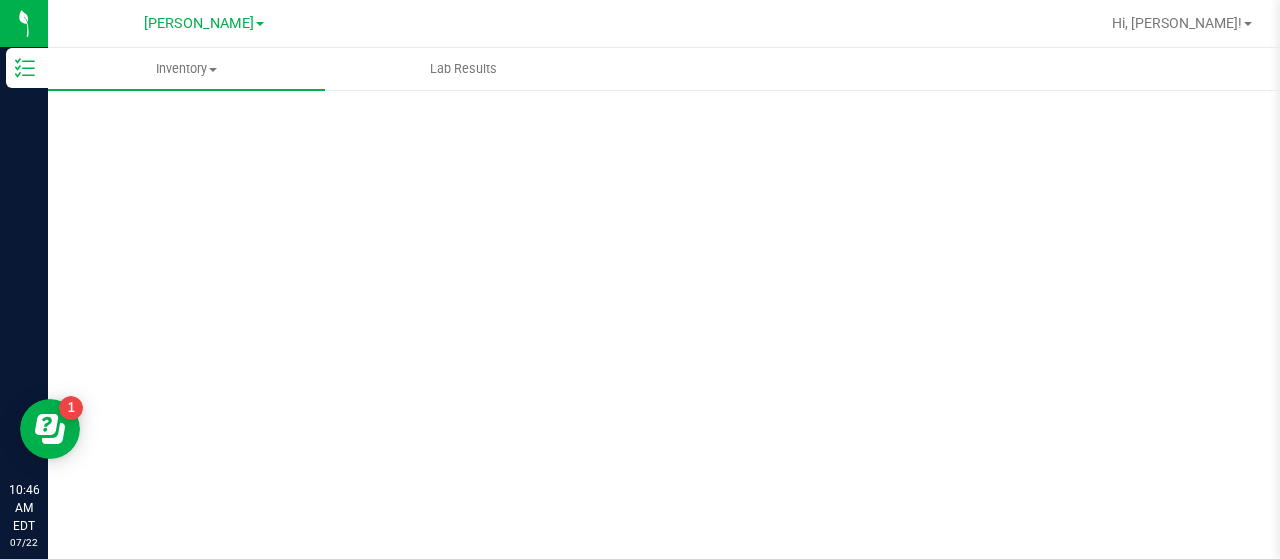 click on "Scan Packages      0" at bounding box center [664, 400] 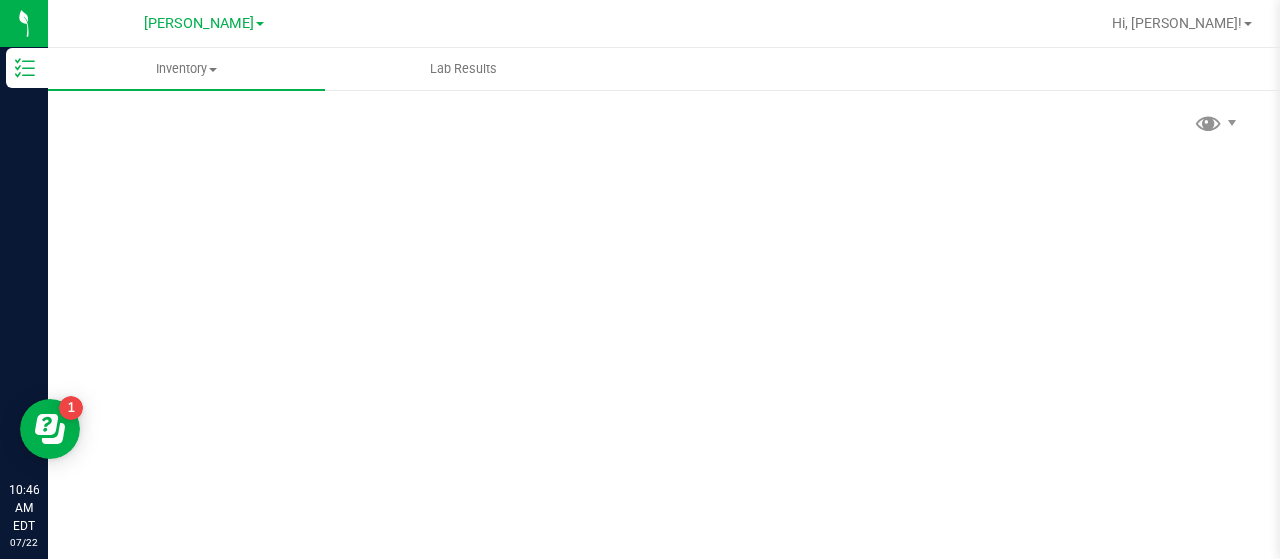 click on "Inventory
All packages
All inventory
Waste log
Lab Results
Scan Packages      0" at bounding box center (664, 303) 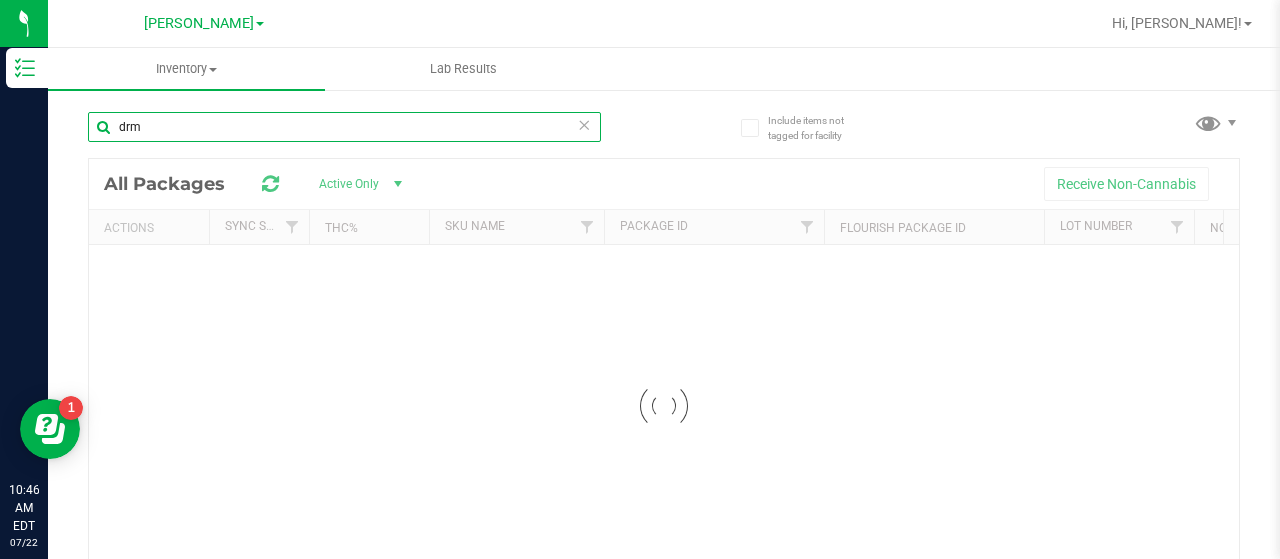 click on "drm" at bounding box center (344, 127) 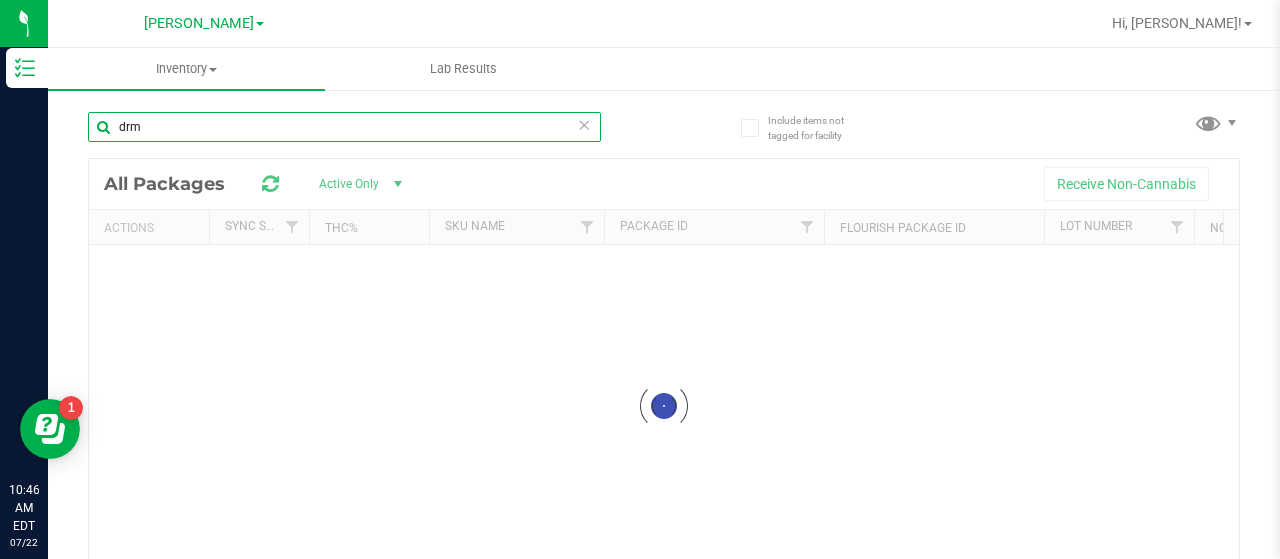 click on "drm" at bounding box center (344, 127) 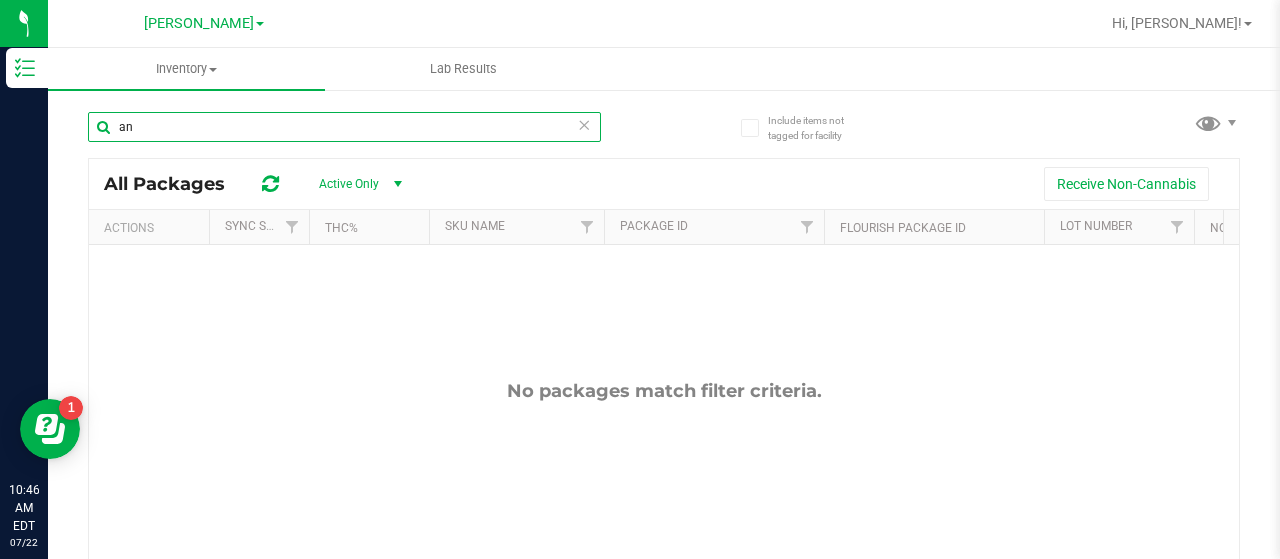 type on "a" 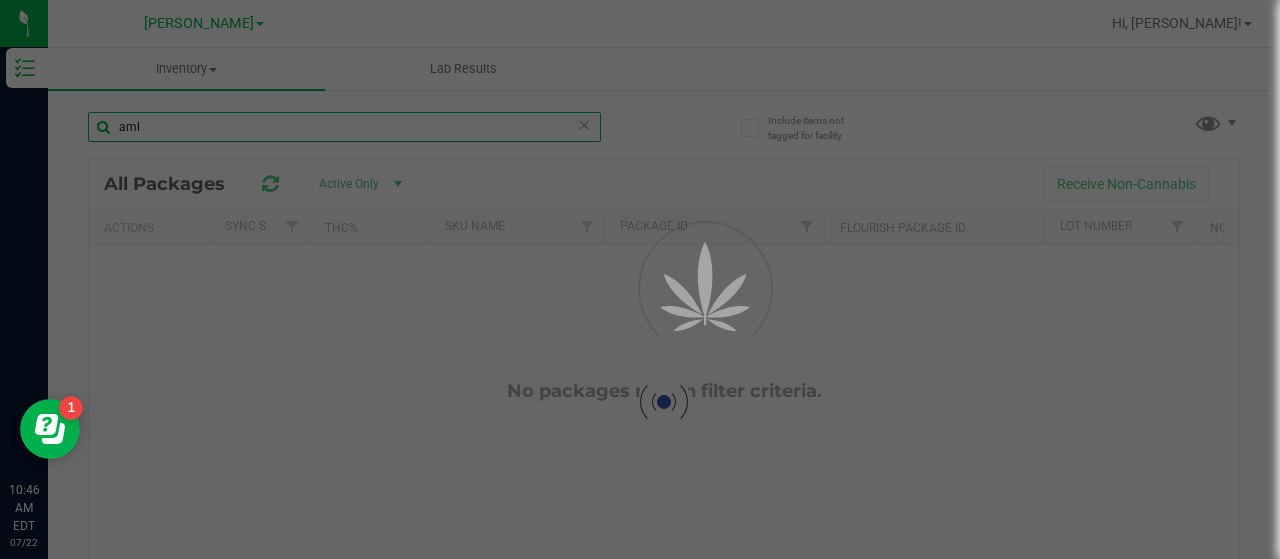 type on "aml" 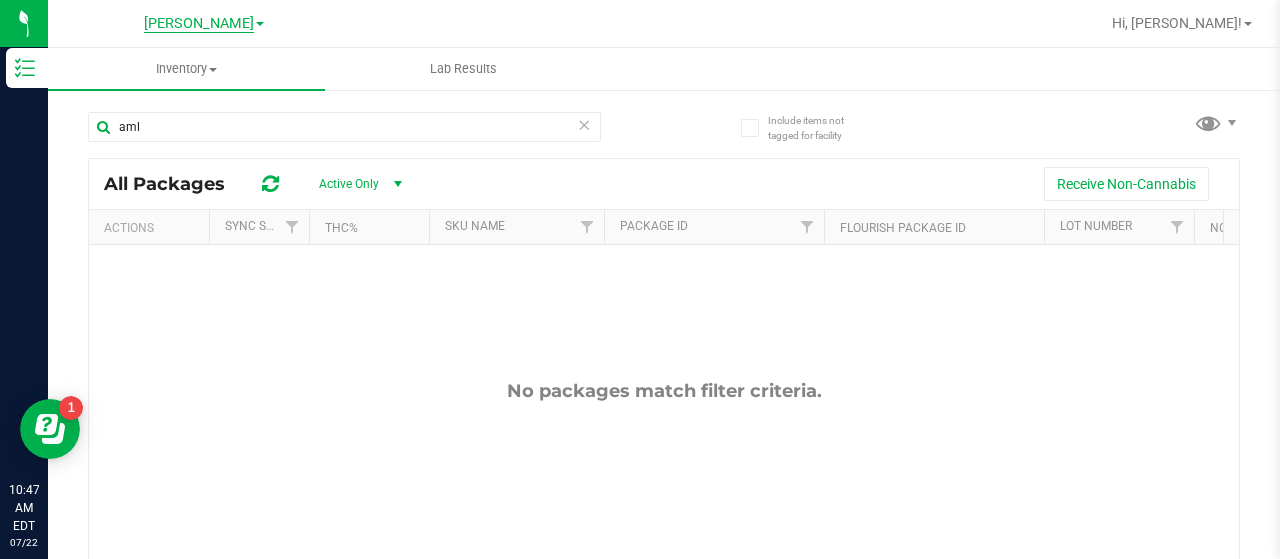 click on "[PERSON_NAME]" at bounding box center (199, 24) 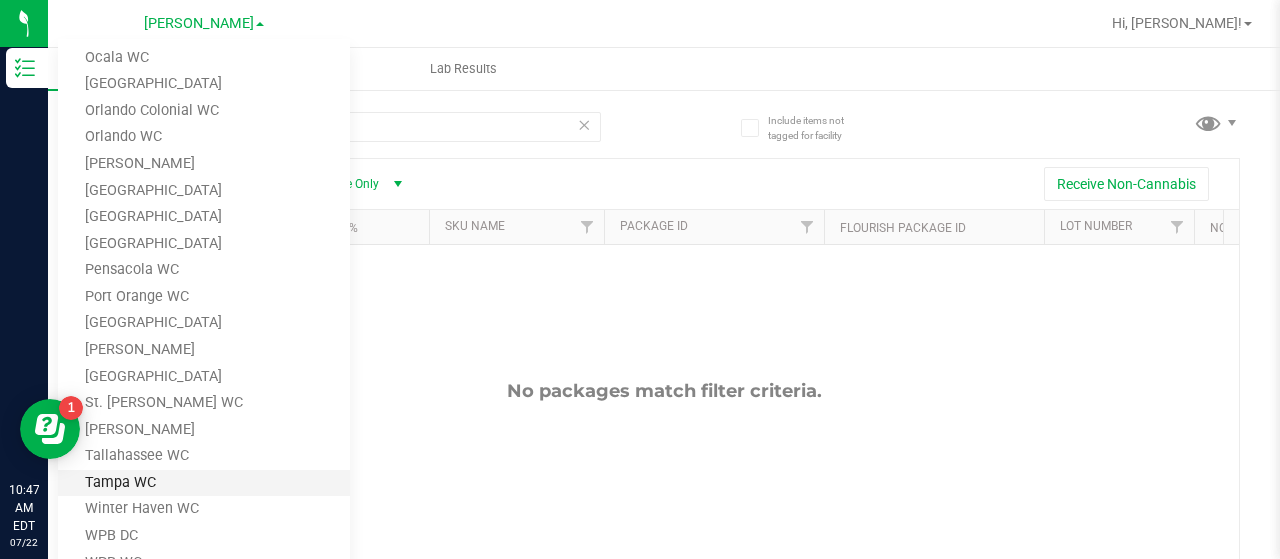 scroll, scrollTop: 744, scrollLeft: 0, axis: vertical 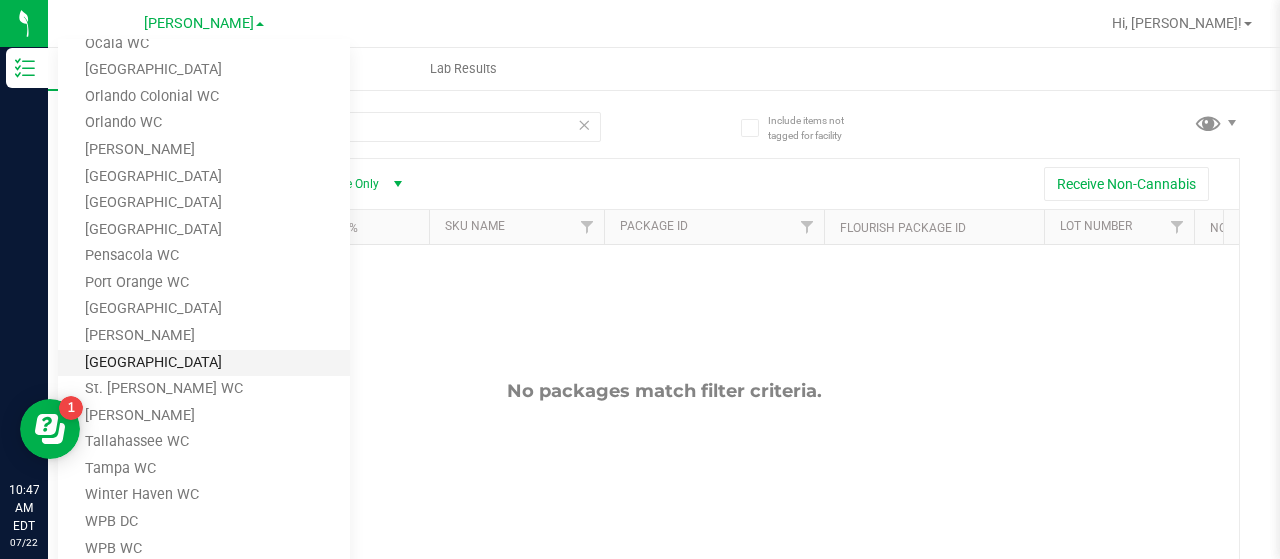click on "[GEOGRAPHIC_DATA]" at bounding box center [204, 363] 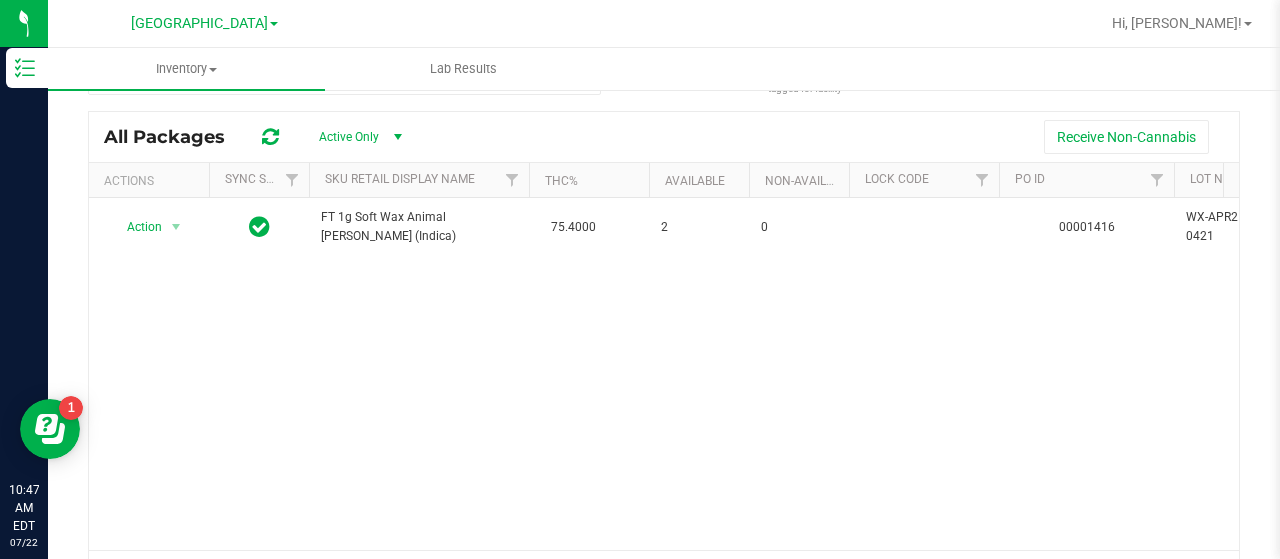 scroll, scrollTop: 0, scrollLeft: 0, axis: both 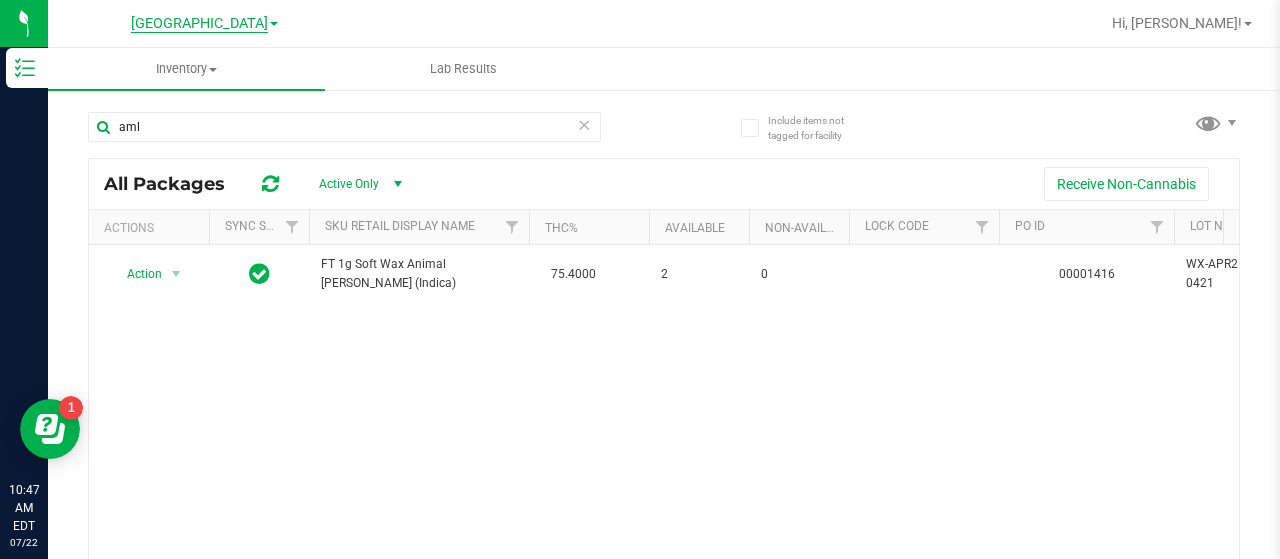 click on "[GEOGRAPHIC_DATA]" at bounding box center (199, 24) 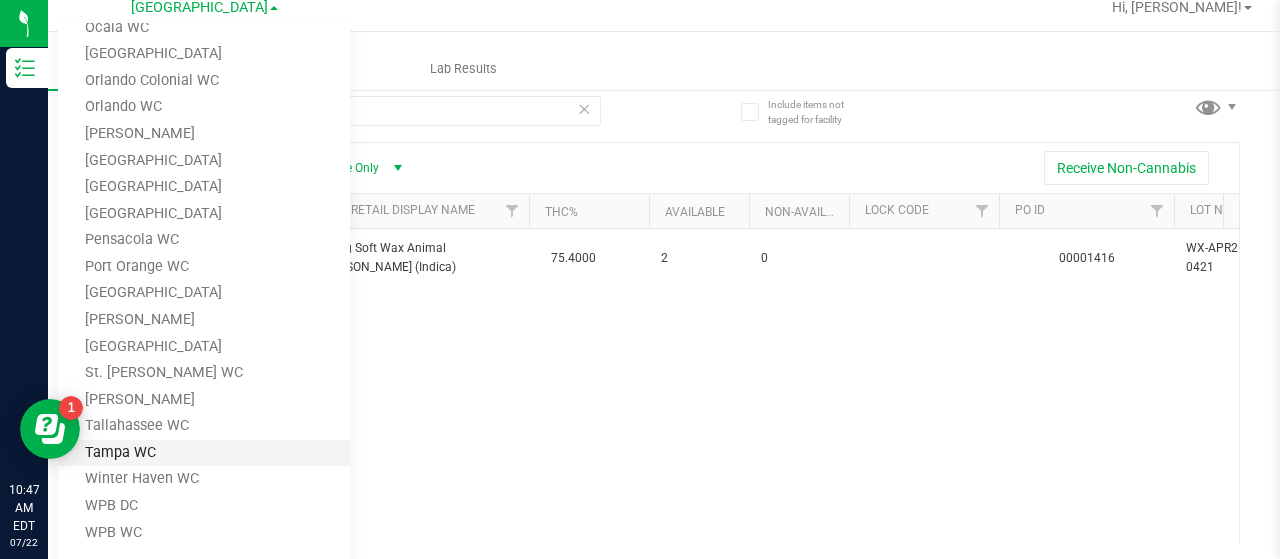 scroll, scrollTop: 20, scrollLeft: 0, axis: vertical 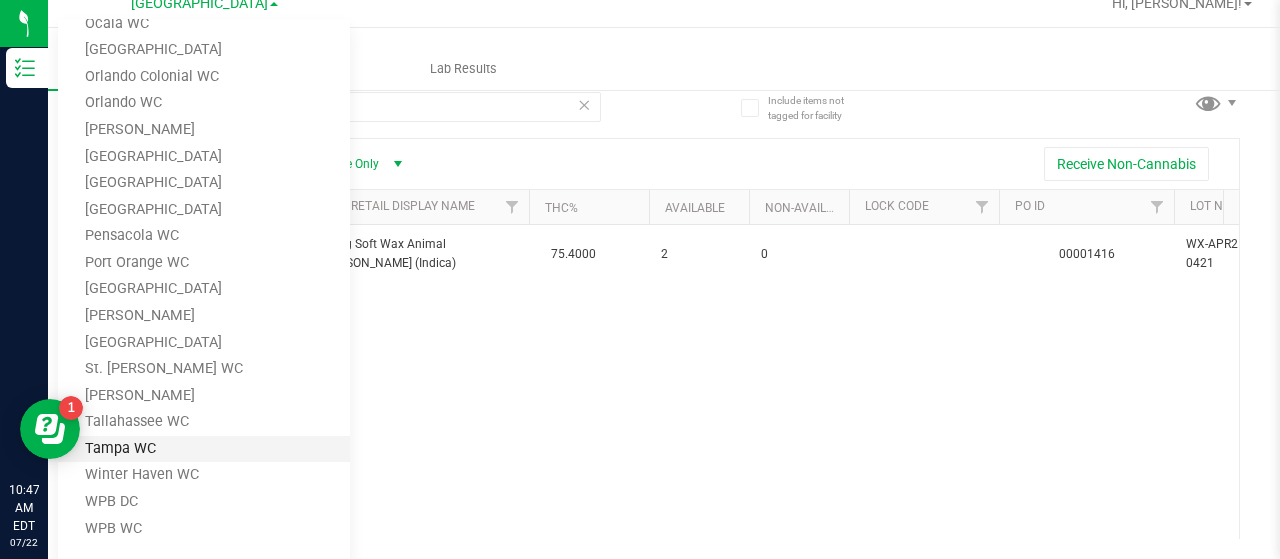 click on "Tampa WC" at bounding box center [204, 449] 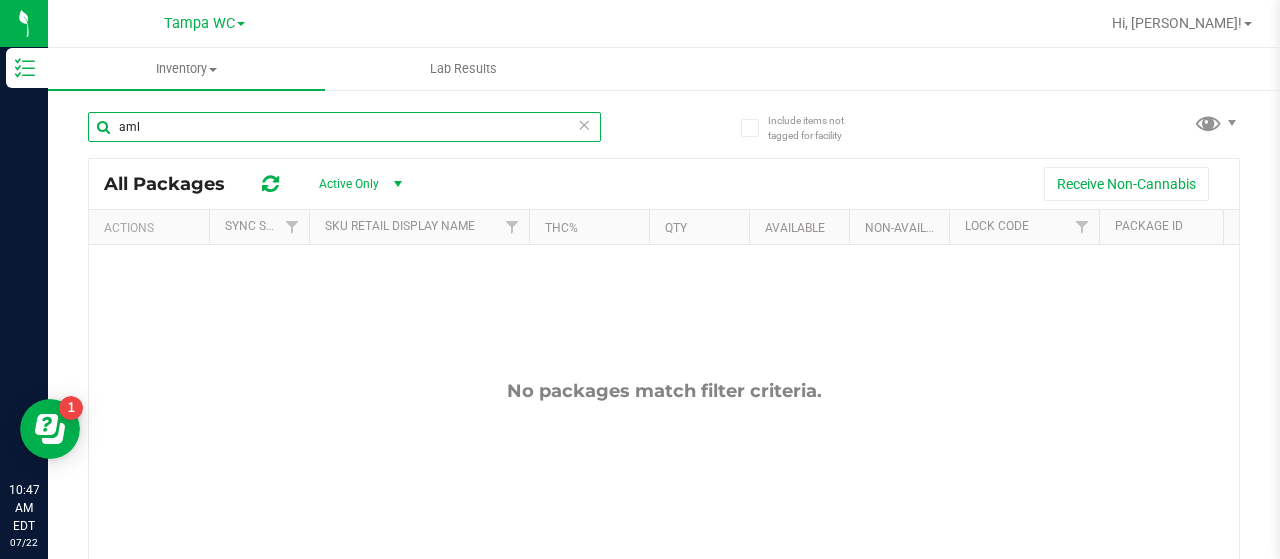 click on "aml" at bounding box center [344, 127] 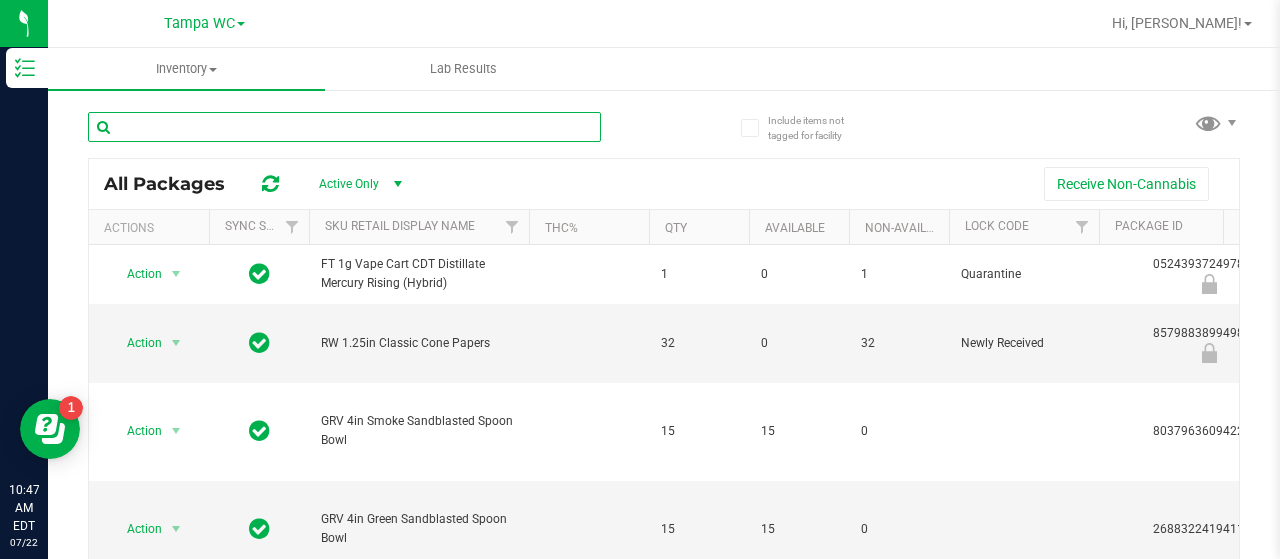click at bounding box center [344, 127] 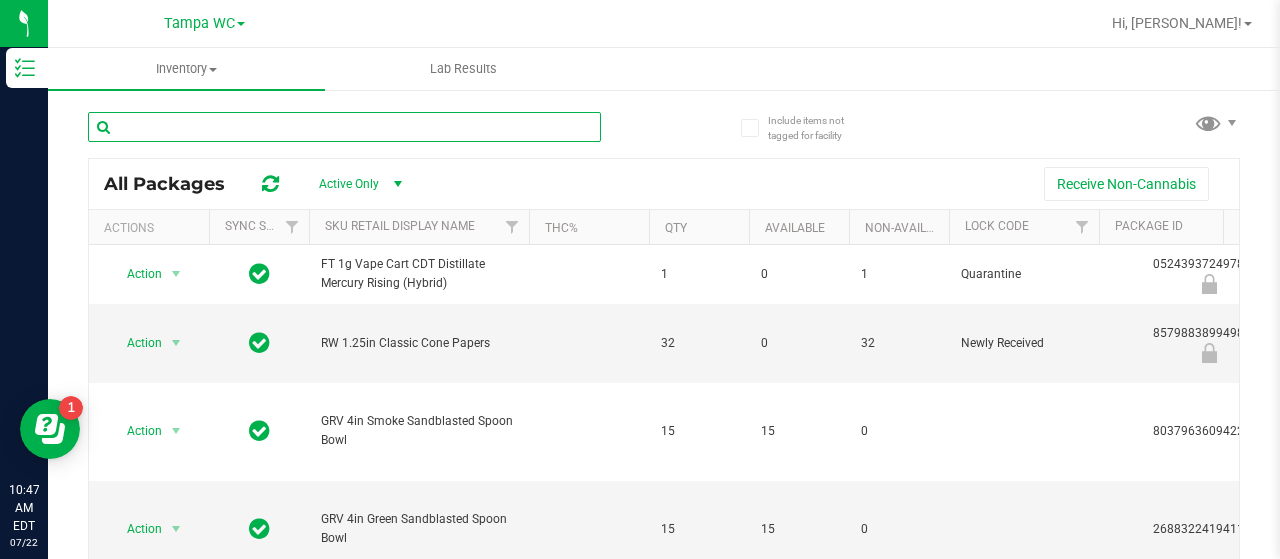 type 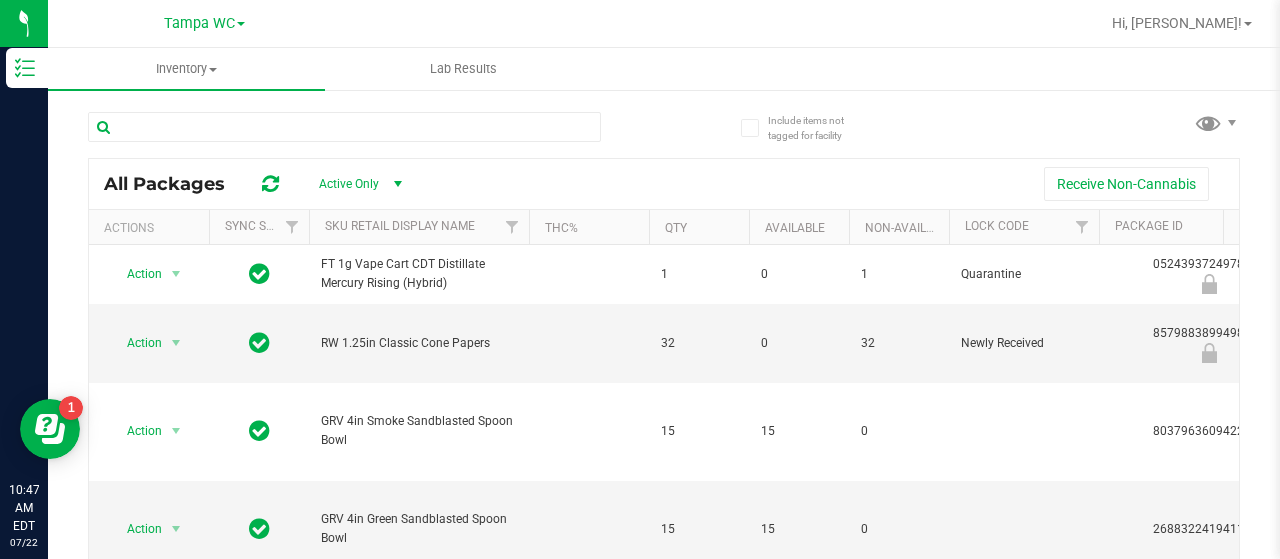 click on "Receive Non-Cannabis" at bounding box center (825, 184) 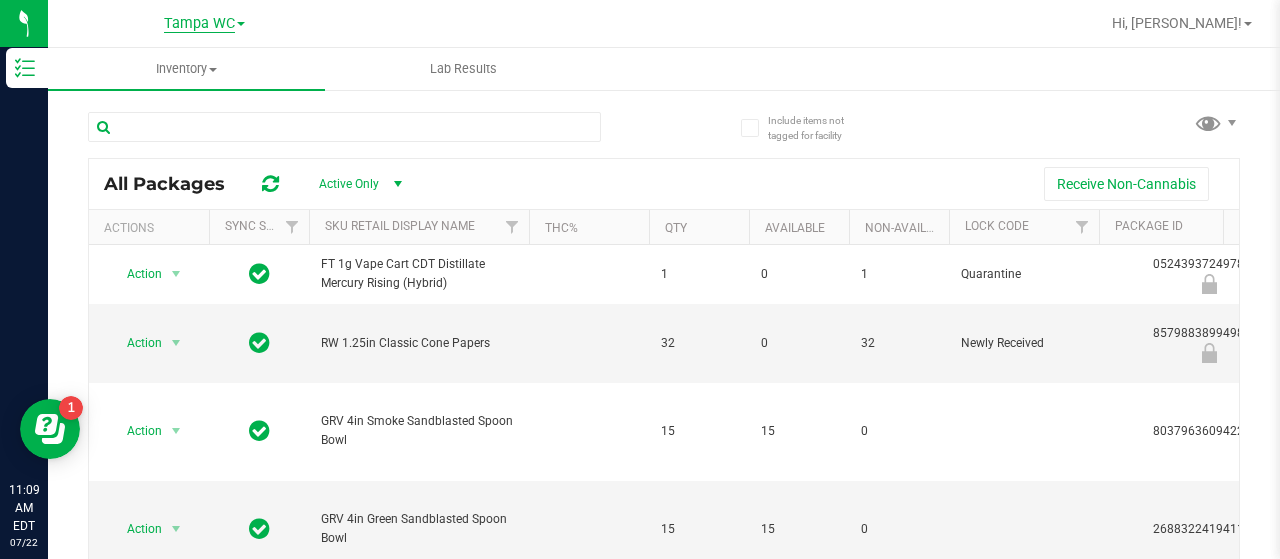 click on "Tampa WC" at bounding box center [199, 24] 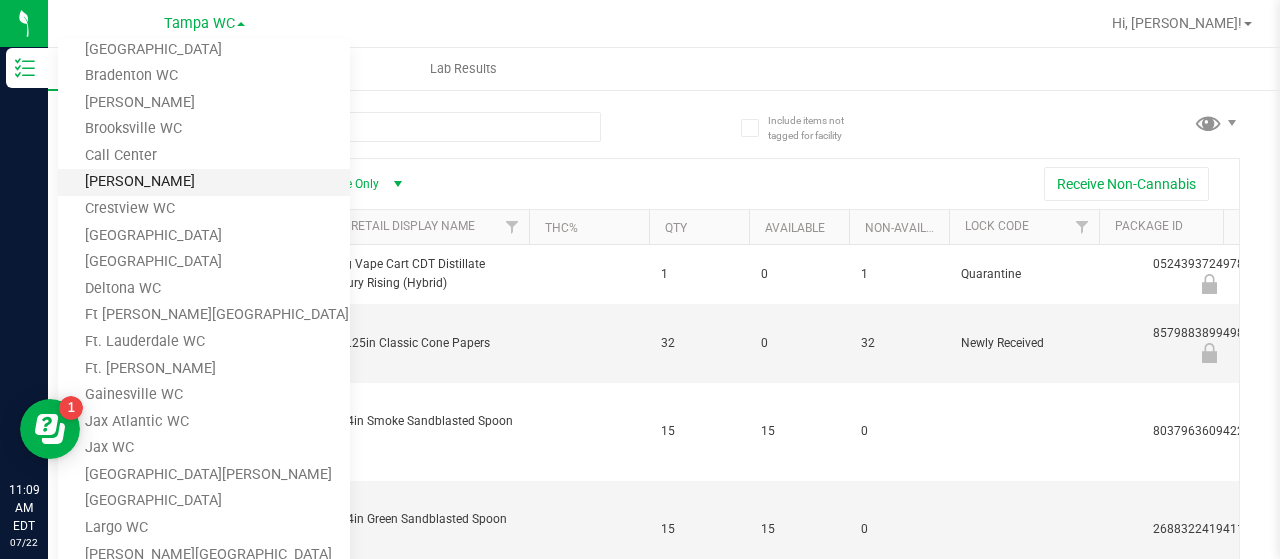 scroll, scrollTop: 44, scrollLeft: 0, axis: vertical 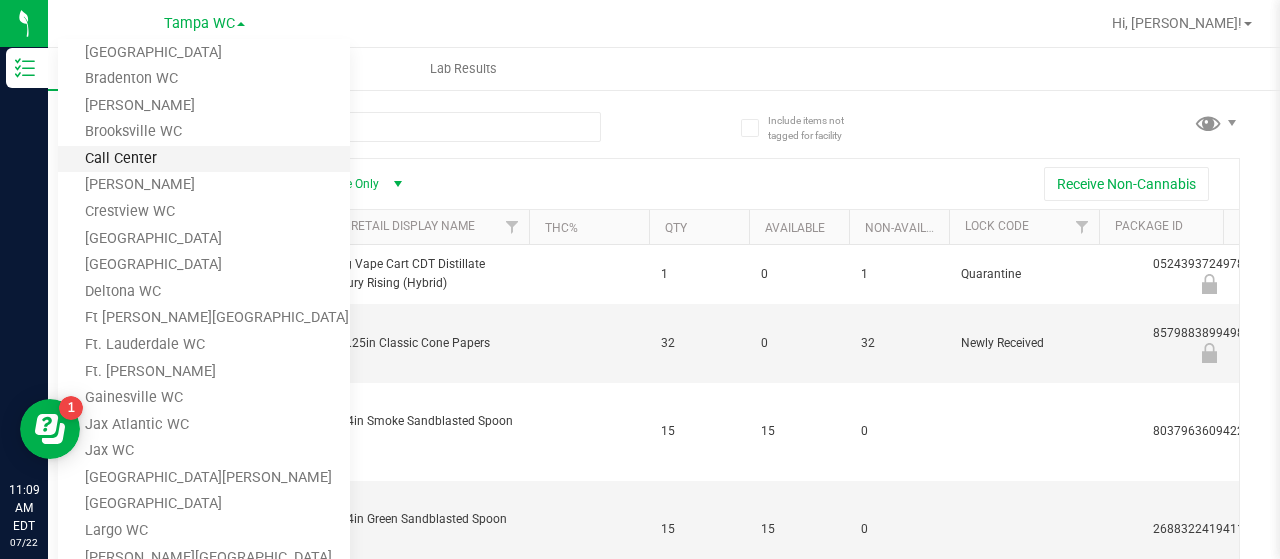 click on "Call Center" at bounding box center (204, 159) 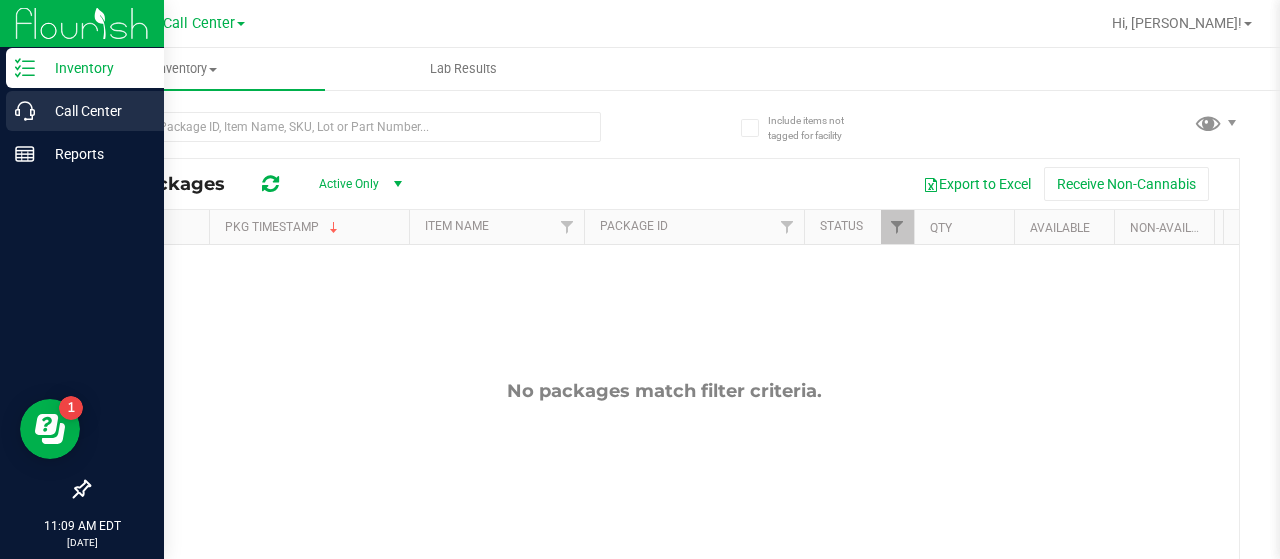 click on "Call Center" at bounding box center (95, 111) 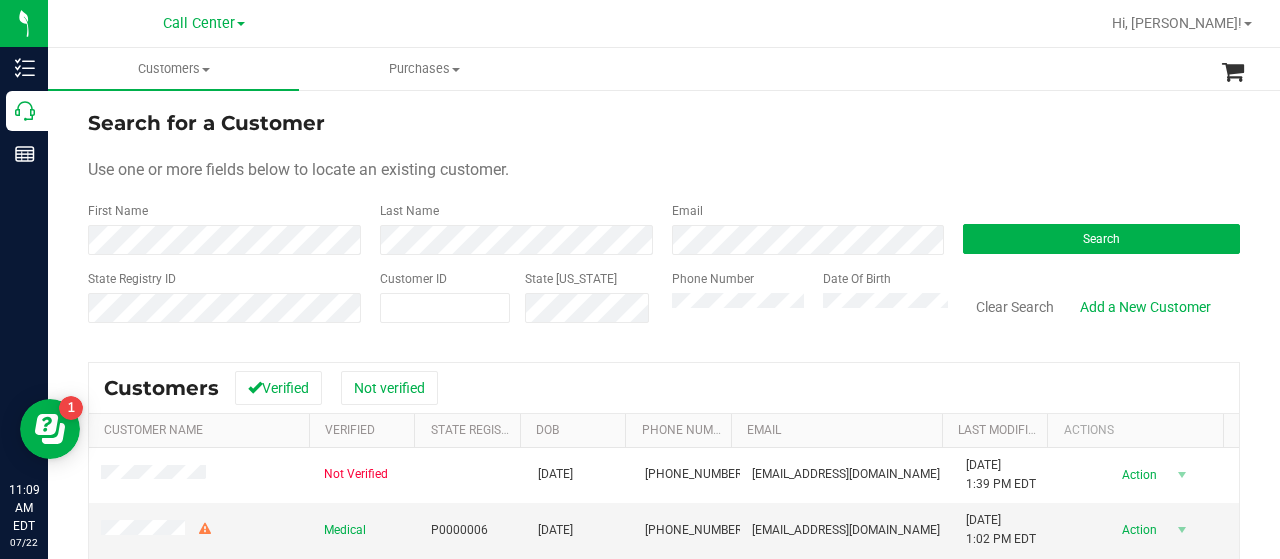 click on "Search for a Customer
Use one or more fields below to locate an existing customer.
First Name
Last Name
Email
Search
State Registry ID
Customer ID
State ID
Phone Number
Date Of Birth" at bounding box center [664, 224] 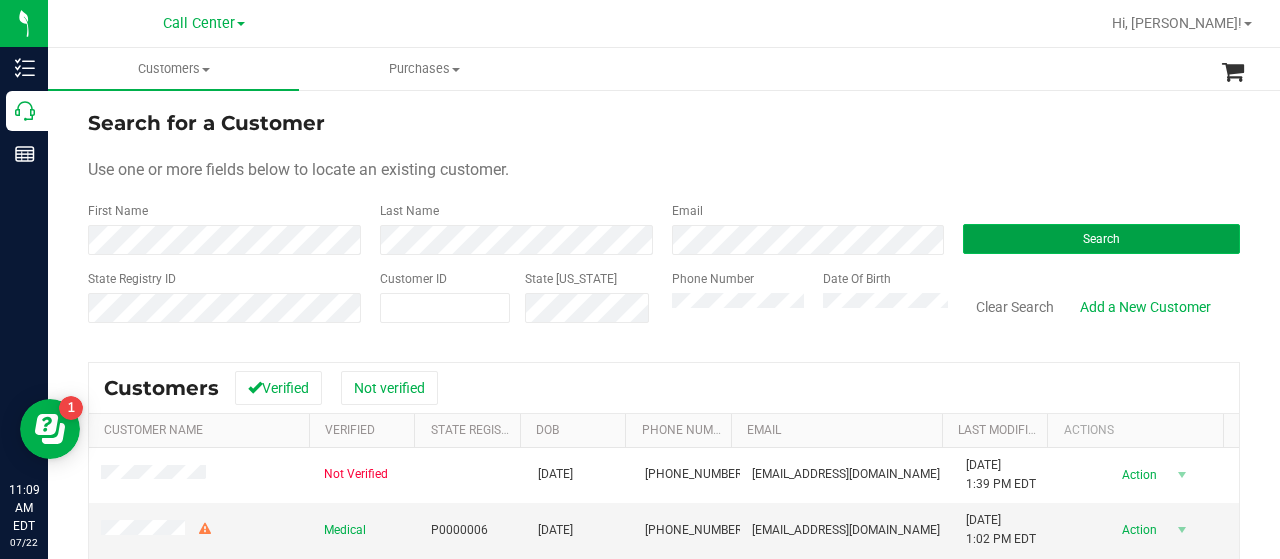 click on "Search" at bounding box center [1101, 239] 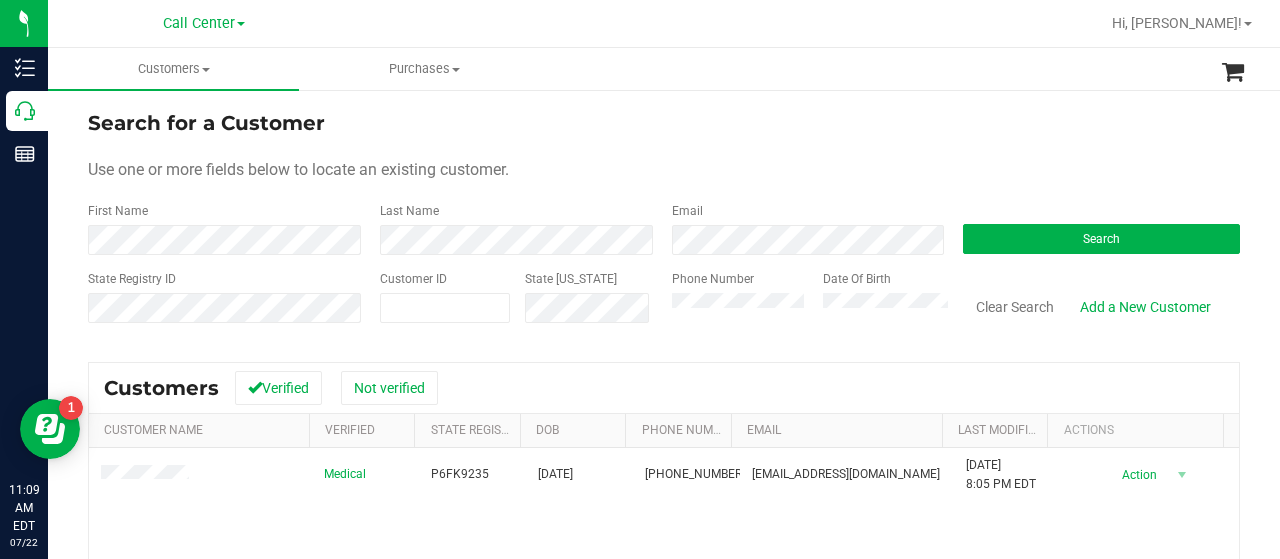 click on "Medical P6FK9235 10/31/1978 (386) 414-3495 dunbargirl78@gmail.com 5/16/2025 8:05 PM EDT
Delete Profile
Action Action Create new purchase View profile View purchases" at bounding box center [664, 624] 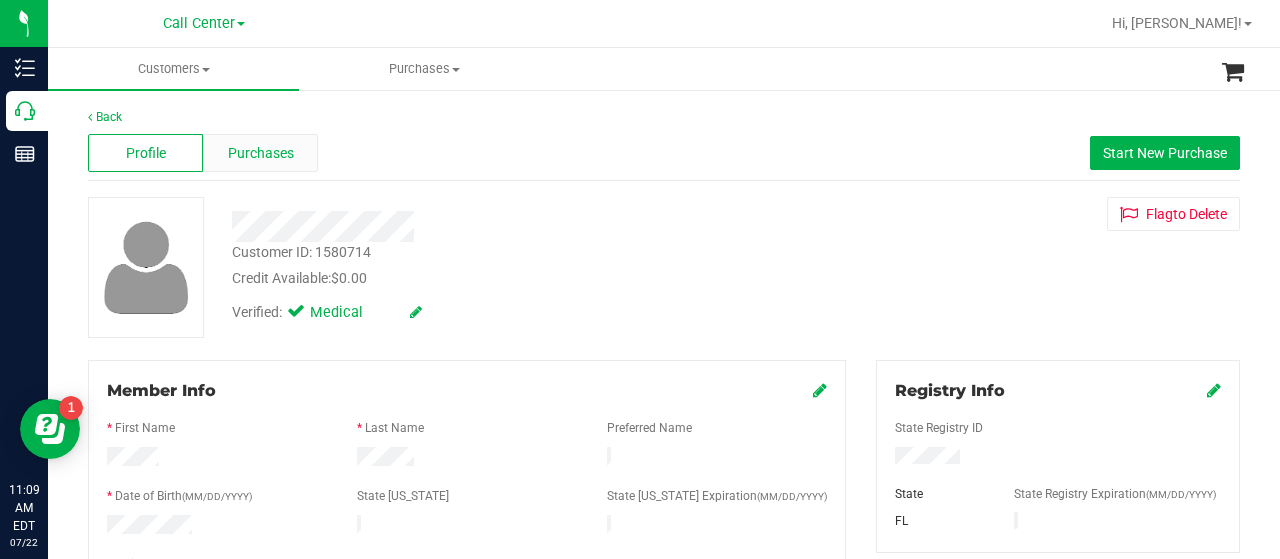 click on "Purchases" at bounding box center (260, 153) 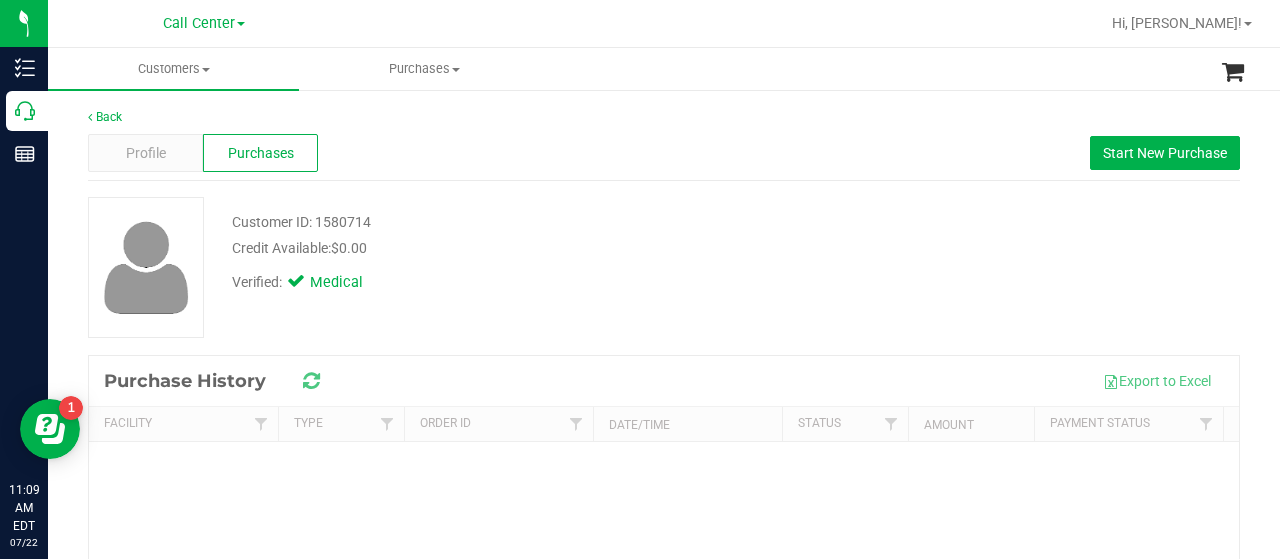 drag, startPoint x: 567, startPoint y: 190, endPoint x: 754, endPoint y: 188, distance: 187.0107 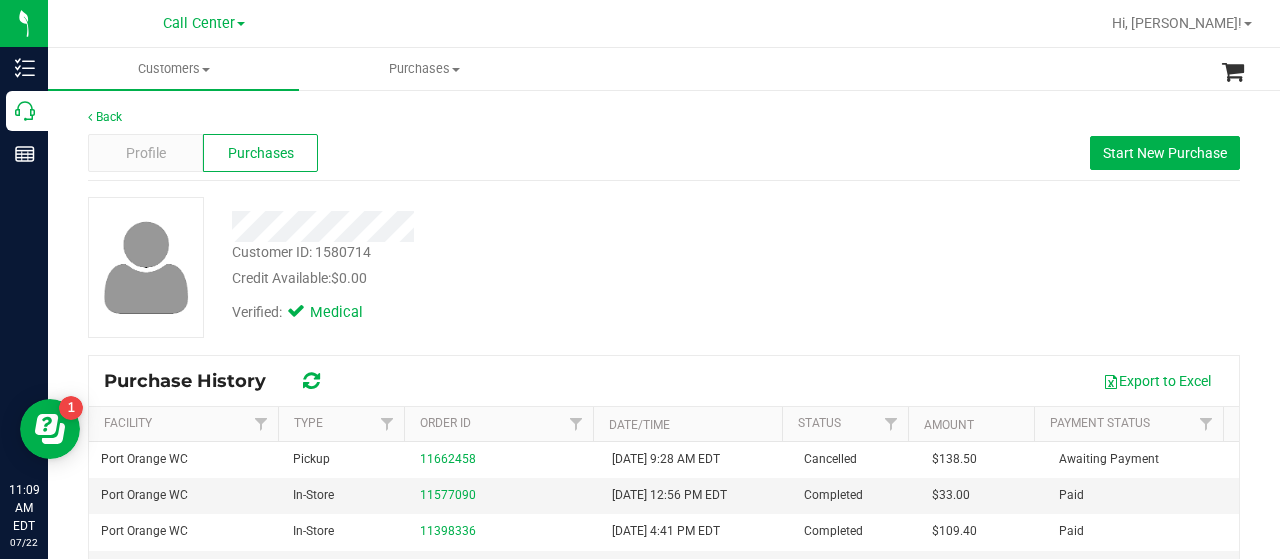 click on "Back
Profile
Purchases
Start New Purchase
Customer ID: 1580714
Credit Available:
$0.00
Verified:
Medical
Purchase History" at bounding box center [664, 475] 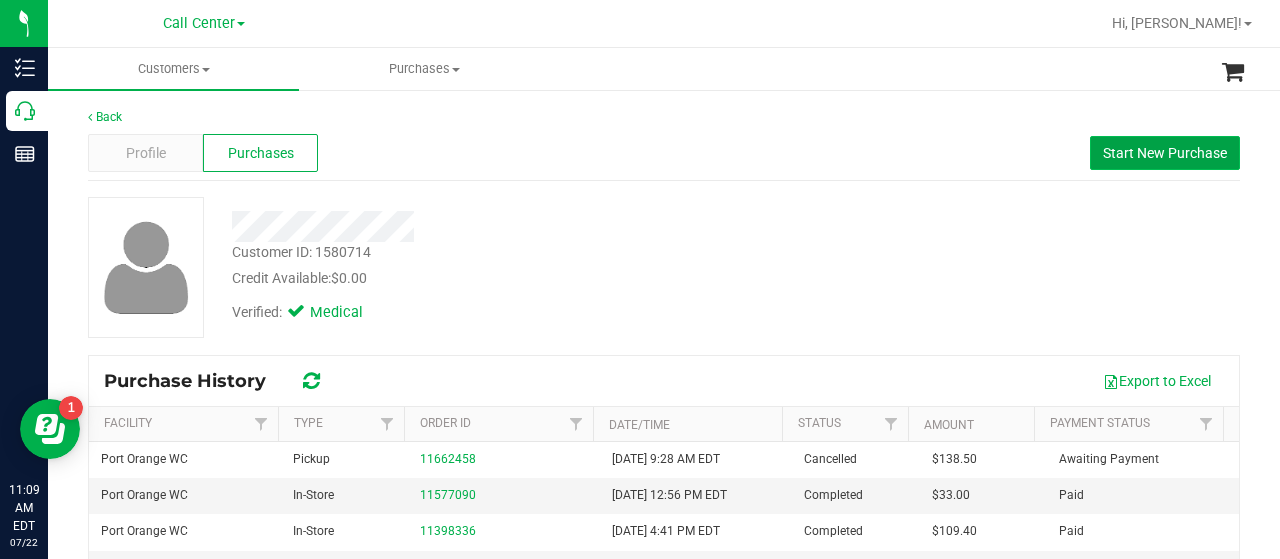 click on "Start New Purchase" at bounding box center (1165, 153) 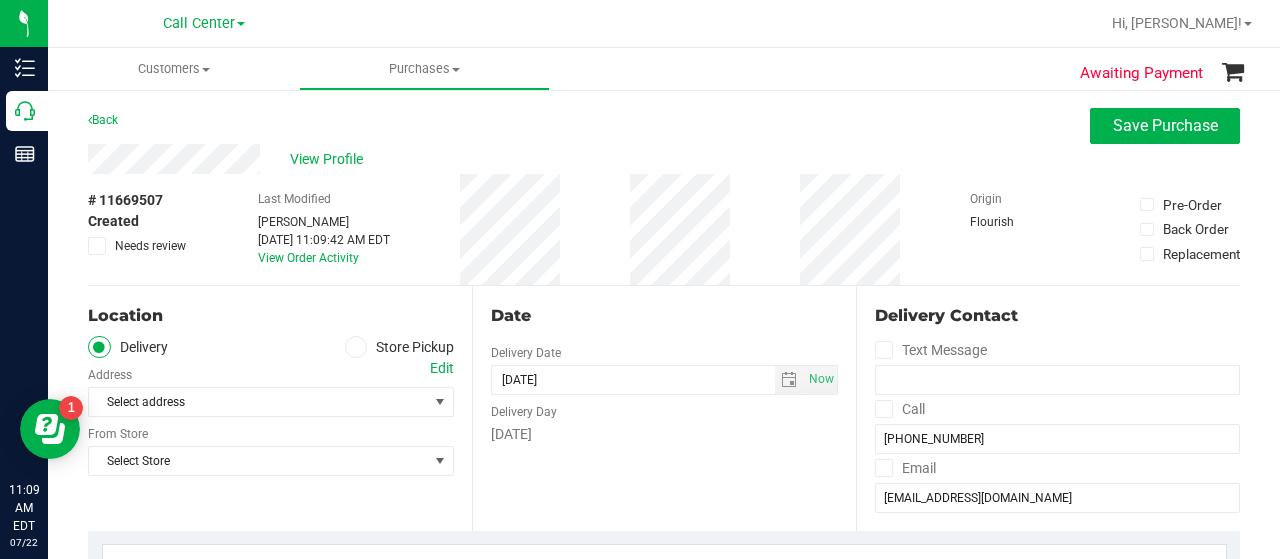 click on "Store Pickup" at bounding box center (400, 347) 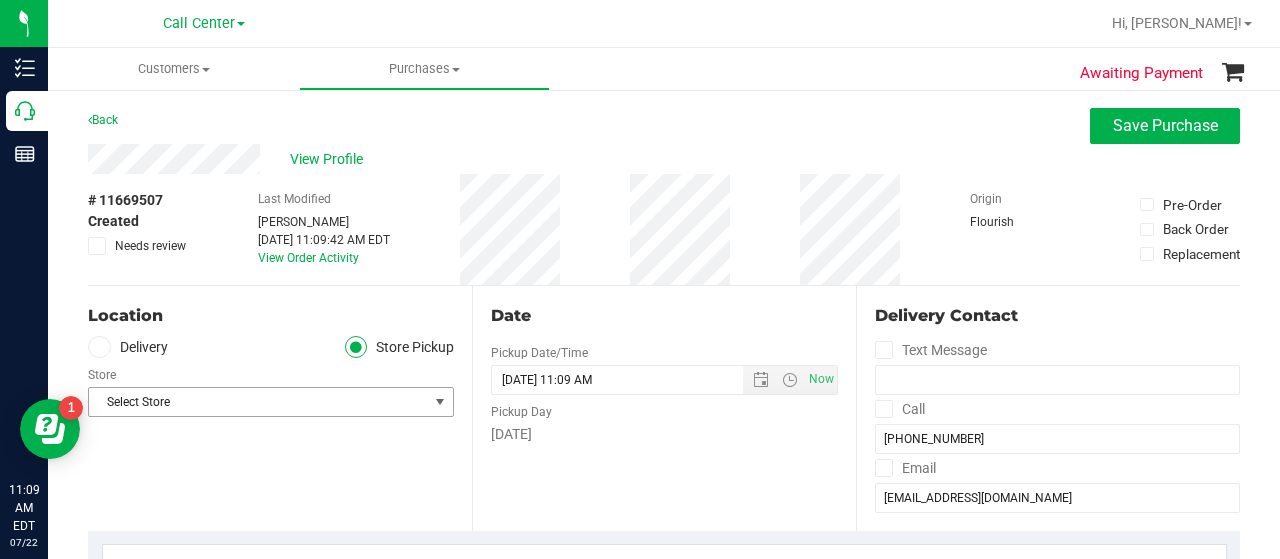 click on "Select Store" at bounding box center [258, 402] 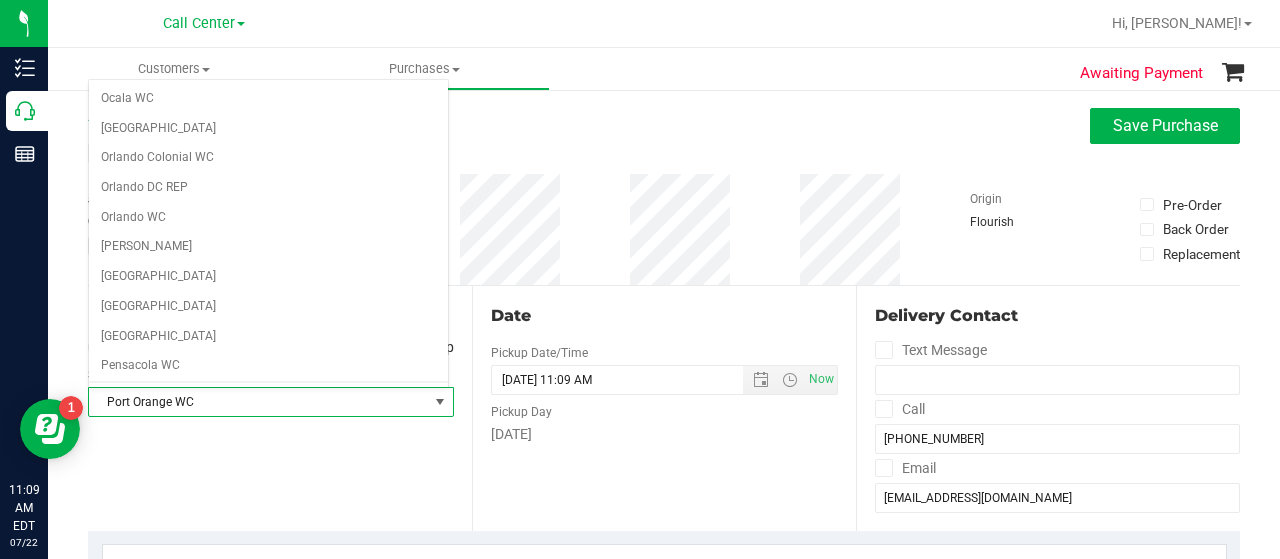 scroll, scrollTop: 991, scrollLeft: 0, axis: vertical 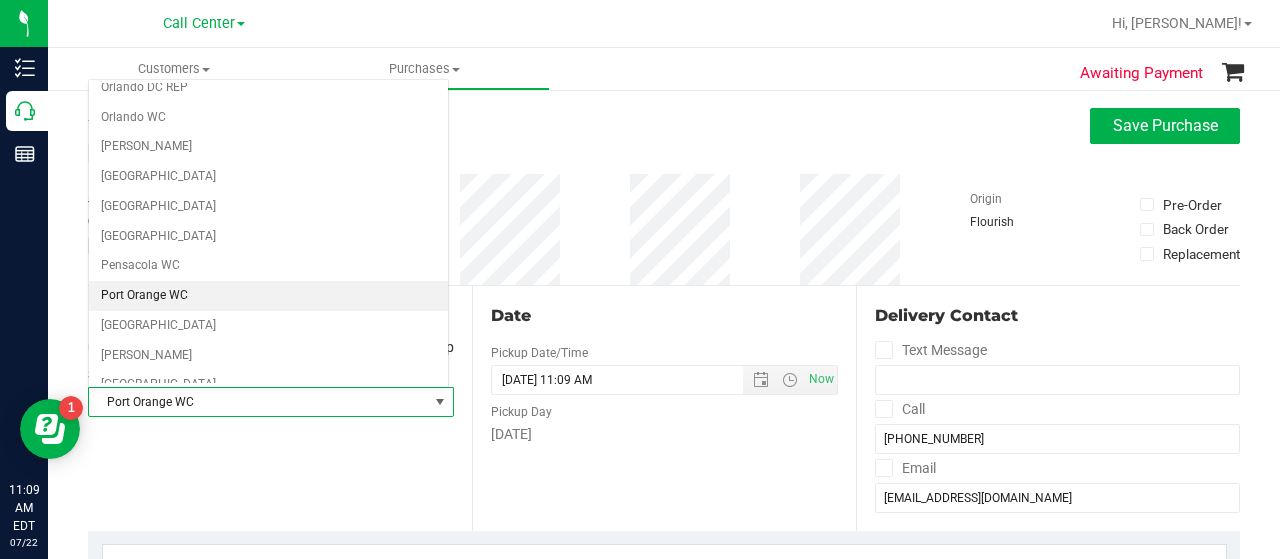 click on "Port Orange WC" at bounding box center (268, 296) 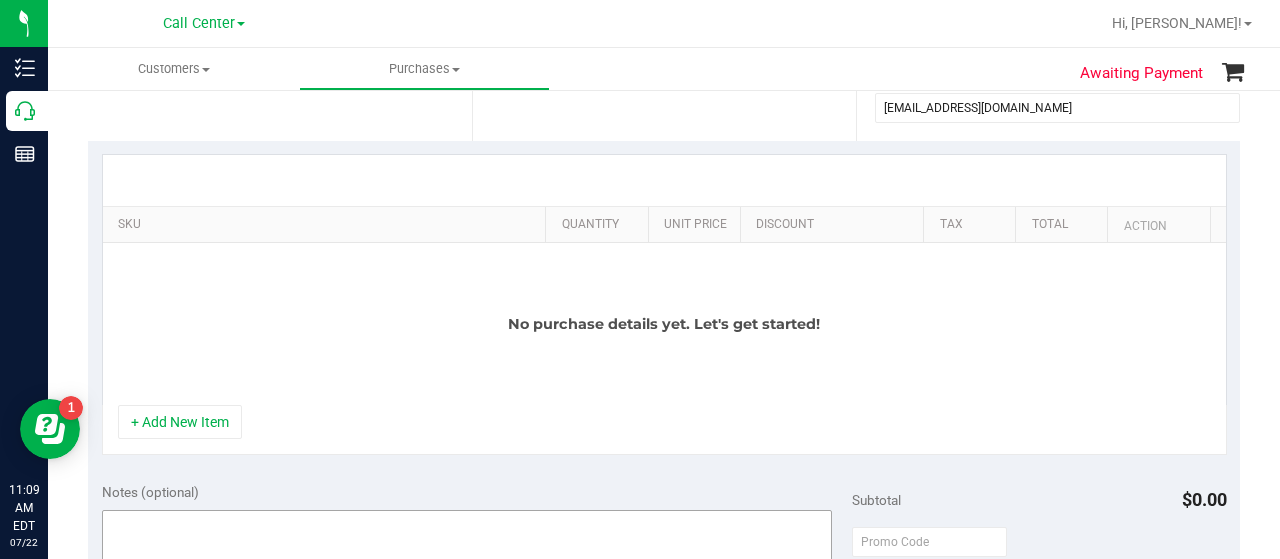 scroll, scrollTop: 500, scrollLeft: 0, axis: vertical 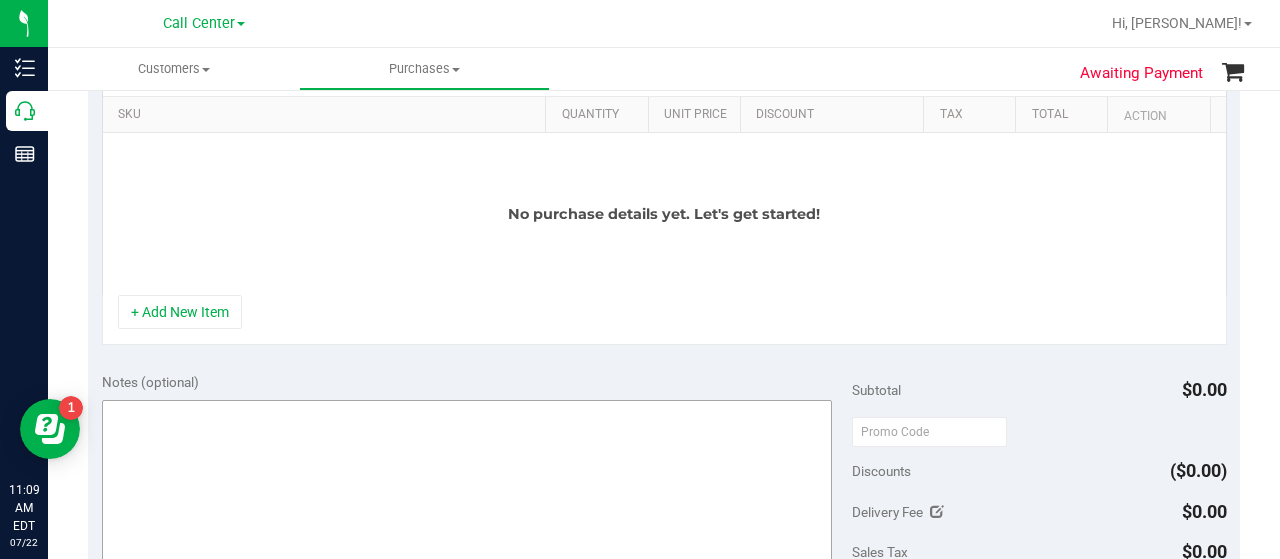 drag, startPoint x: 218, startPoint y: 322, endPoint x: 222, endPoint y: 281, distance: 41.19466 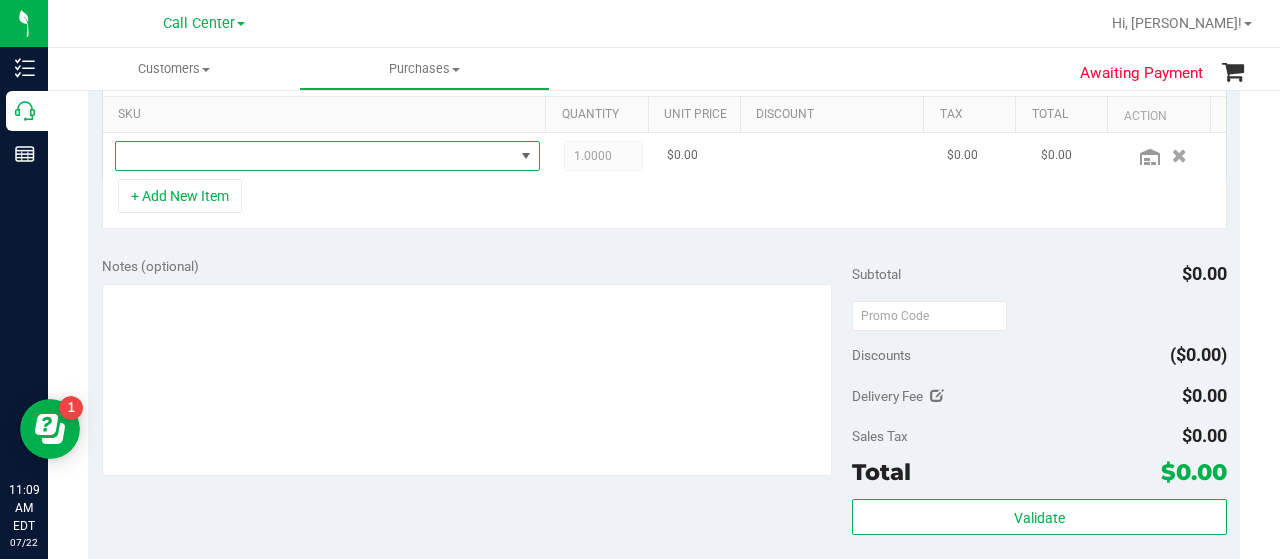 click at bounding box center (315, 156) 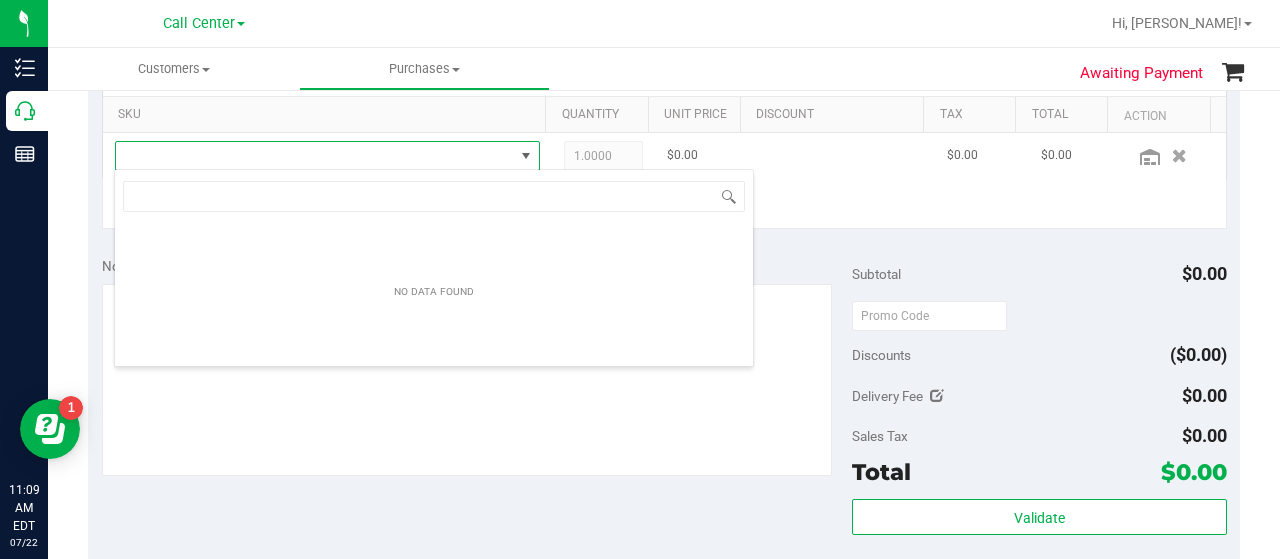 scroll, scrollTop: 99970, scrollLeft: 99586, axis: both 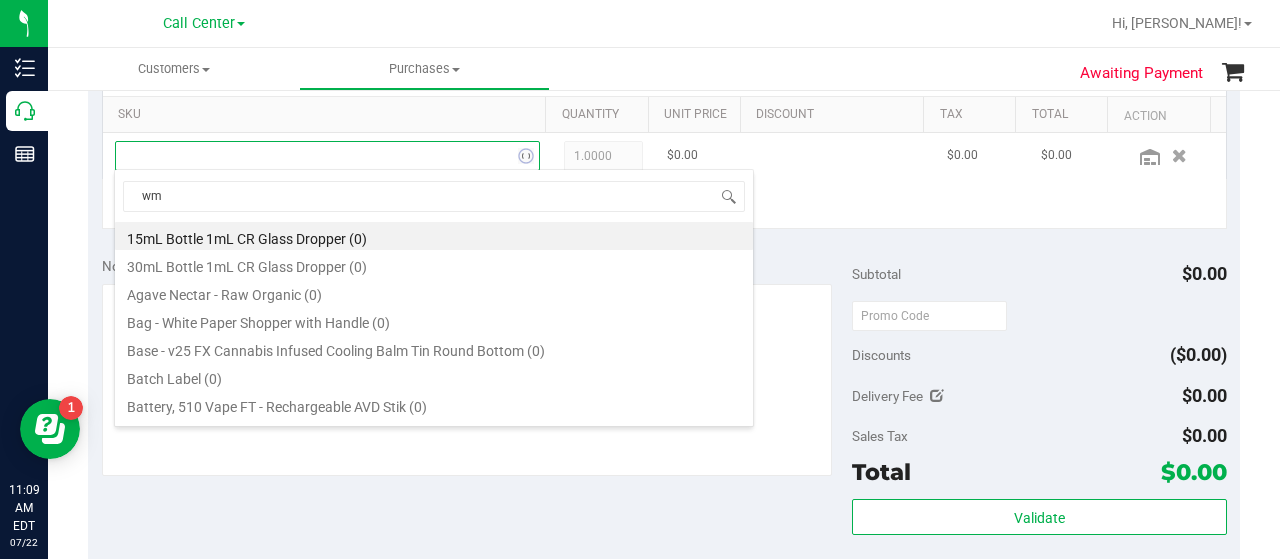 type on "wmo" 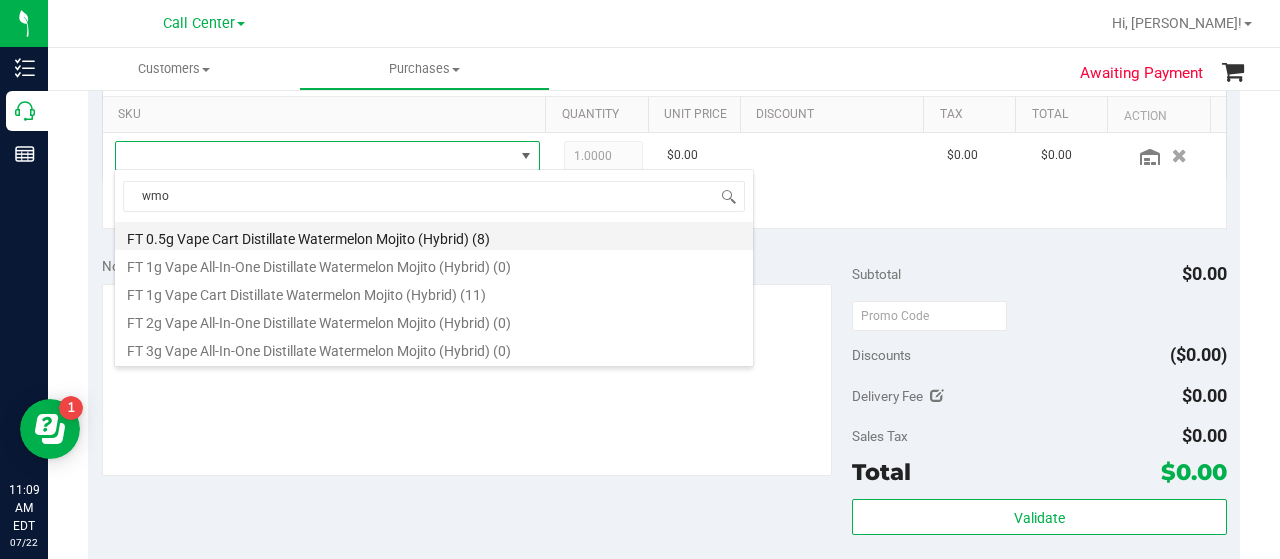 click on "FT 0.5g Vape Cart Distillate Watermelon Mojito (Hybrid) (8)" at bounding box center [434, 236] 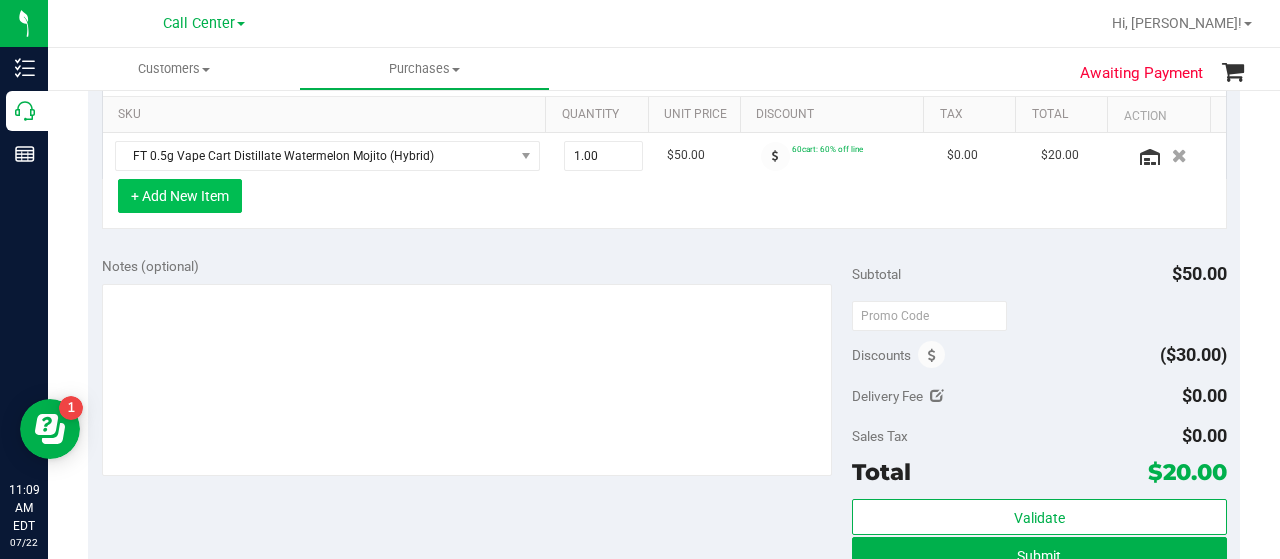 click on "+ Add New Item" at bounding box center (180, 196) 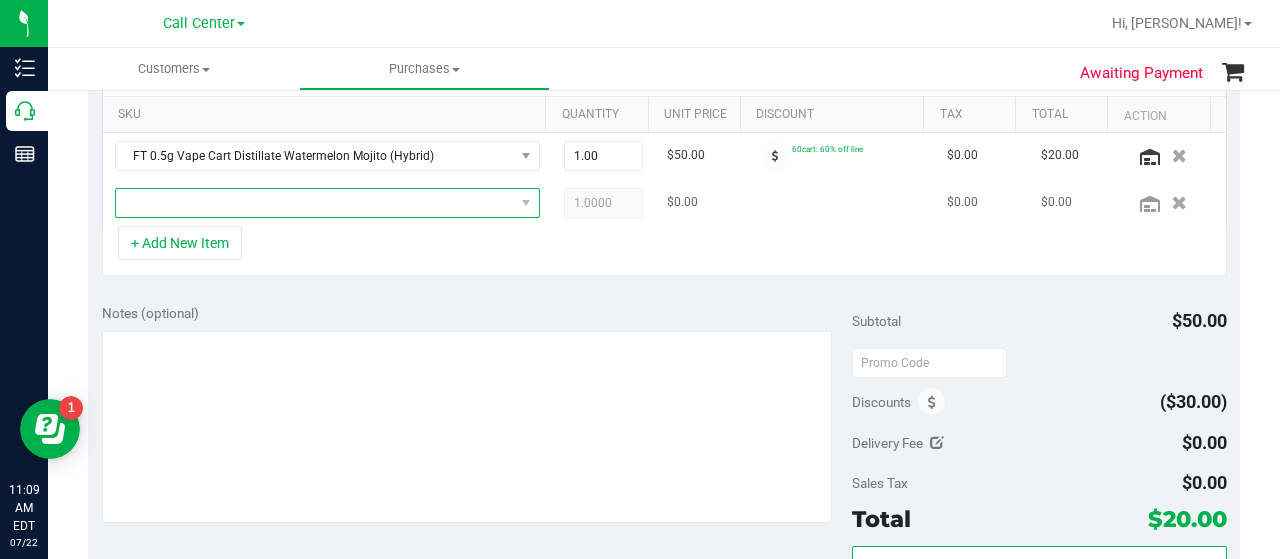 click at bounding box center (315, 203) 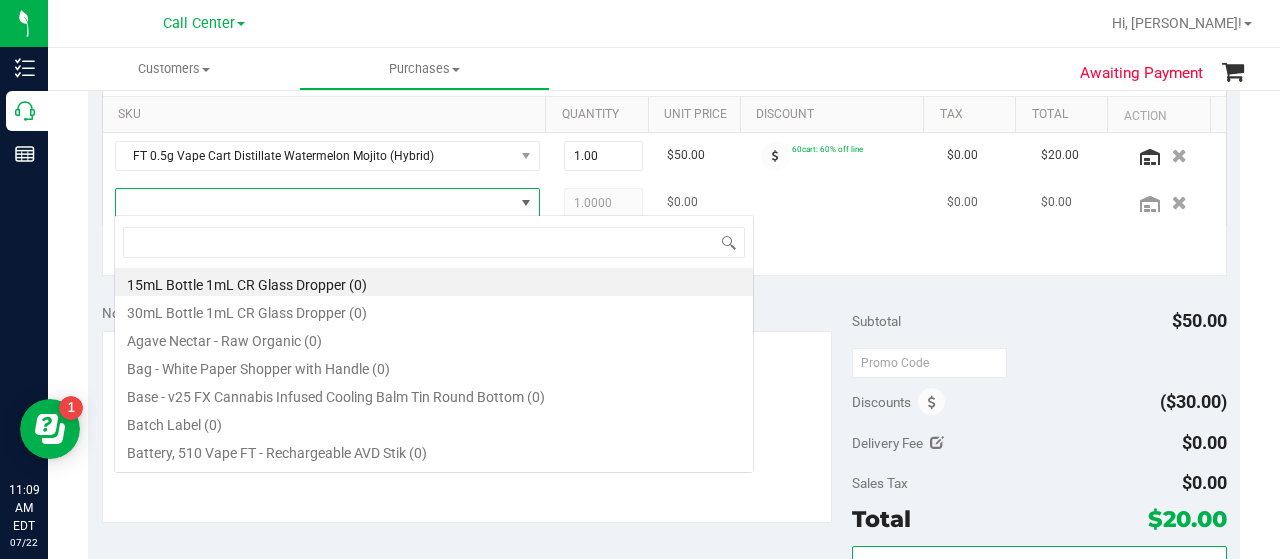 scroll, scrollTop: 99970, scrollLeft: 99586, axis: both 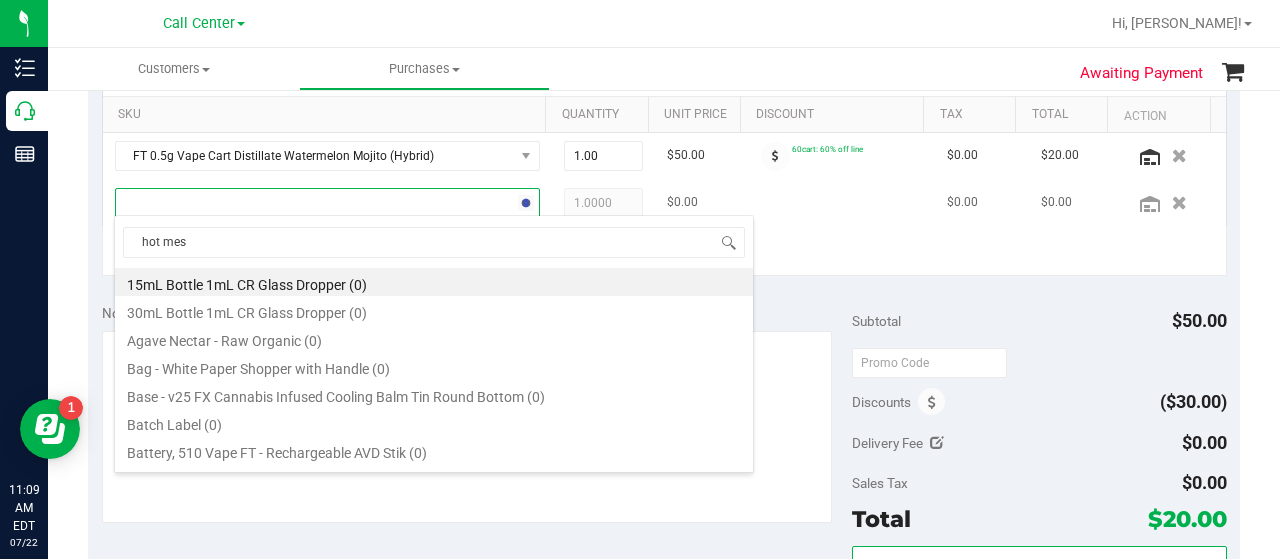 type on "hot mess" 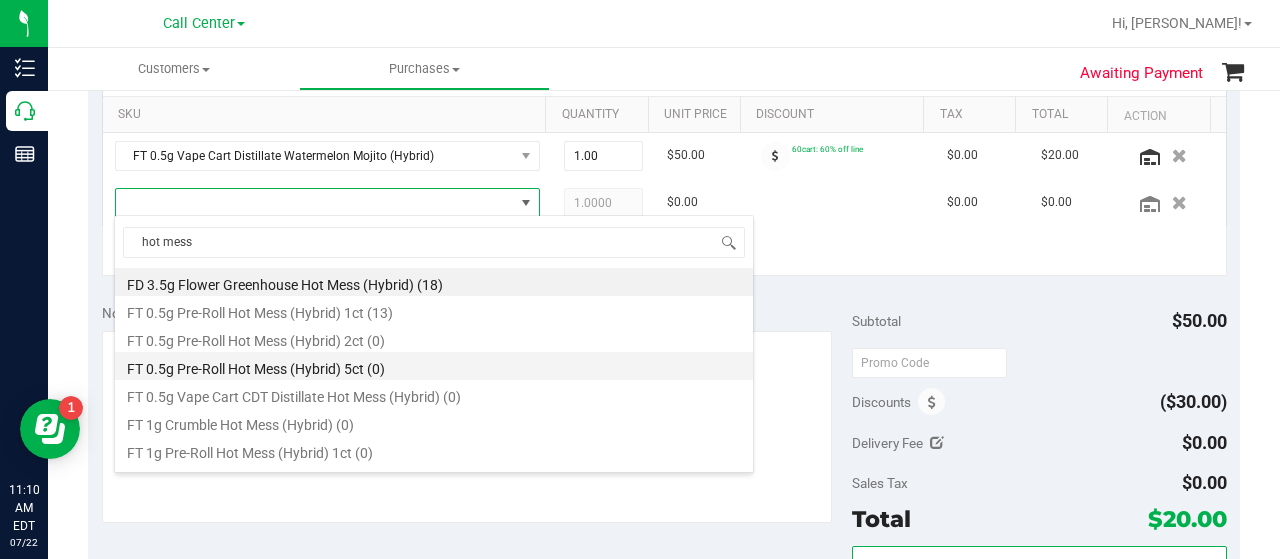 click on "FT 0.5g Pre-Roll Hot Mess (Hybrid) 5ct (0)" at bounding box center [434, 366] 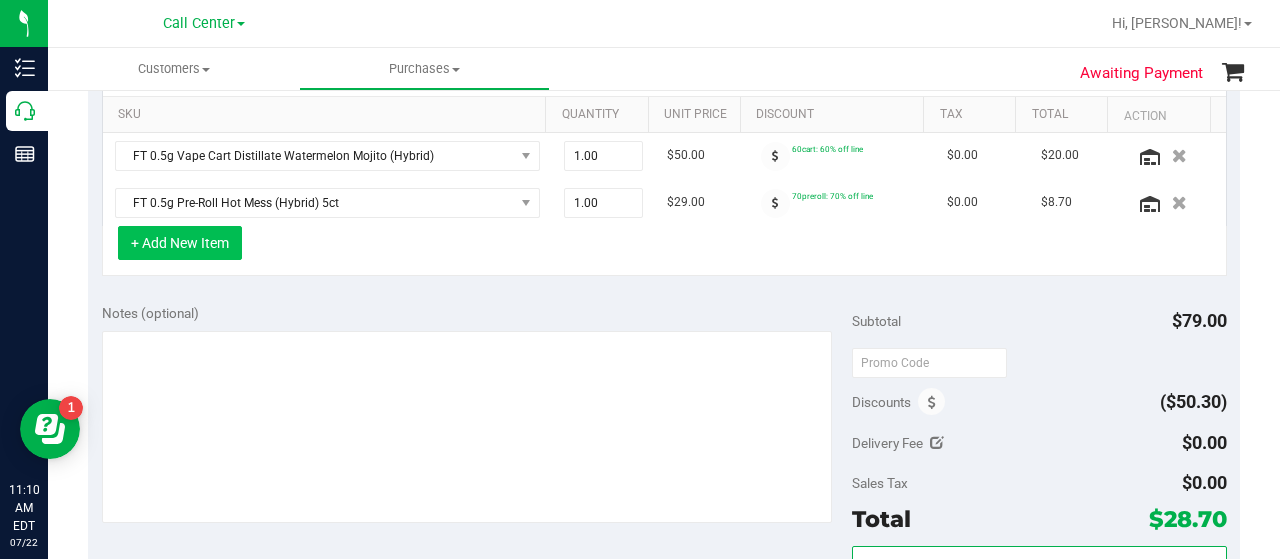 click on "+ Add New Item" at bounding box center [180, 243] 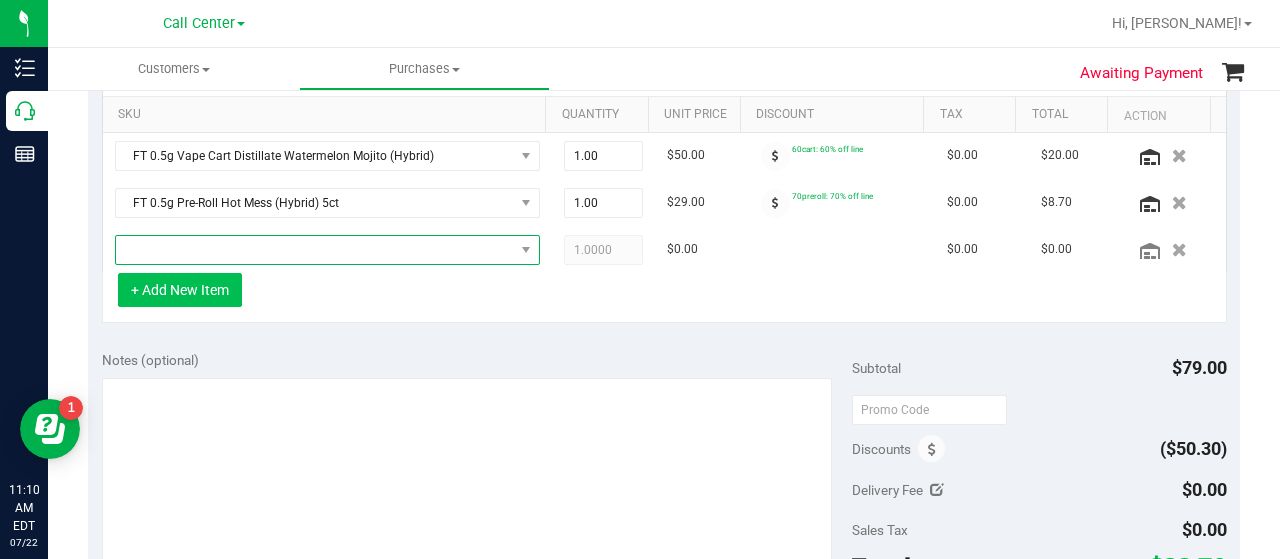 click at bounding box center [315, 250] 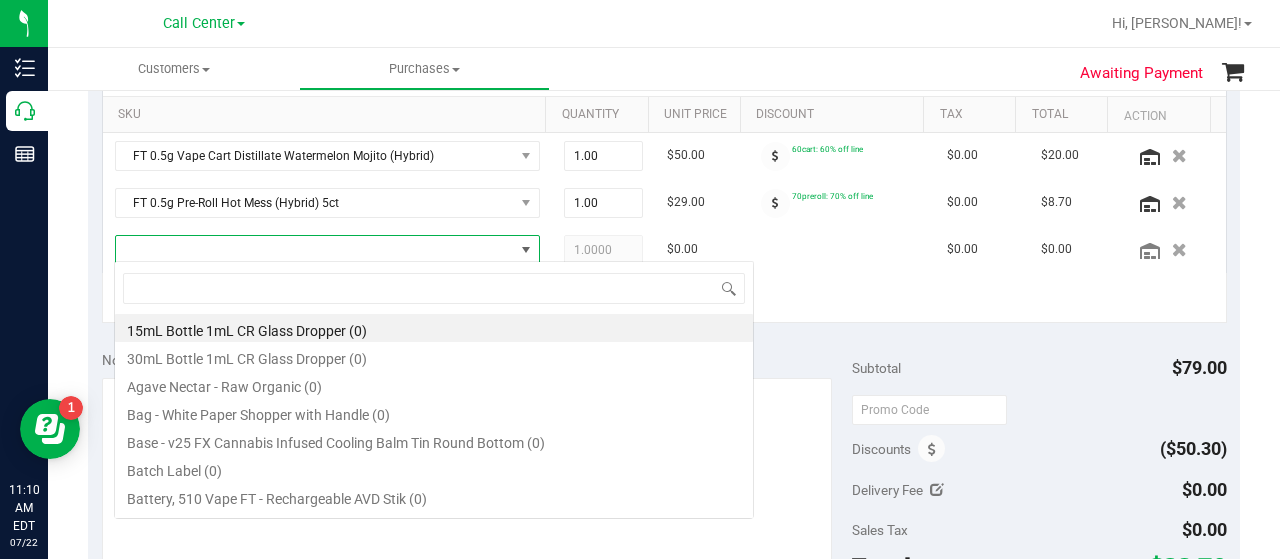 scroll, scrollTop: 99970, scrollLeft: 99586, axis: both 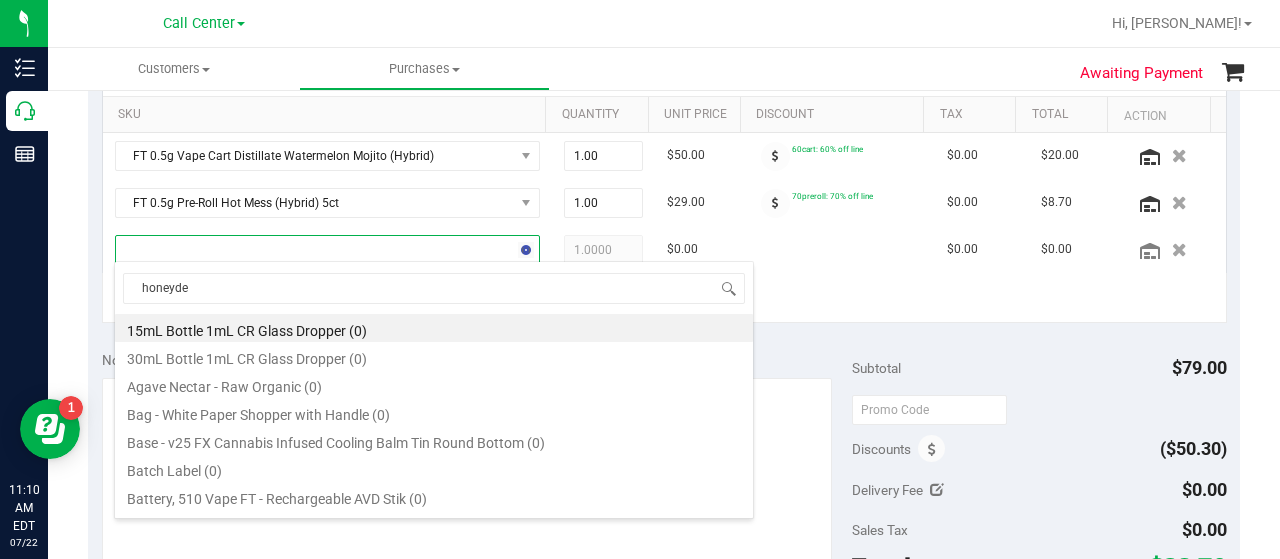 type on "honeydew" 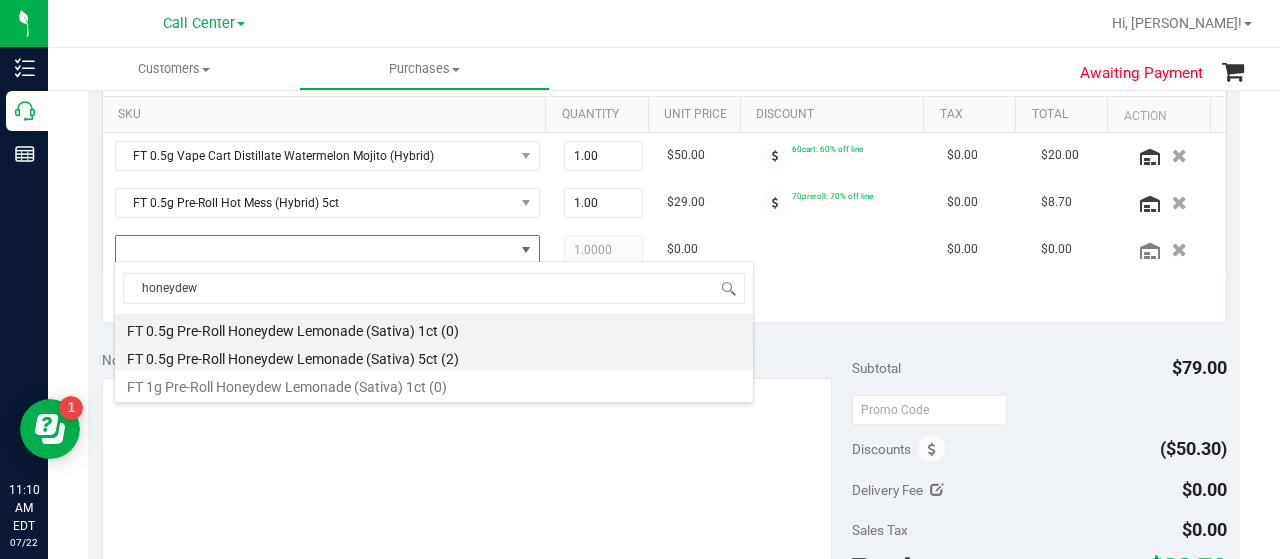 click on "FT 0.5g Pre-Roll Honeydew Lemonade (Sativa) 5ct (2)" at bounding box center [434, 356] 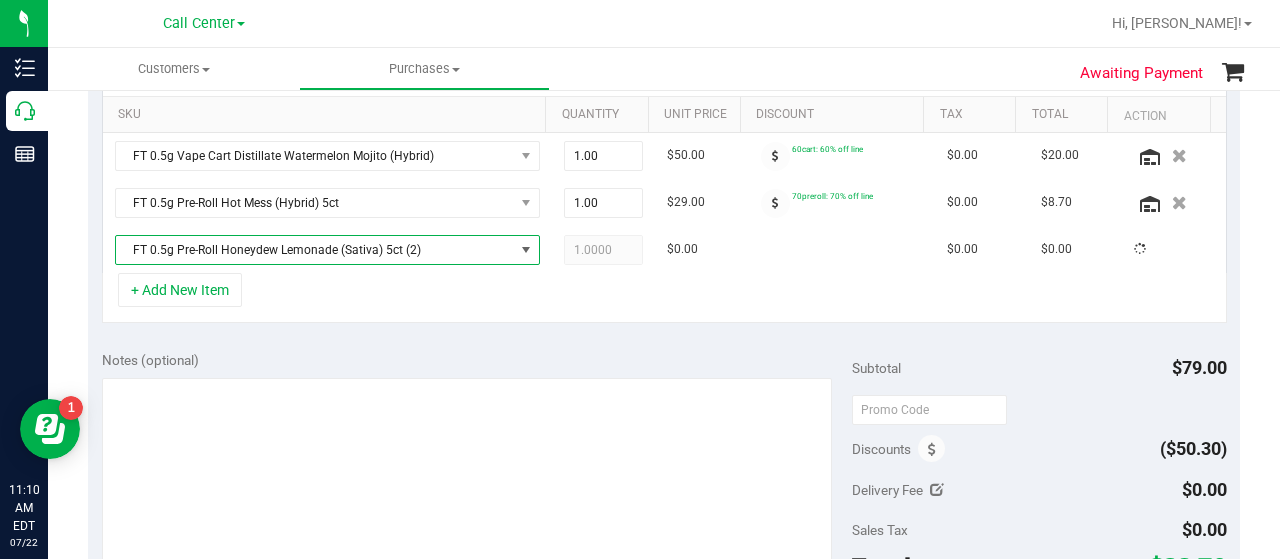 click on "Notes (optional)" at bounding box center (477, 360) 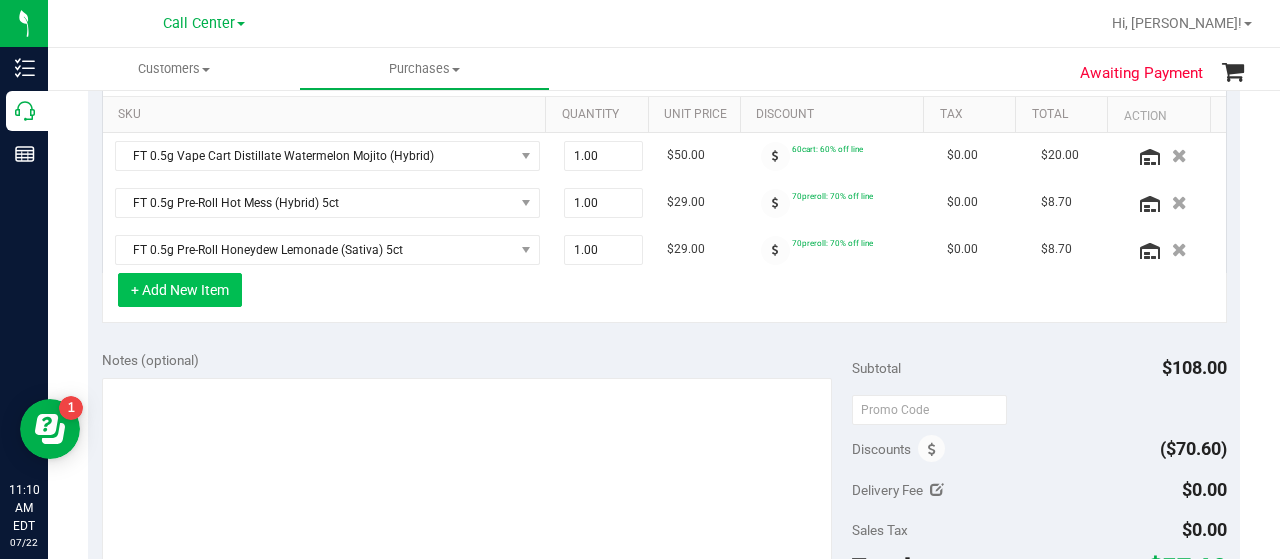 click on "+ Add New Item" at bounding box center [180, 290] 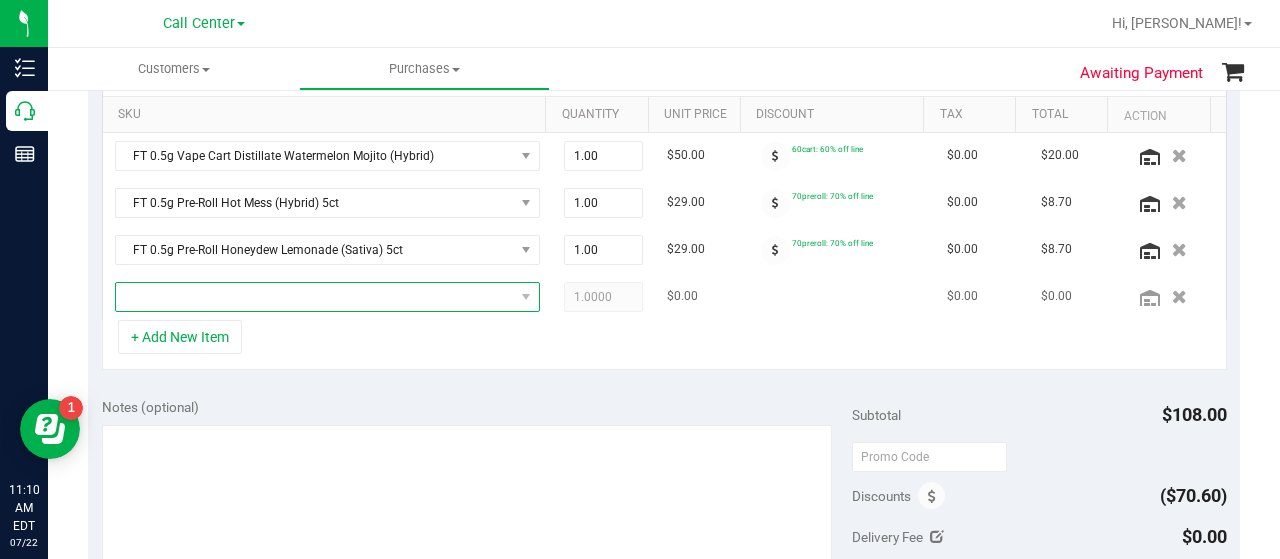 click at bounding box center (315, 297) 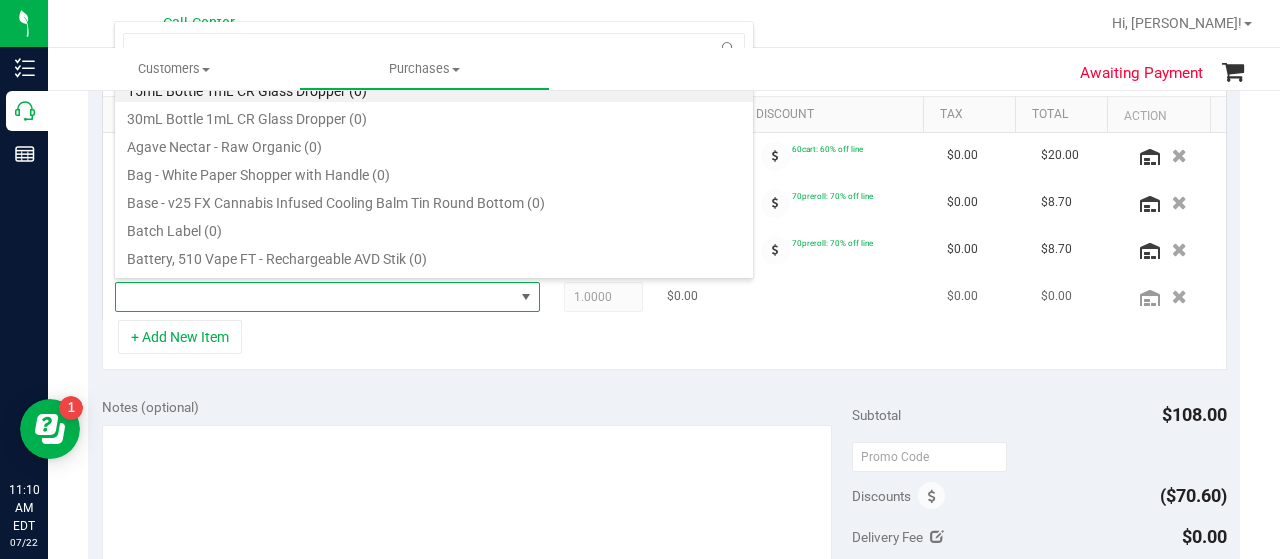 scroll, scrollTop: 99970, scrollLeft: 99586, axis: both 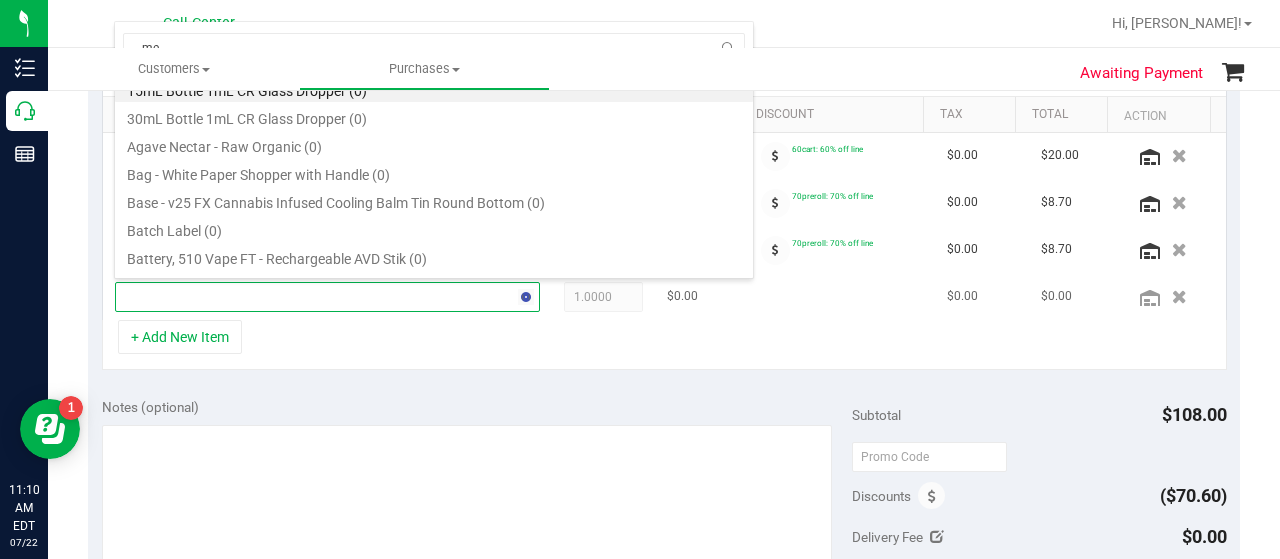 type on "mec" 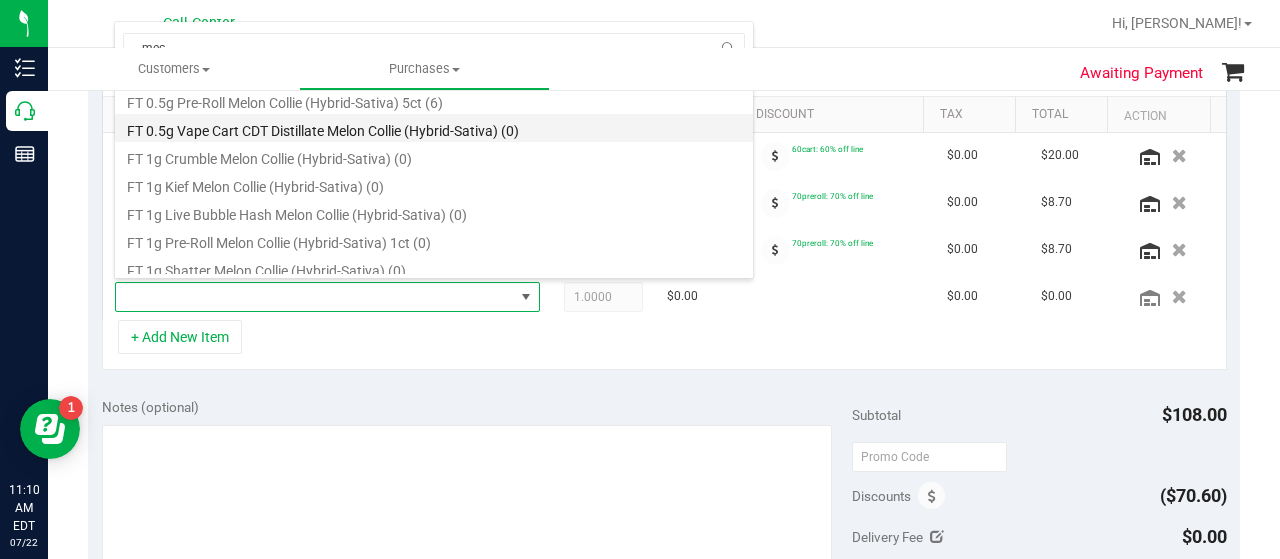 scroll, scrollTop: 0, scrollLeft: 0, axis: both 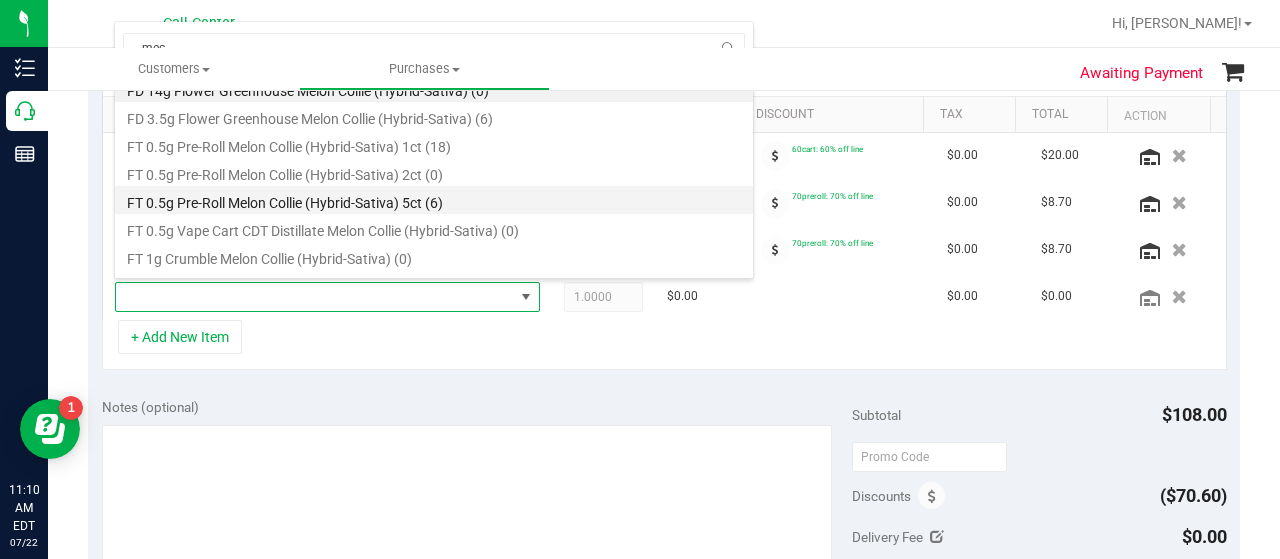 click on "FT 0.5g Pre-Roll Melon Collie (Hybrid-Sativa) 5ct (6)" at bounding box center (434, 200) 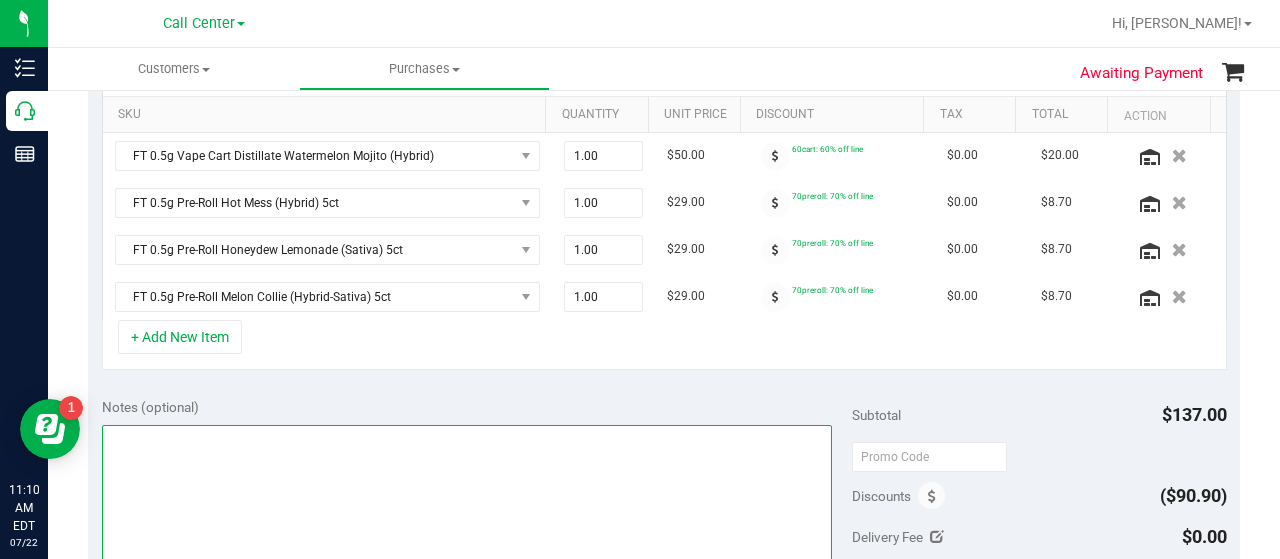 drag, startPoint x: 485, startPoint y: 419, endPoint x: 351, endPoint y: 395, distance: 136.1323 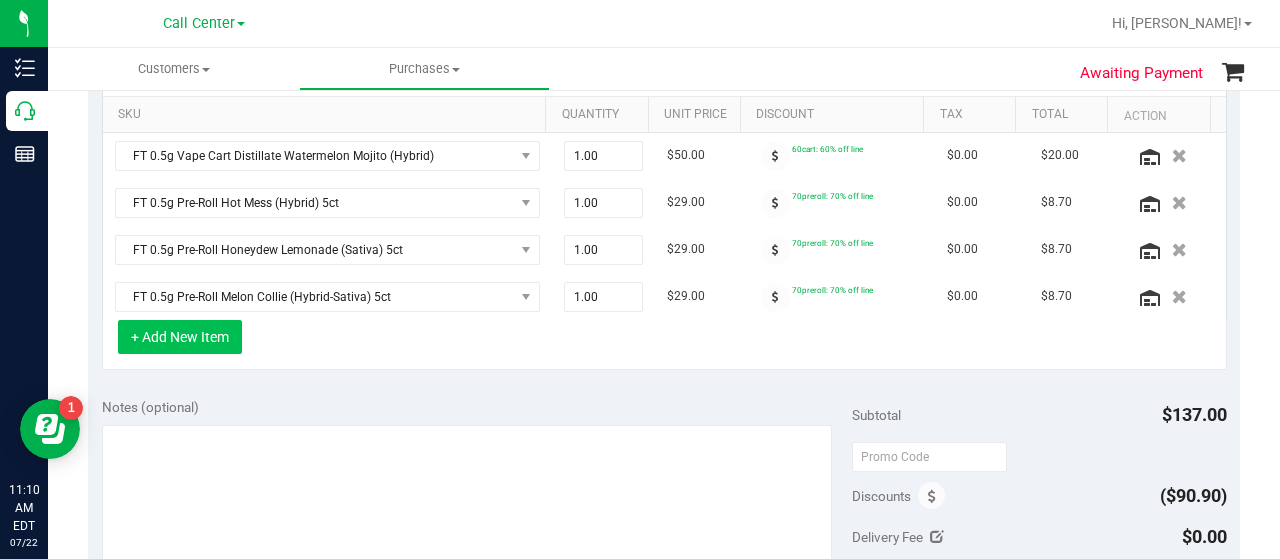 click on "+ Add New Item" at bounding box center [180, 337] 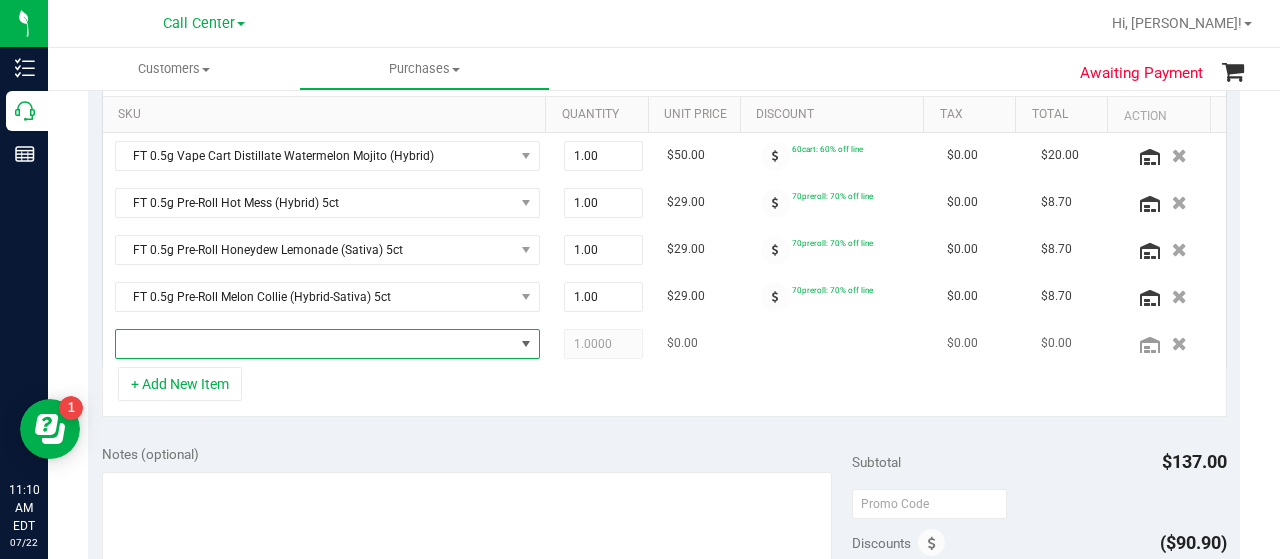 click at bounding box center [315, 344] 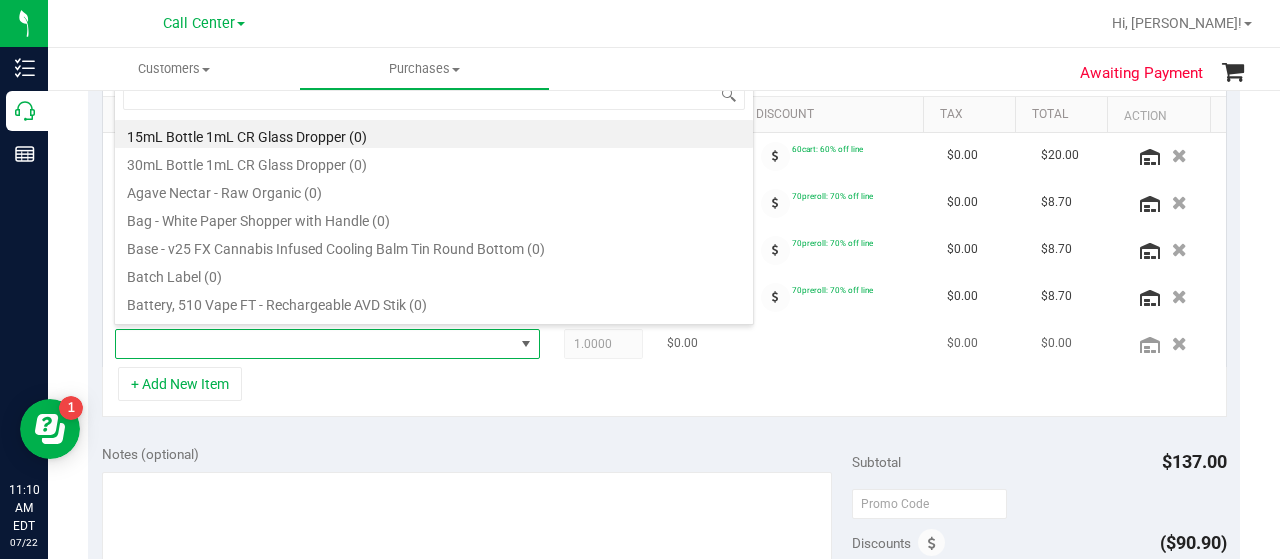 scroll, scrollTop: 99970, scrollLeft: 99586, axis: both 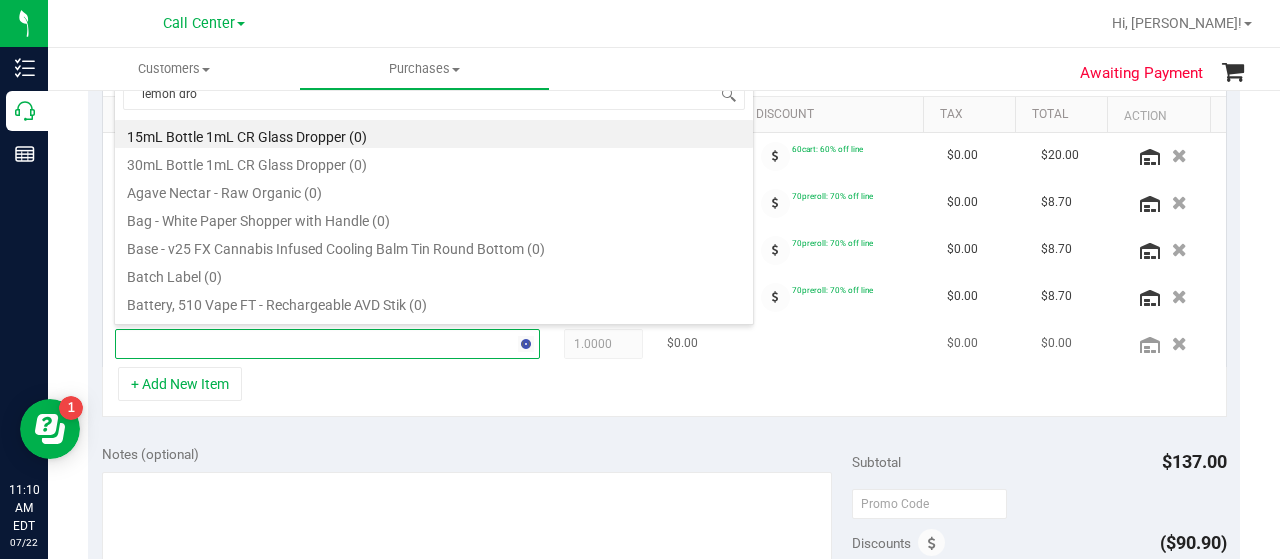 type on "lemon drop" 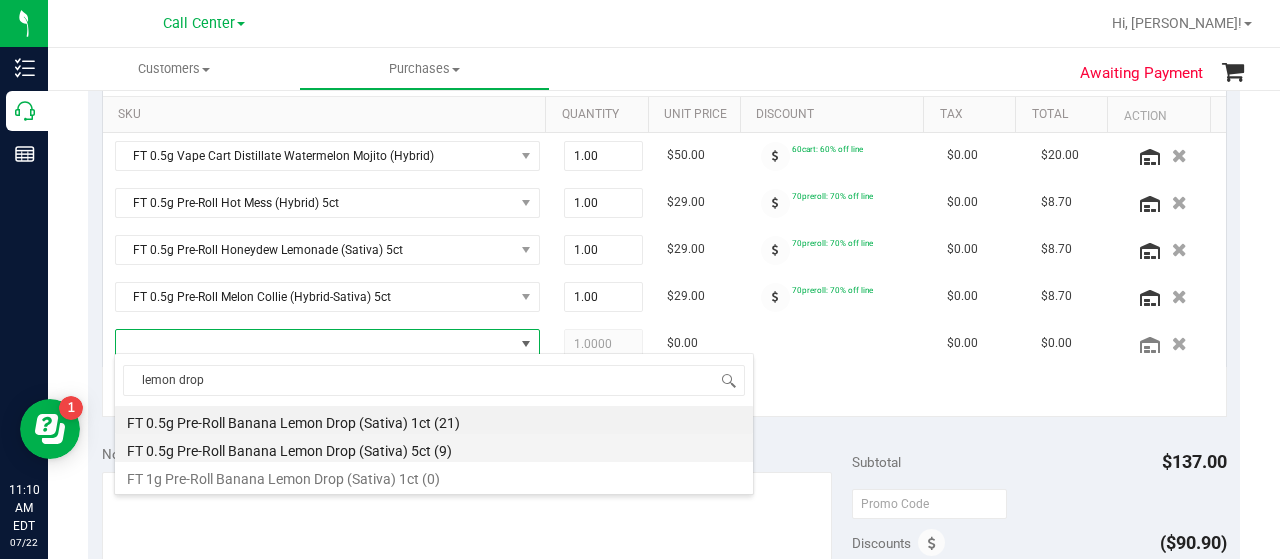 click on "FT 0.5g Pre-Roll Banana Lemon Drop (Sativa) 5ct (9)" at bounding box center (434, 448) 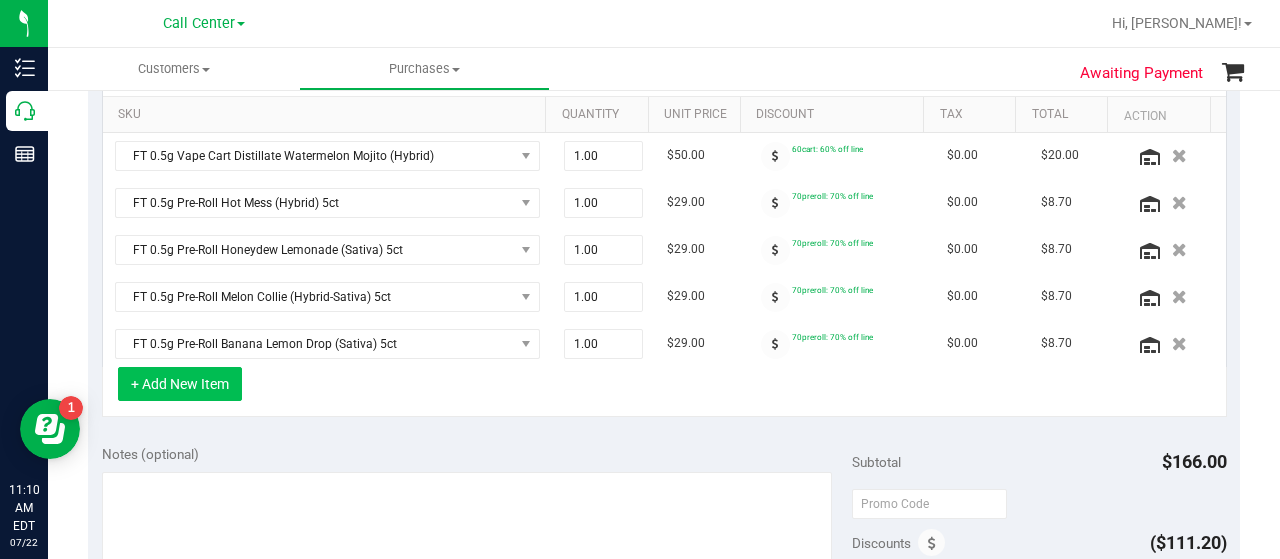 click on "+ Add New Item" at bounding box center [180, 384] 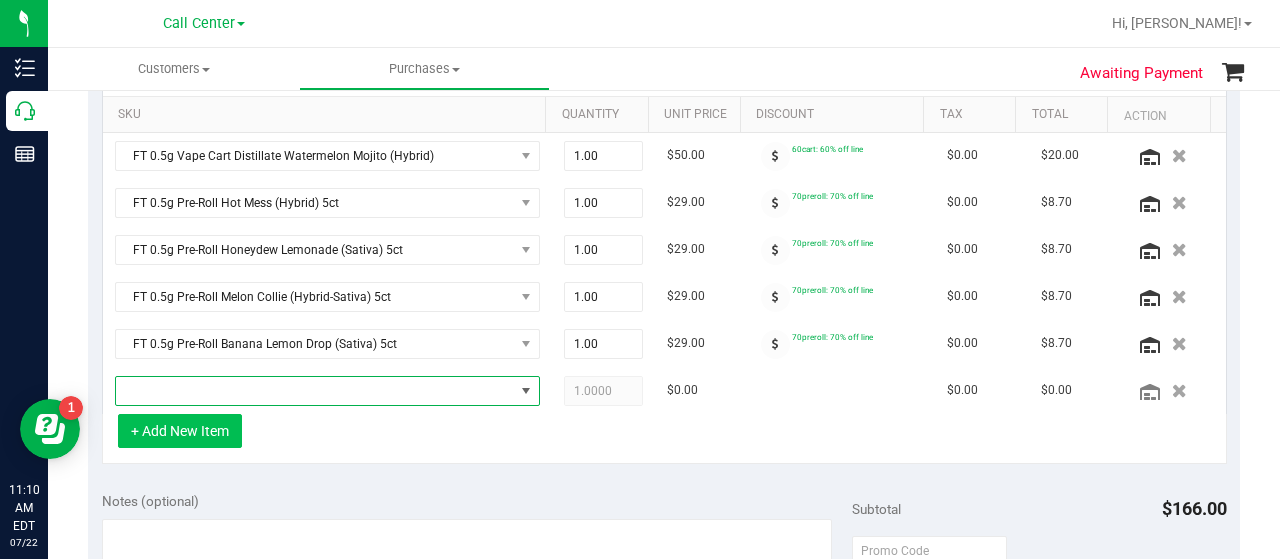 click at bounding box center [315, 391] 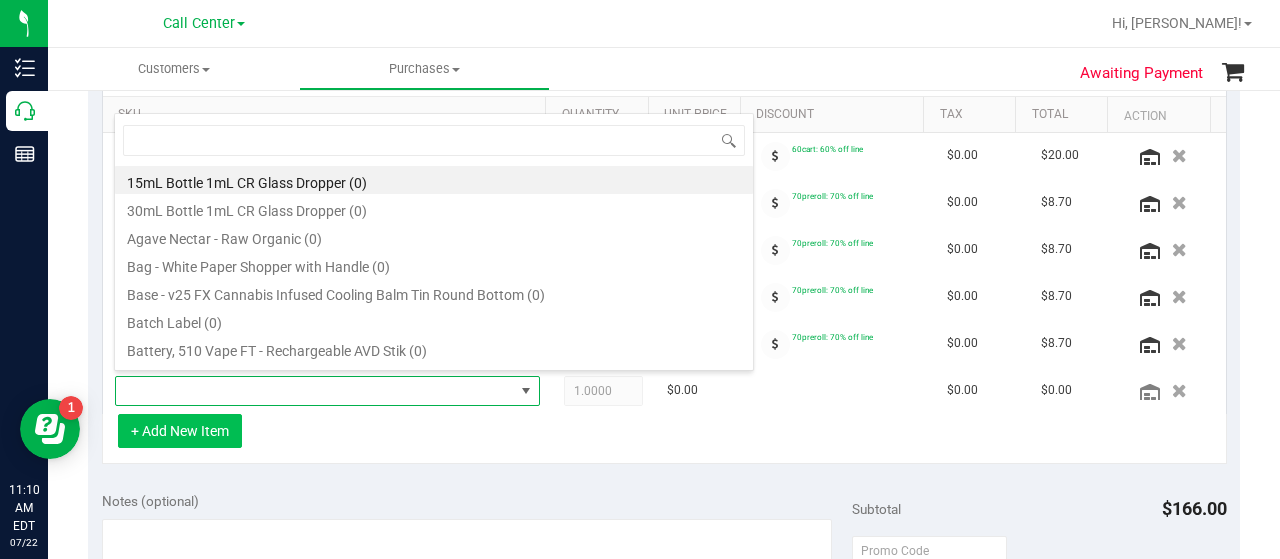 scroll, scrollTop: 99970, scrollLeft: 99586, axis: both 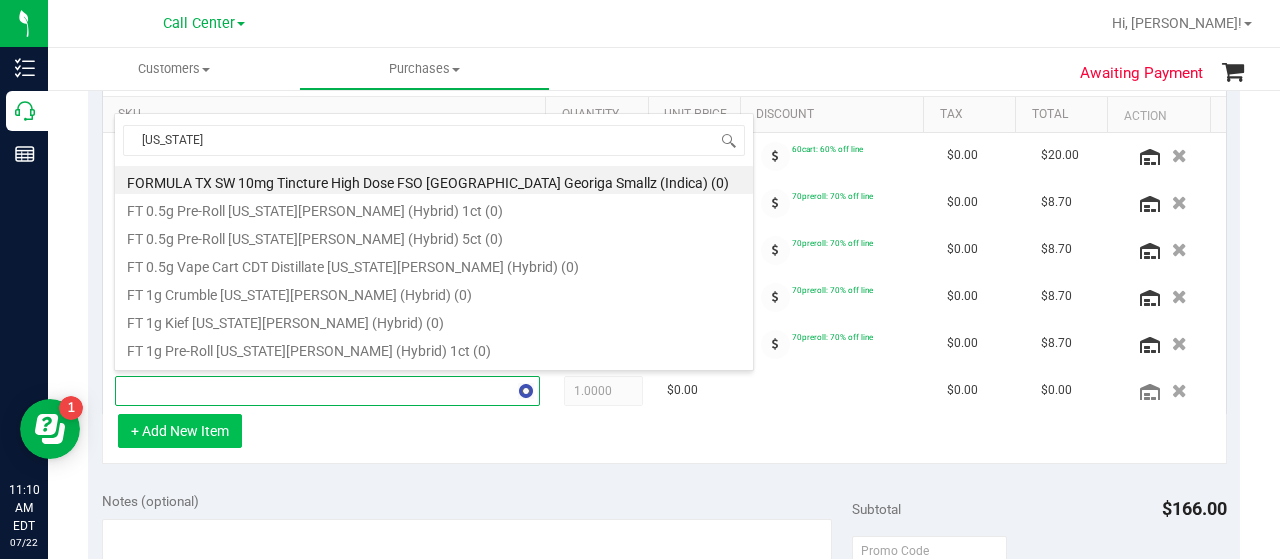 type on "georgia r" 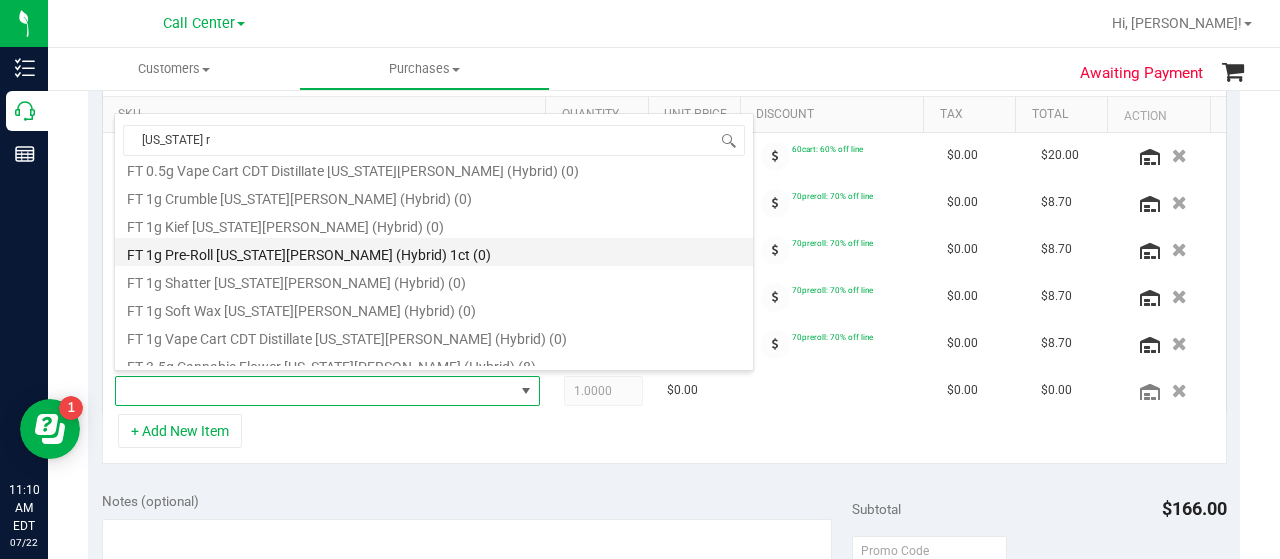 scroll, scrollTop: 100, scrollLeft: 0, axis: vertical 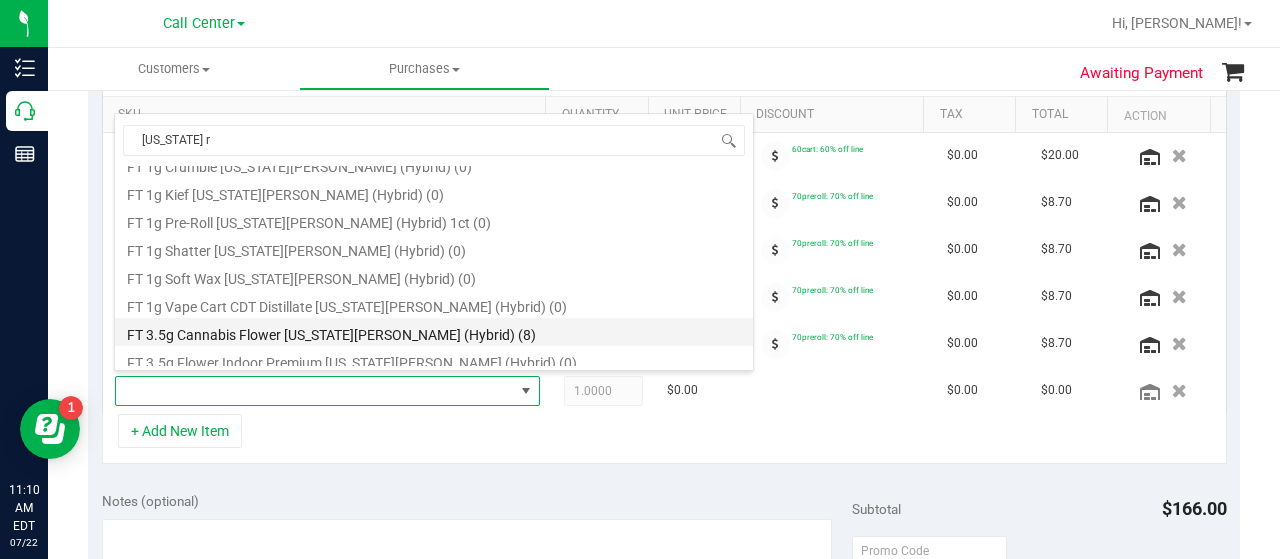 click on "FT 3.5g Cannabis Flower Georgia Runtz (Hybrid) (8)" at bounding box center (434, 332) 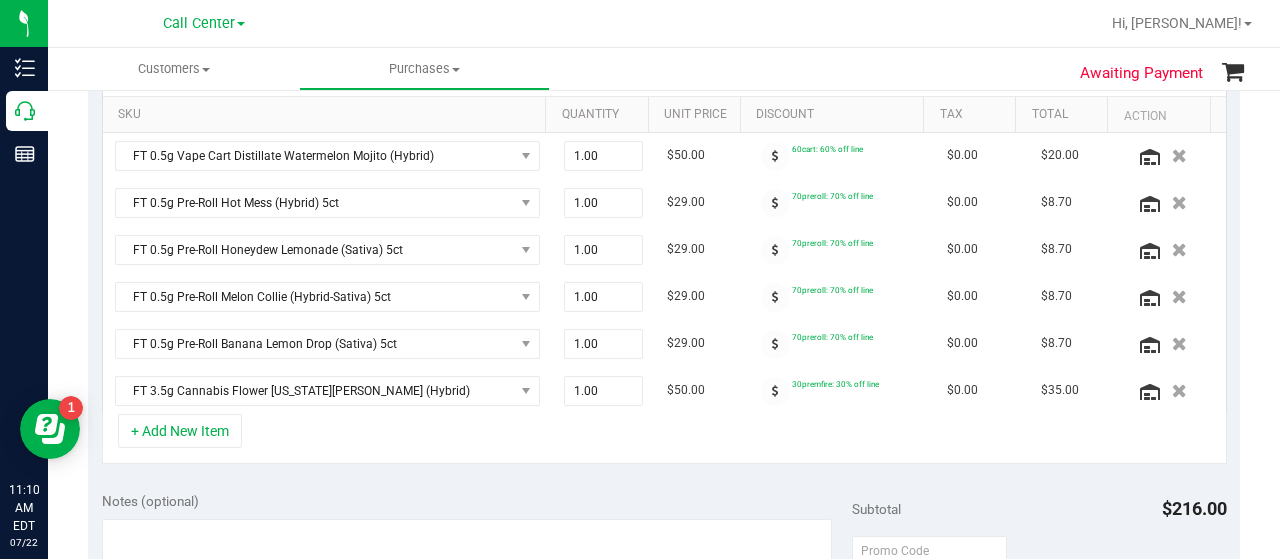click on "+ Add New Item" at bounding box center (664, 439) 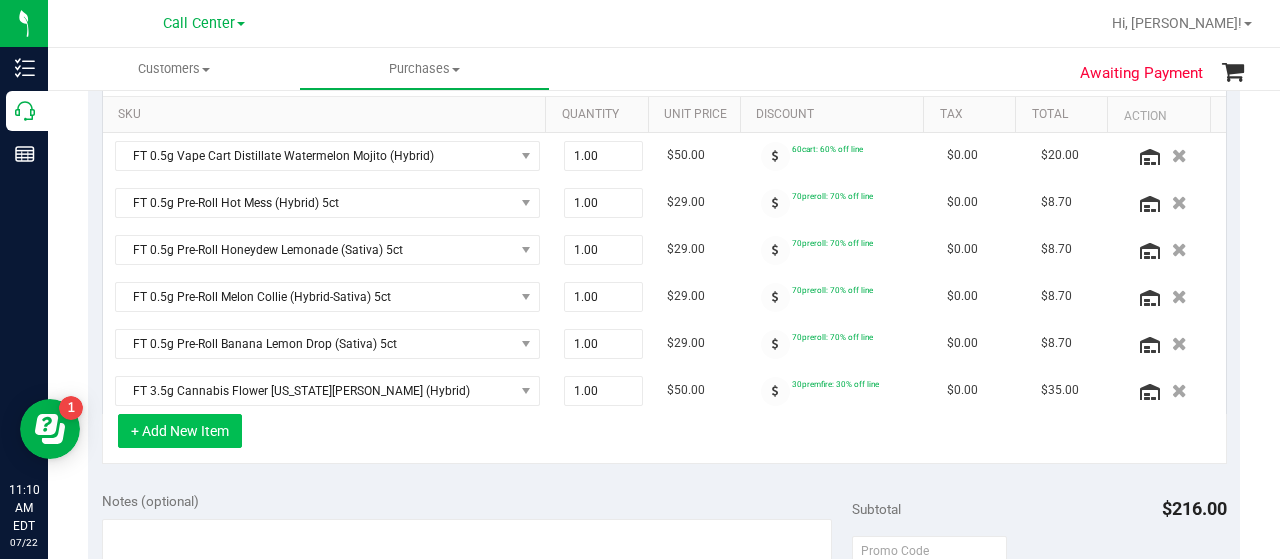 click on "+ Add New Item" at bounding box center [180, 431] 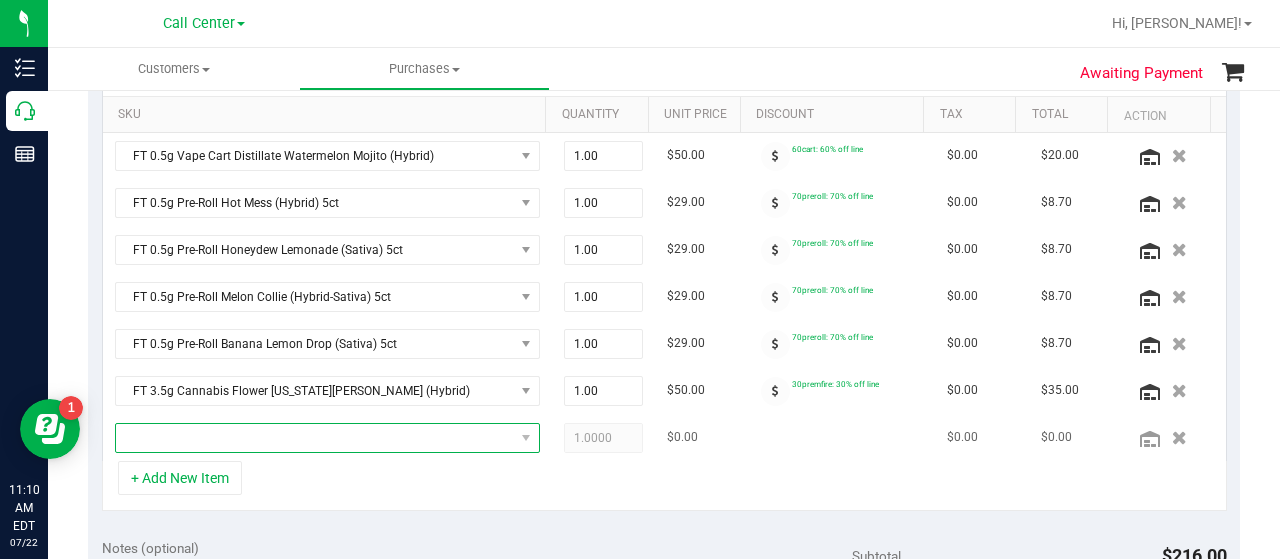 click at bounding box center (315, 438) 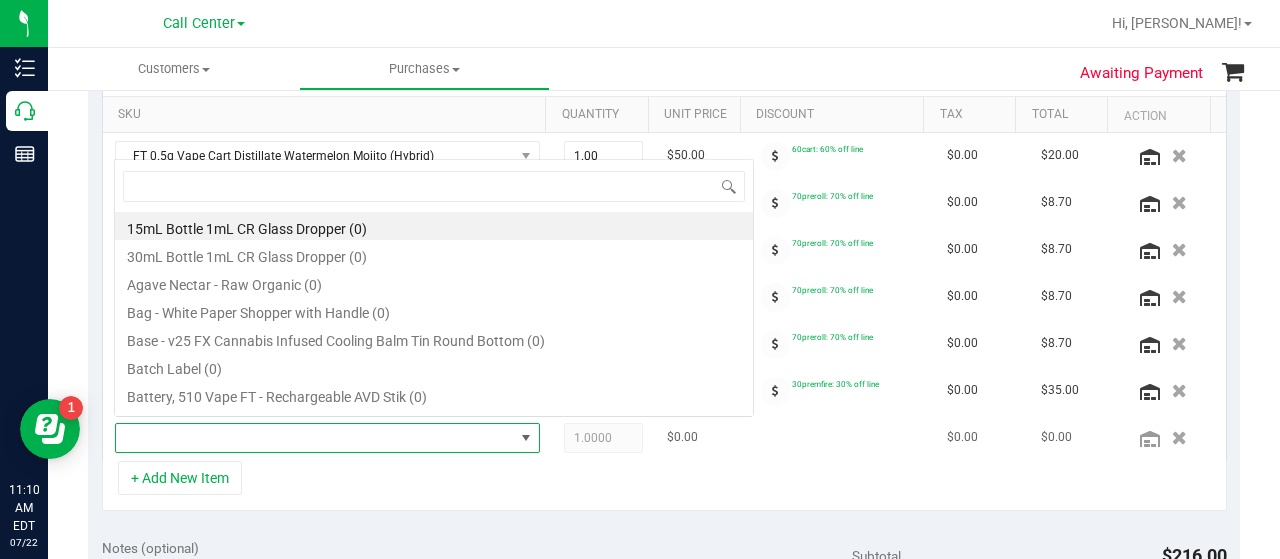 scroll, scrollTop: 0, scrollLeft: 0, axis: both 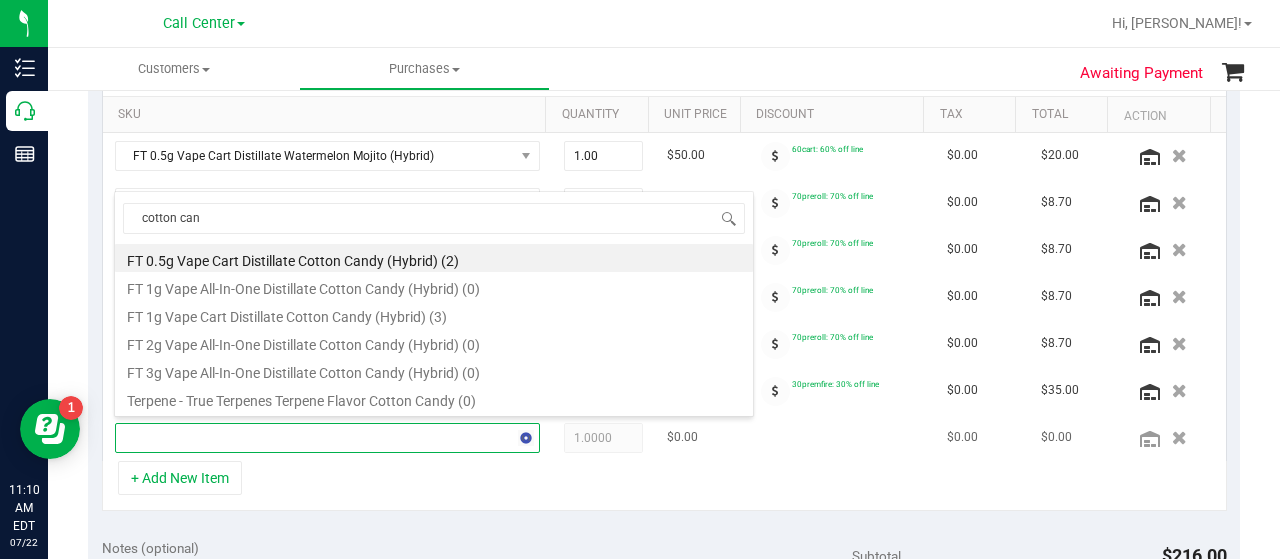 type on "cotton cand" 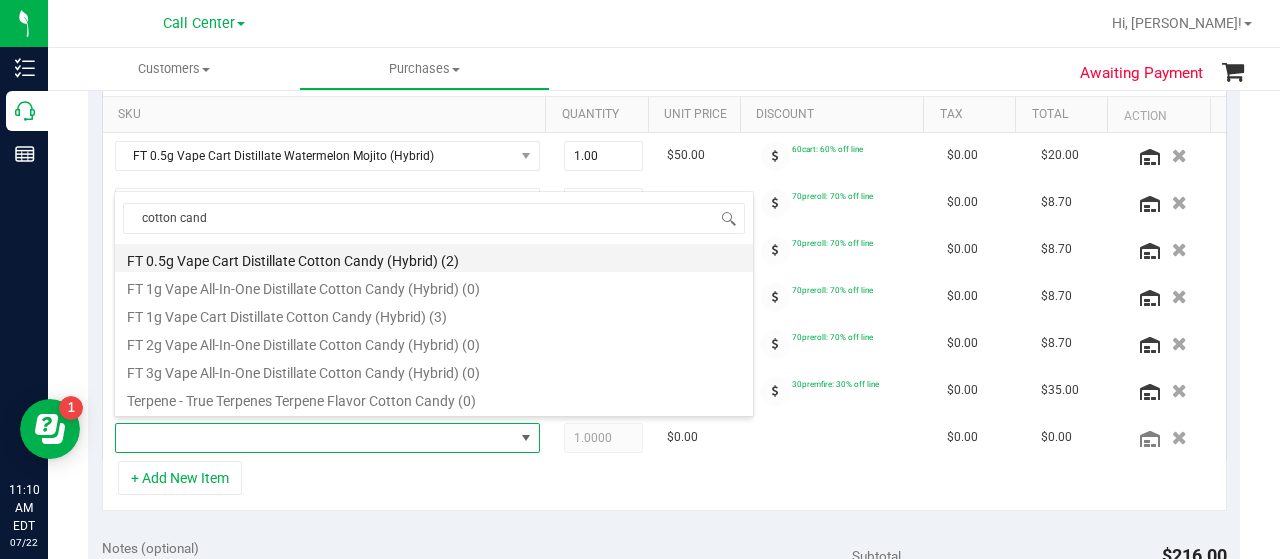click on "FT 0.5g Vape Cart Distillate Cotton Candy (Hybrid) (2)" at bounding box center (434, 258) 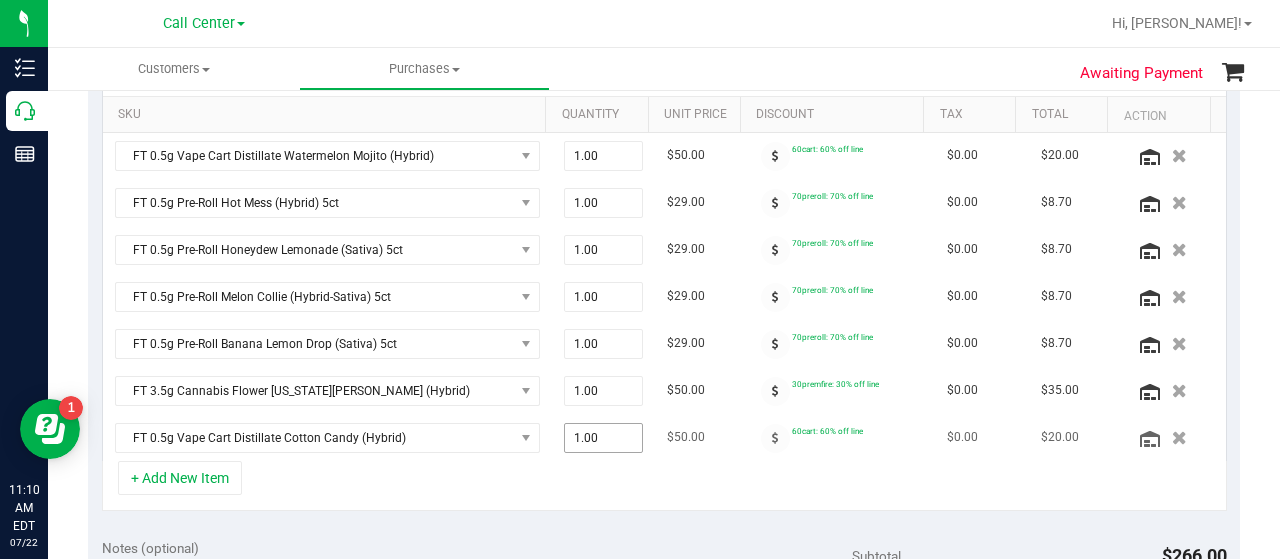 click on "1.00 1" at bounding box center [604, 438] 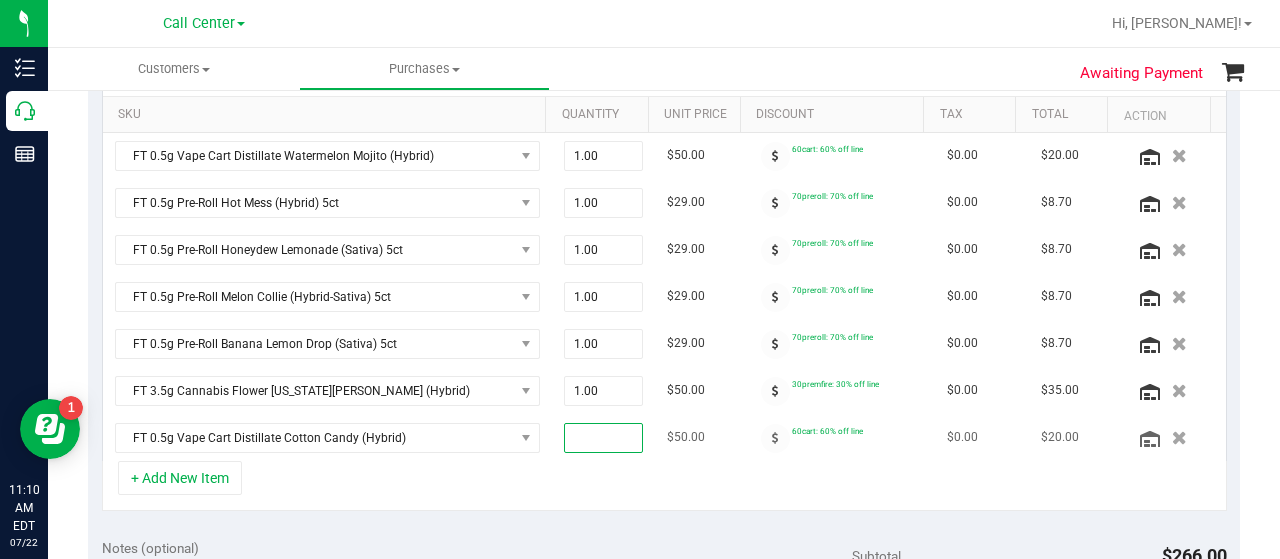 type on "2" 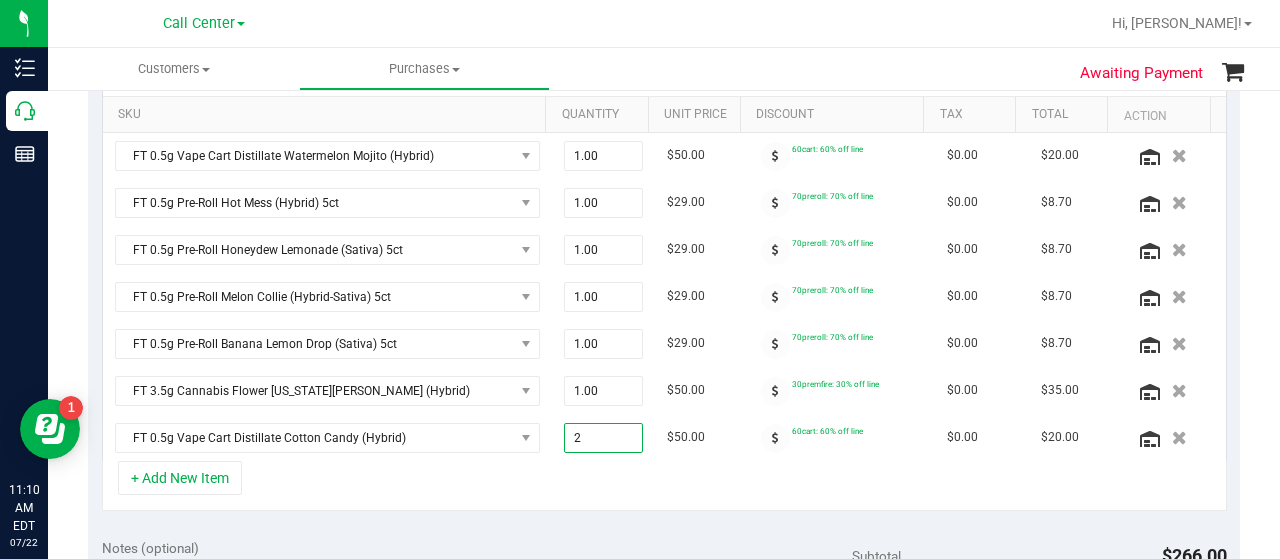 type on "2.00" 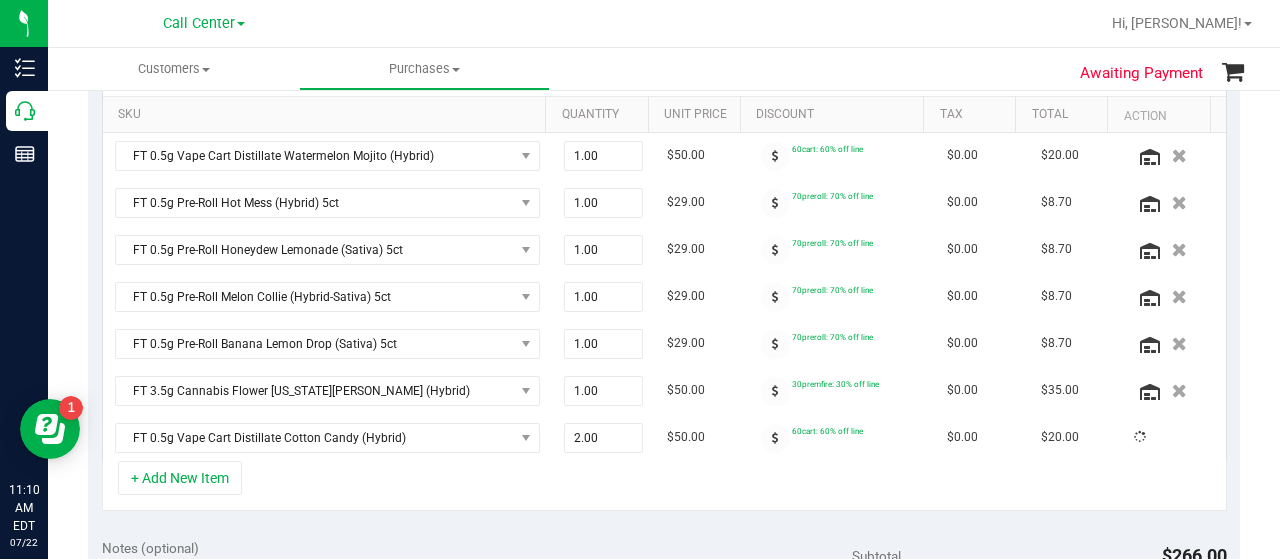 click on "Notes (optional)
Subtotal
$266.00
Discounts
($156.20)
Delivery Fee
$0.00
Sales Tax
$0.00
Total" at bounding box center (664, 705) 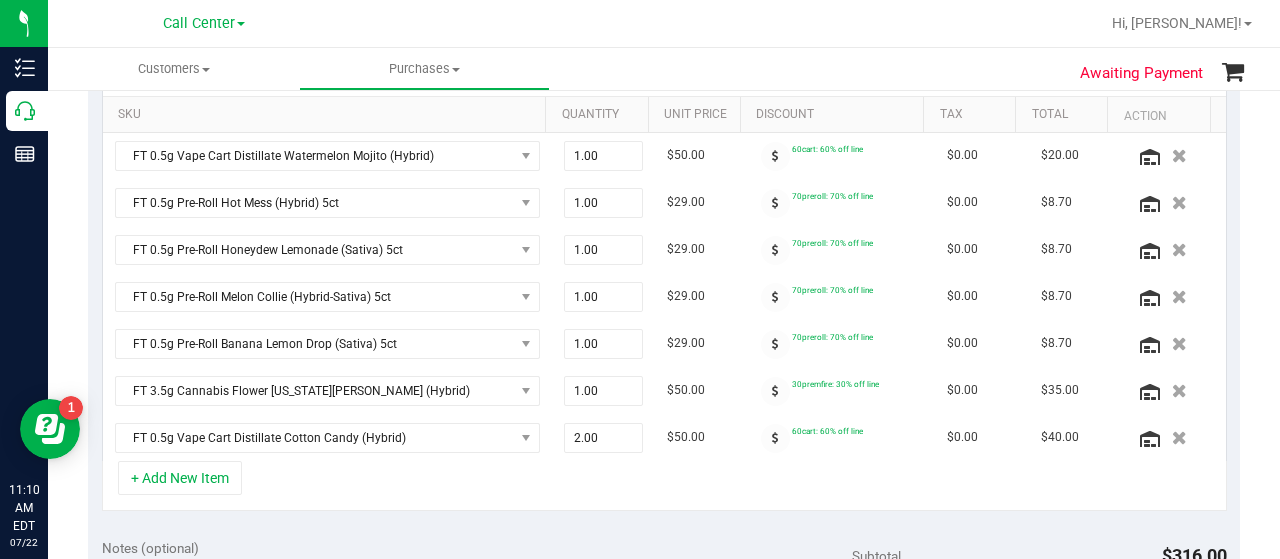 click 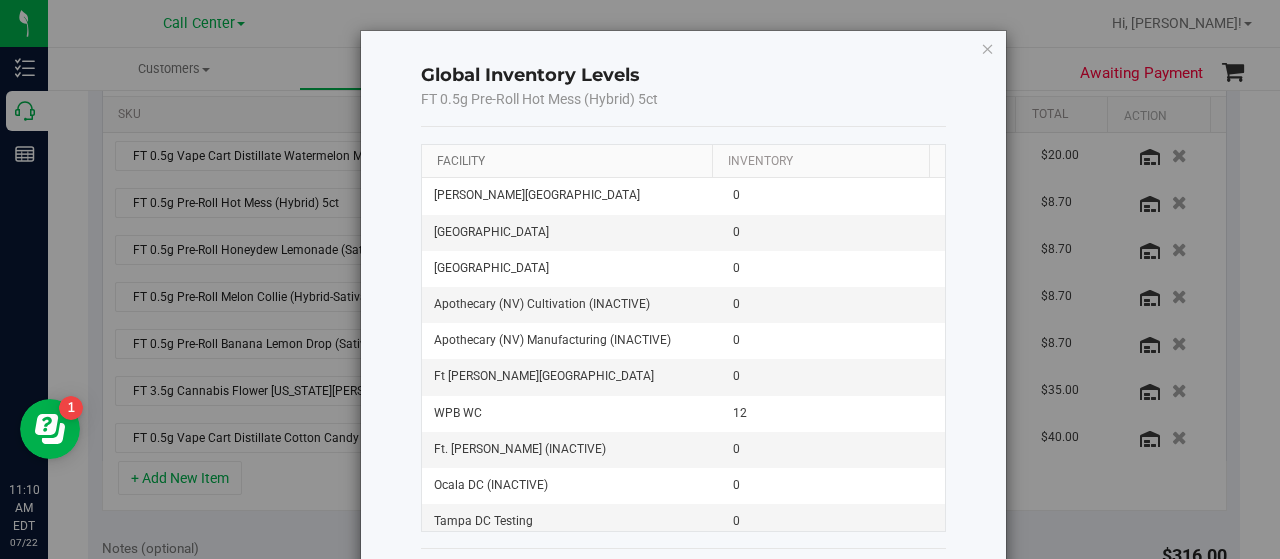 click on "Facility" at bounding box center [461, 161] 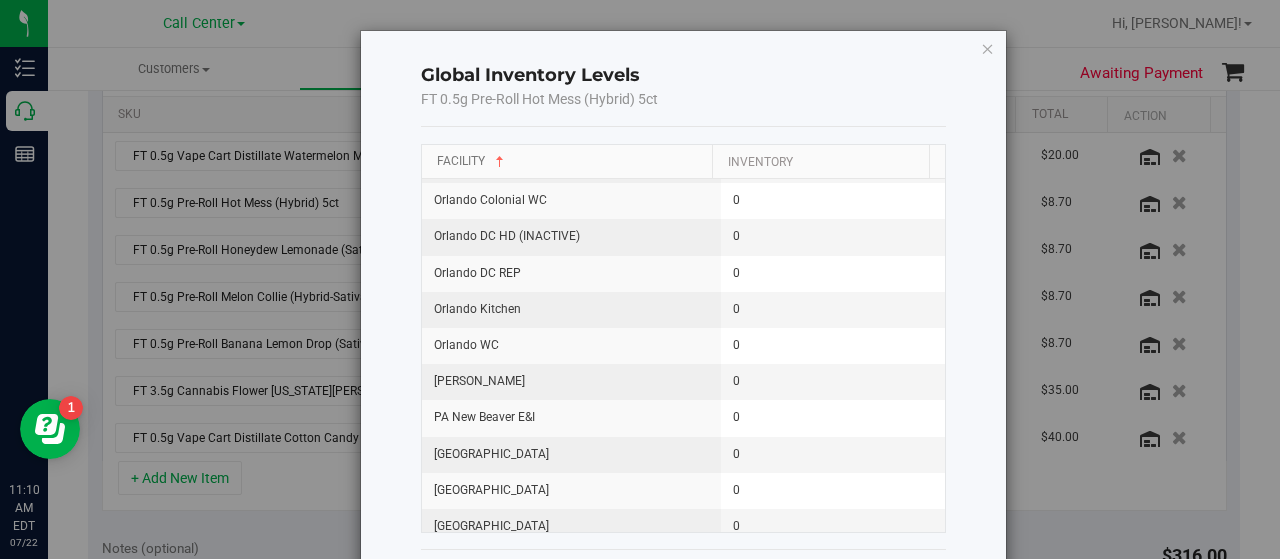scroll, scrollTop: 1900, scrollLeft: 0, axis: vertical 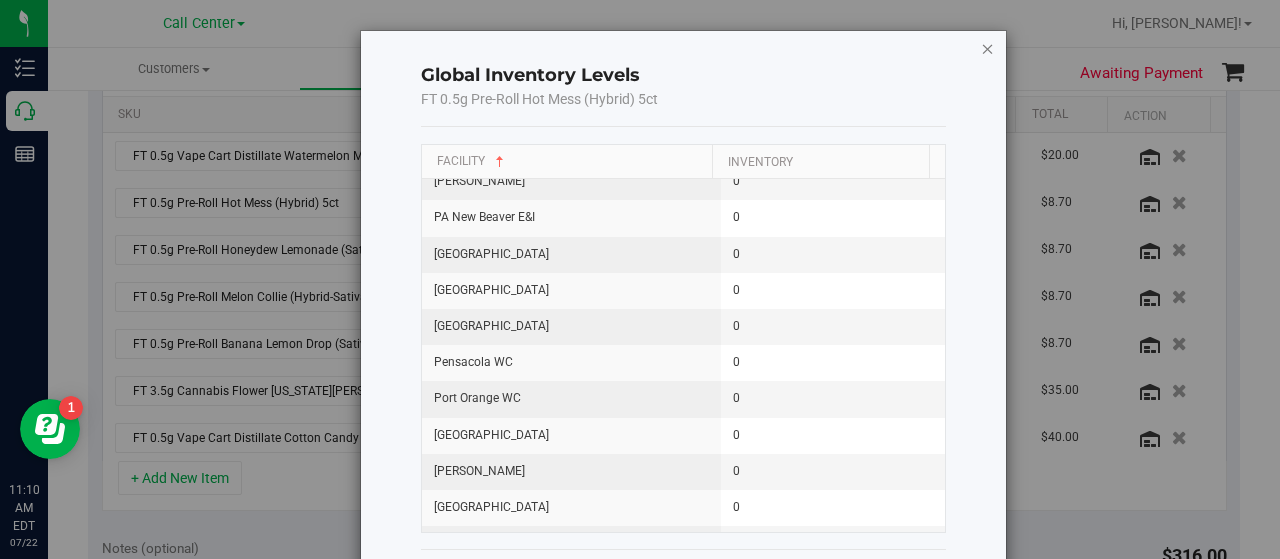 click at bounding box center (988, 48) 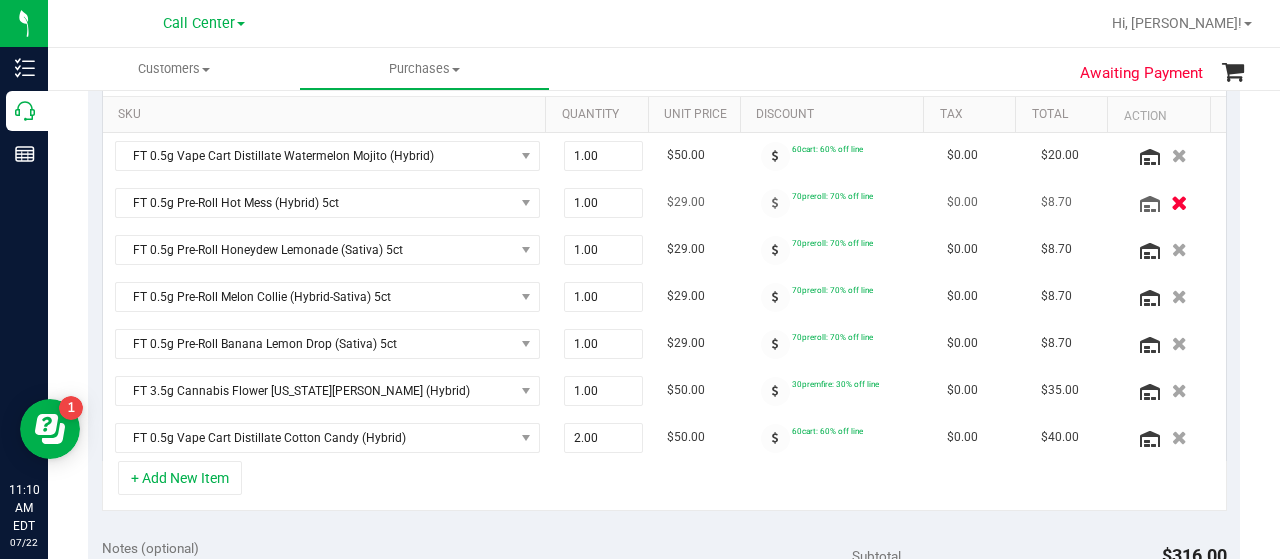click at bounding box center (1179, 202) 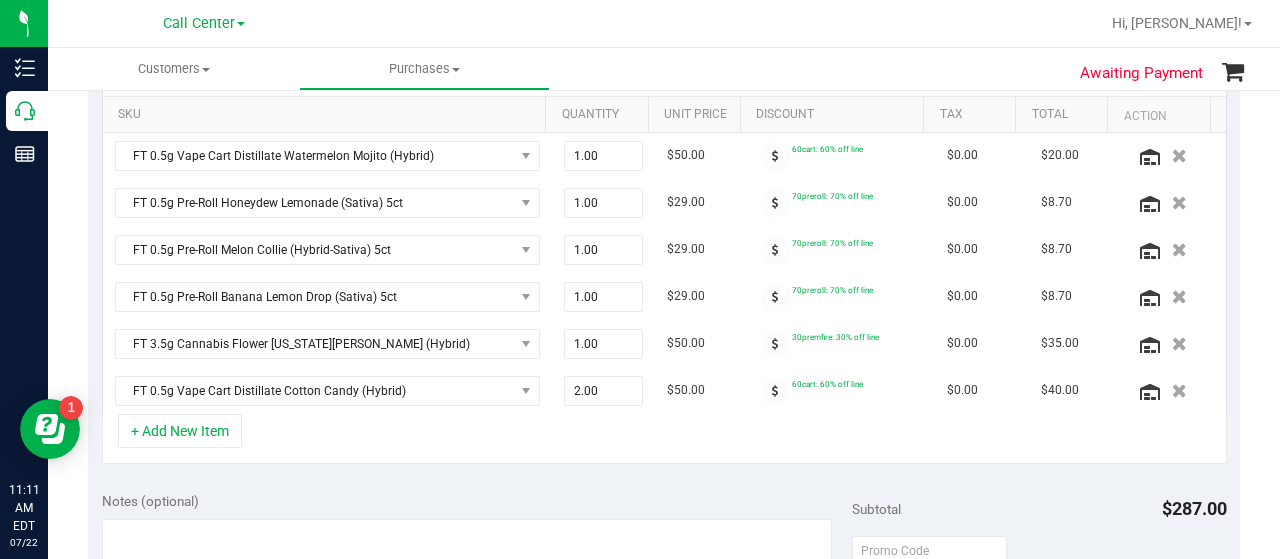 click on "Notes (optional)
Subtotal
$287.00
Discounts
($165.90)
Delivery Fee
$0.00
Sales Tax
$0.00
Total" at bounding box center [664, 658] 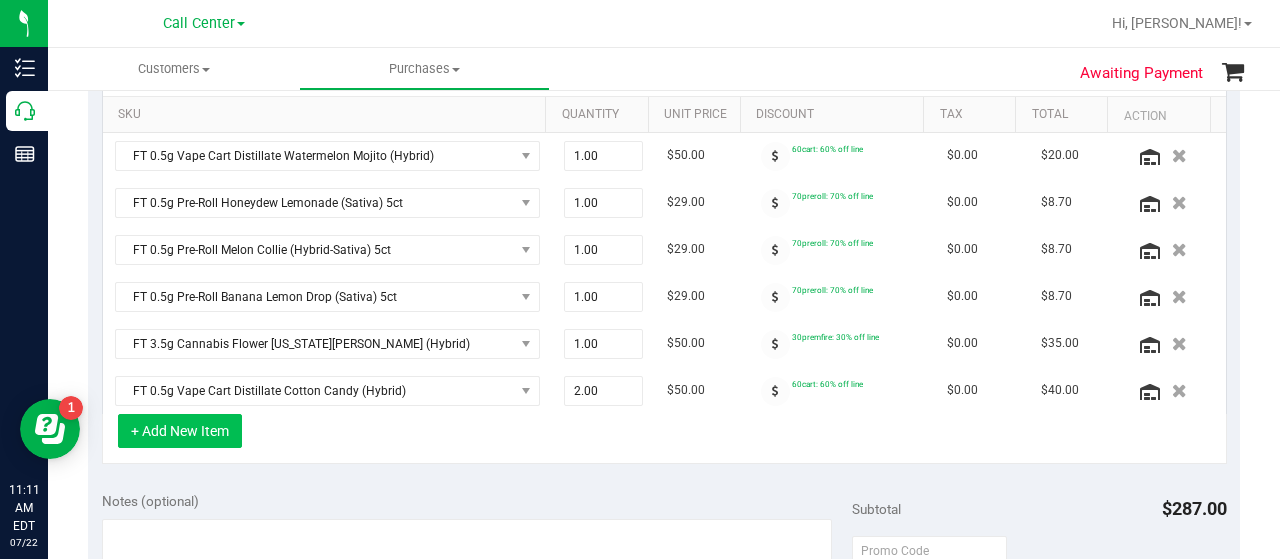 click on "+ Add New Item" at bounding box center (180, 431) 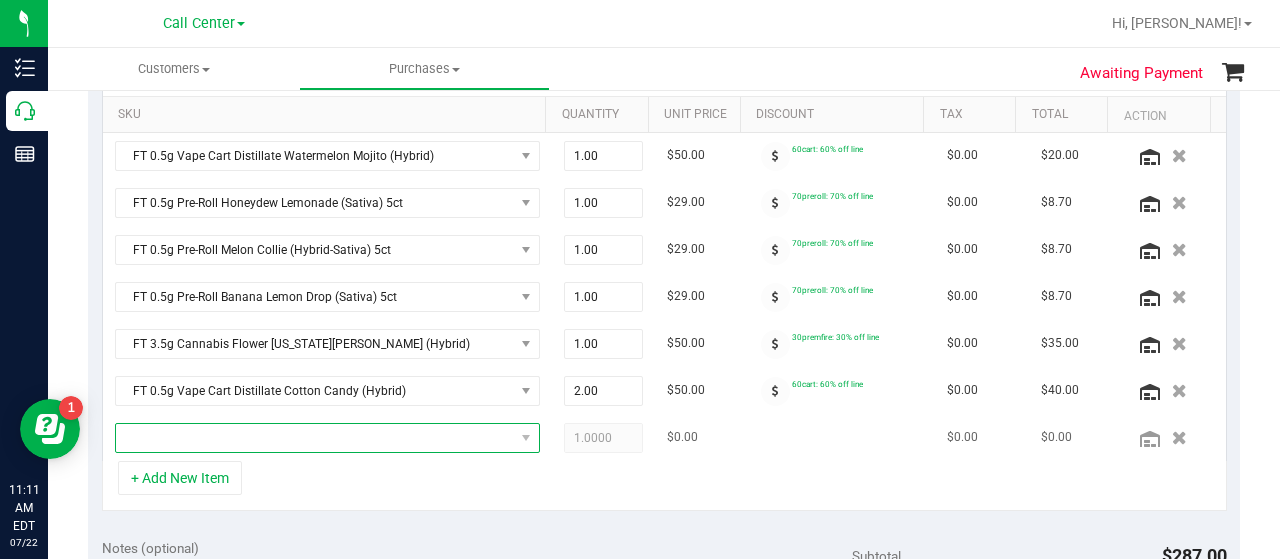 click at bounding box center (315, 438) 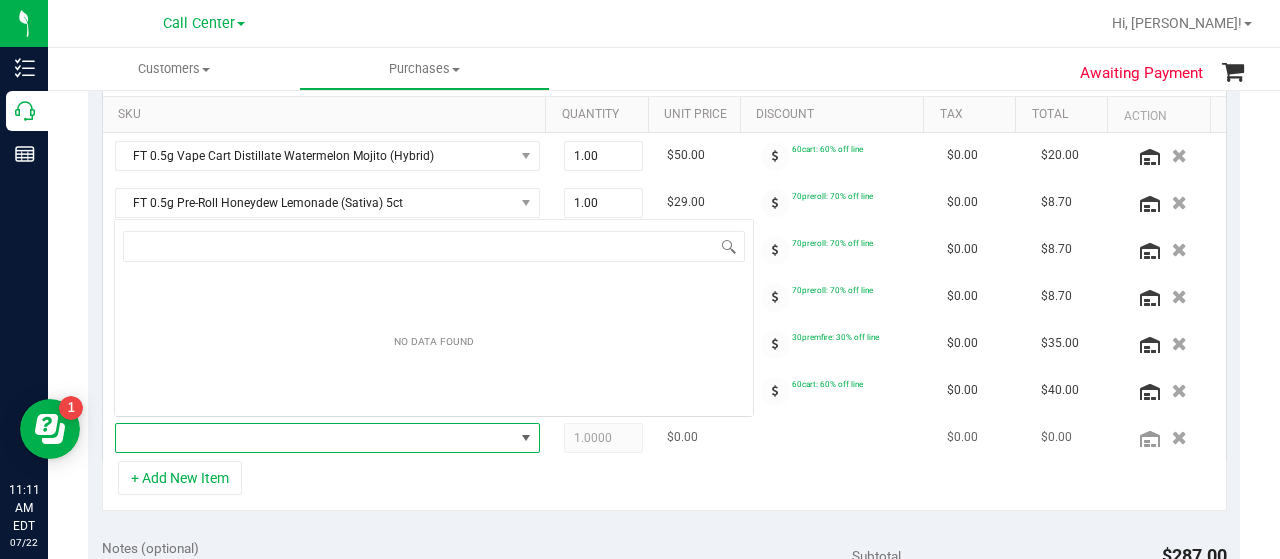 scroll, scrollTop: 0, scrollLeft: 0, axis: both 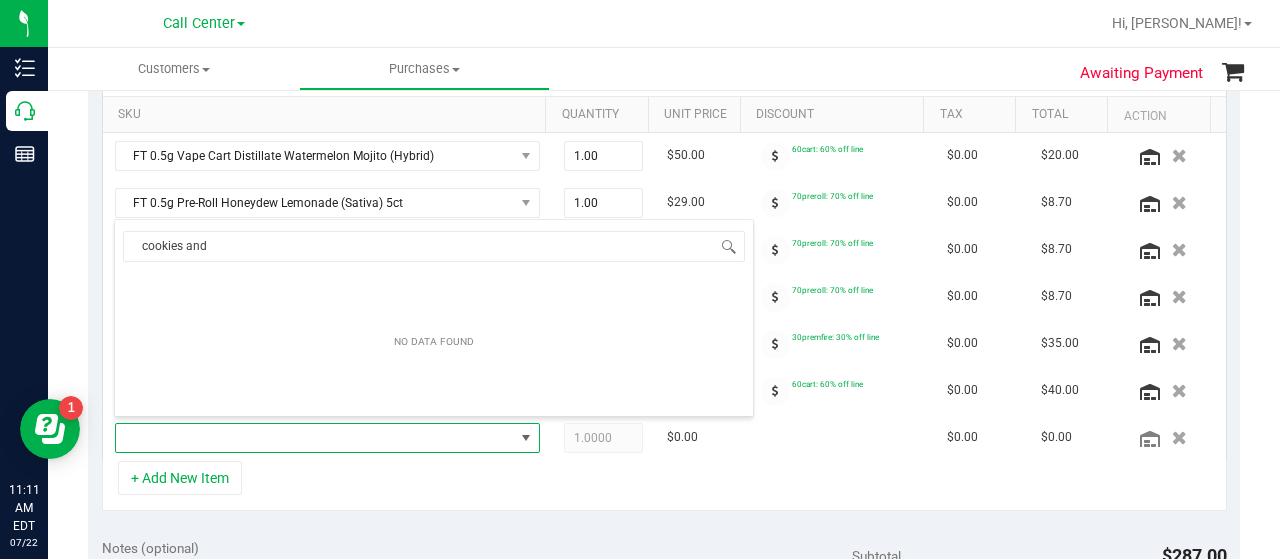 type on "cookies and" 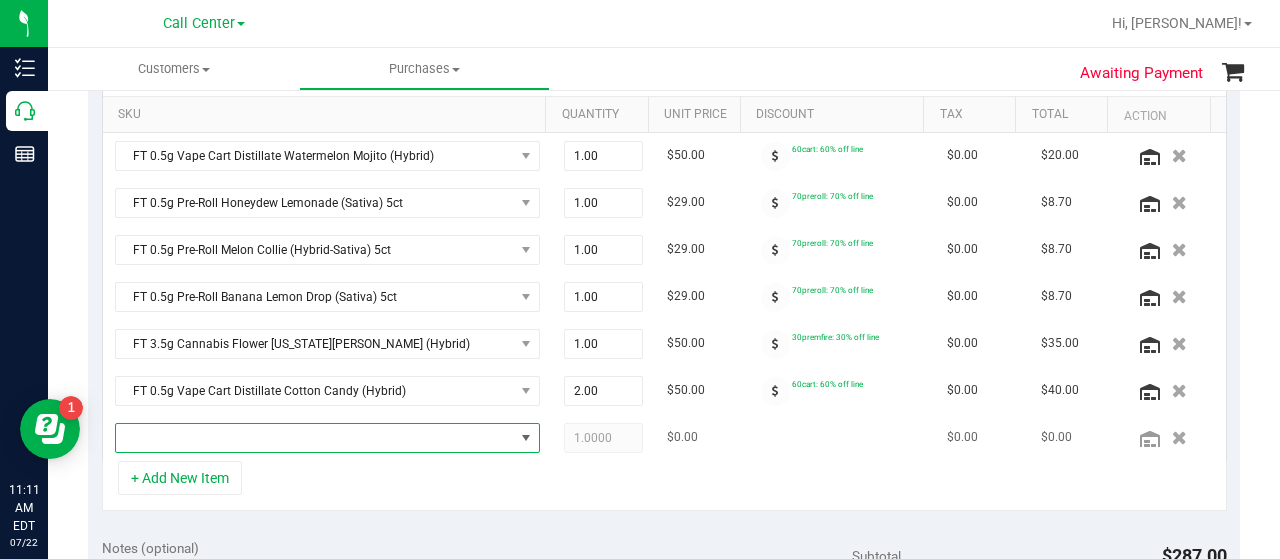 click at bounding box center [315, 438] 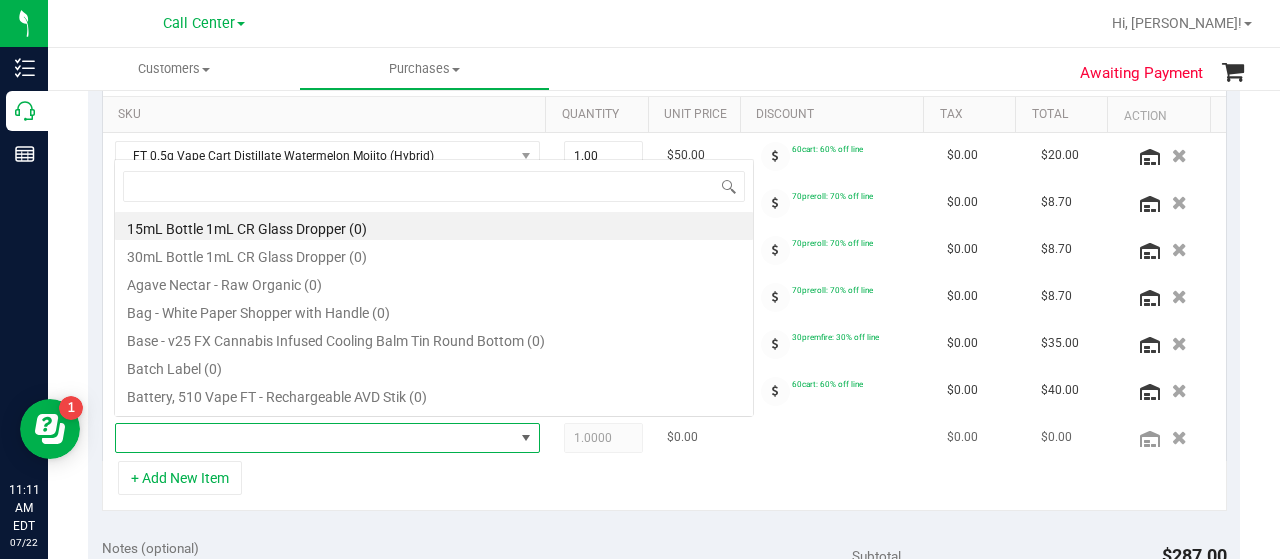 scroll, scrollTop: 0, scrollLeft: 0, axis: both 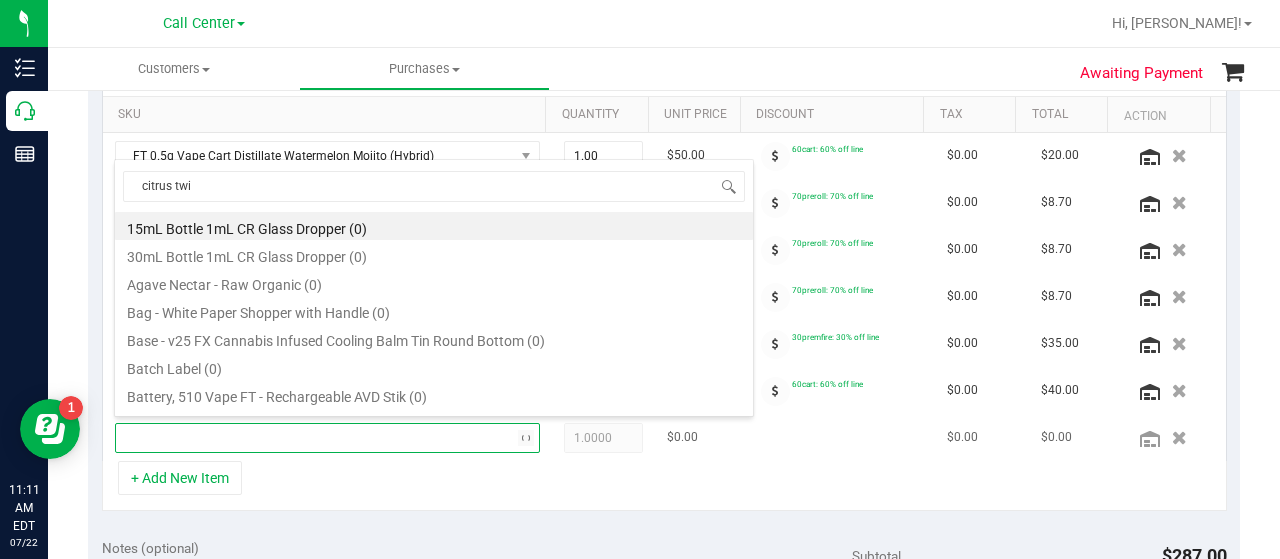 type on "citrus twis" 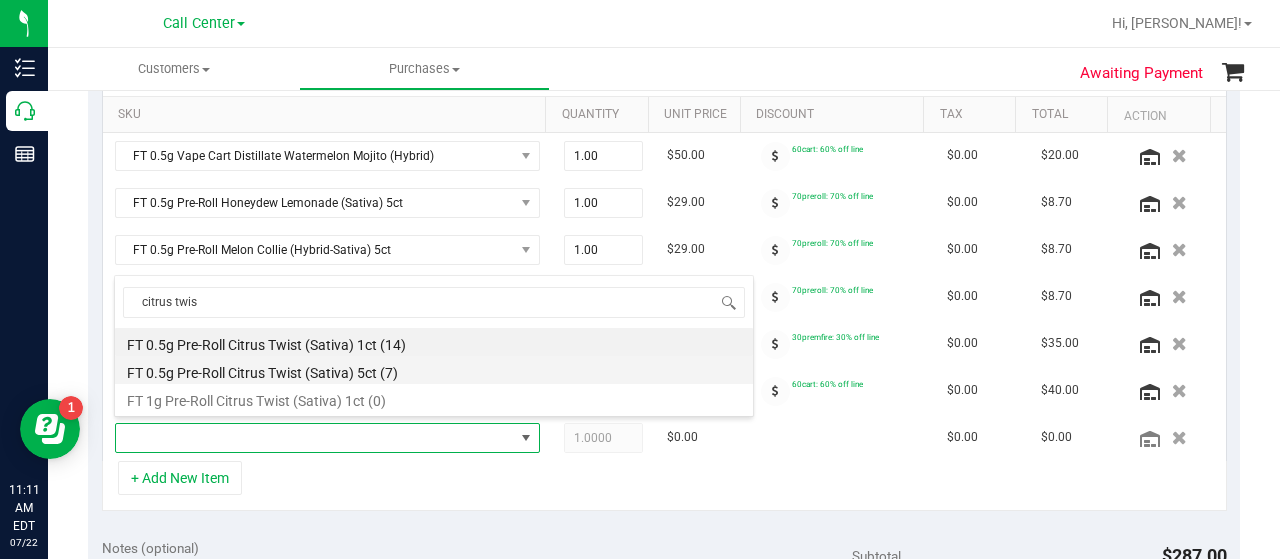 click on "FT 0.5g Pre-Roll Citrus Twist (Sativa) 5ct (7)" at bounding box center [434, 370] 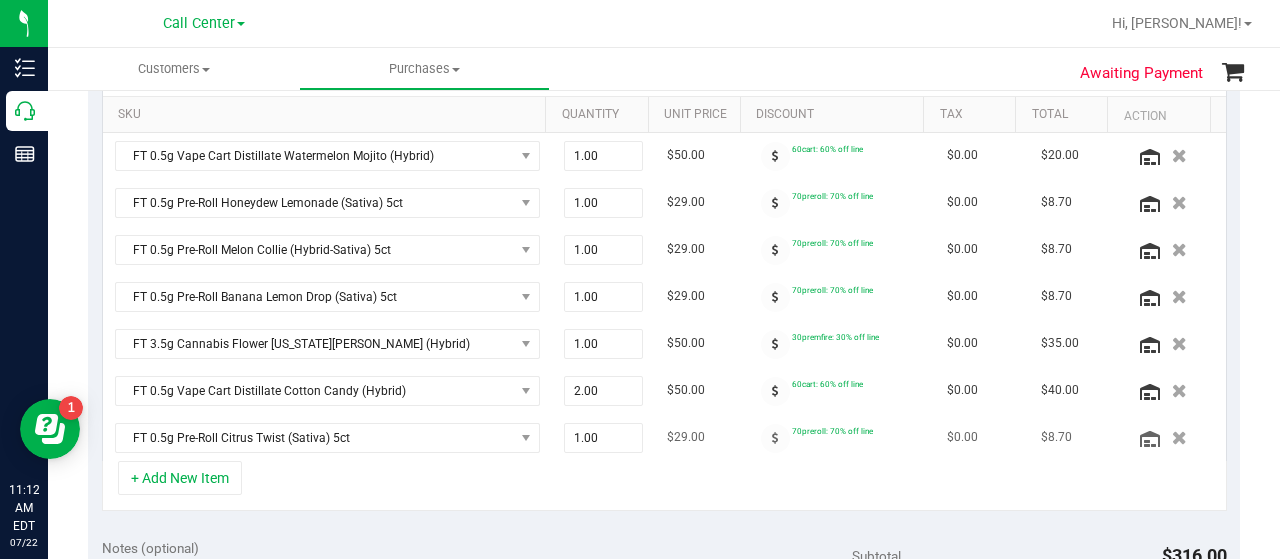 scroll, scrollTop: 800, scrollLeft: 0, axis: vertical 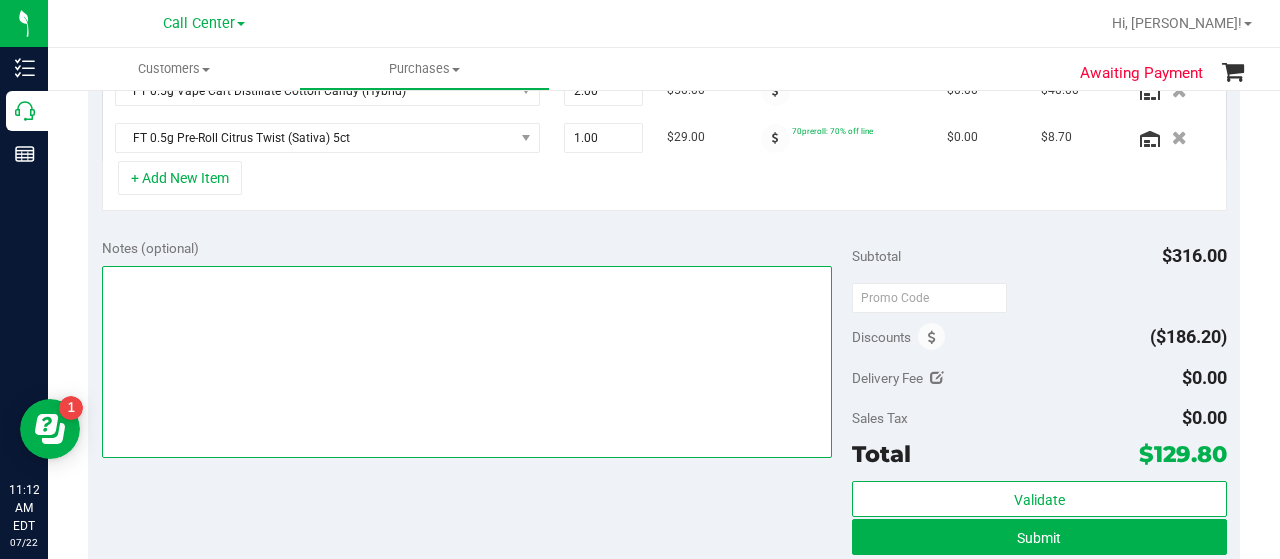 click at bounding box center (467, 362) 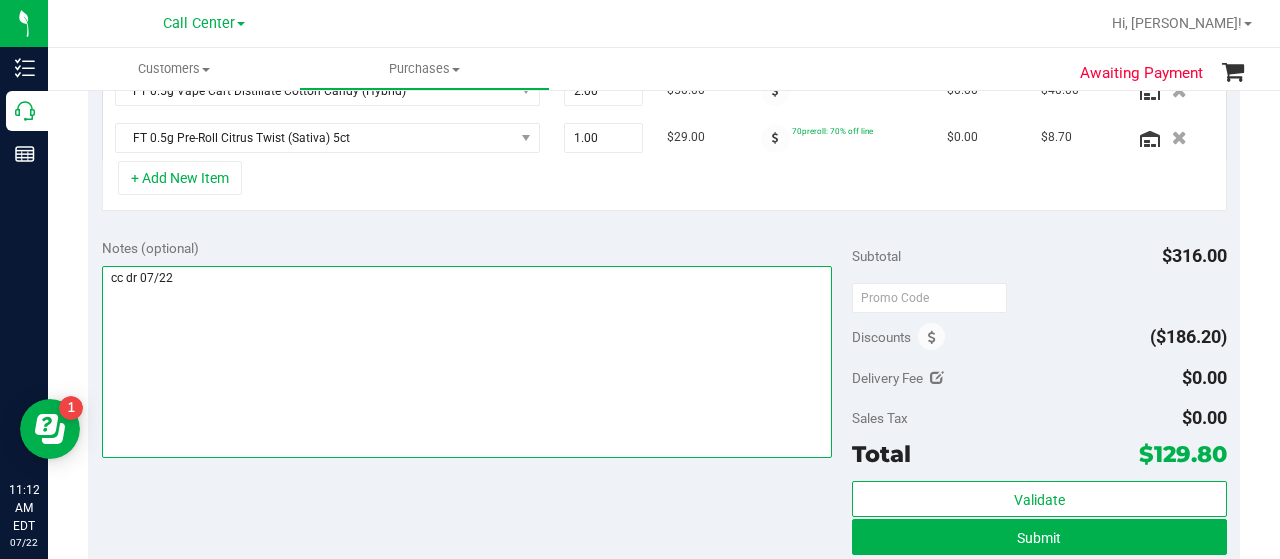 type on "cc dr 07/22" 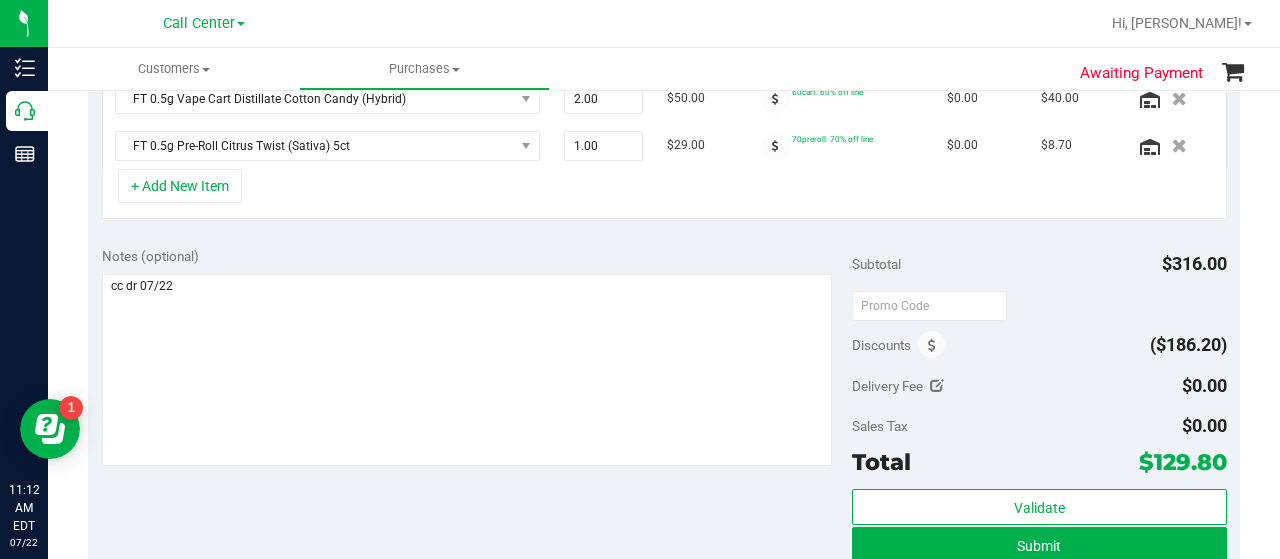 scroll, scrollTop: 800, scrollLeft: 0, axis: vertical 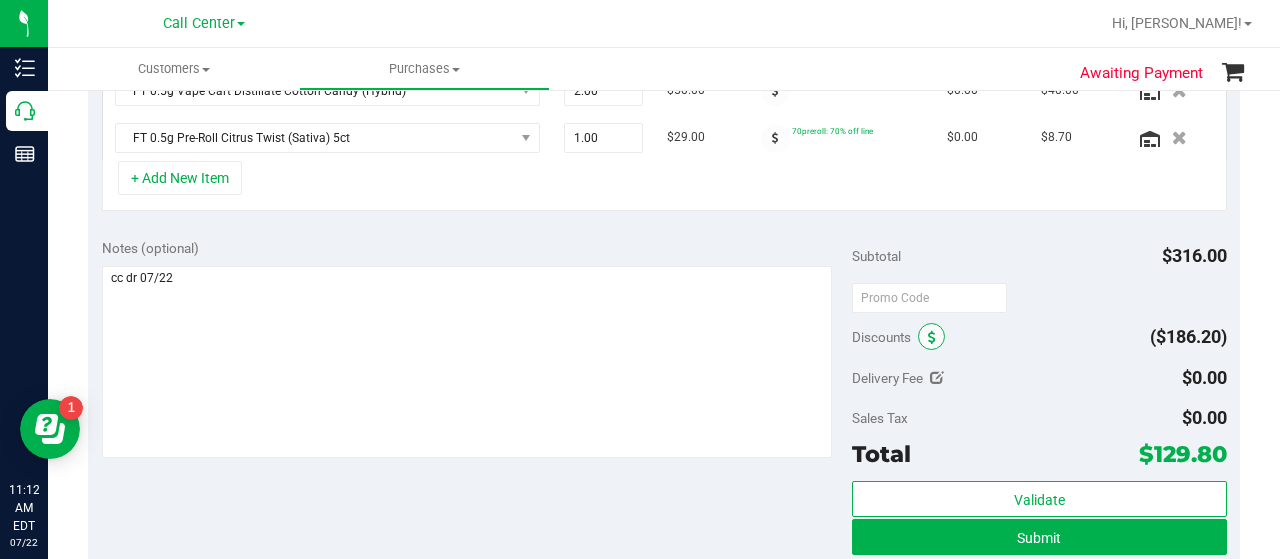 click at bounding box center [932, 338] 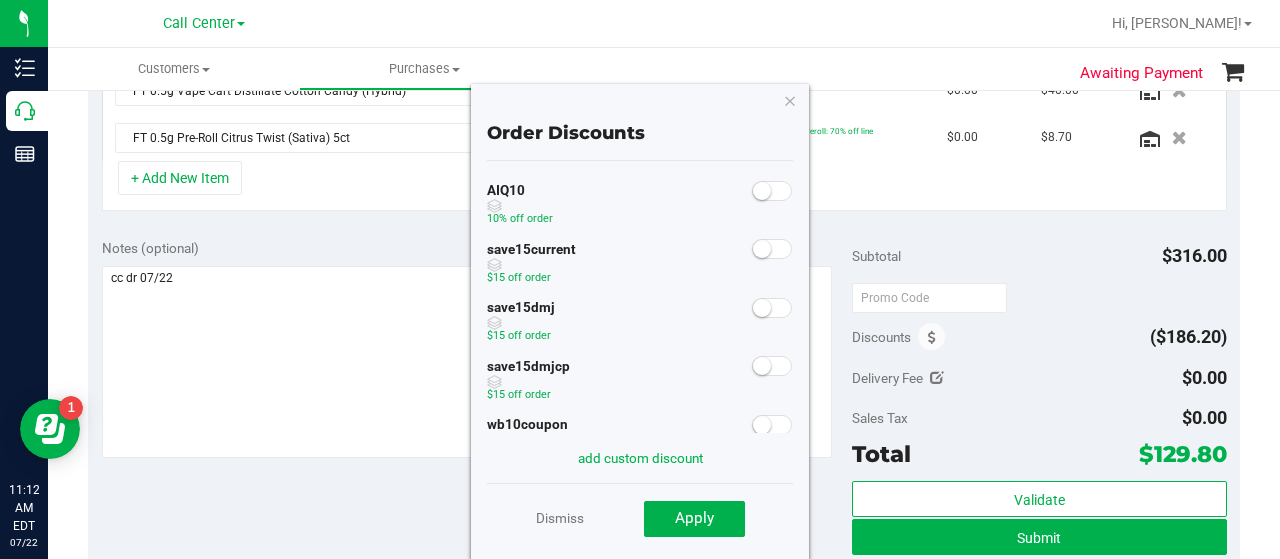click at bounding box center [772, 191] 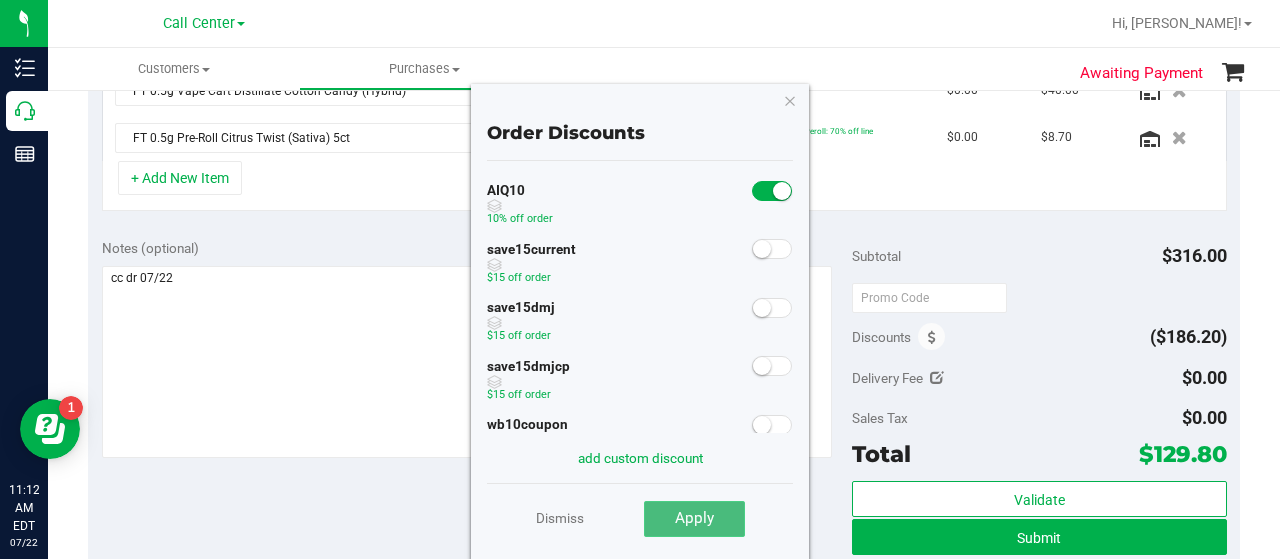 click on "Apply" at bounding box center (694, 519) 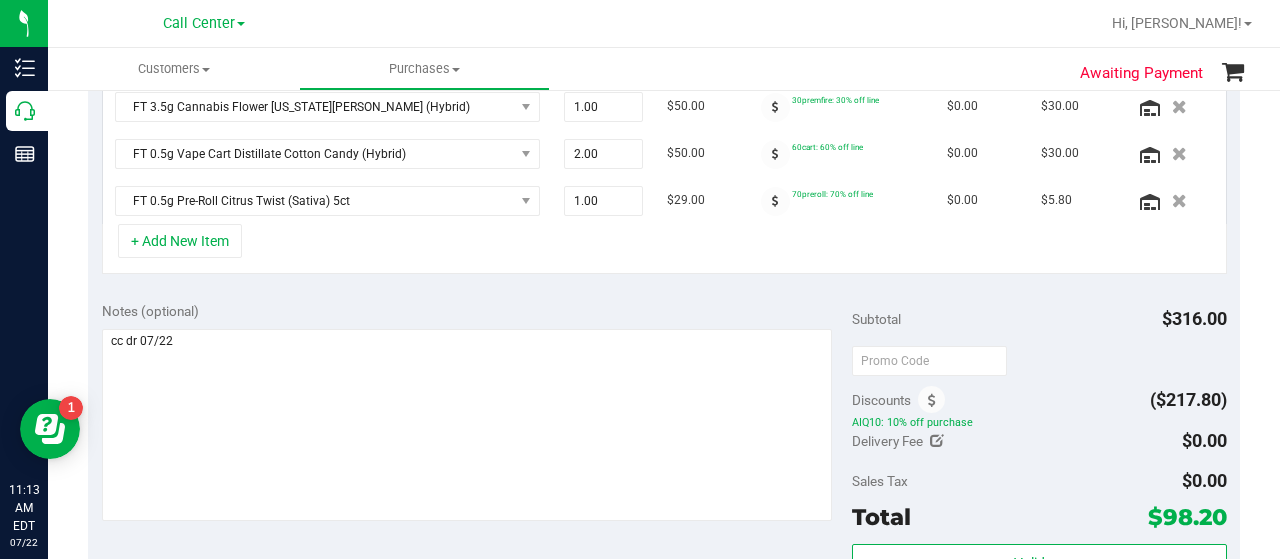 scroll, scrollTop: 768, scrollLeft: 0, axis: vertical 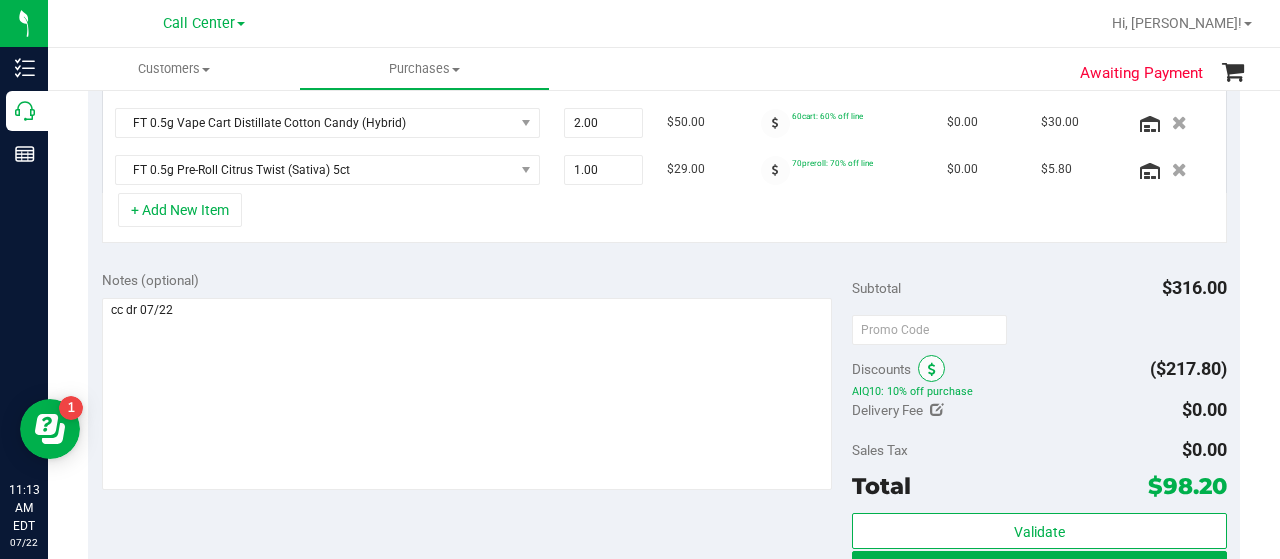 click at bounding box center (931, 368) 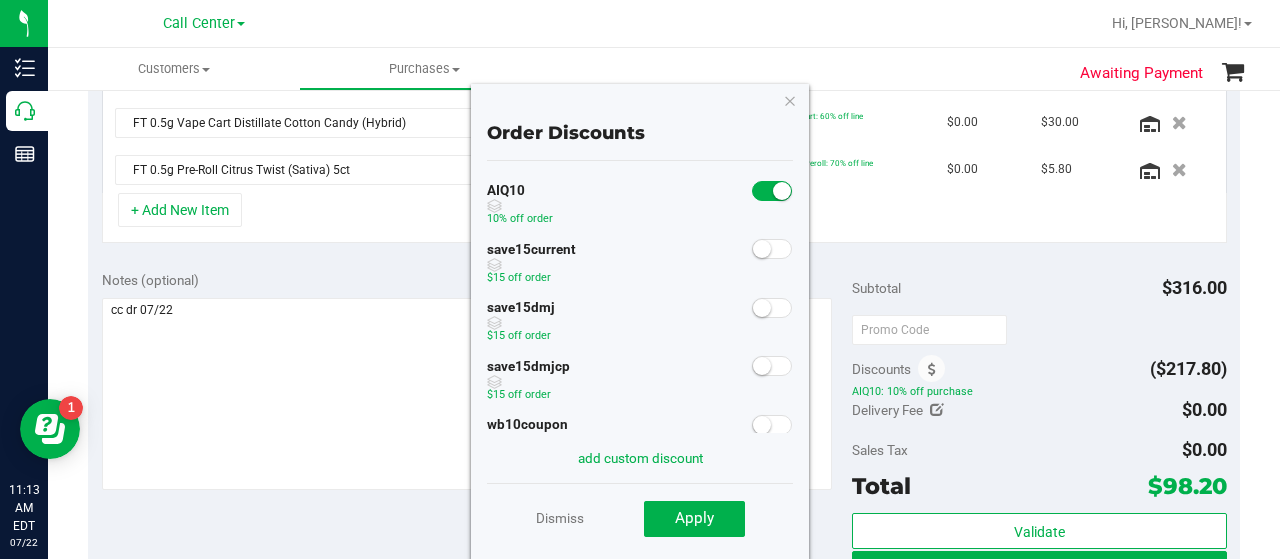 click at bounding box center (782, 191) 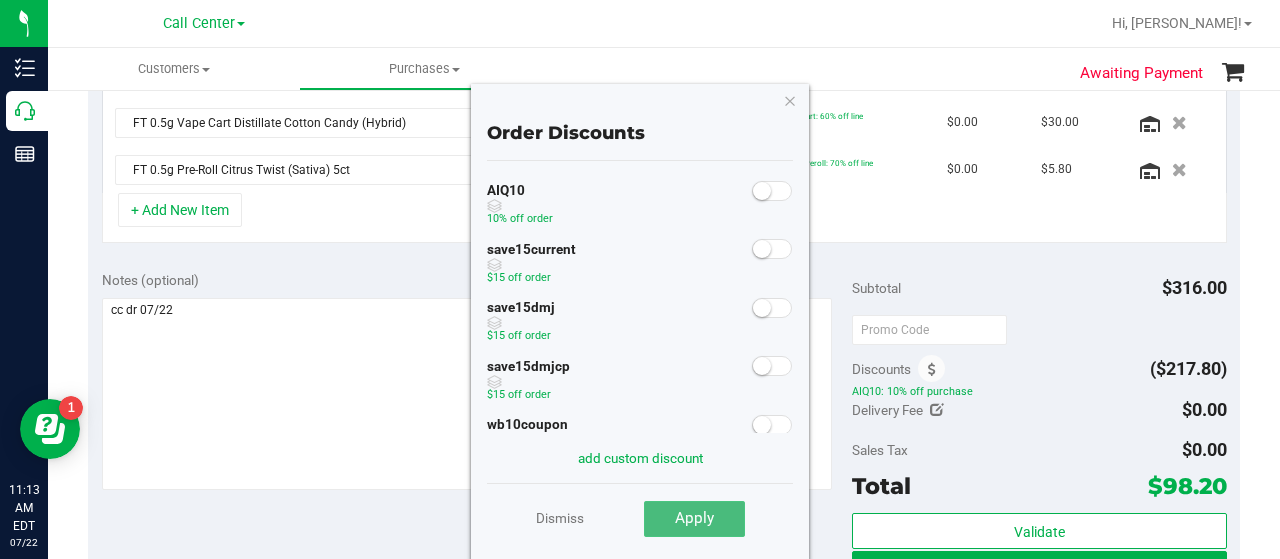 click on "Apply" at bounding box center [694, 518] 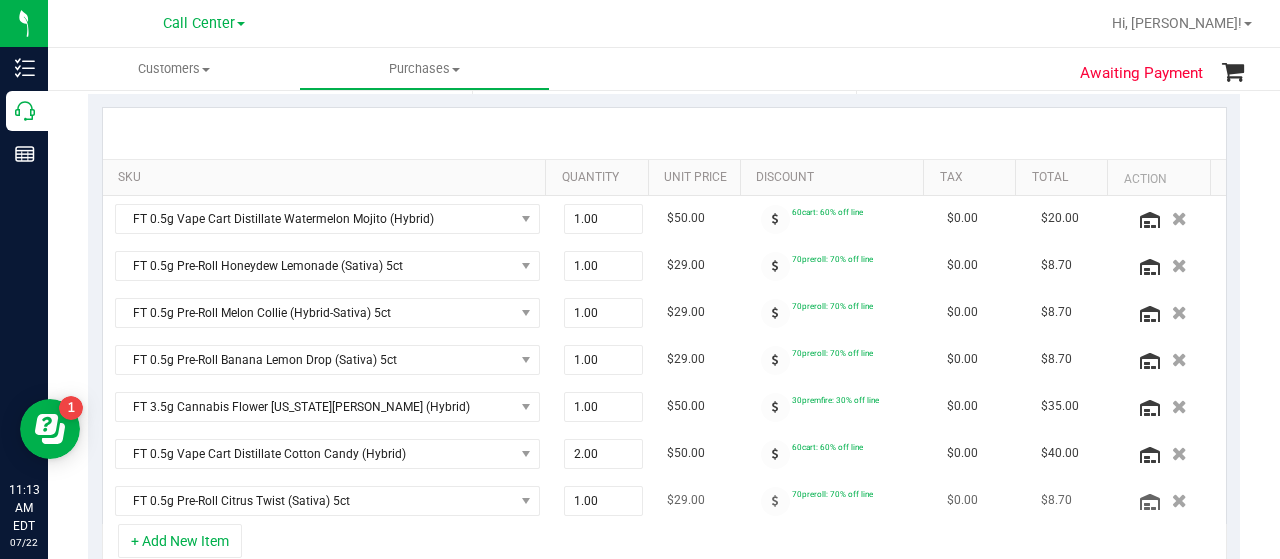 scroll, scrollTop: 637, scrollLeft: 0, axis: vertical 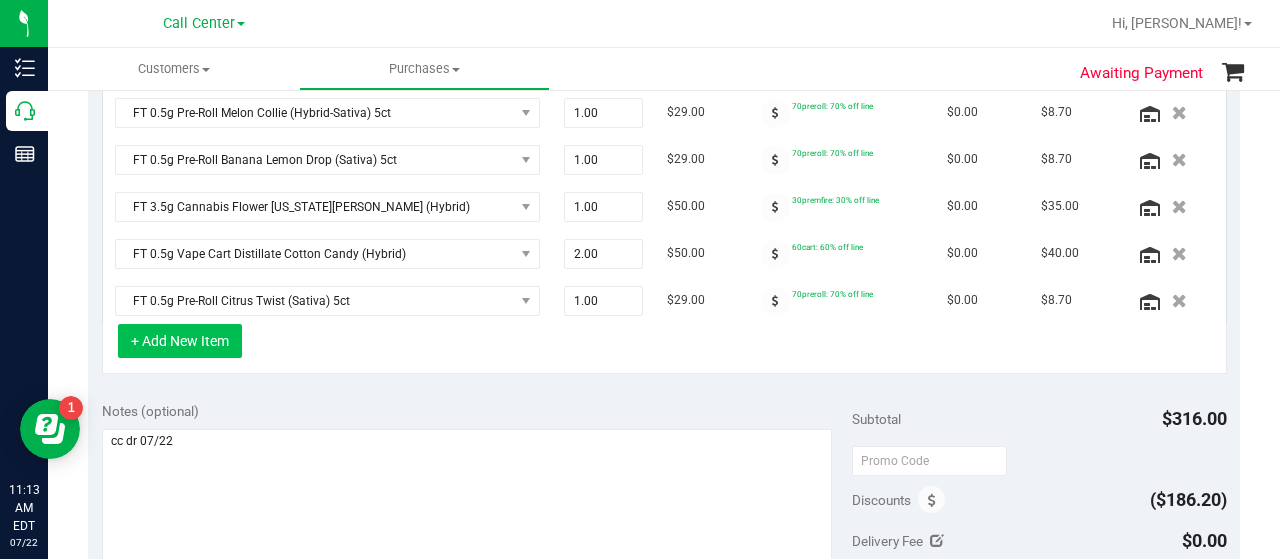 click on "+ Add New Item" at bounding box center [180, 341] 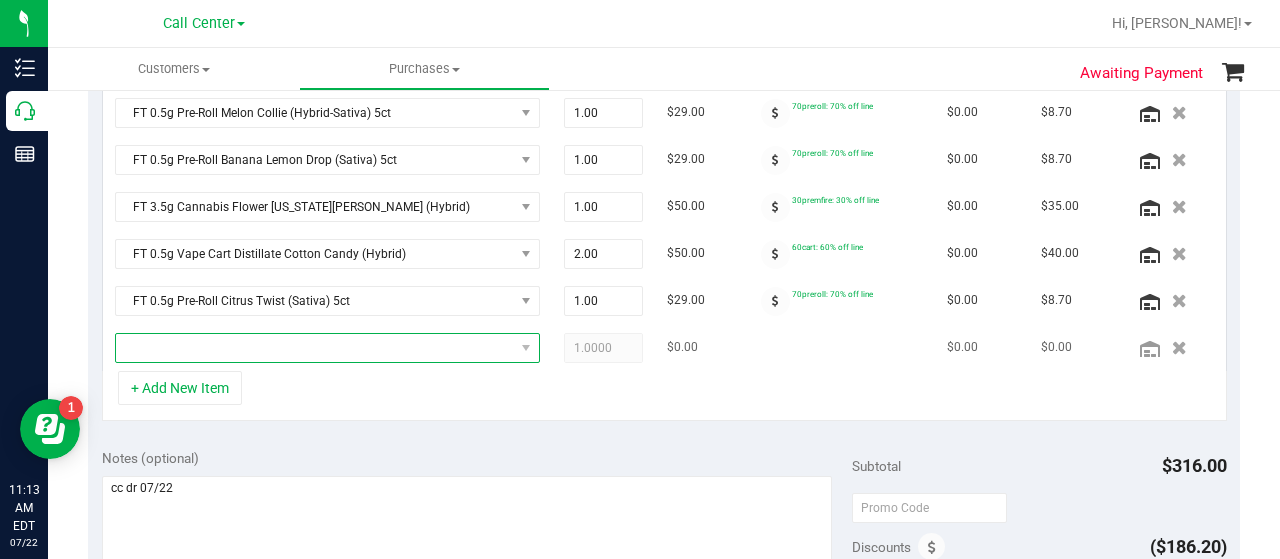 click at bounding box center [315, 348] 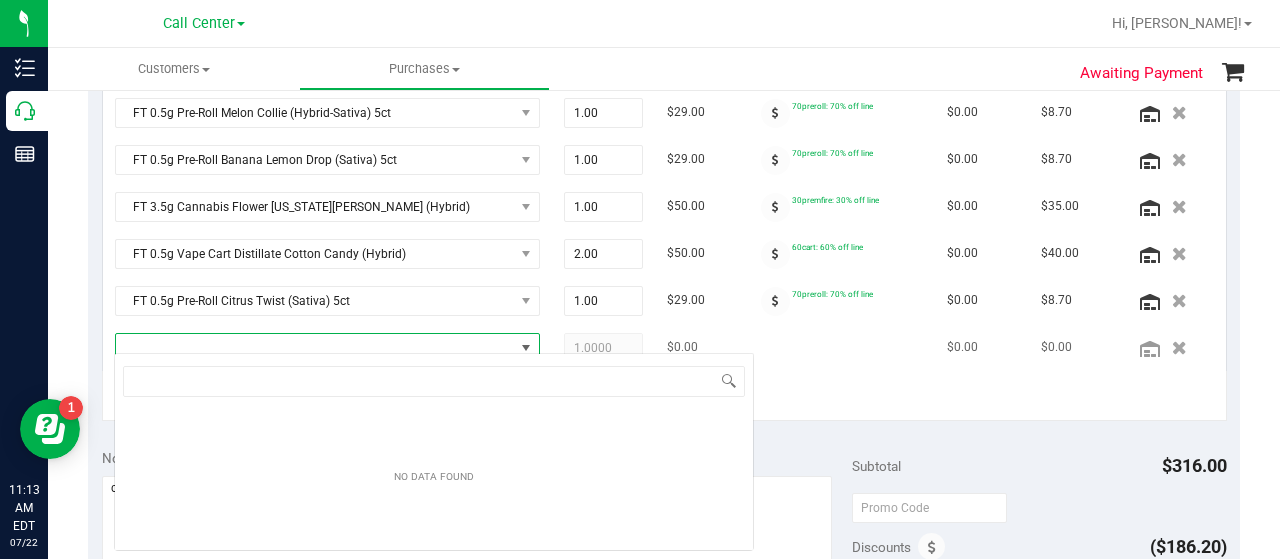 scroll, scrollTop: 99970, scrollLeft: 99586, axis: both 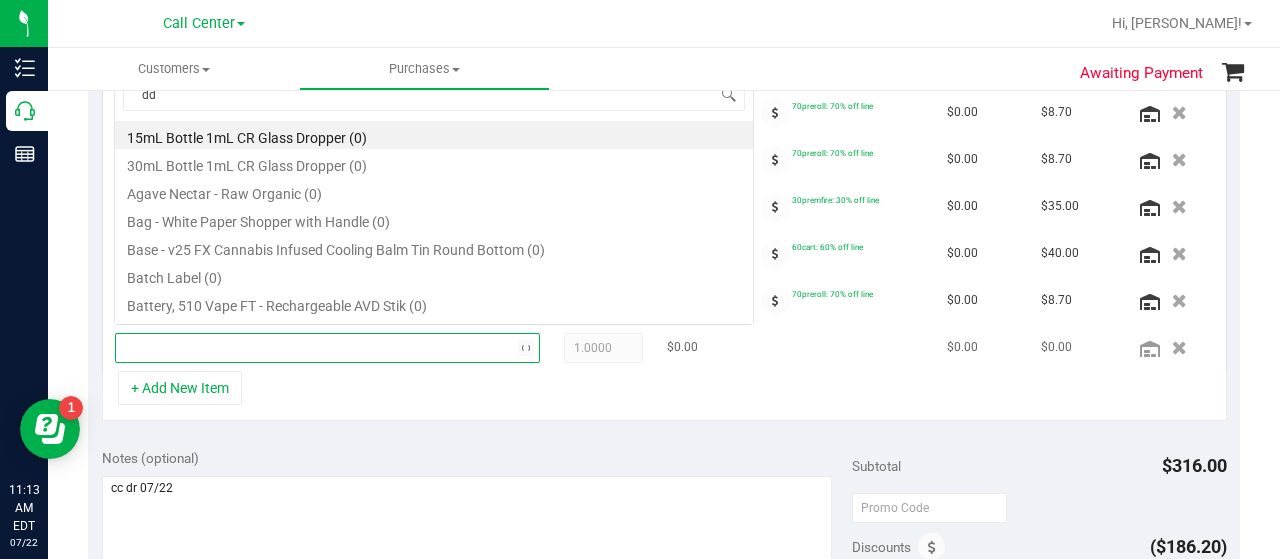 type on "dda" 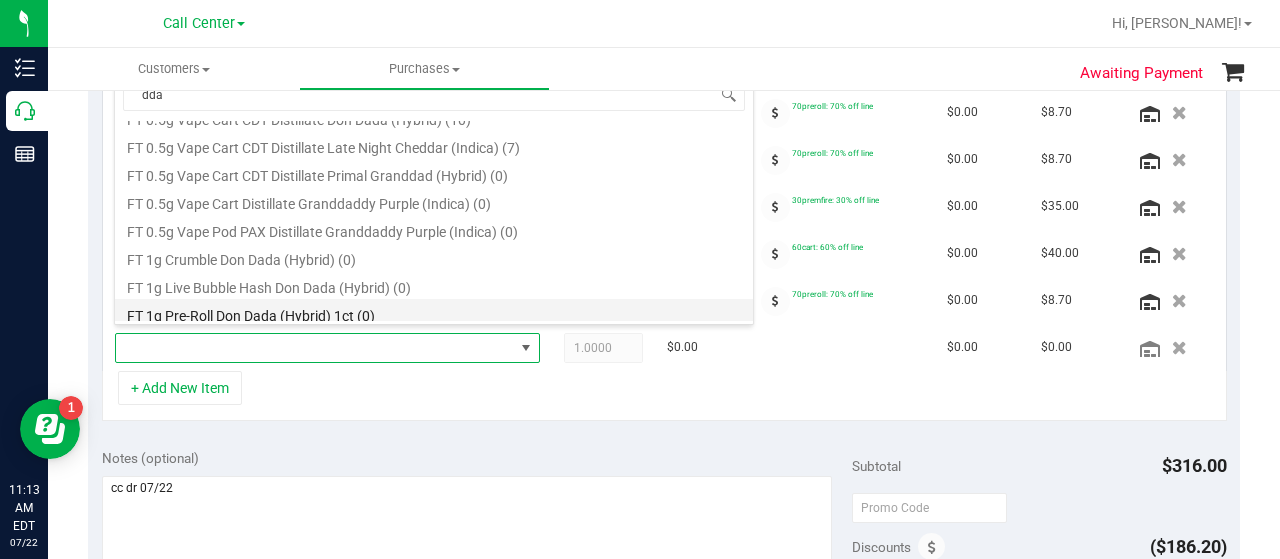 scroll, scrollTop: 100, scrollLeft: 0, axis: vertical 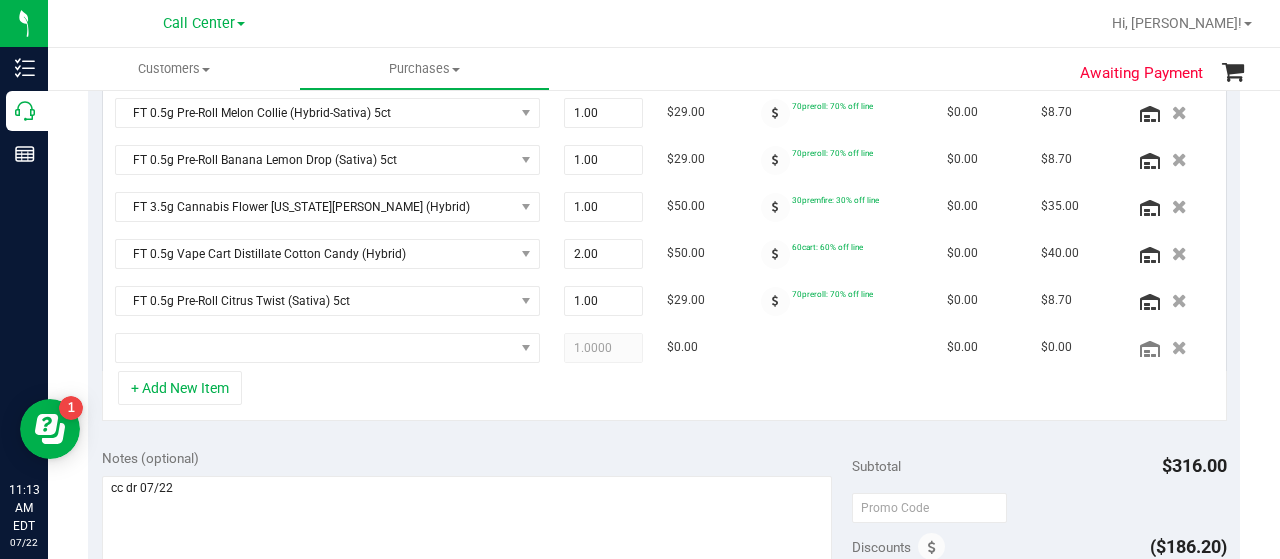 click on "+ Add New Item" at bounding box center [664, 396] 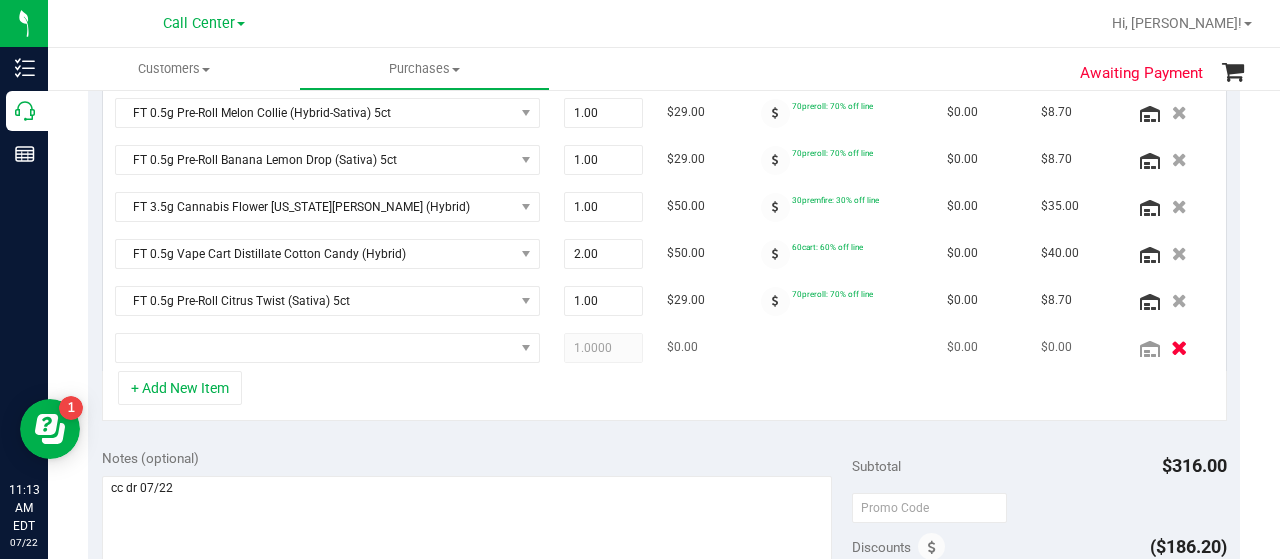 click at bounding box center (1179, 347) 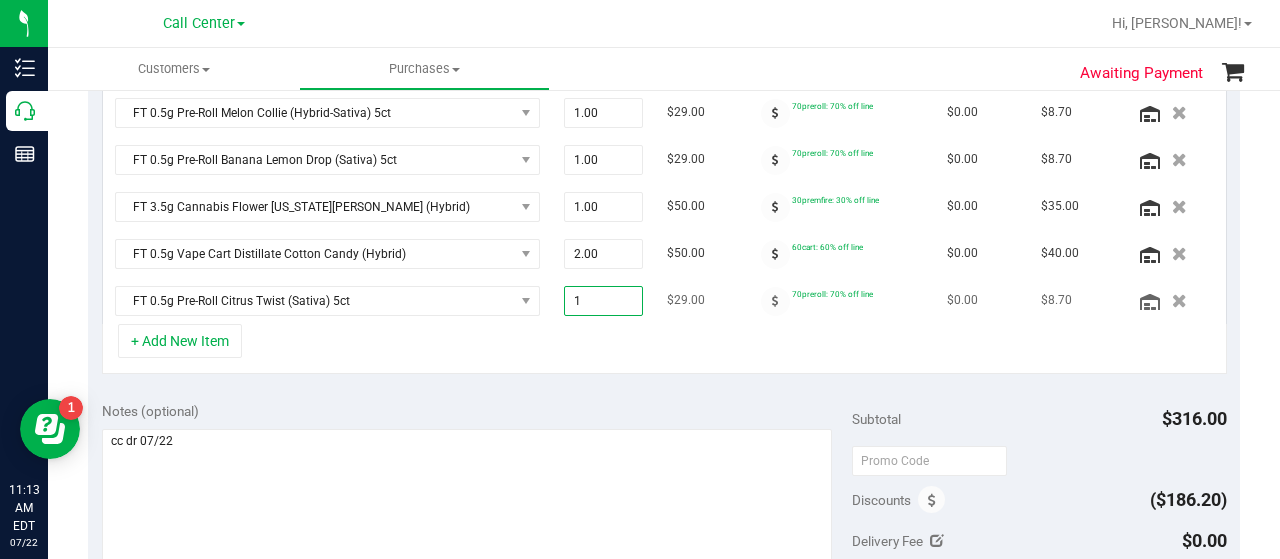 click on "1.00 1" at bounding box center (604, 301) 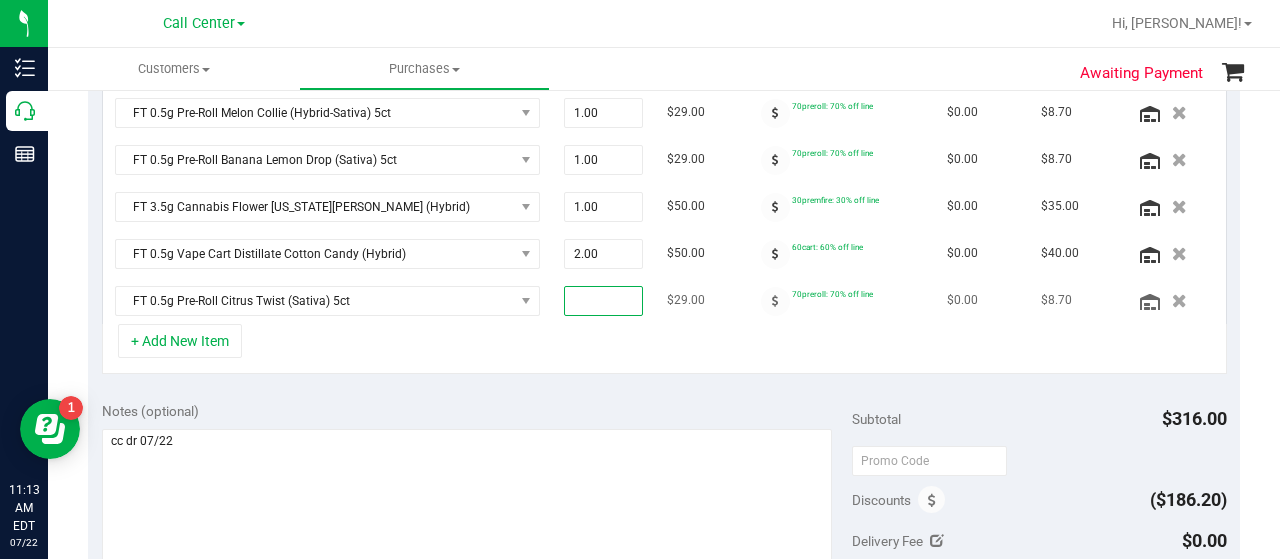 type on "2" 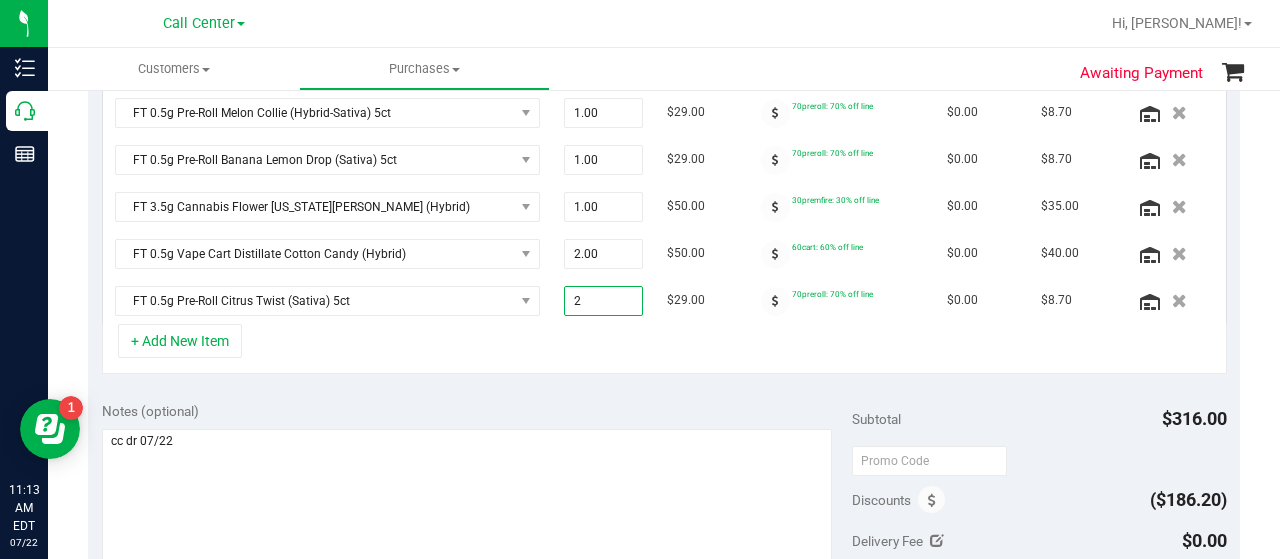 type on "2.00" 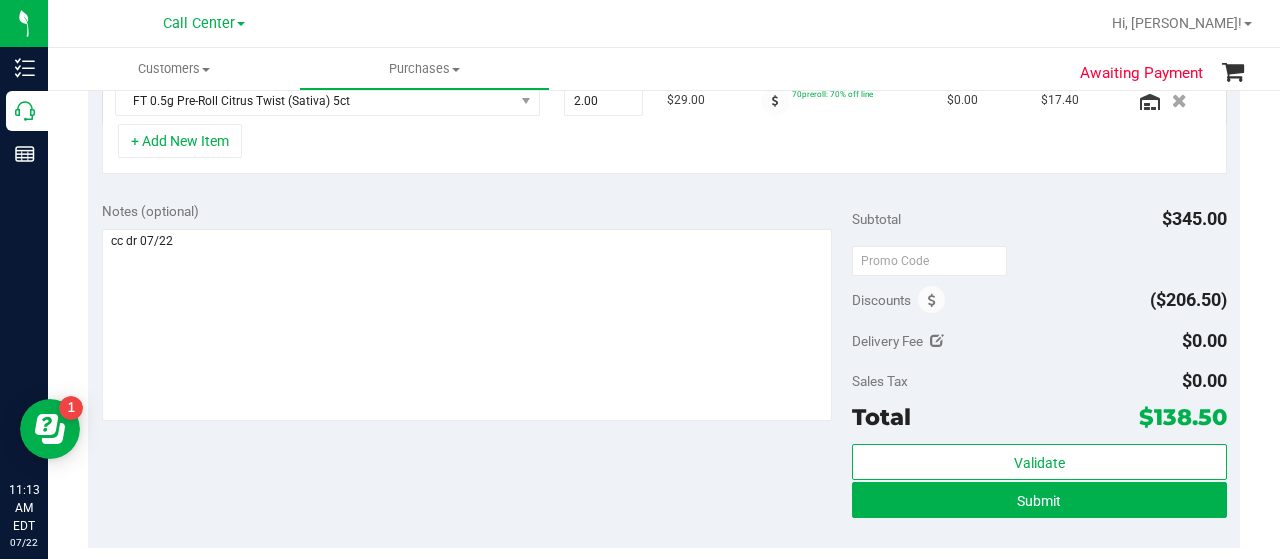 scroll, scrollTop: 806, scrollLeft: 0, axis: vertical 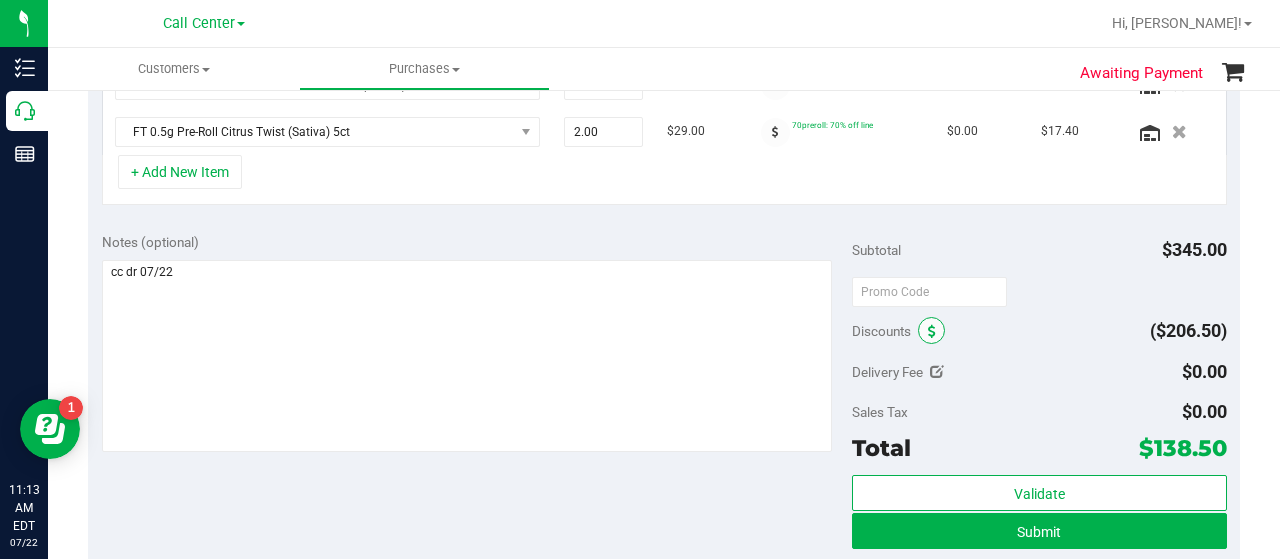 click at bounding box center [932, 332] 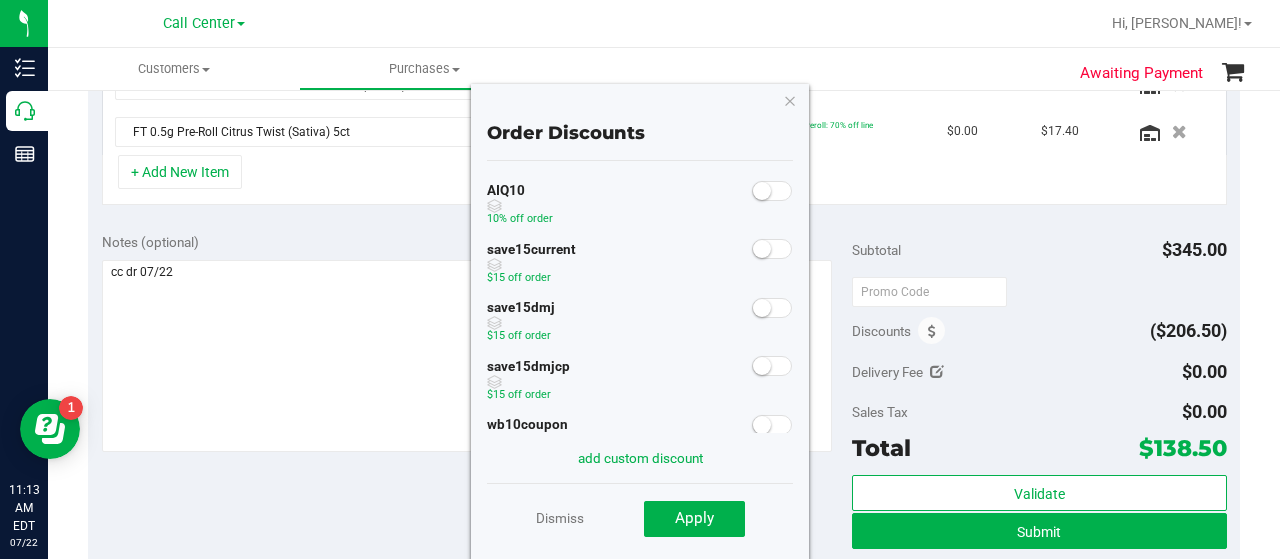 click at bounding box center [772, 191] 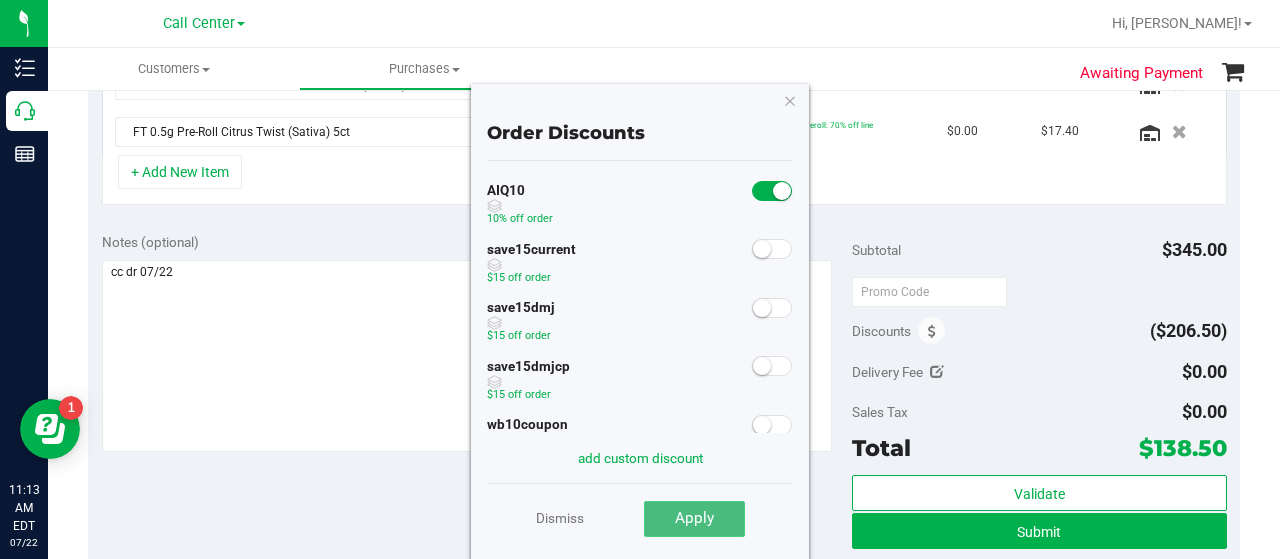 click on "Apply" at bounding box center [694, 518] 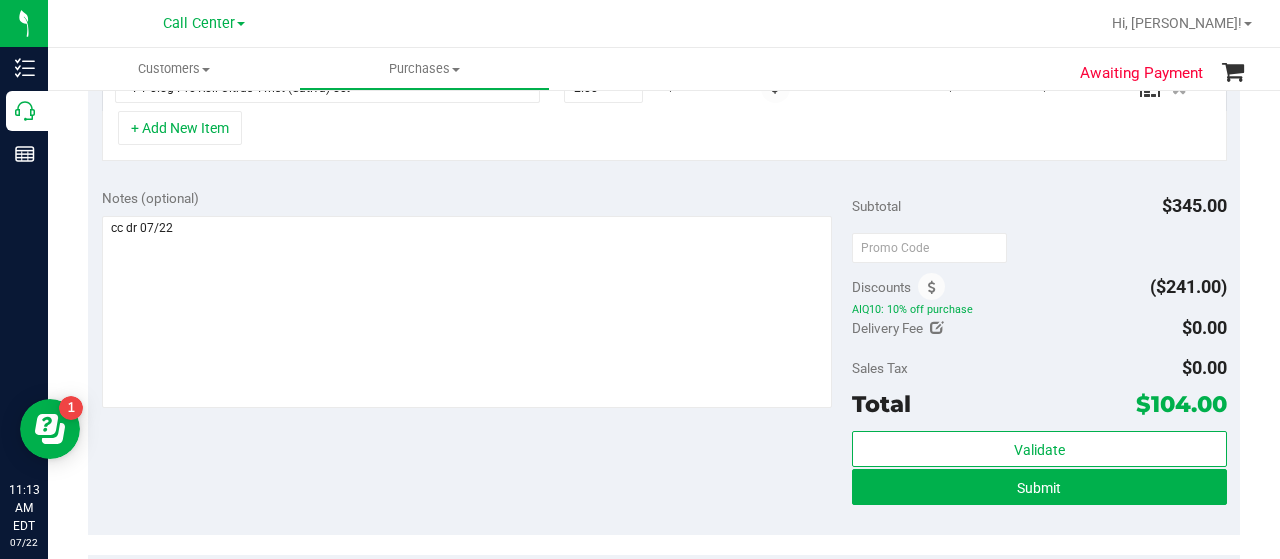 scroll, scrollTop: 1074, scrollLeft: 0, axis: vertical 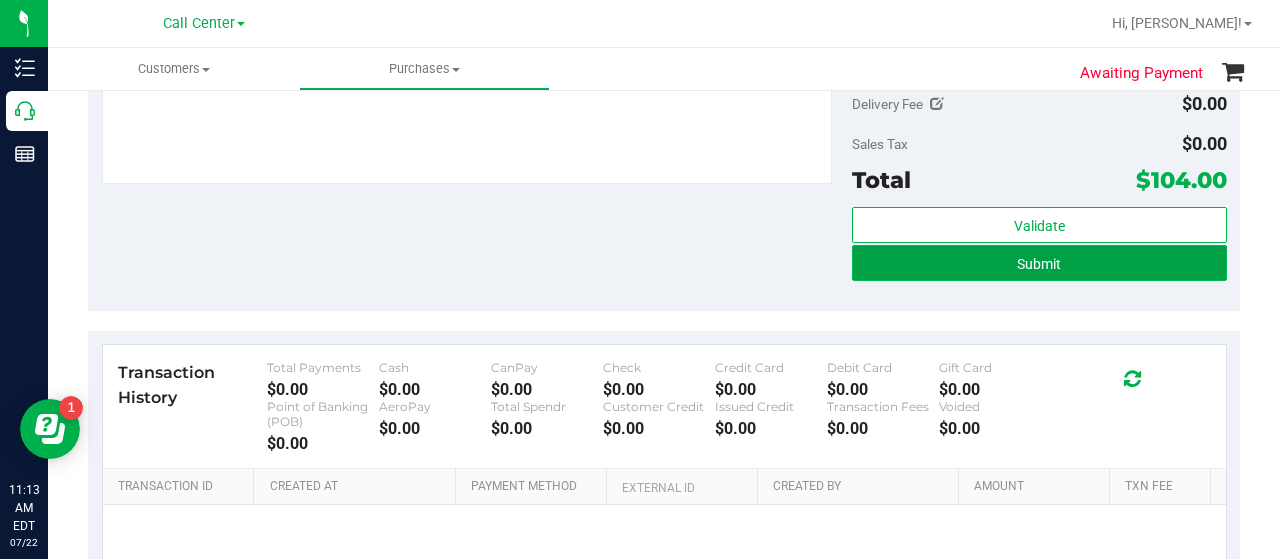 click on "Submit" at bounding box center [1039, 264] 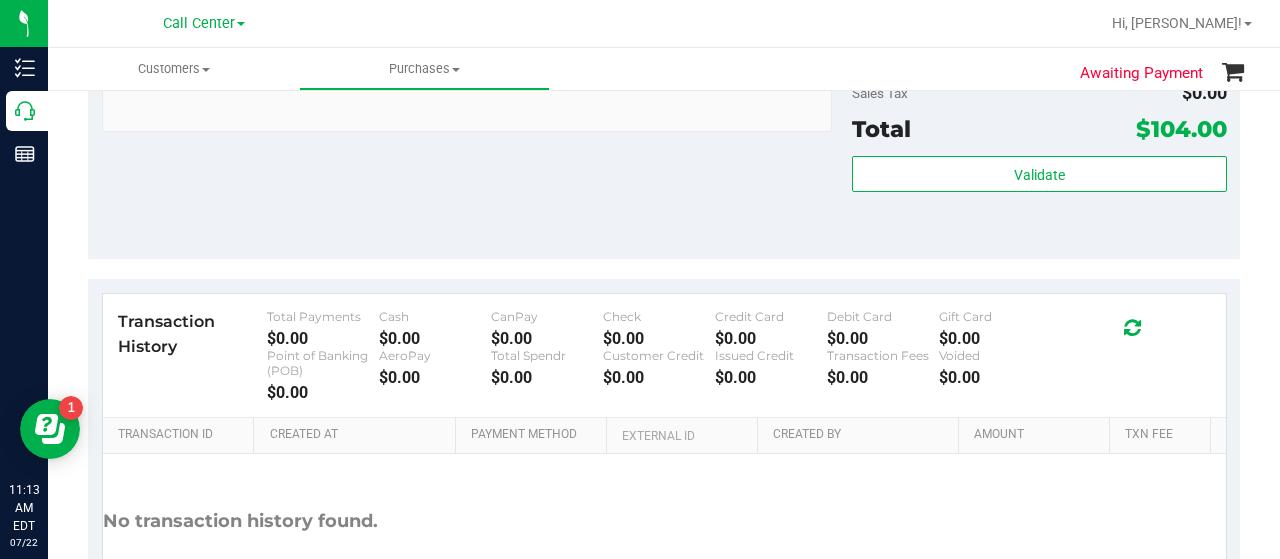 scroll, scrollTop: 1374, scrollLeft: 0, axis: vertical 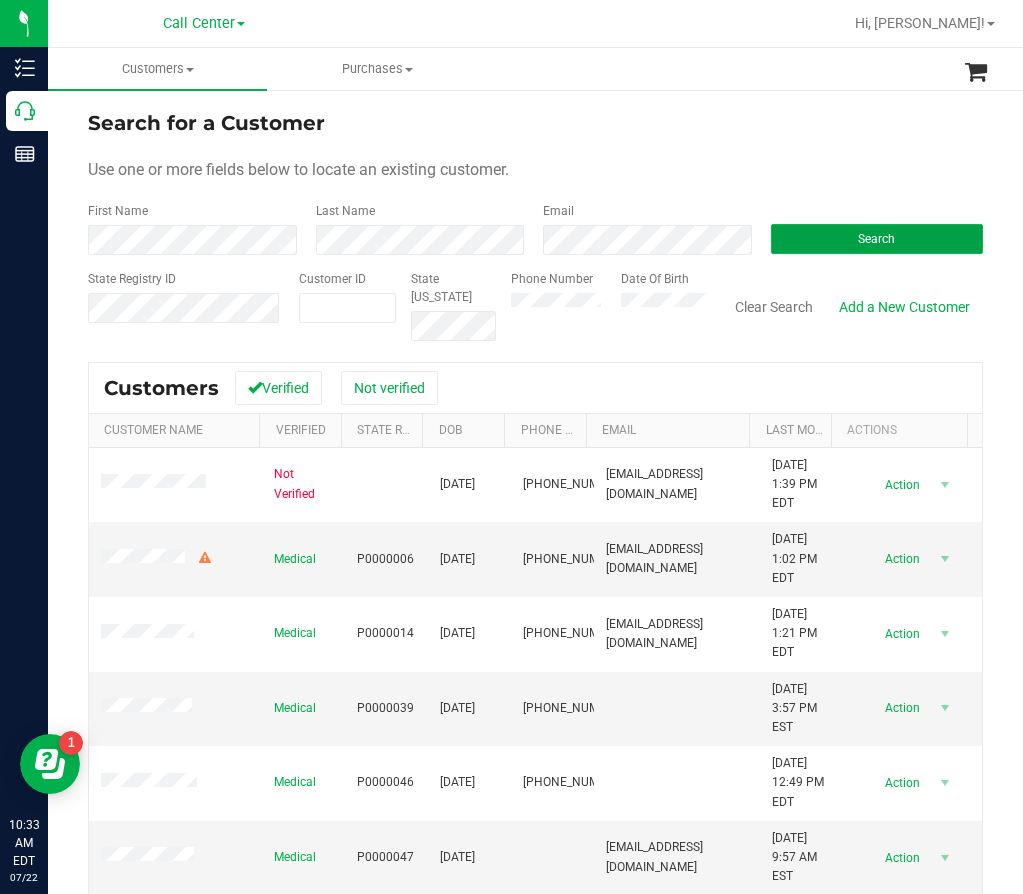 click on "Search" at bounding box center [876, 239] 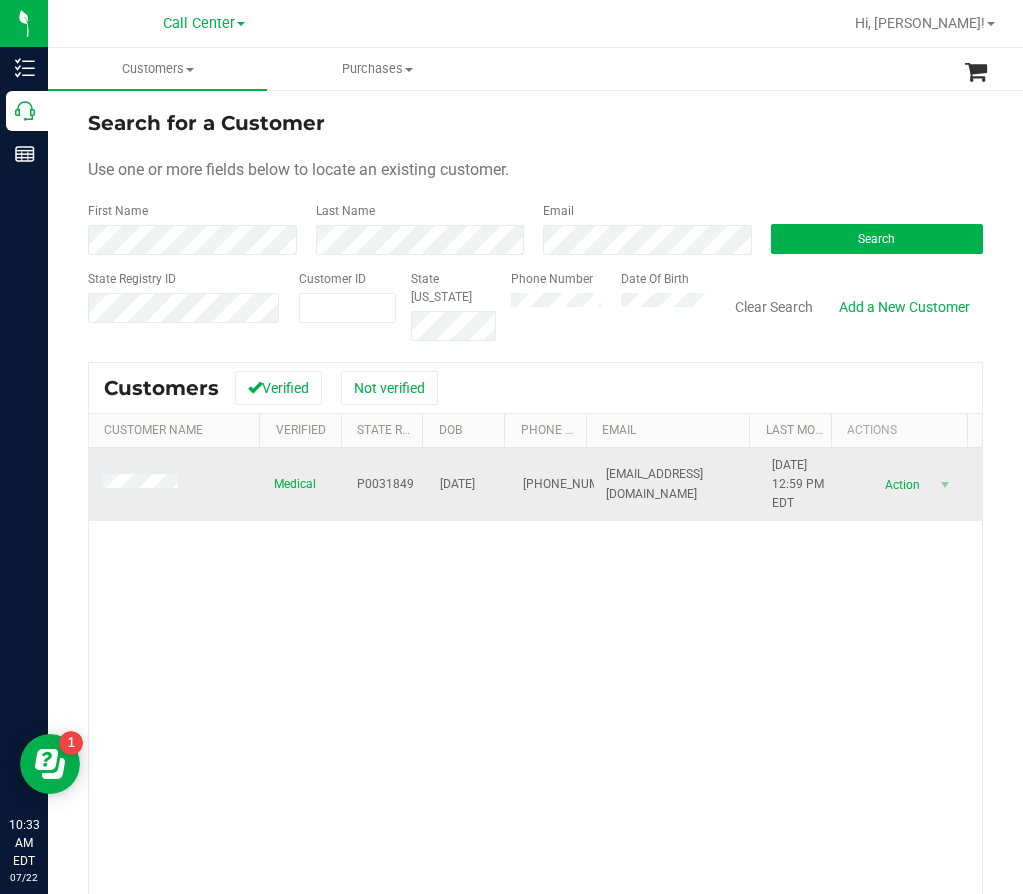 click on "P0031849" at bounding box center (385, 484) 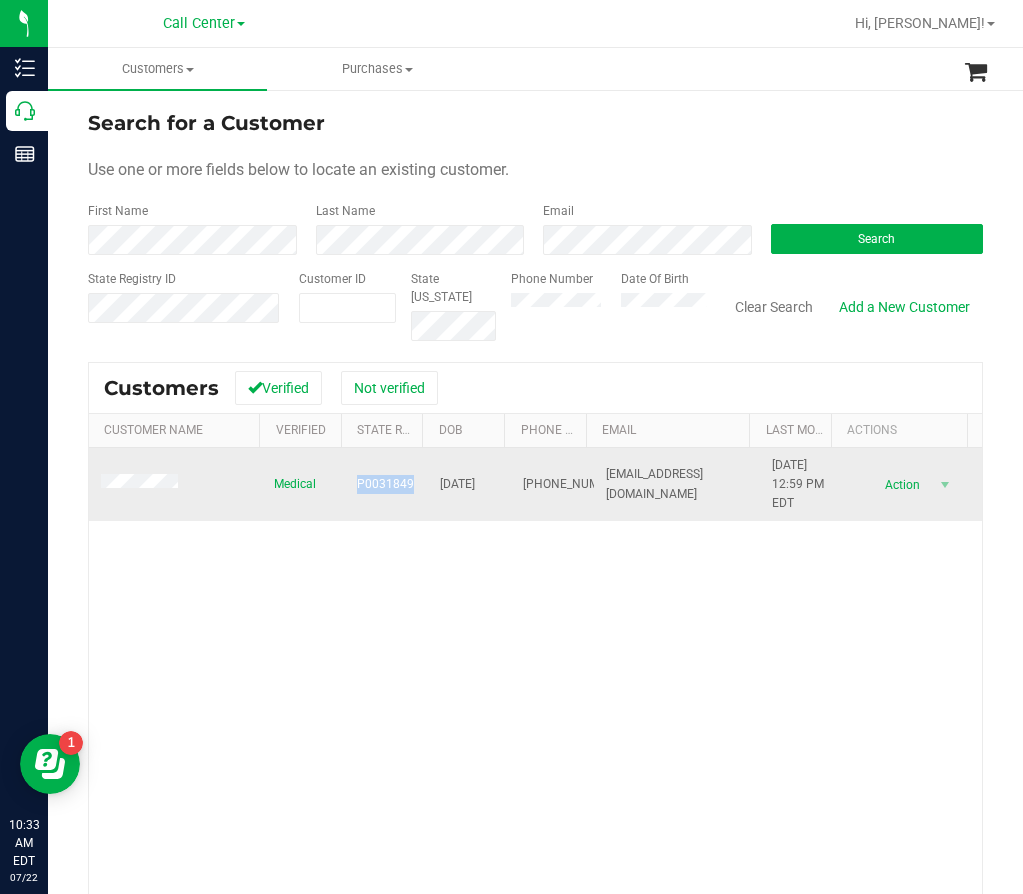 click on "P0031849" at bounding box center (385, 484) 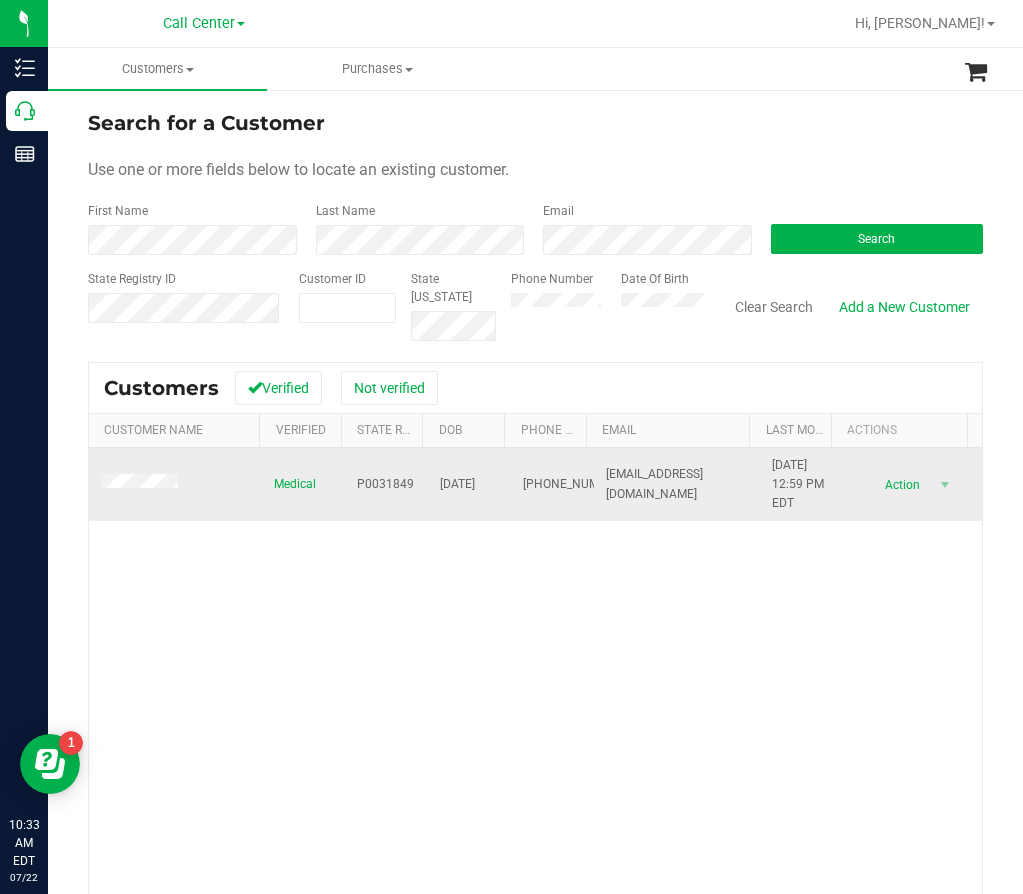 click on "[DATE]" at bounding box center (469, 485) 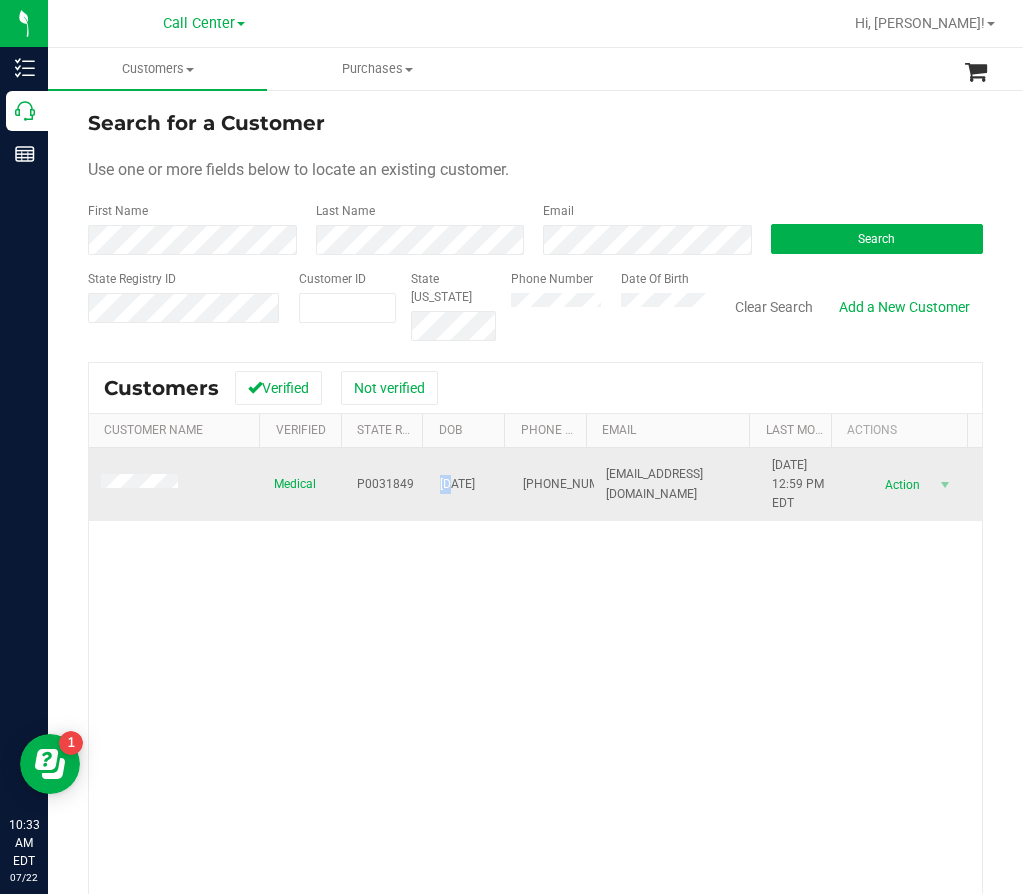 click on "[DATE]" at bounding box center [469, 485] 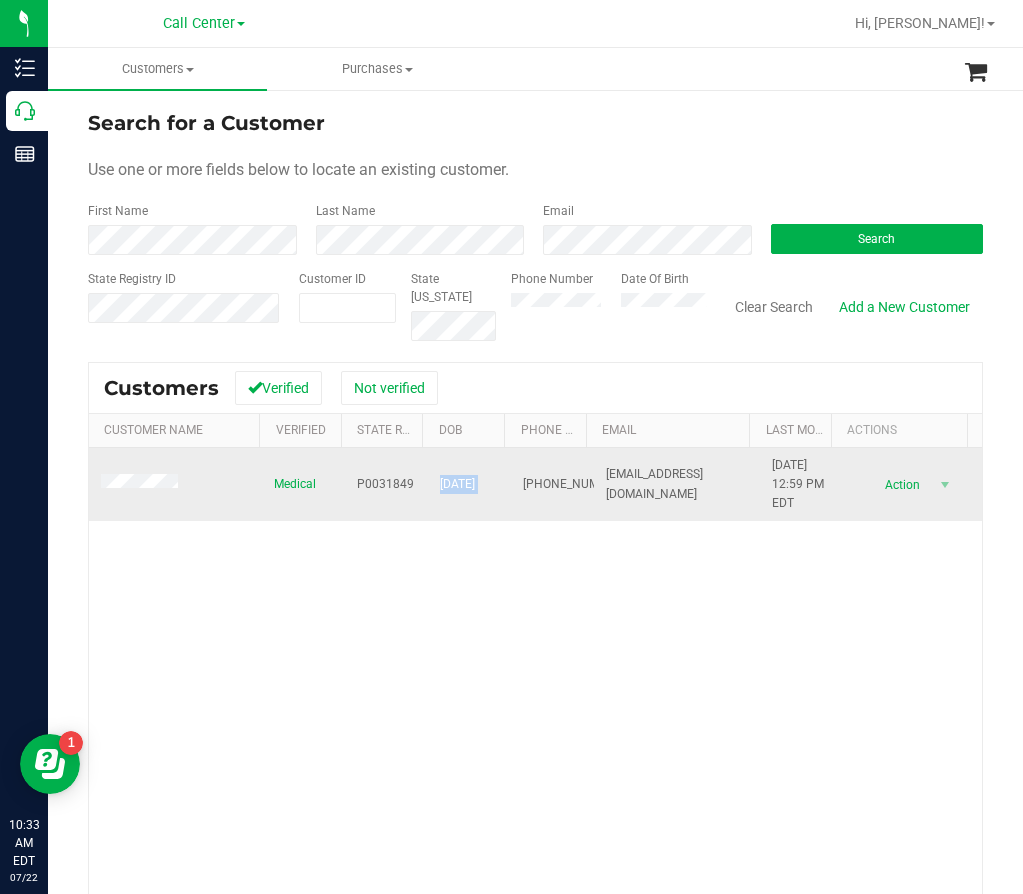 click on "10/03/1977" at bounding box center [469, 485] 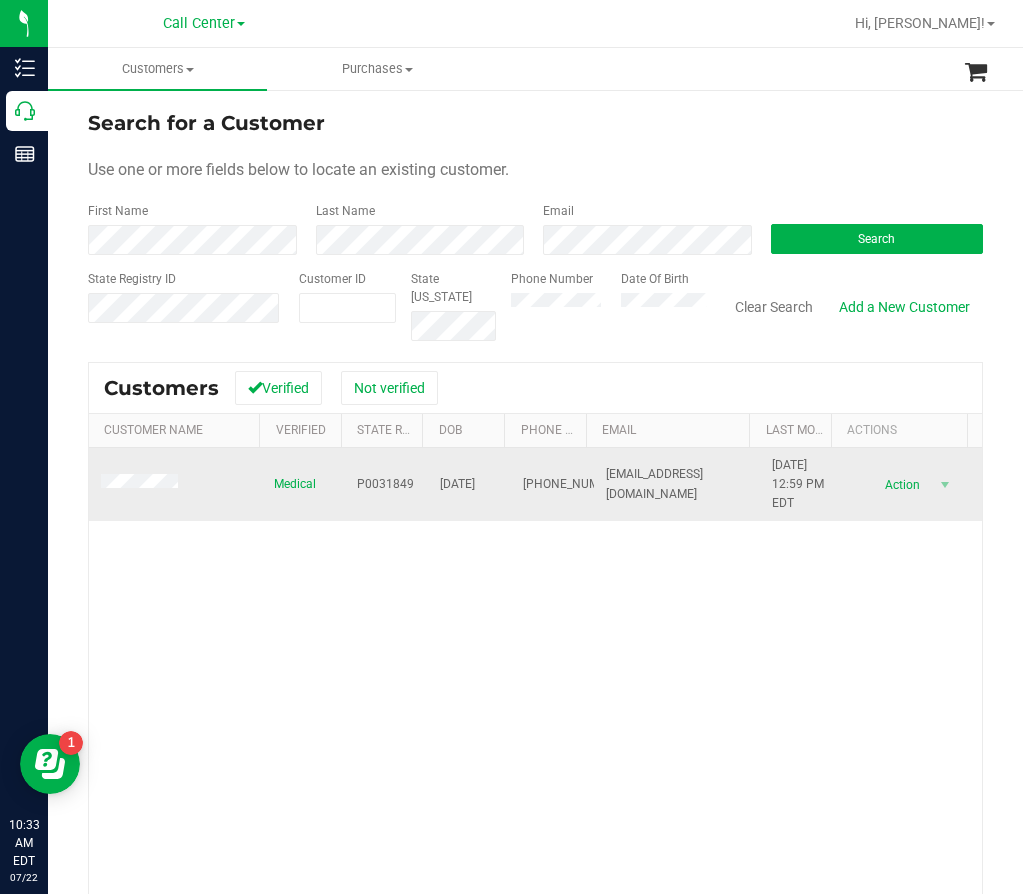 drag, startPoint x: 425, startPoint y: 486, endPoint x: 475, endPoint y: 479, distance: 50.48762 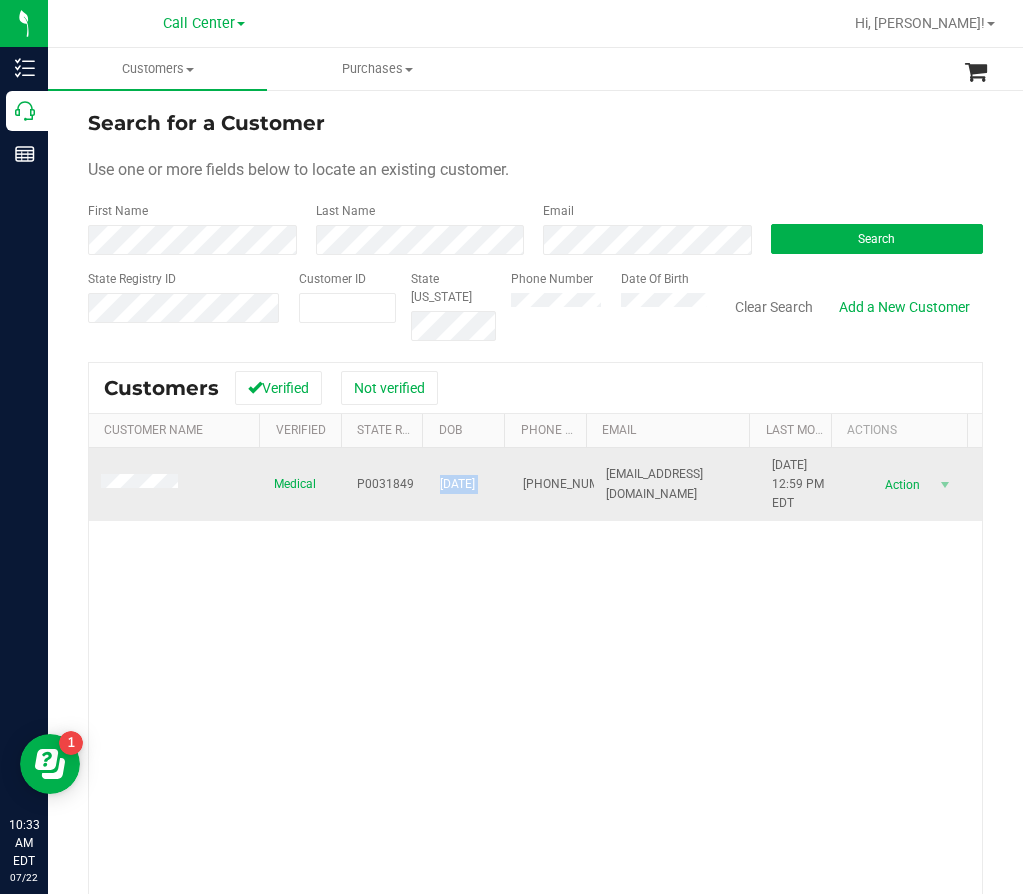 click on "10/03/1977" at bounding box center [457, 484] 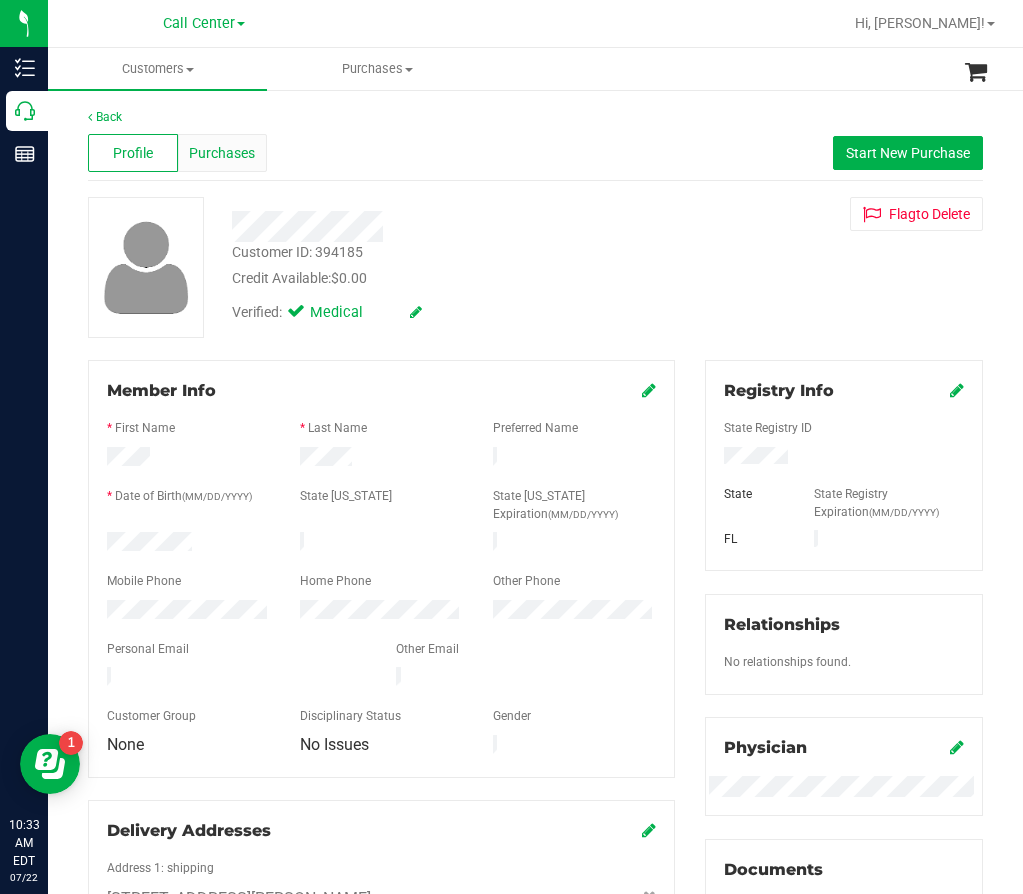 click on "Purchases" at bounding box center (222, 153) 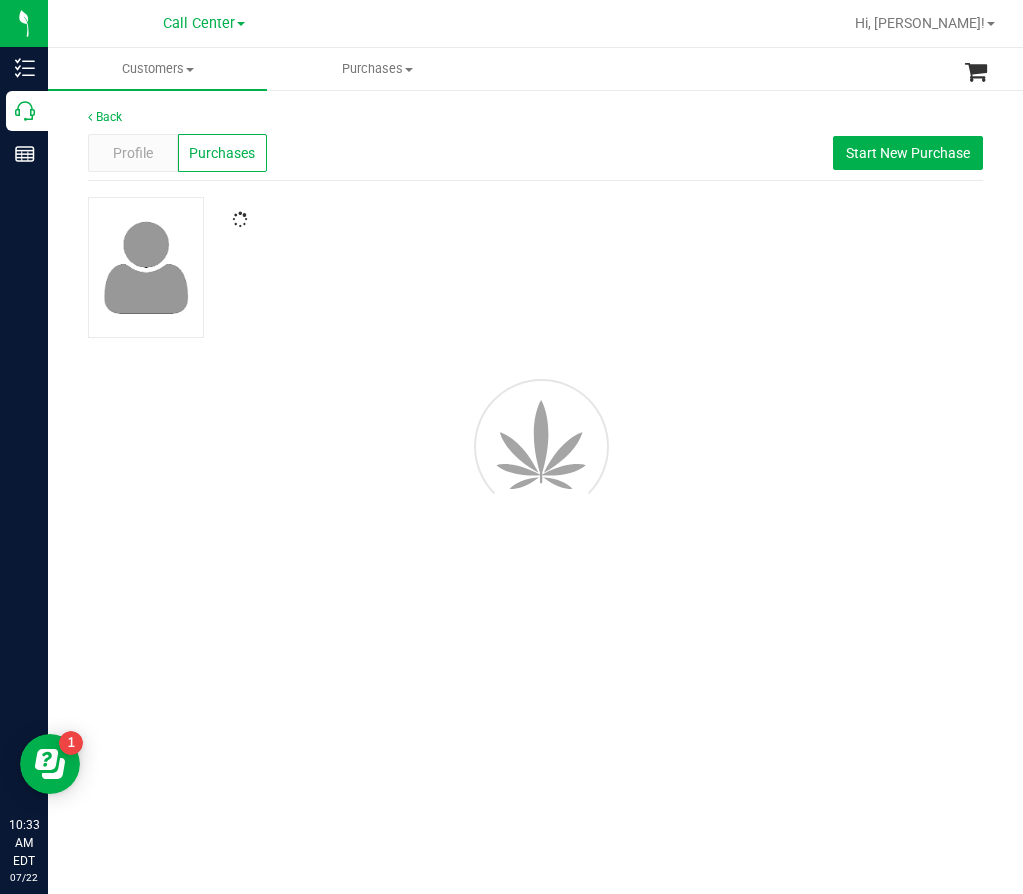 click at bounding box center [448, 213] 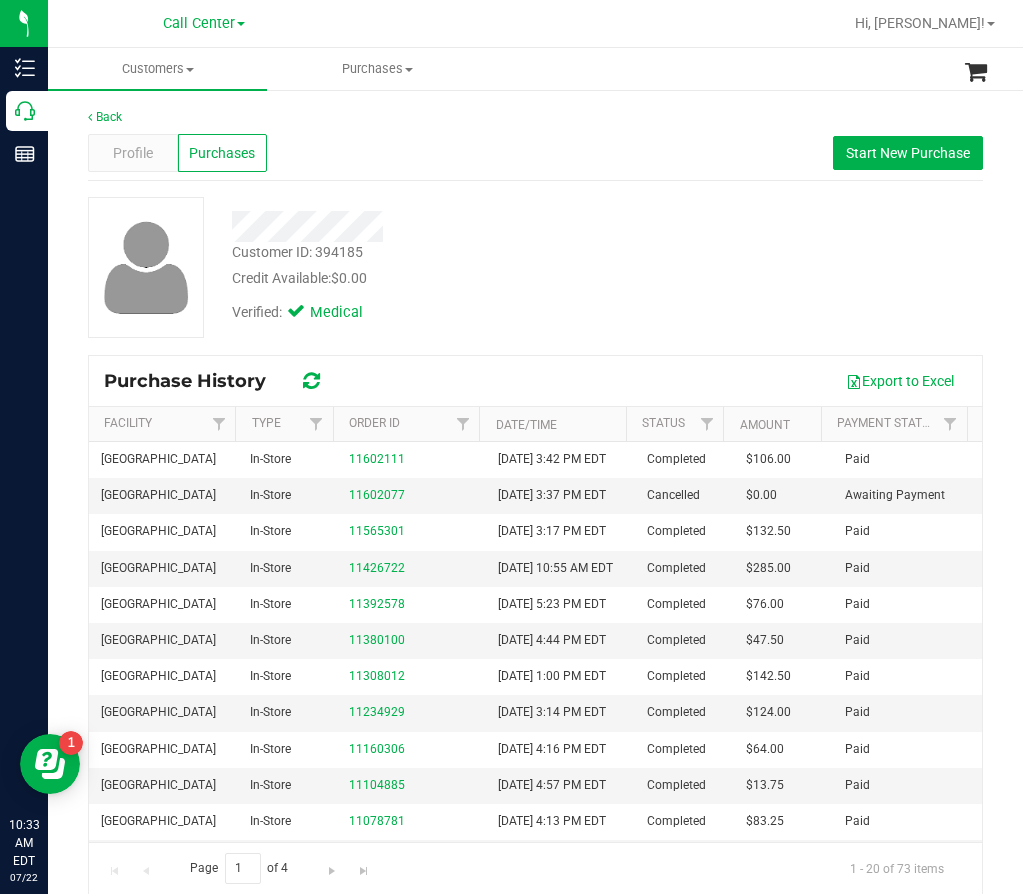 click at bounding box center (448, 226) 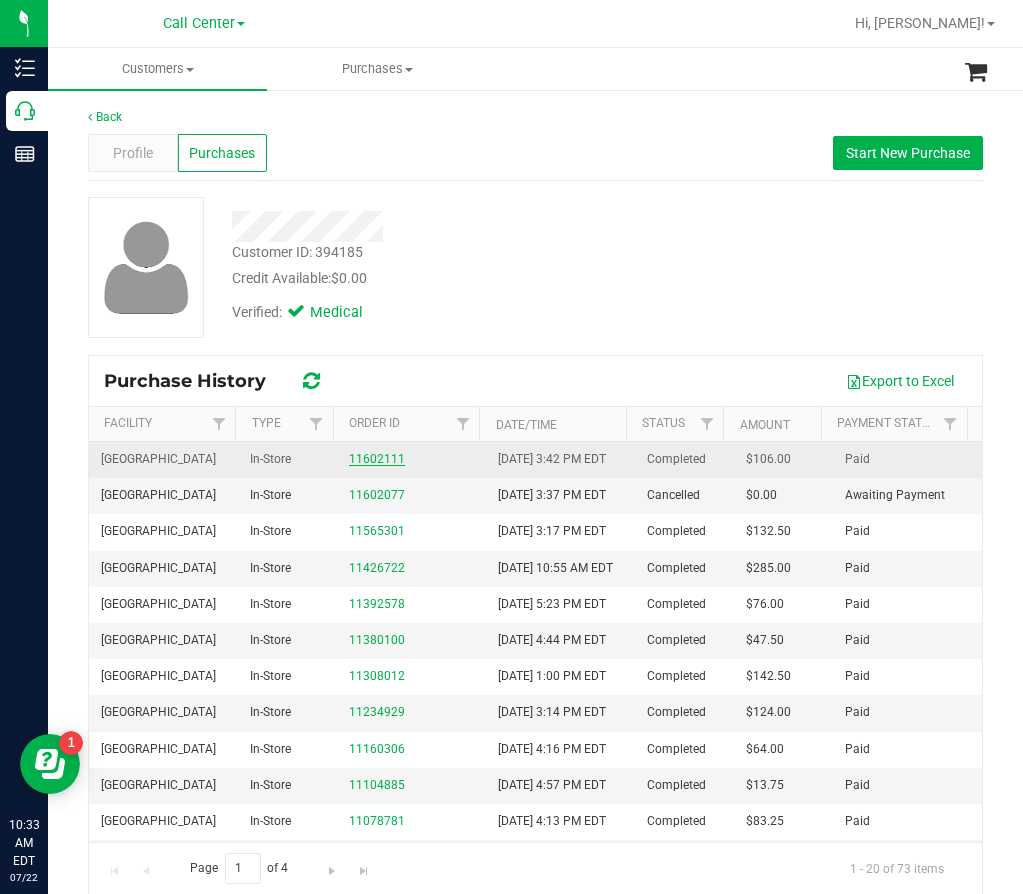 click on "11602111" at bounding box center (377, 459) 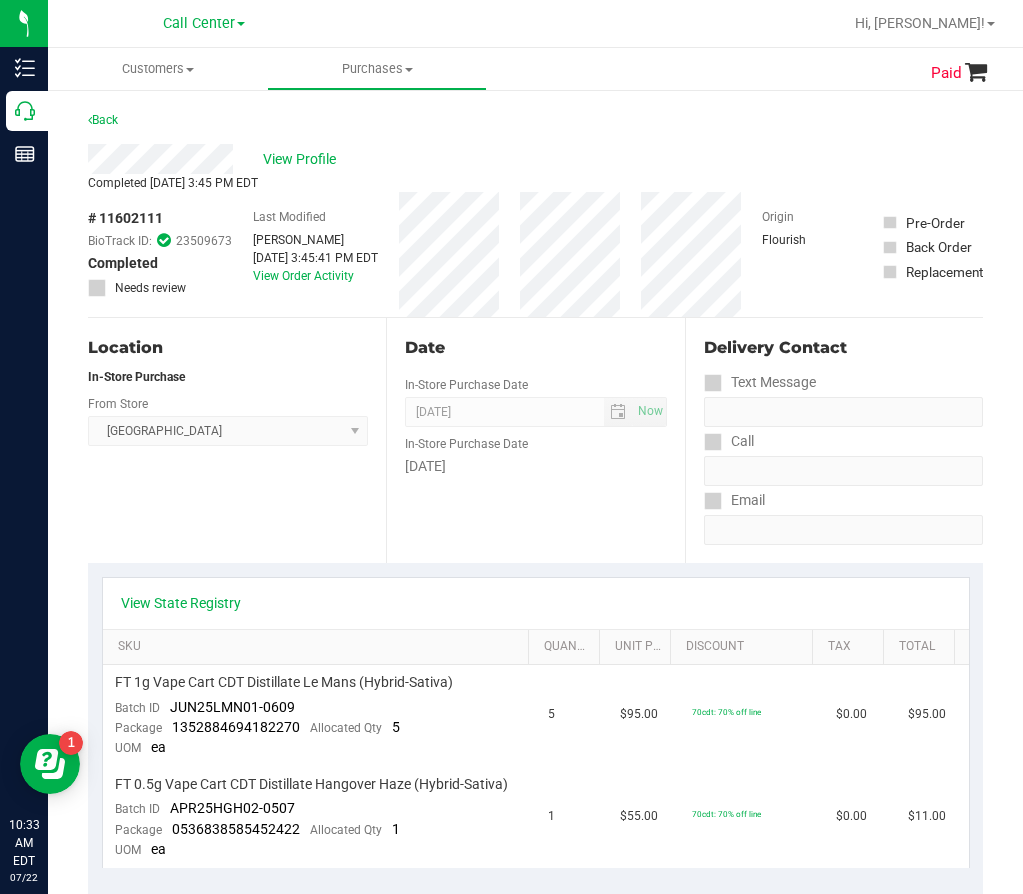 drag, startPoint x: 412, startPoint y: 506, endPoint x: 333, endPoint y: 561, distance: 96.26006 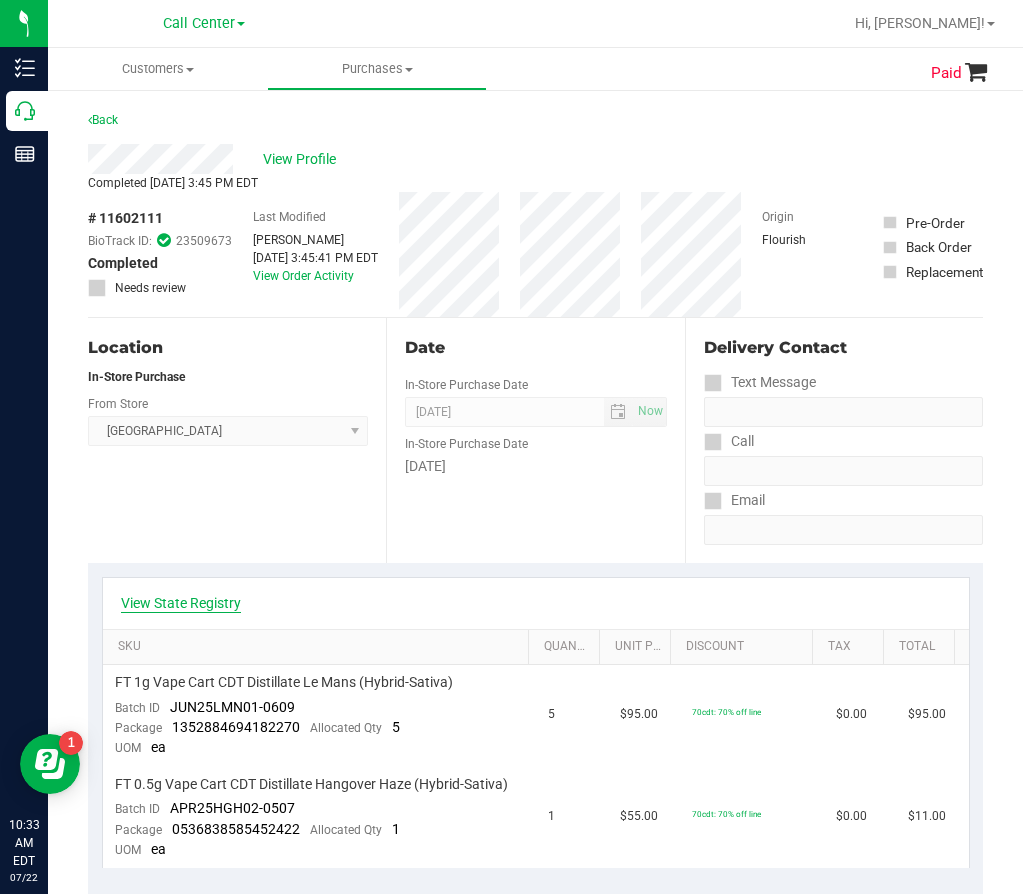 click on "View State Registry" at bounding box center (181, 603) 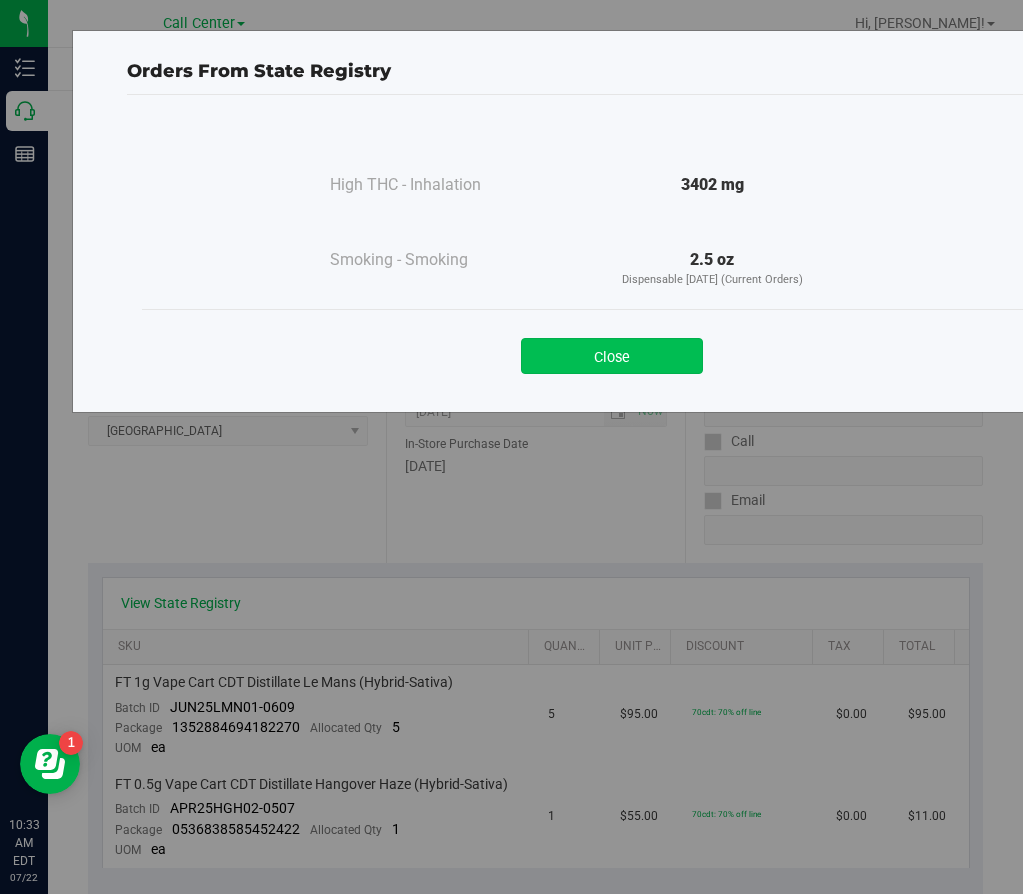 click on "Close" at bounding box center [612, 356] 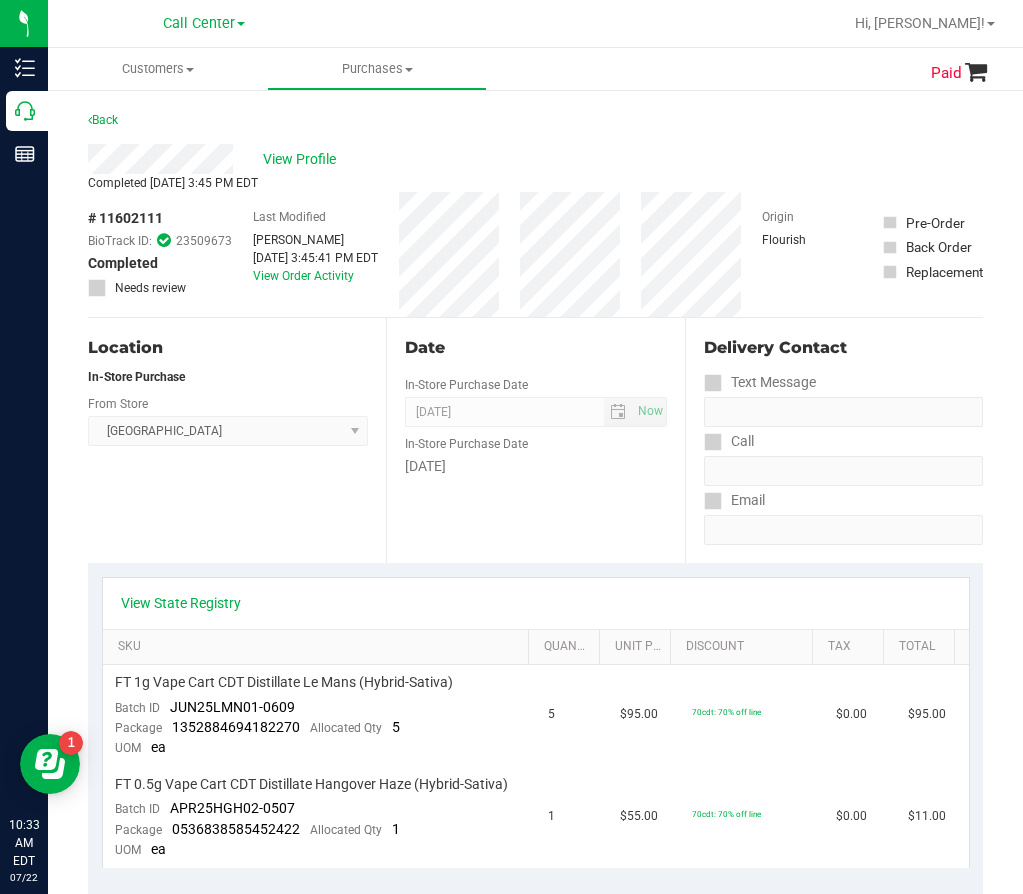 click on "View State Registry
SKU Quantity Unit Price Discount Tax Total
FT 1g Vape Cart CDT Distillate Le Mans (Hybrid-Sativa)
Batch ID
JUN25LMN01-0609
Package
1352884694182270
Allocated Qty
5
UOM
ea
5
$95.00
70cdt:
70%
off
line
$0.00
$95.00
Batch ID Package" at bounding box center [535, 722] 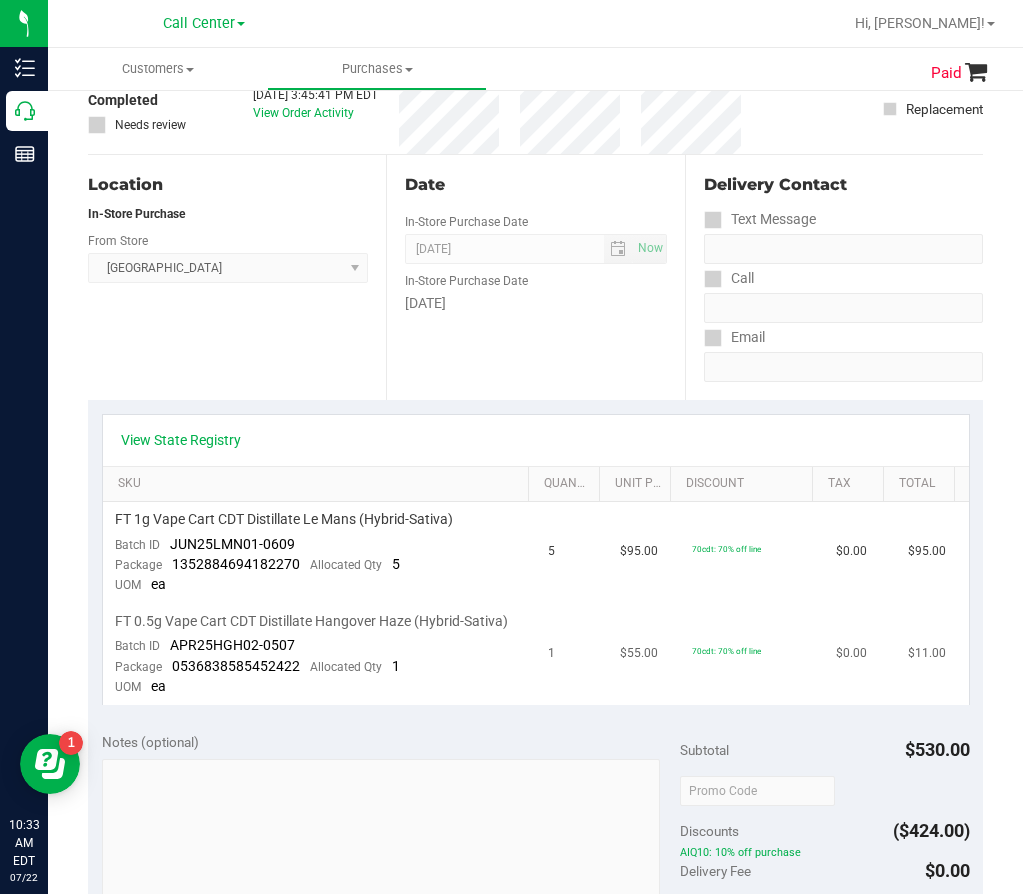 scroll, scrollTop: 300, scrollLeft: 0, axis: vertical 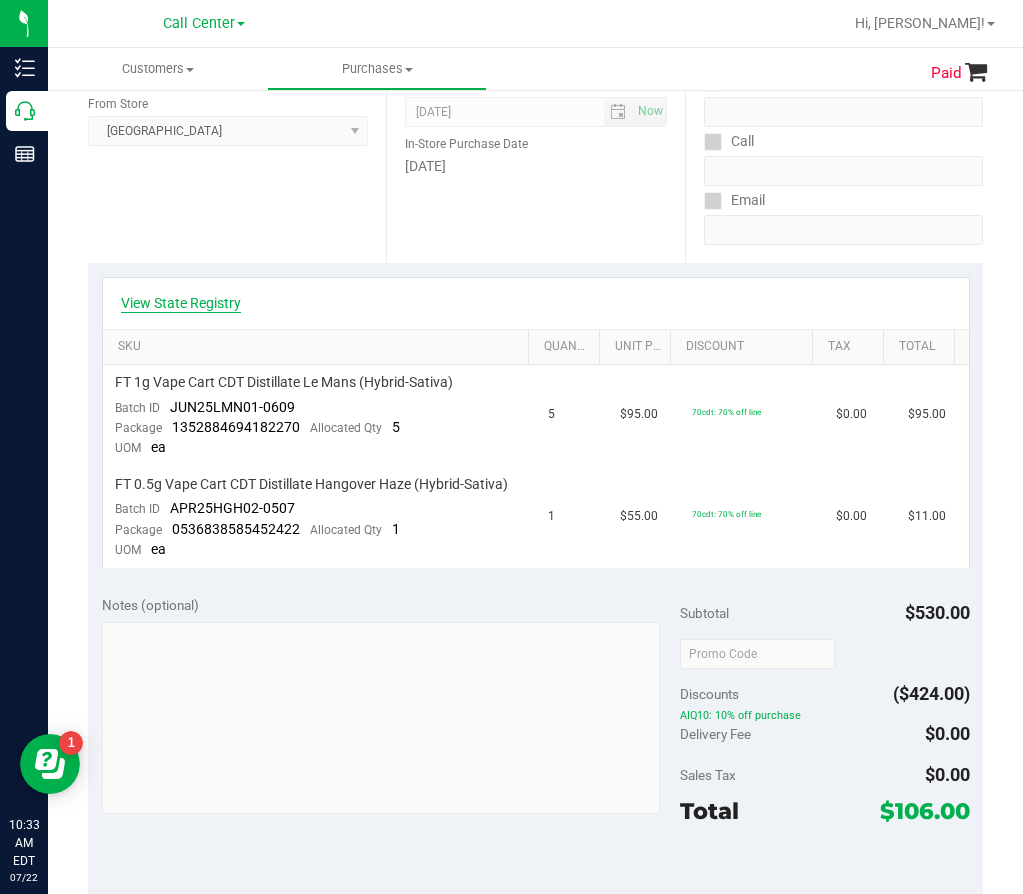 click on "View State Registry" at bounding box center [181, 303] 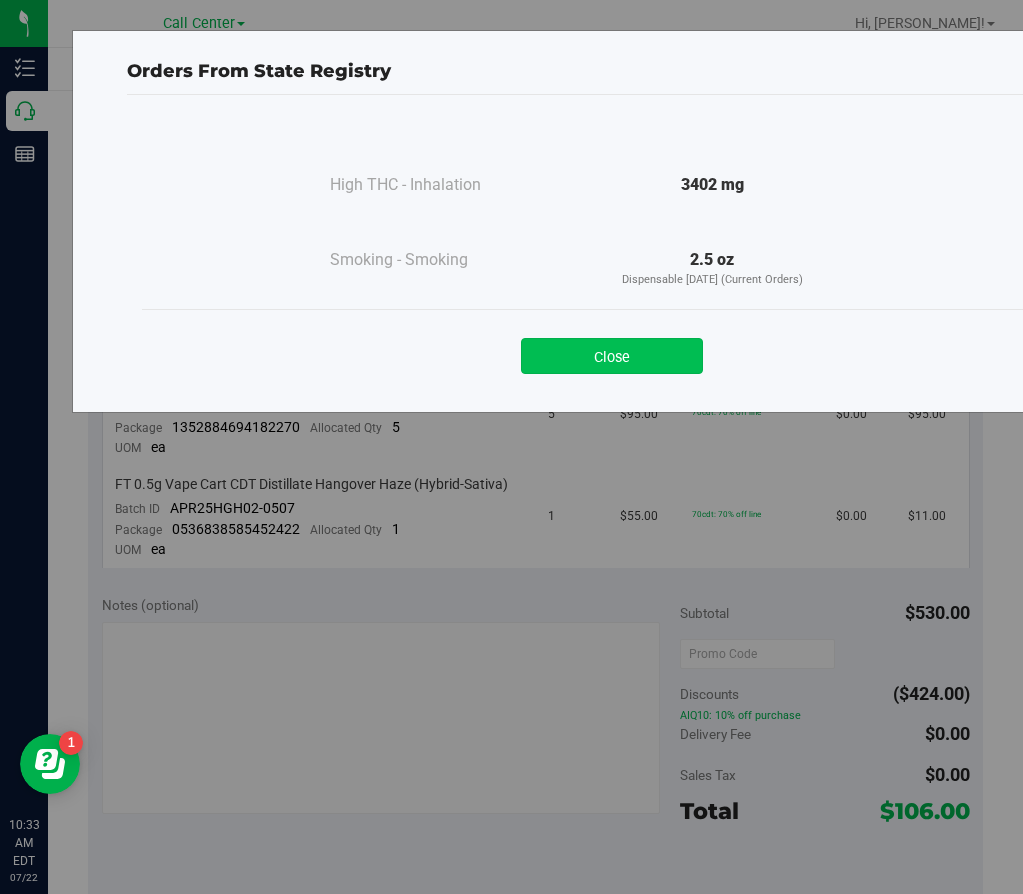 click on "Close" at bounding box center [612, 356] 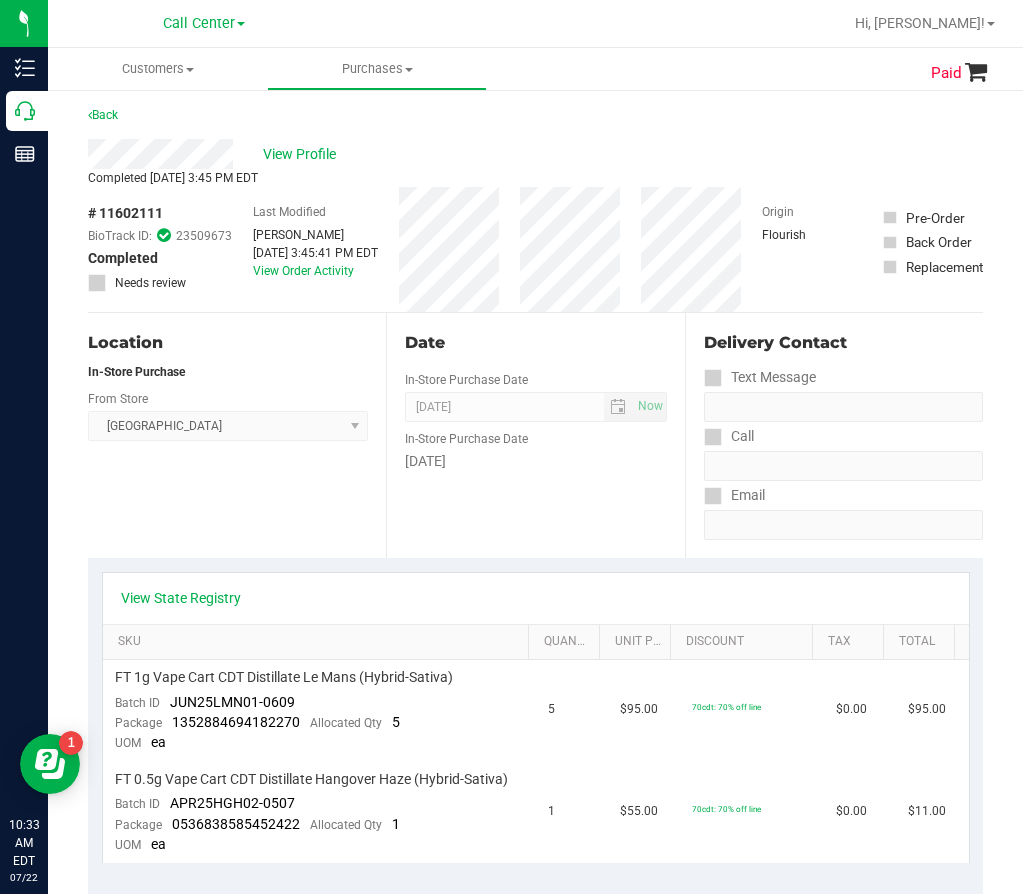 scroll, scrollTop: 0, scrollLeft: 0, axis: both 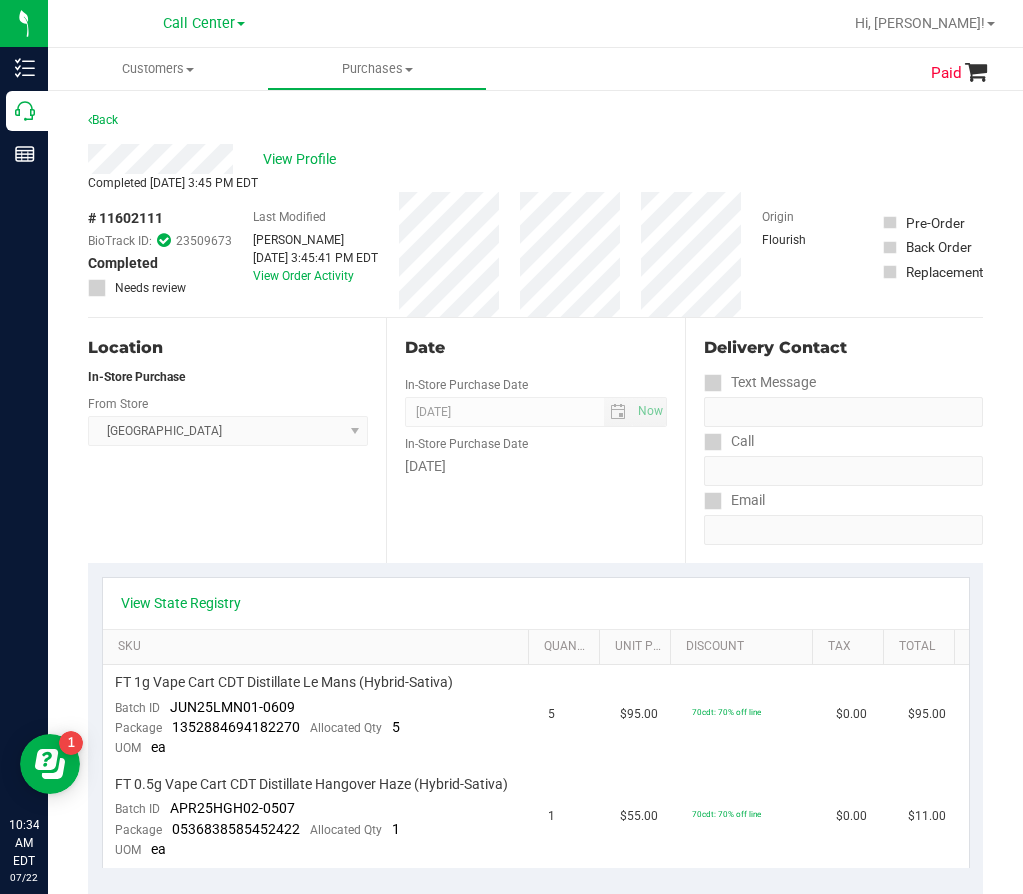 drag, startPoint x: 499, startPoint y: 160, endPoint x: 429, endPoint y: 146, distance: 71.38628 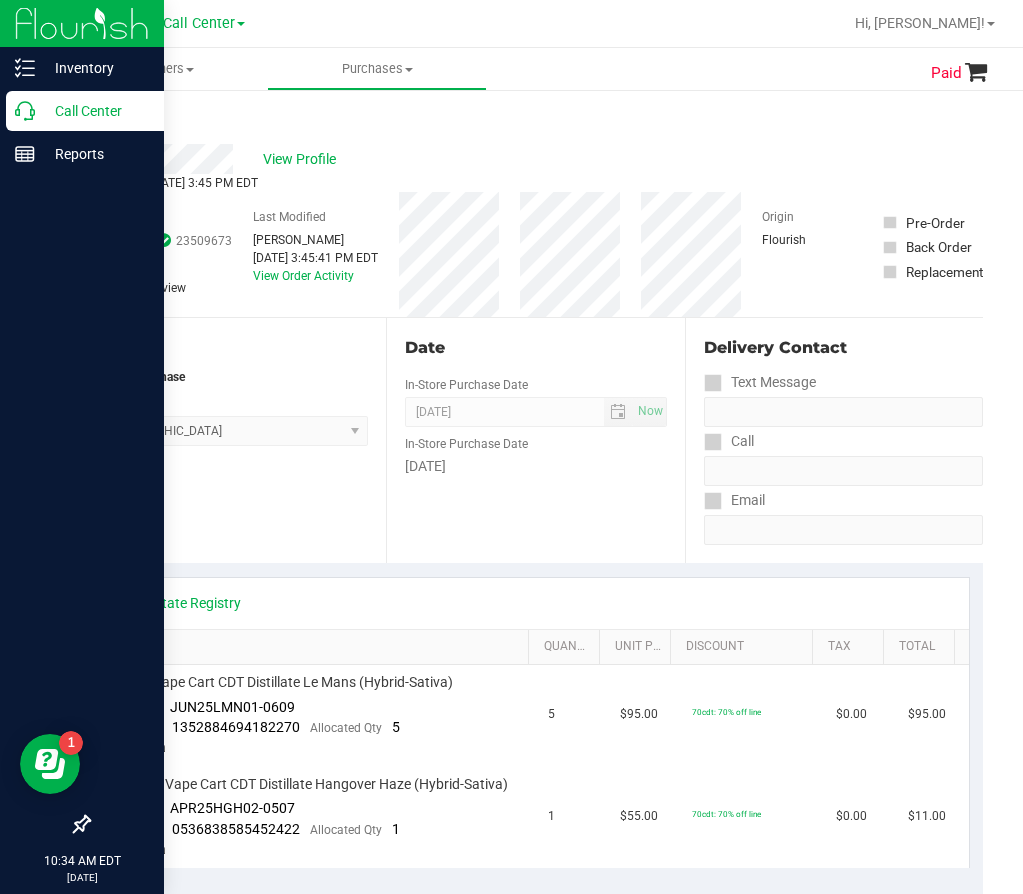 click on "Call Center" at bounding box center [95, 111] 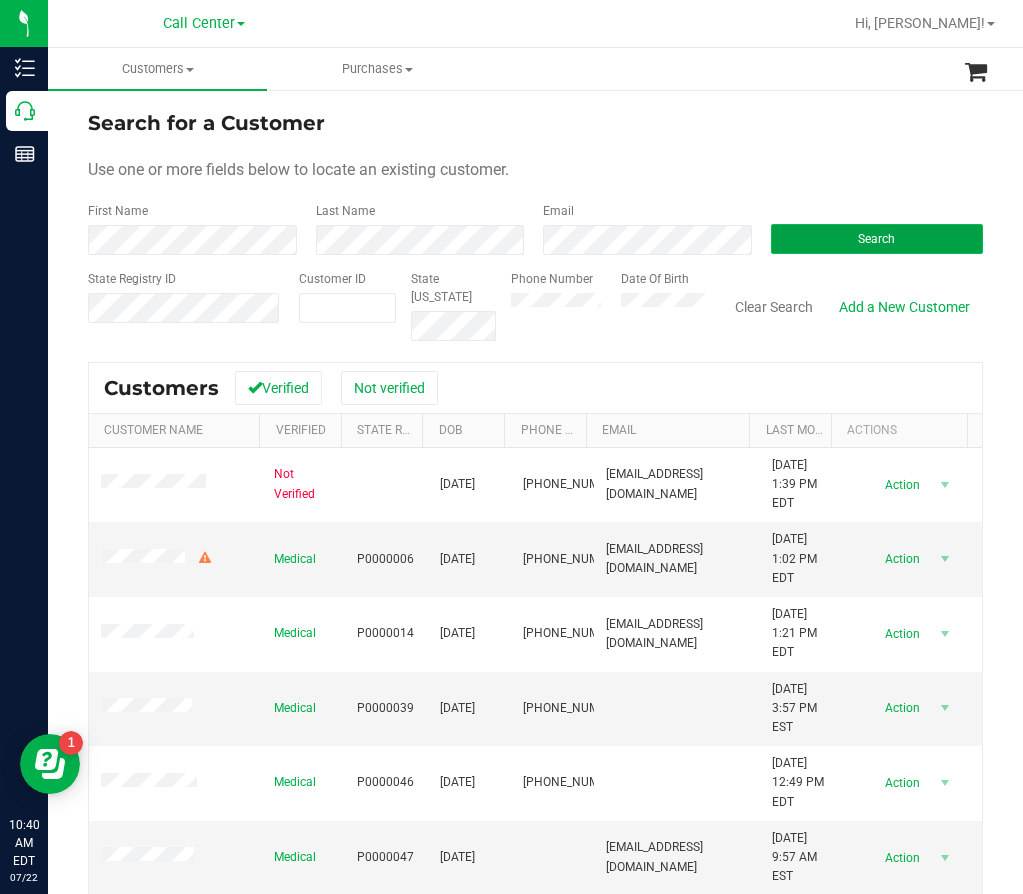 click on "Search" at bounding box center [877, 239] 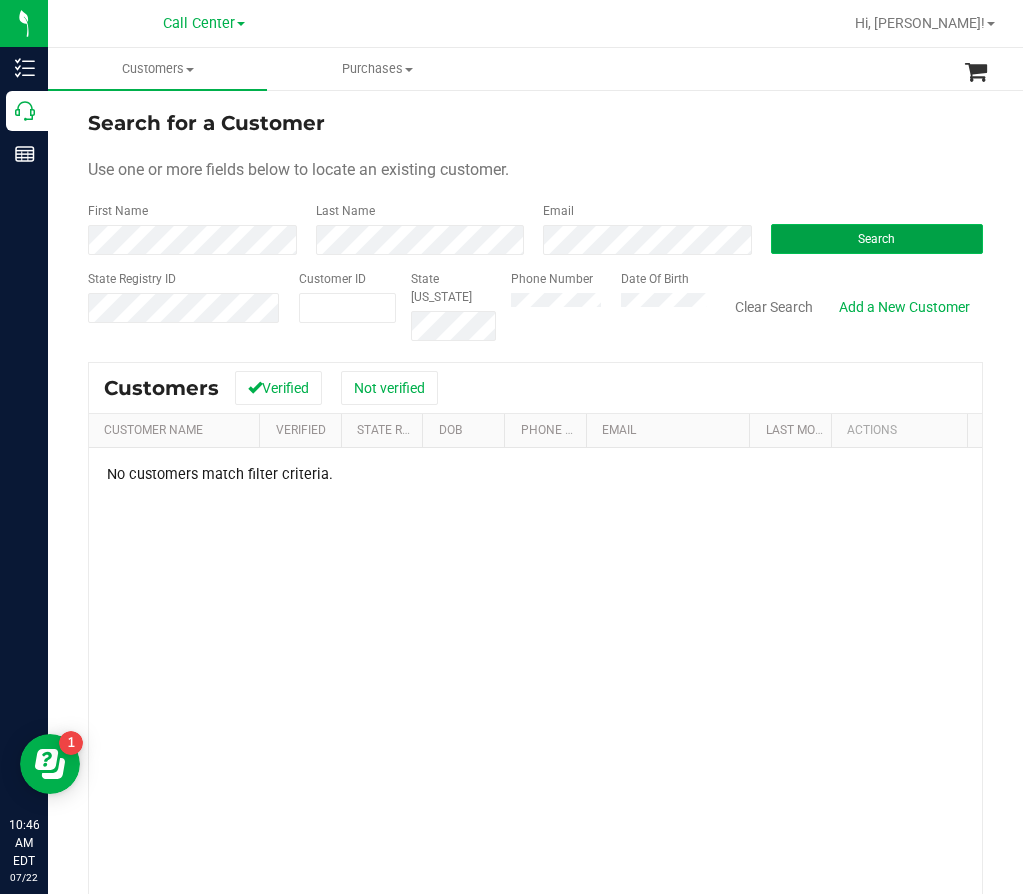 click on "Search" at bounding box center (876, 239) 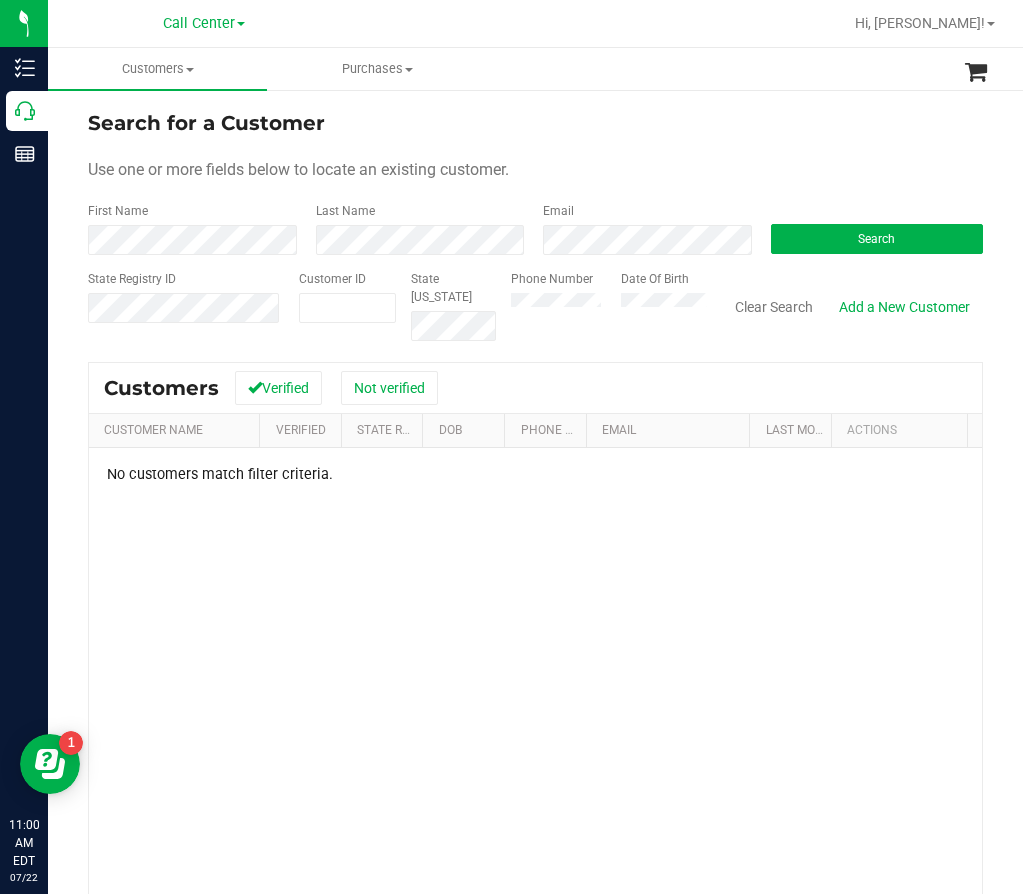 click on "Search for a Customer
Use one or more fields below to locate an existing customer.
First Name
Last Name
Email
Search
State Registry ID
Customer ID
State ID
Phone Number
Date Of Birth" at bounding box center (535, 224) 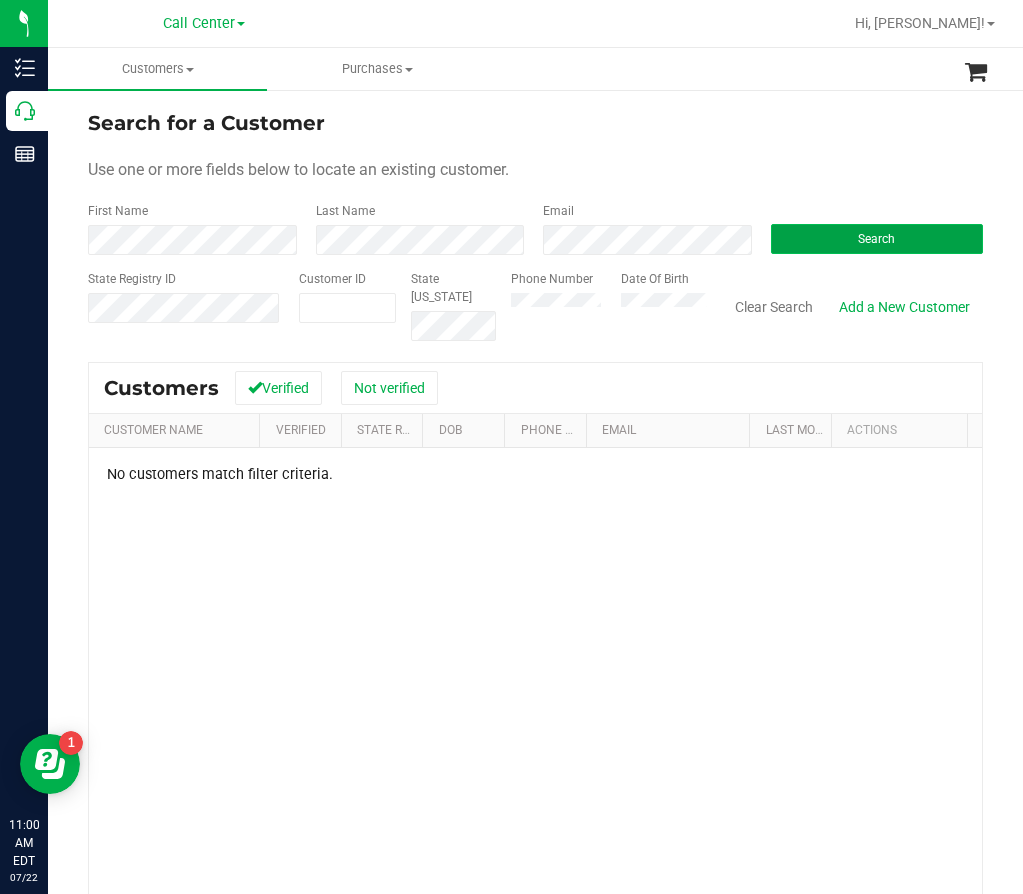 click on "Search" at bounding box center (877, 239) 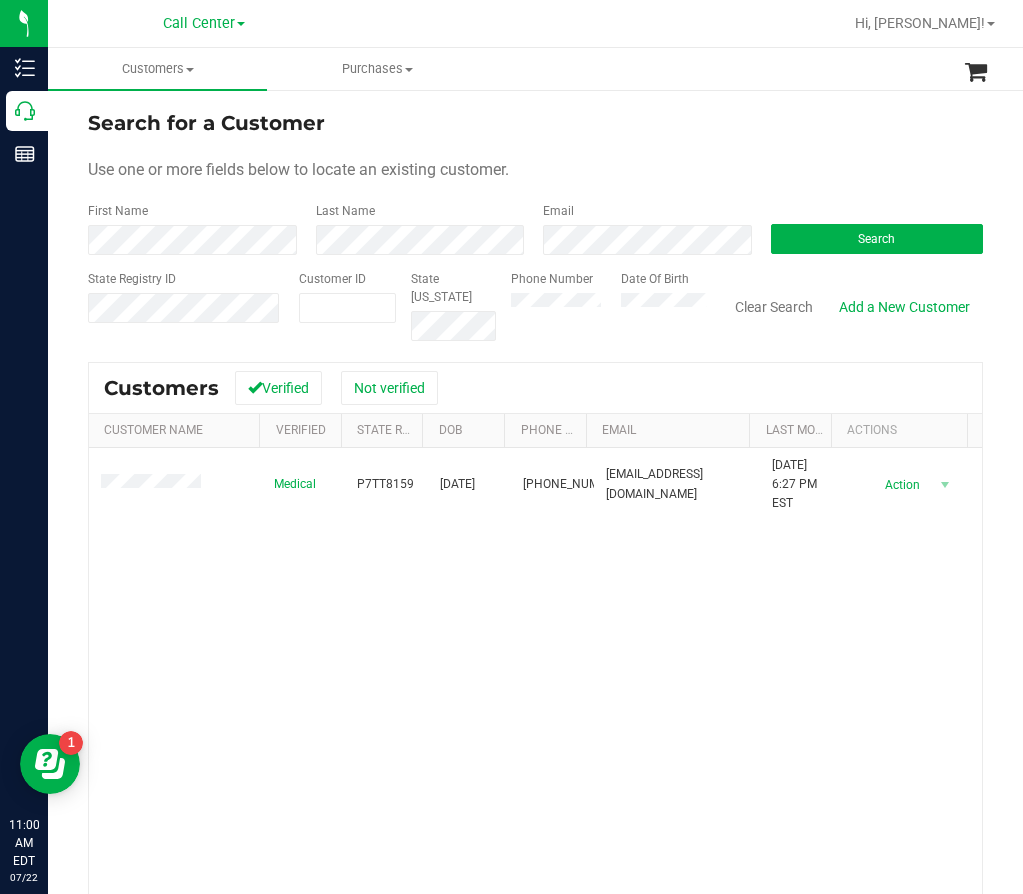 click on "Phone Number" at bounding box center [559, 305] 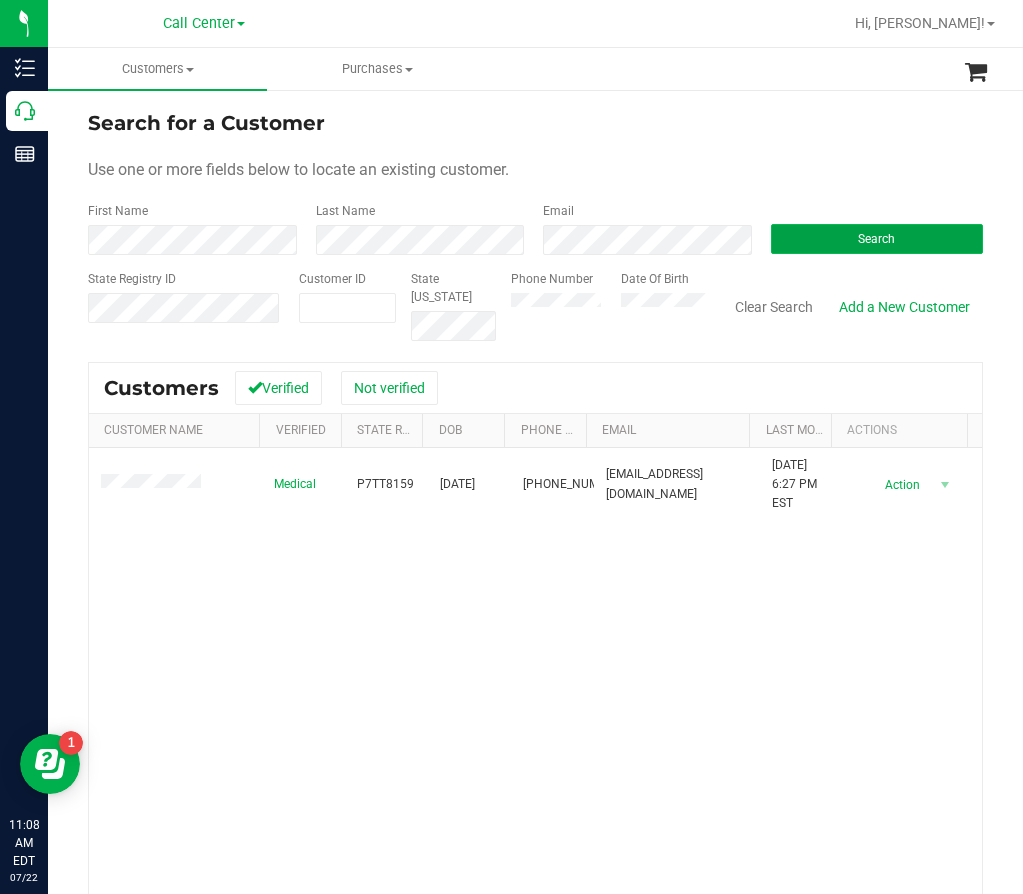 drag, startPoint x: 847, startPoint y: 229, endPoint x: 852, endPoint y: 238, distance: 10.29563 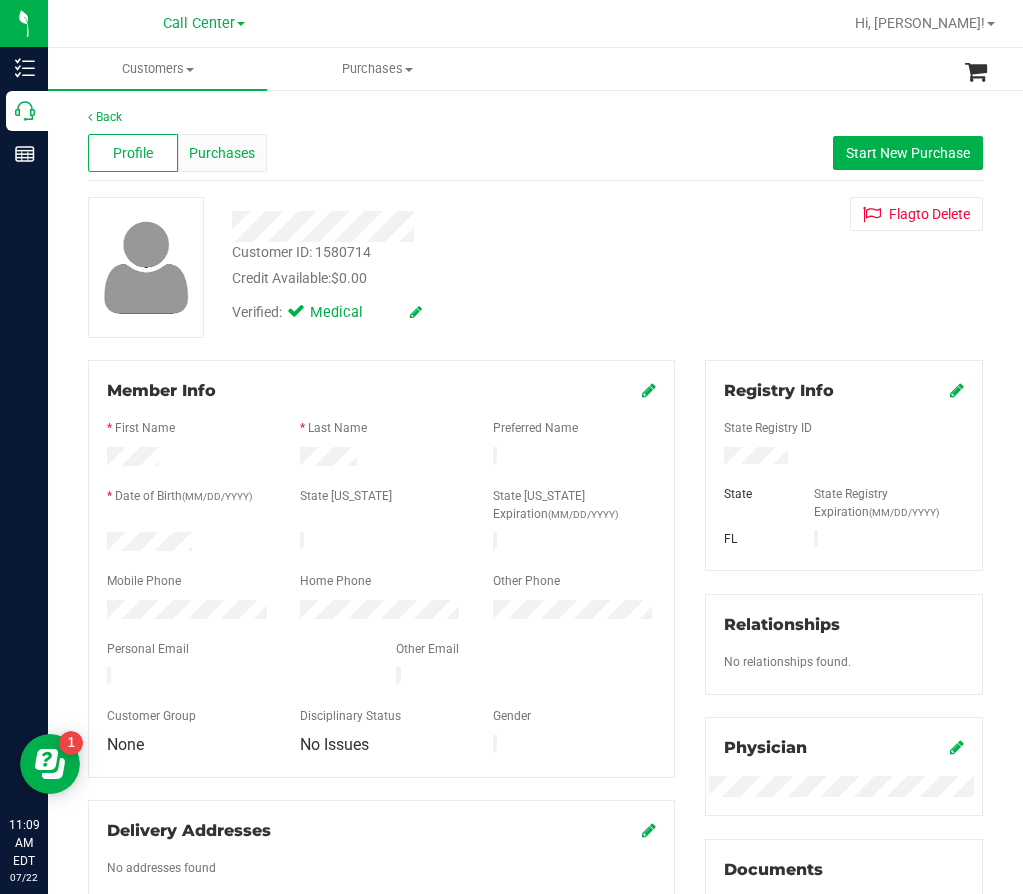 click on "Purchases" at bounding box center (222, 153) 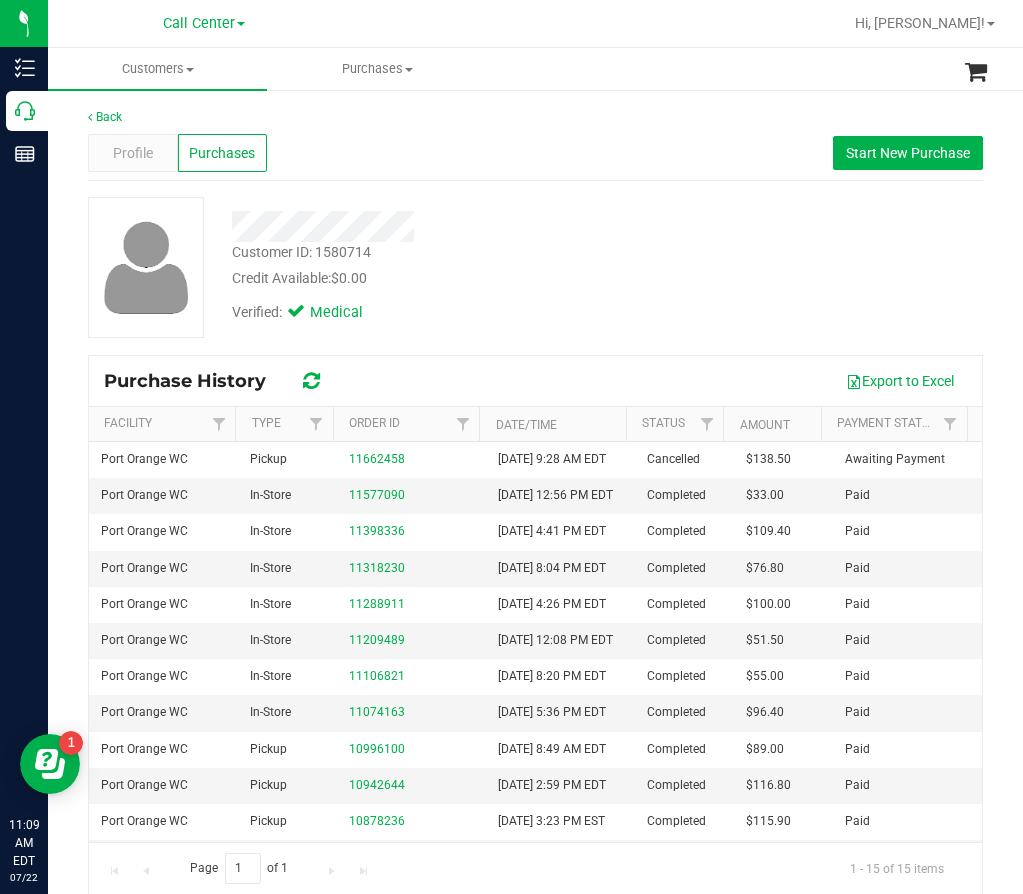 click on "Verified:
Medical" at bounding box center [448, 311] 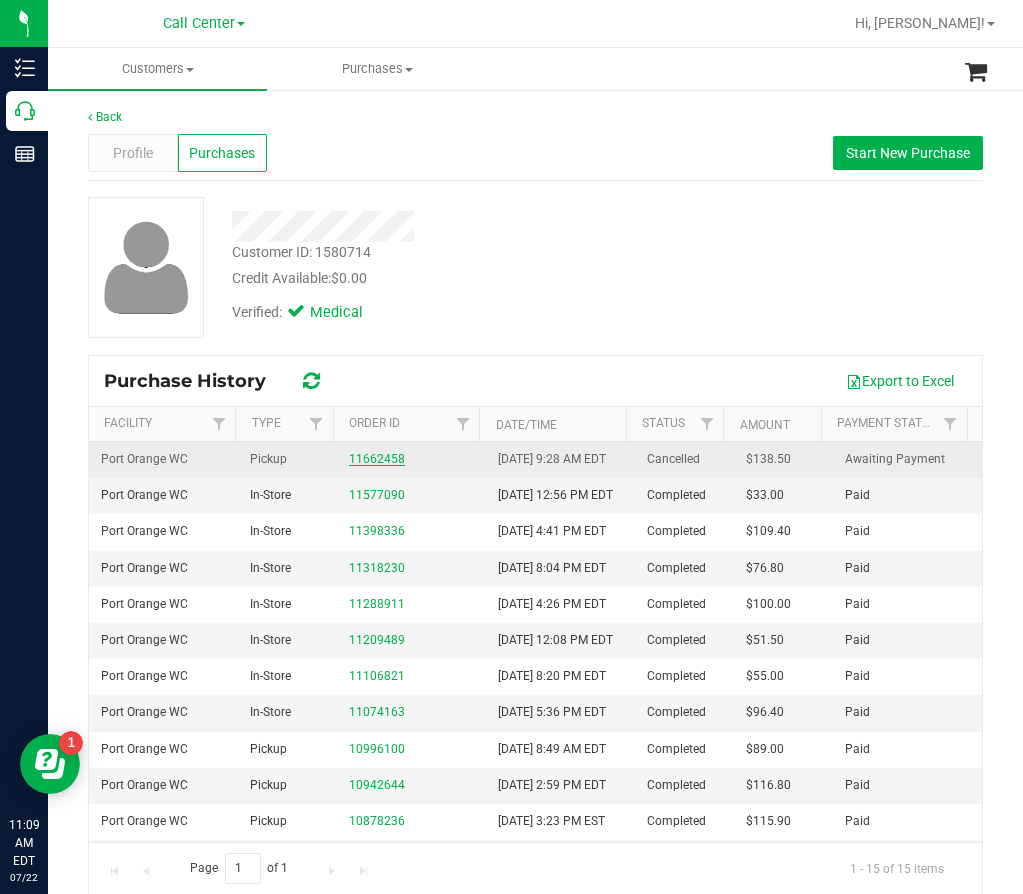 click on "11662458" at bounding box center [377, 459] 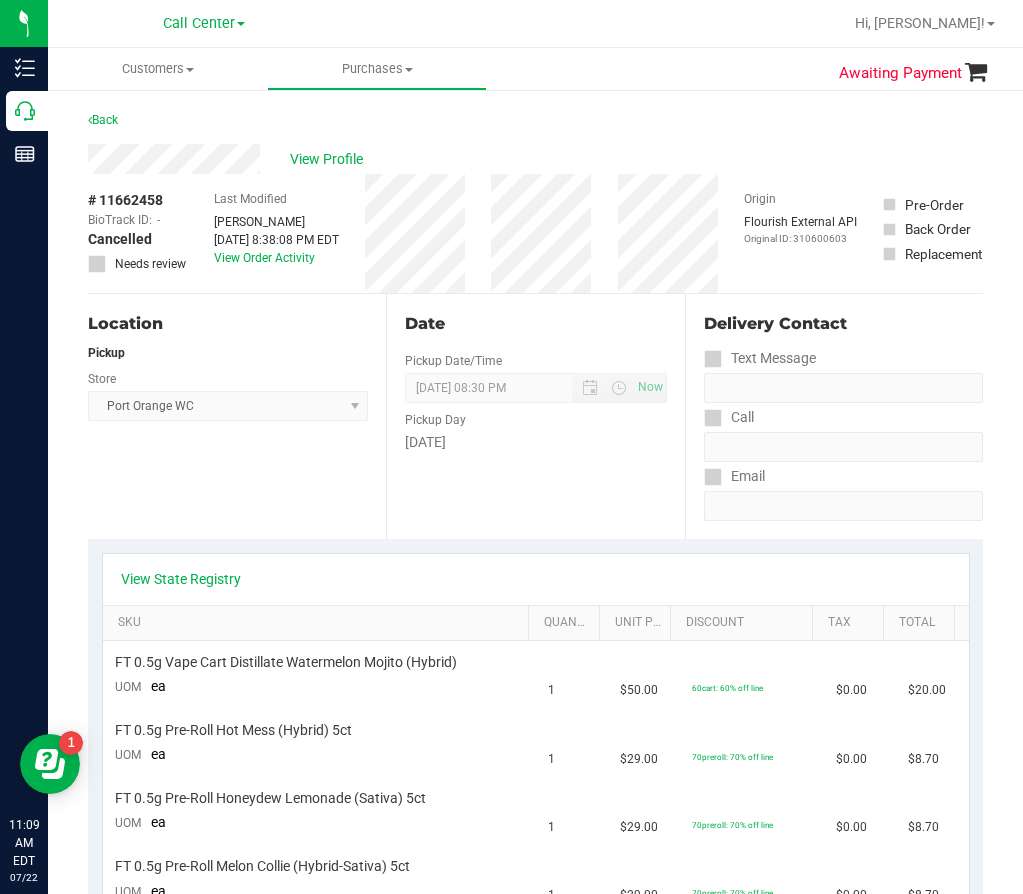 click on "Location
Pickup
Store
Port Orange WC Select Store Bonita Springs WC Boynton Beach WC Bradenton WC Brandon WC Brooksville WC Call Center Clermont WC Crestview WC Deerfield Beach WC Delray Beach WC Deltona WC Ft Walton Beach WC Ft. Lauderdale WC Ft. Myers WC Gainesville WC Jax Atlantic WC JAX DC REP Jax WC Key West WC Lakeland WC Largo WC Lehigh Acres DC REP Merritt Island WC Miami 72nd WC Miami Beach WC Miami Dadeland WC Miramar DC REP New Port Richey WC North Palm Beach WC North Port WC Ocala WC Orange Park WC Orlando Colonial WC Orlando DC REP Orlando WC Oviedo WC Palm Bay WC Palm Coast WC Panama City WC Pensacola WC Port Orange WC Port St. Lucie WC Sebring WC South Tampa WC St. Pete WC Summerfield WC Tallahassee DC REP Tallahassee WC Tampa DC Testing Tampa Warehouse Tampa WC TX Austin DC TX Plano Retail WPB DC" at bounding box center [237, 416] 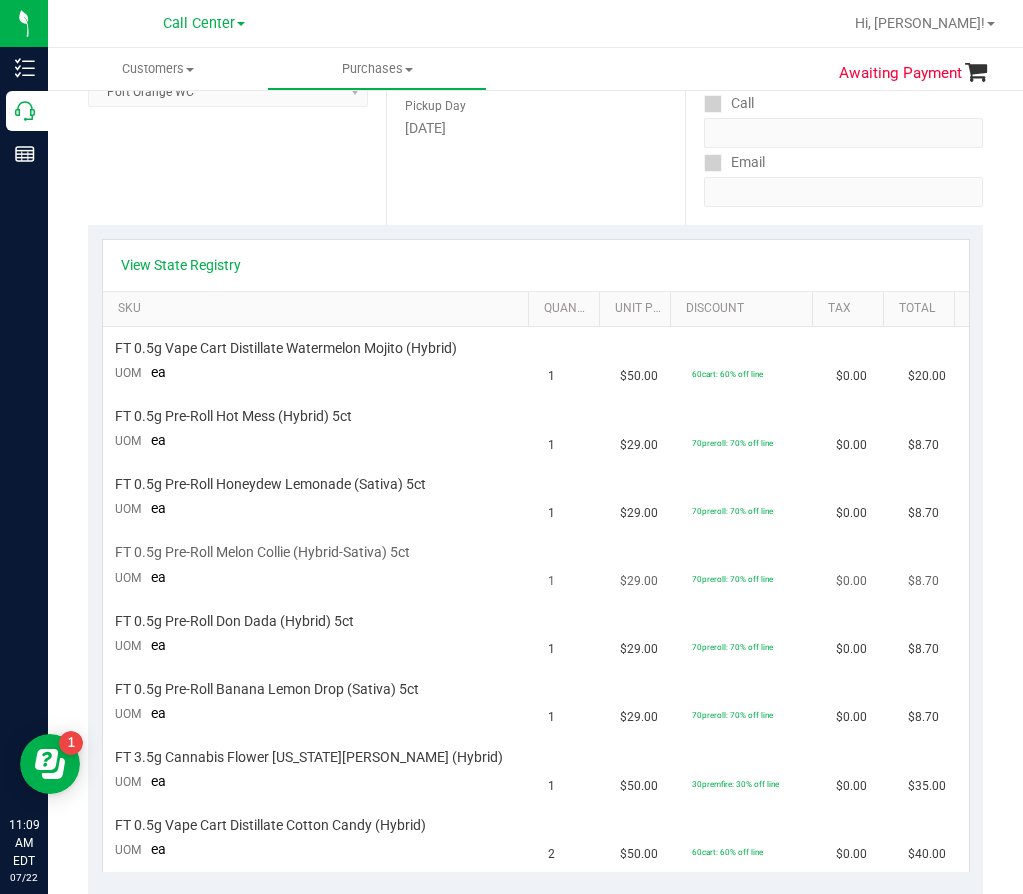 scroll, scrollTop: 300, scrollLeft: 0, axis: vertical 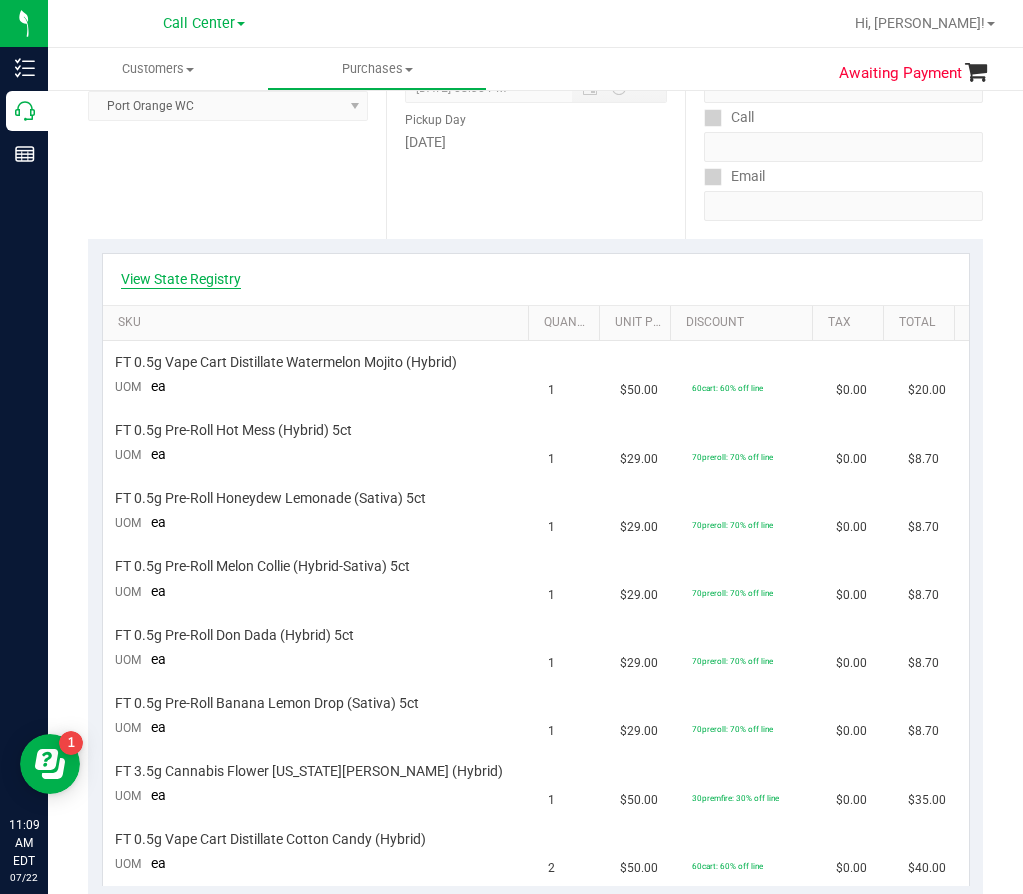 click on "View State Registry" at bounding box center [181, 279] 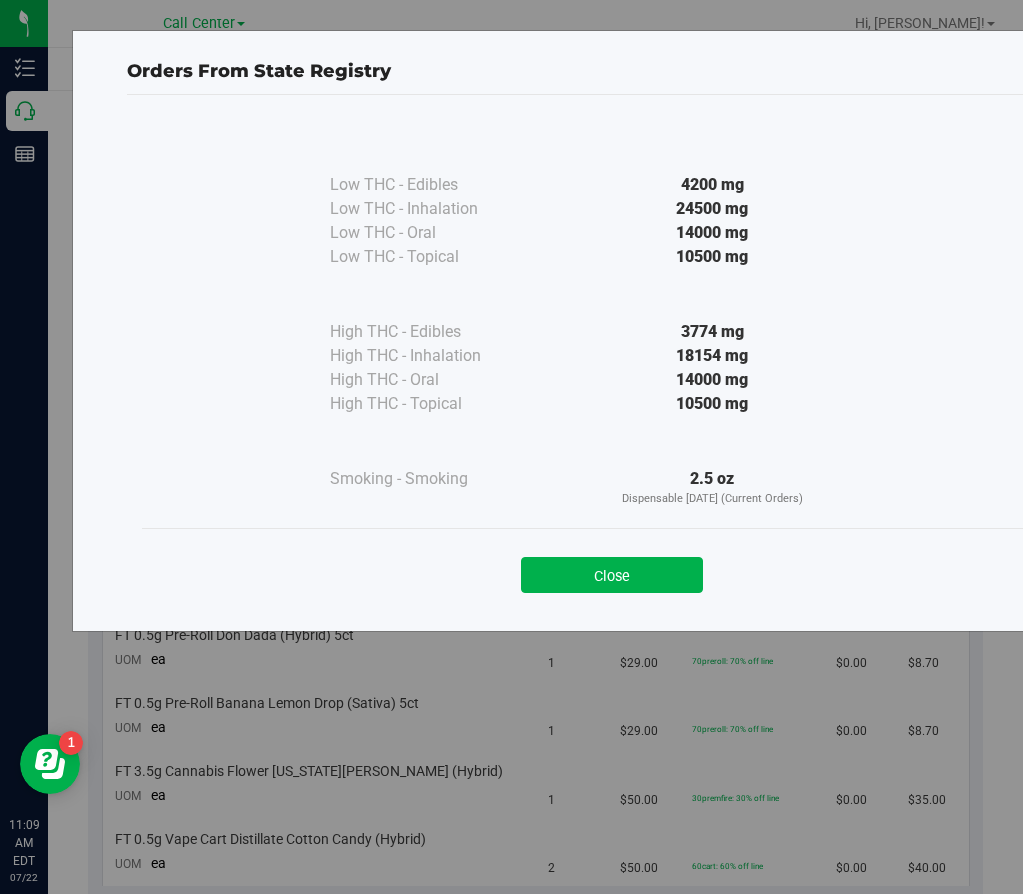 click on "Low THC - Edibles
4200 mg
Low THC - Inhalation" at bounding box center (612, 325) 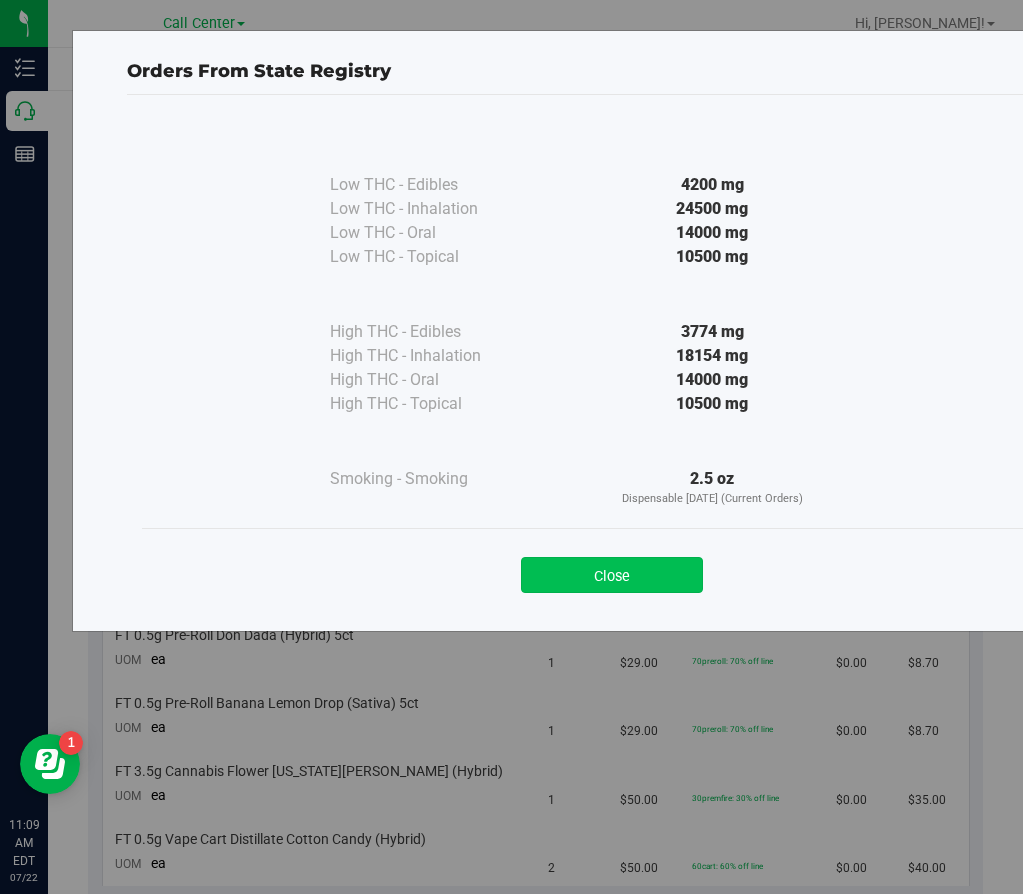 click on "Close" at bounding box center (612, 575) 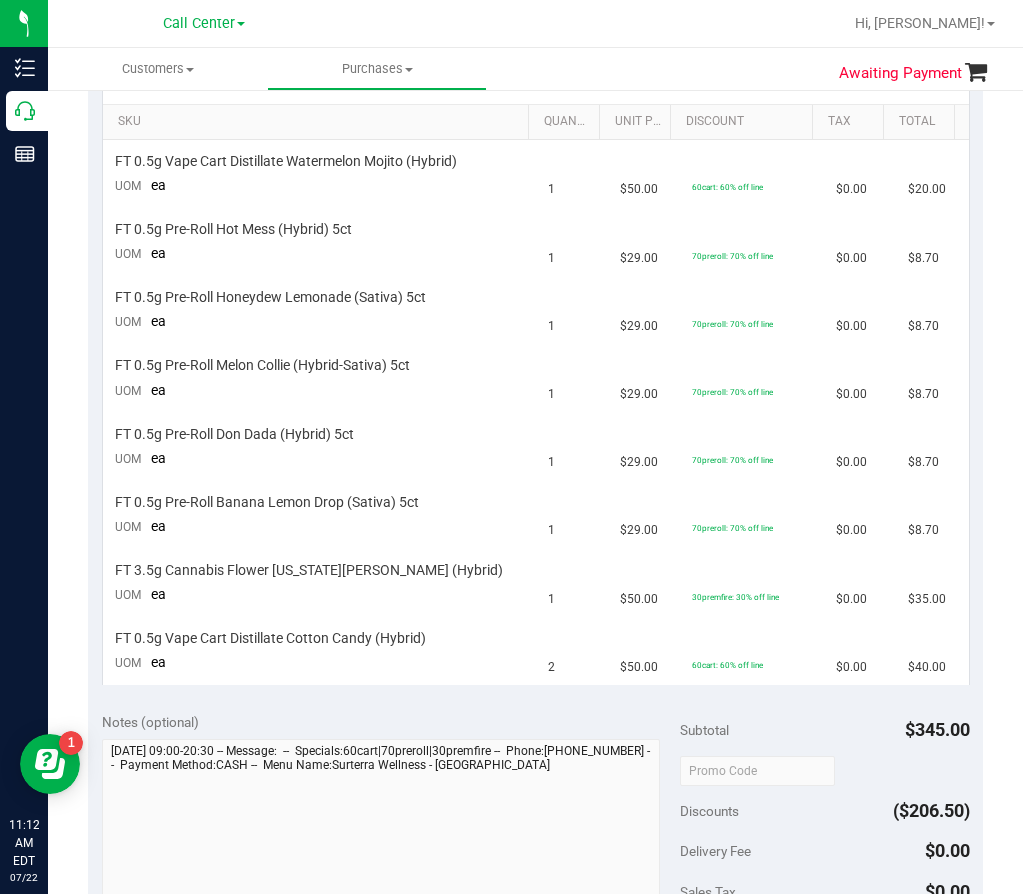 scroll, scrollTop: 500, scrollLeft: 0, axis: vertical 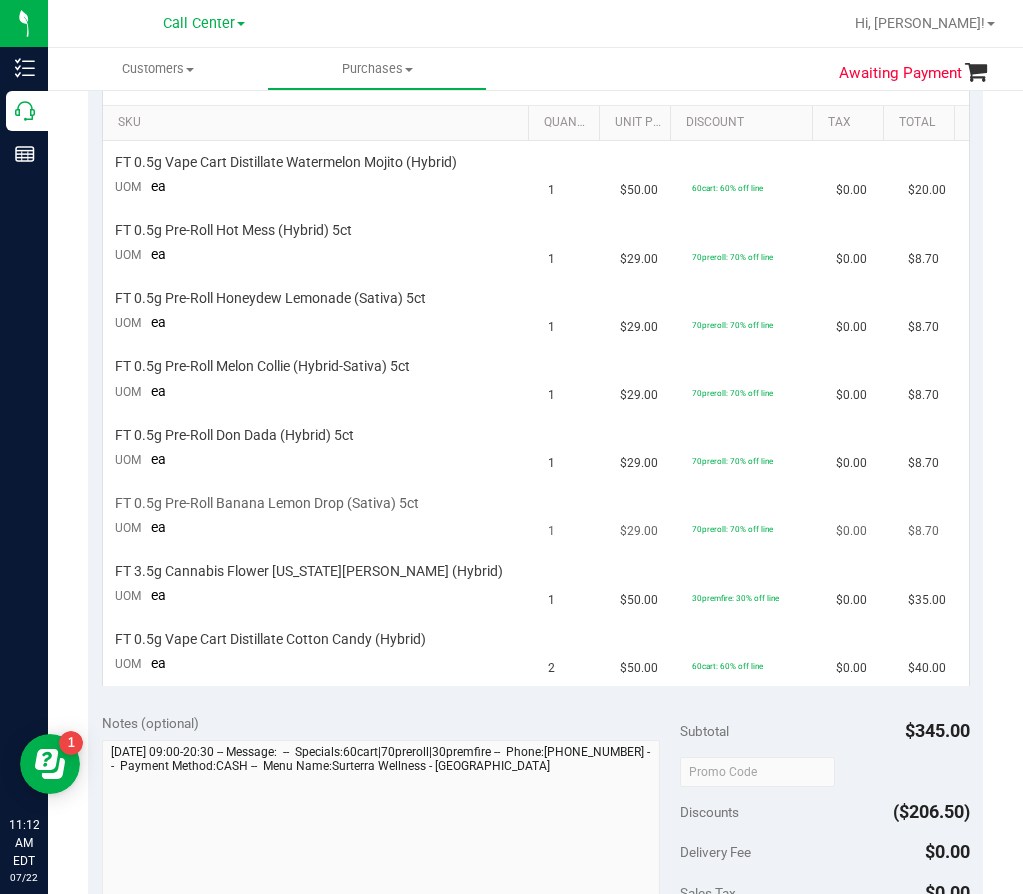 click on "1" at bounding box center [572, 516] 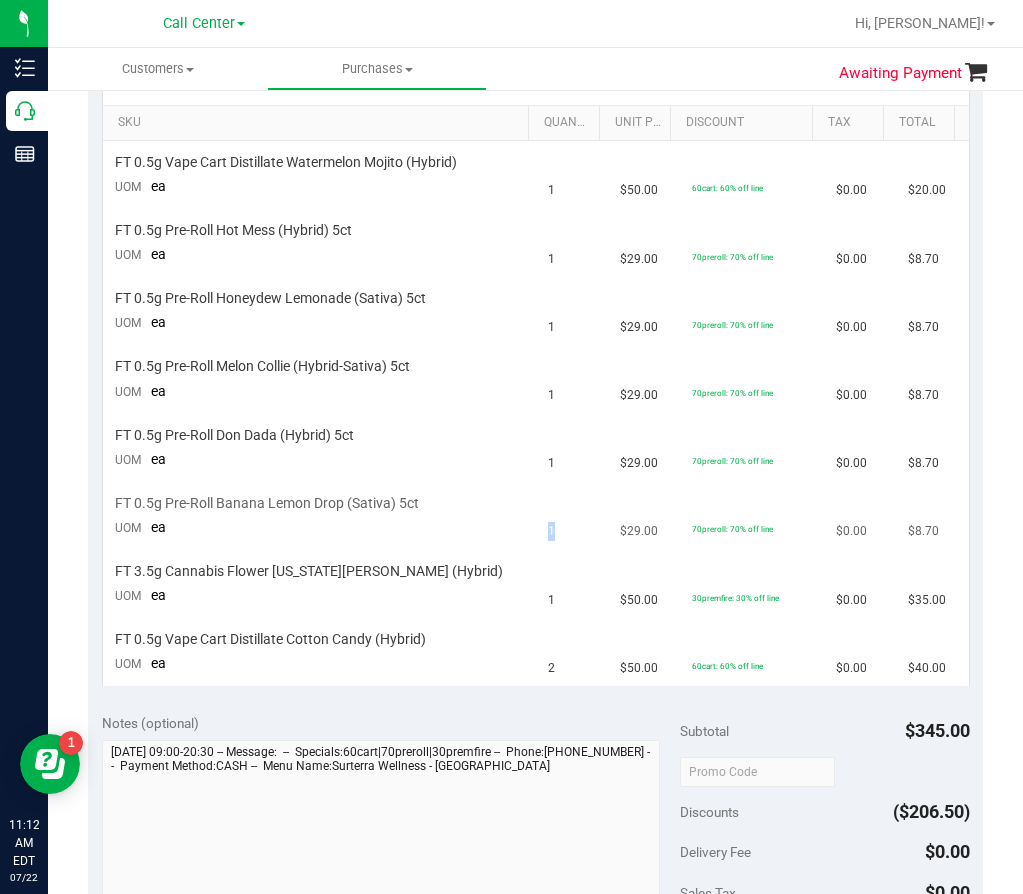 click on "1" at bounding box center (551, 531) 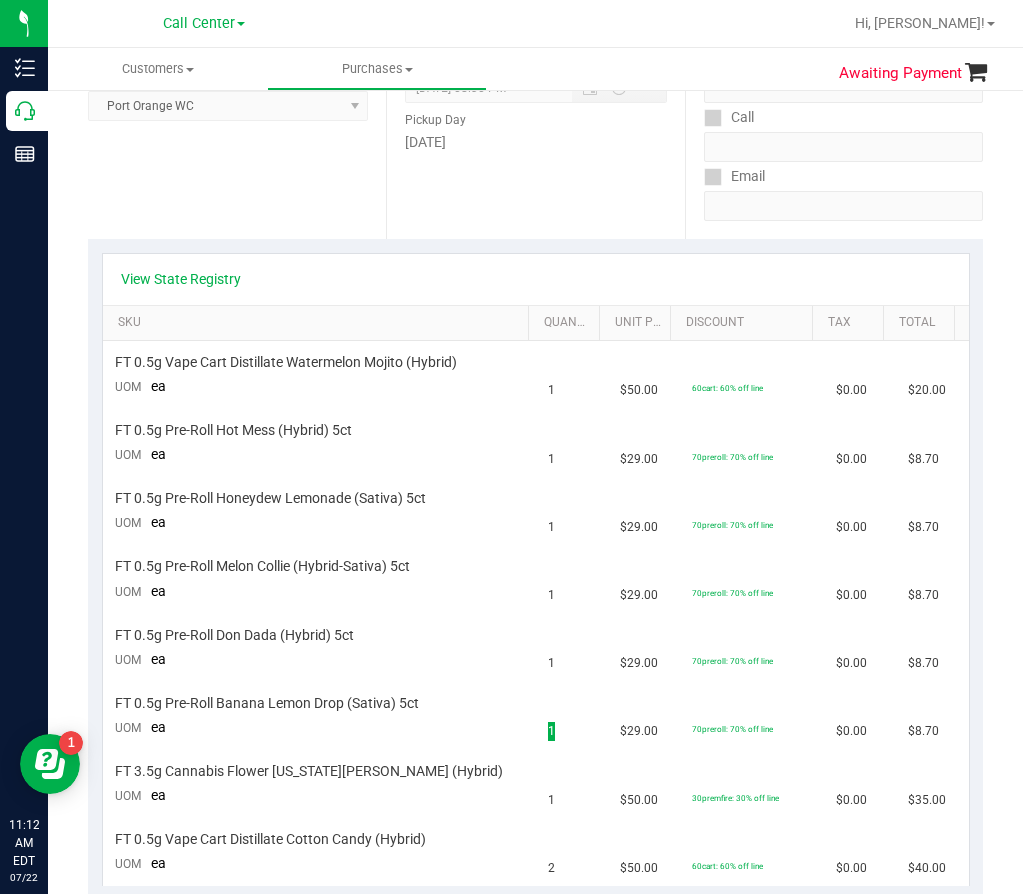 scroll, scrollTop: 0, scrollLeft: 0, axis: both 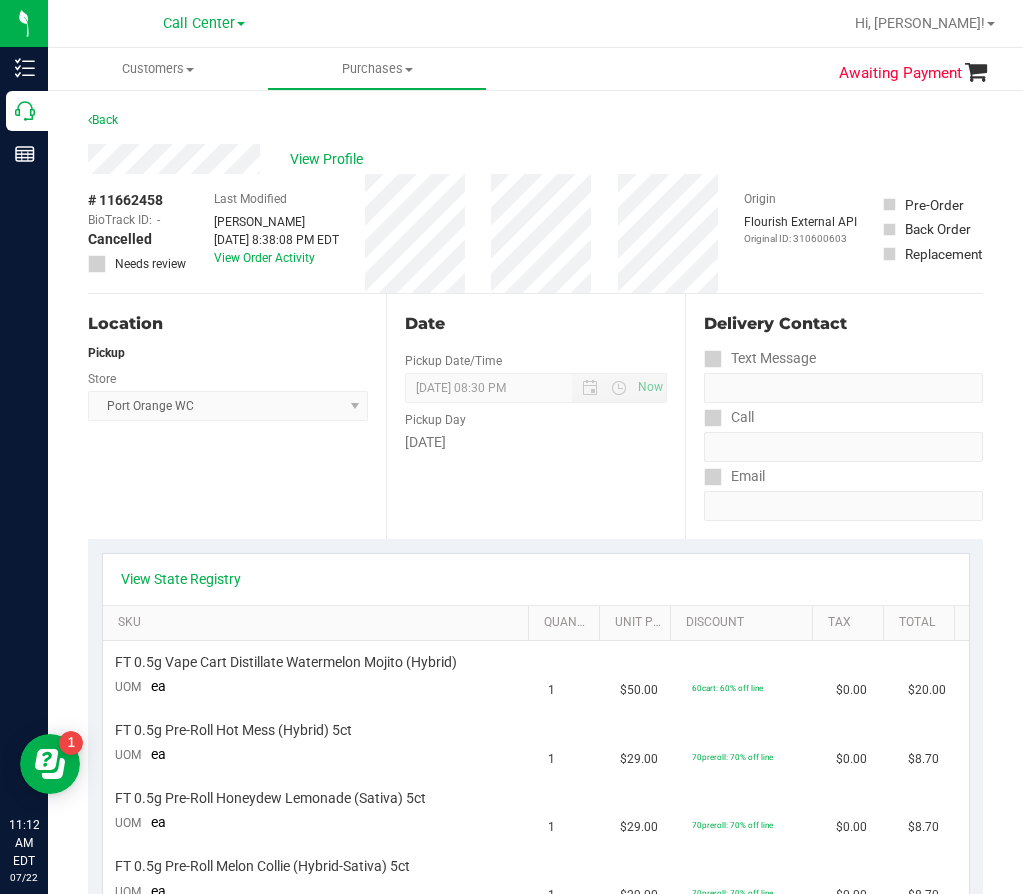 click on "View State Registry
SKU Quantity Unit Price Discount Tax Total
FT 0.5g Vape Cart Distillate Watermelon Mojito (Hybrid)
UOM
ea
1
$50.00
60cart:
60%
off
line
$0.00
$20.00
FT 0.5g Pre-Roll Hot Mess (Hybrid) 5ct
UOM
ea
1
$29.00" at bounding box center [536, 869] 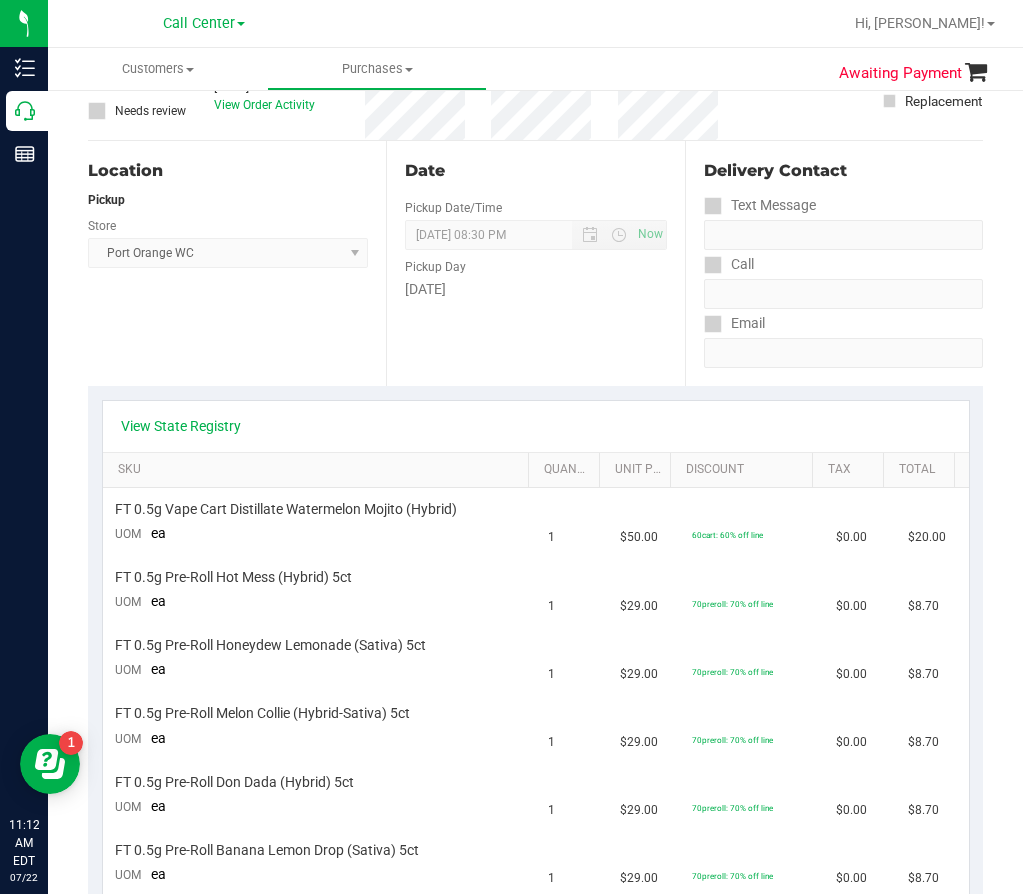 scroll, scrollTop: 300, scrollLeft: 0, axis: vertical 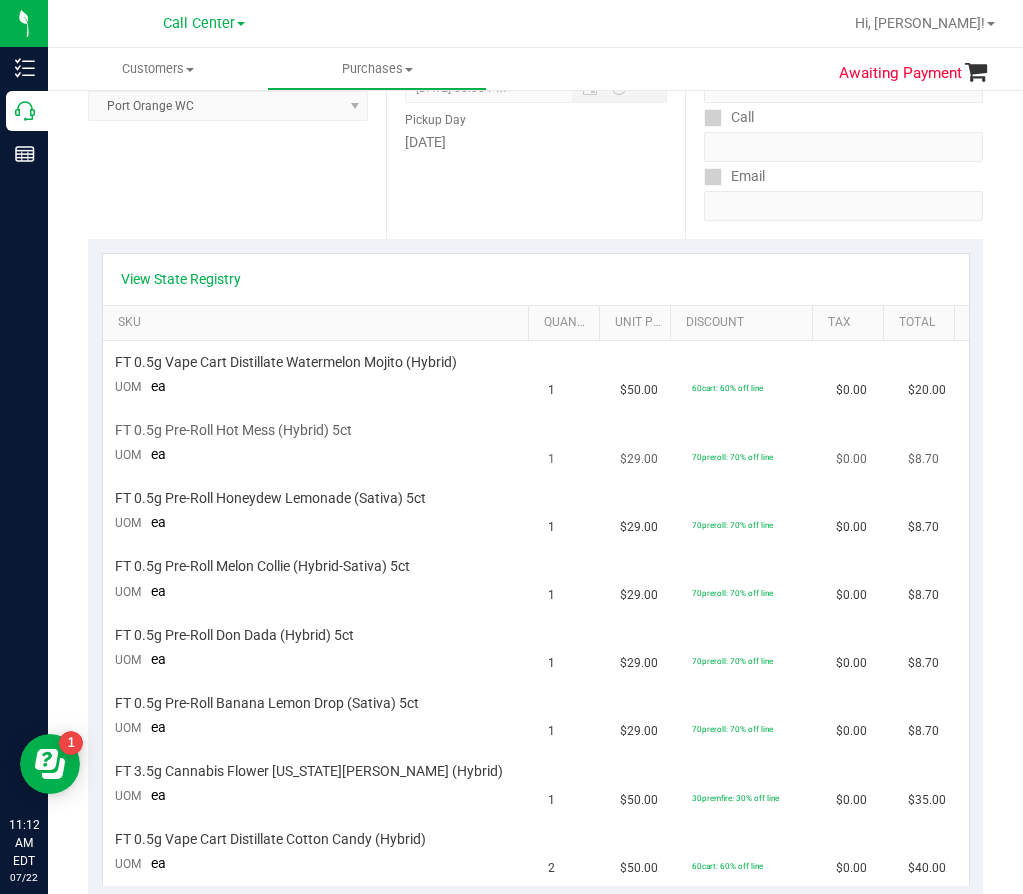 click on "1" at bounding box center [572, 444] 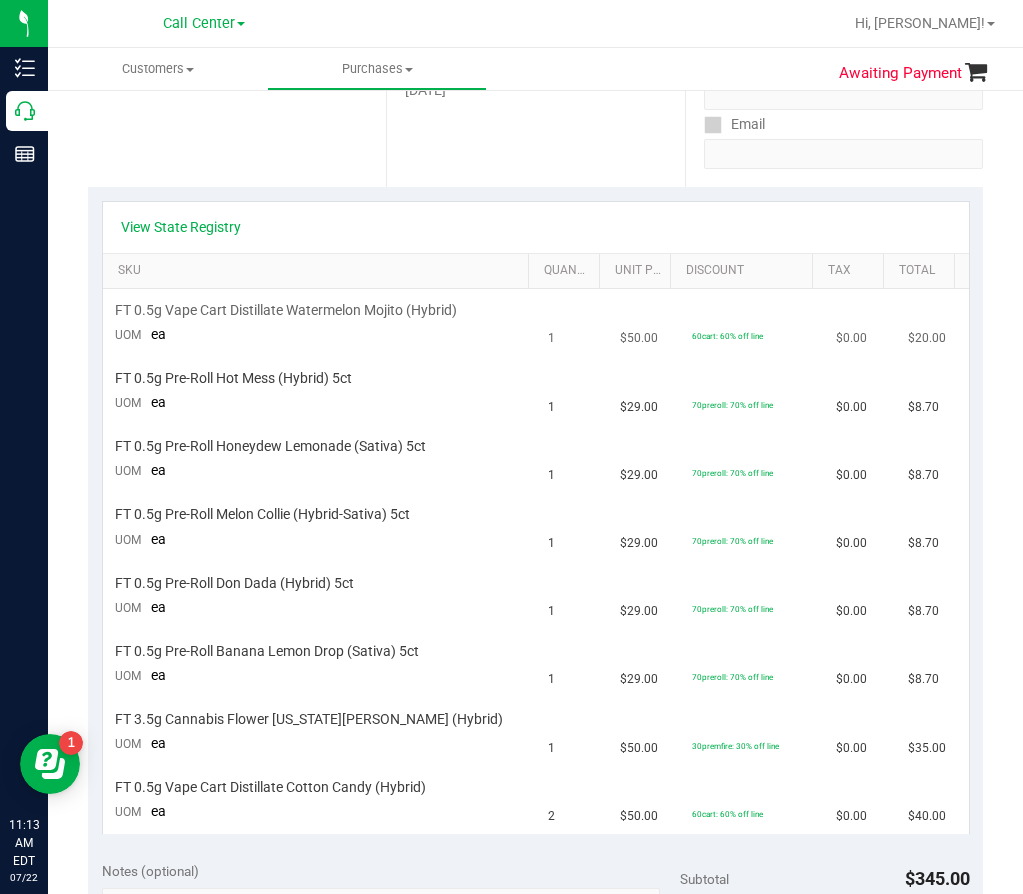 scroll, scrollTop: 400, scrollLeft: 0, axis: vertical 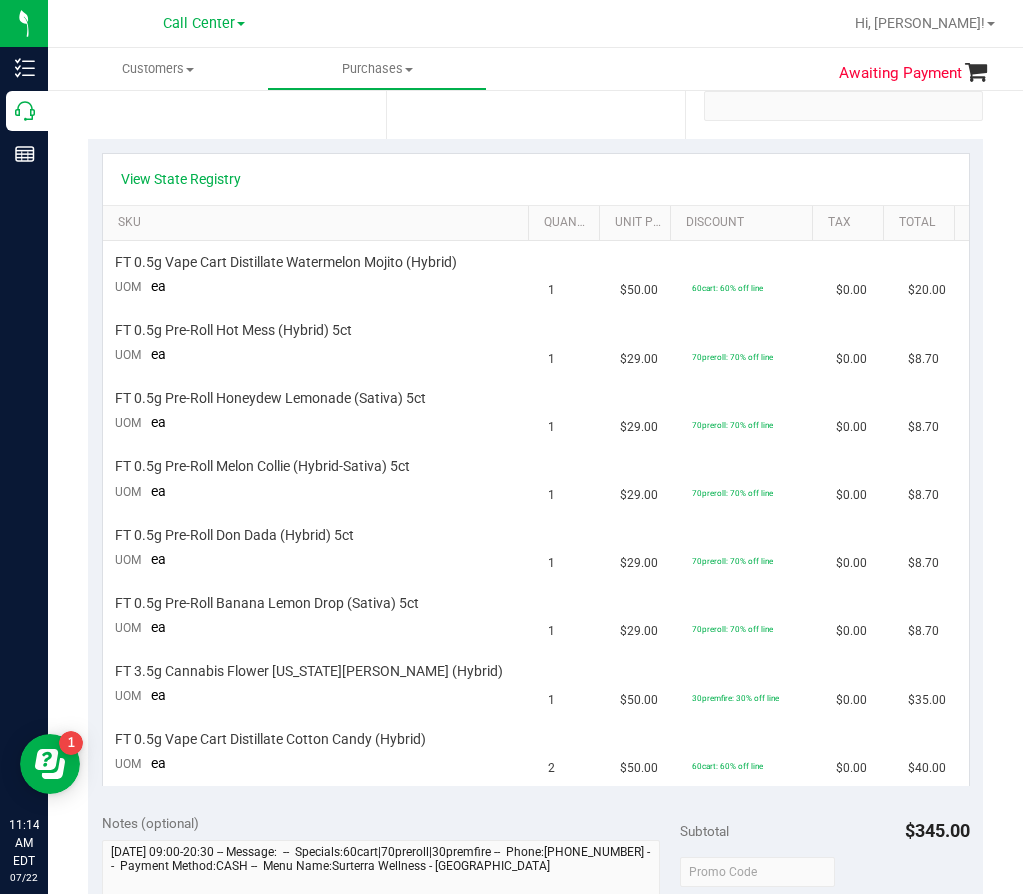 click on "View State Registry
SKU Quantity Unit Price Discount Tax Total
FT 0.5g Vape Cart Distillate Watermelon Mojito (Hybrid)
UOM
ea
1
$50.00
60cart:
60%
off
line
$0.00
$20.00
FT 0.5g Pre-Roll Hot Mess (Hybrid) 5ct
UOM
ea
1
$29.00" at bounding box center (535, 469) 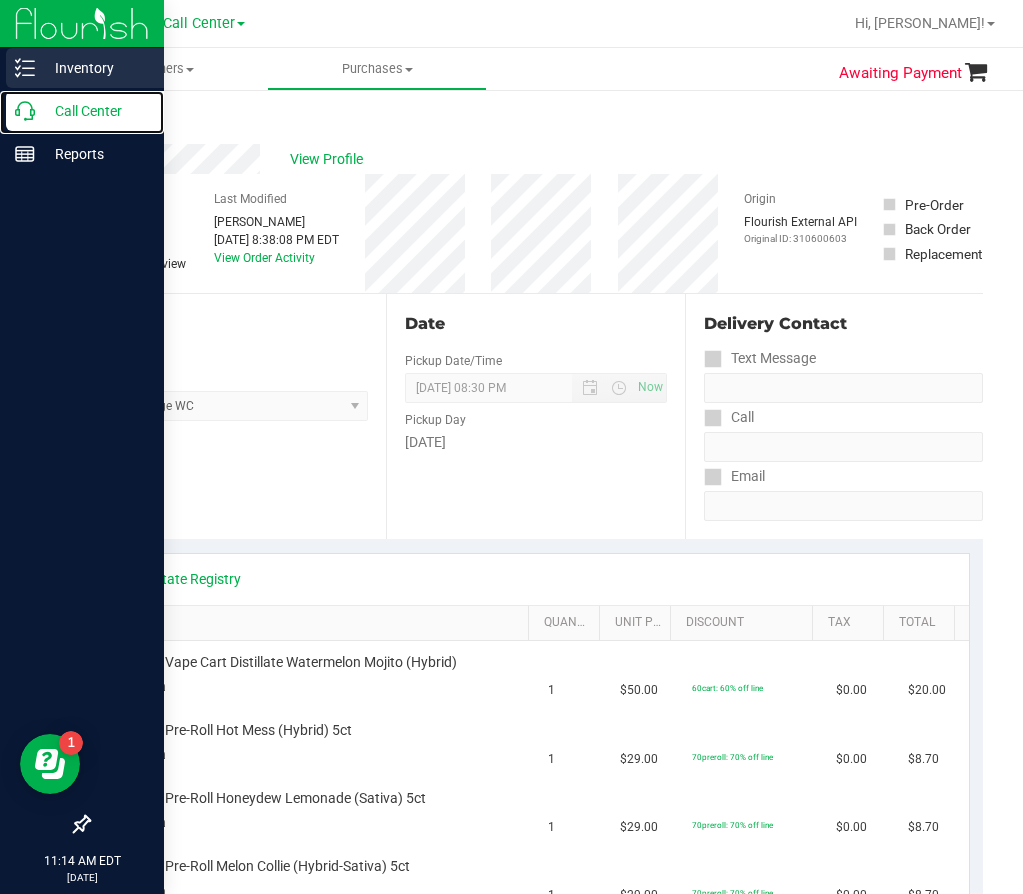 click on "Call Center" at bounding box center (95, 111) 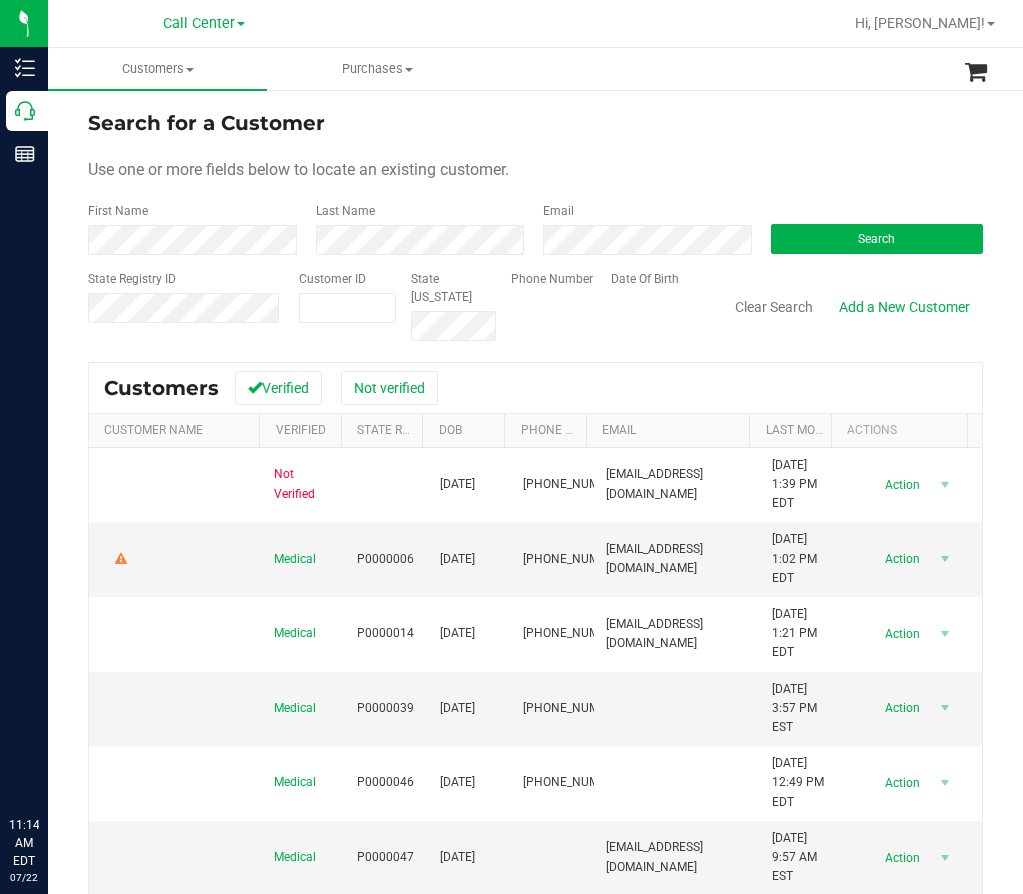 scroll, scrollTop: 0, scrollLeft: 0, axis: both 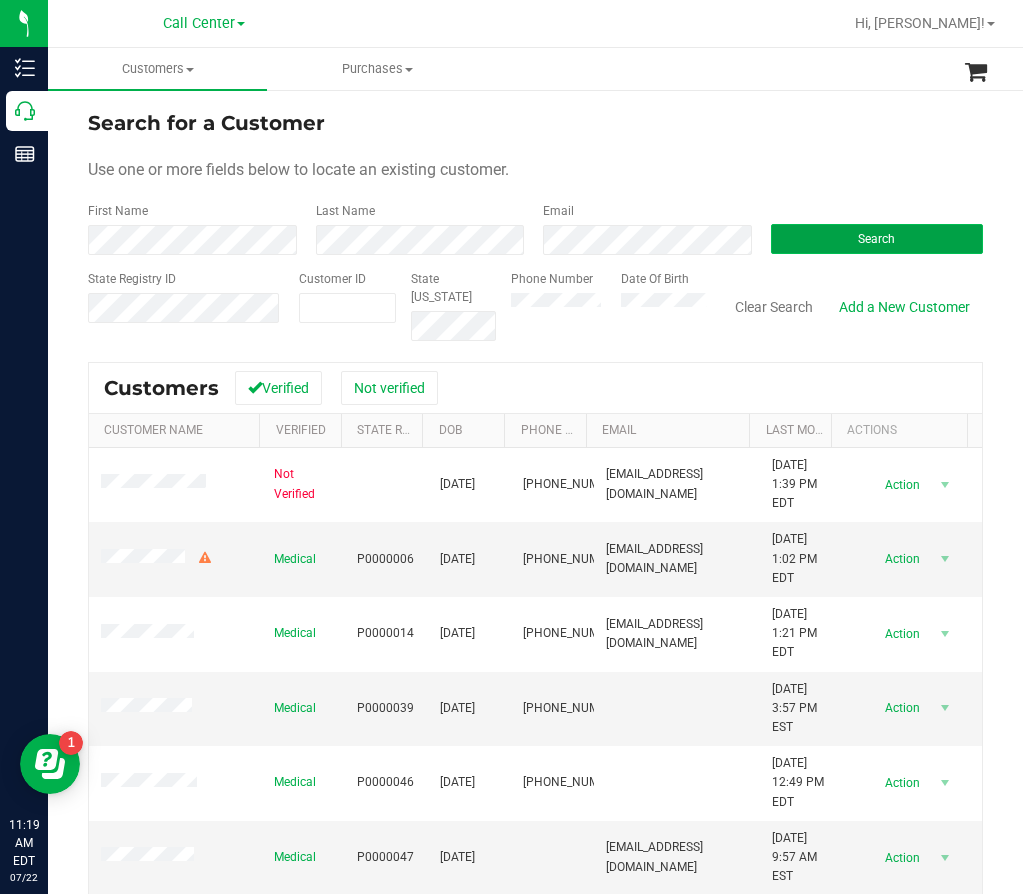 click on "Search" at bounding box center [876, 239] 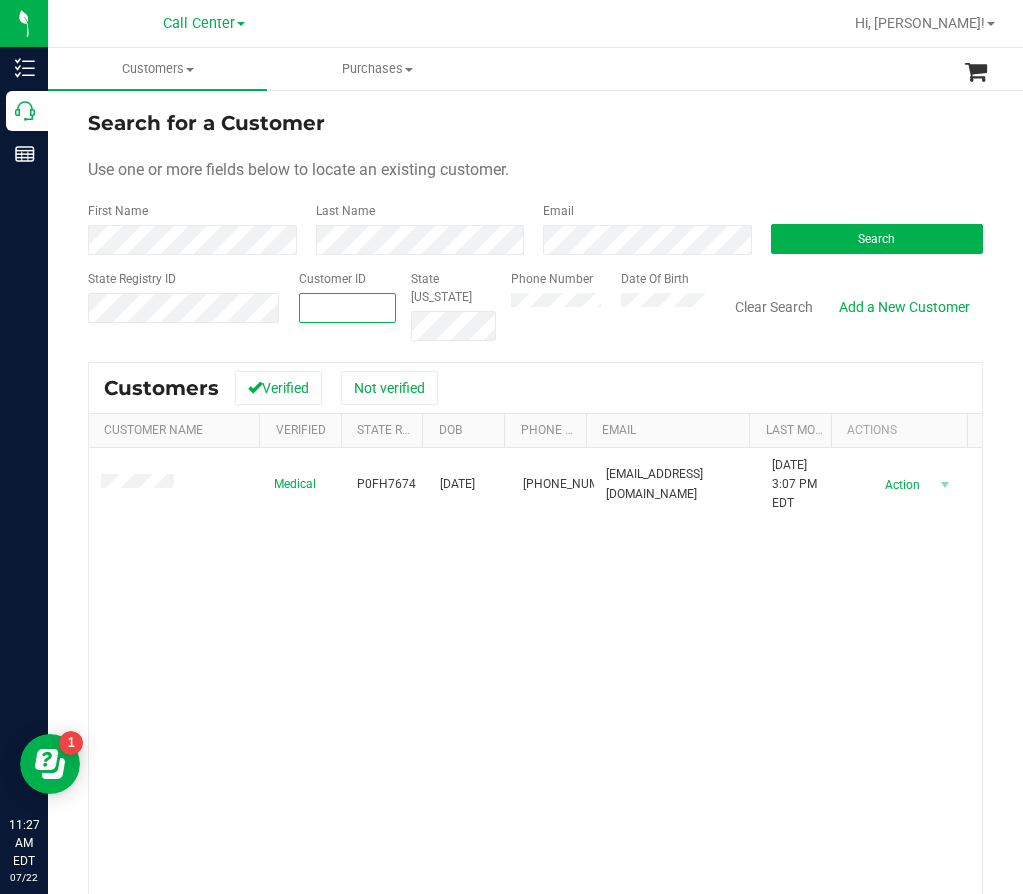 click at bounding box center (347, 308) 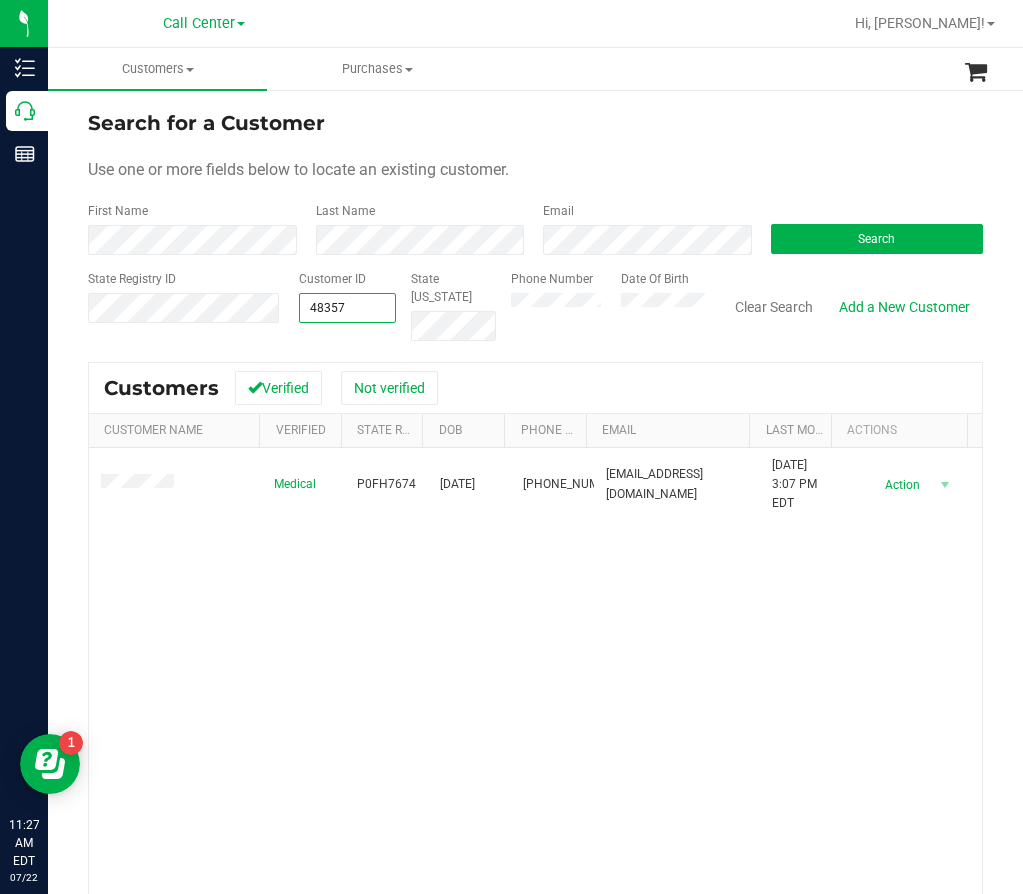 type on "48357" 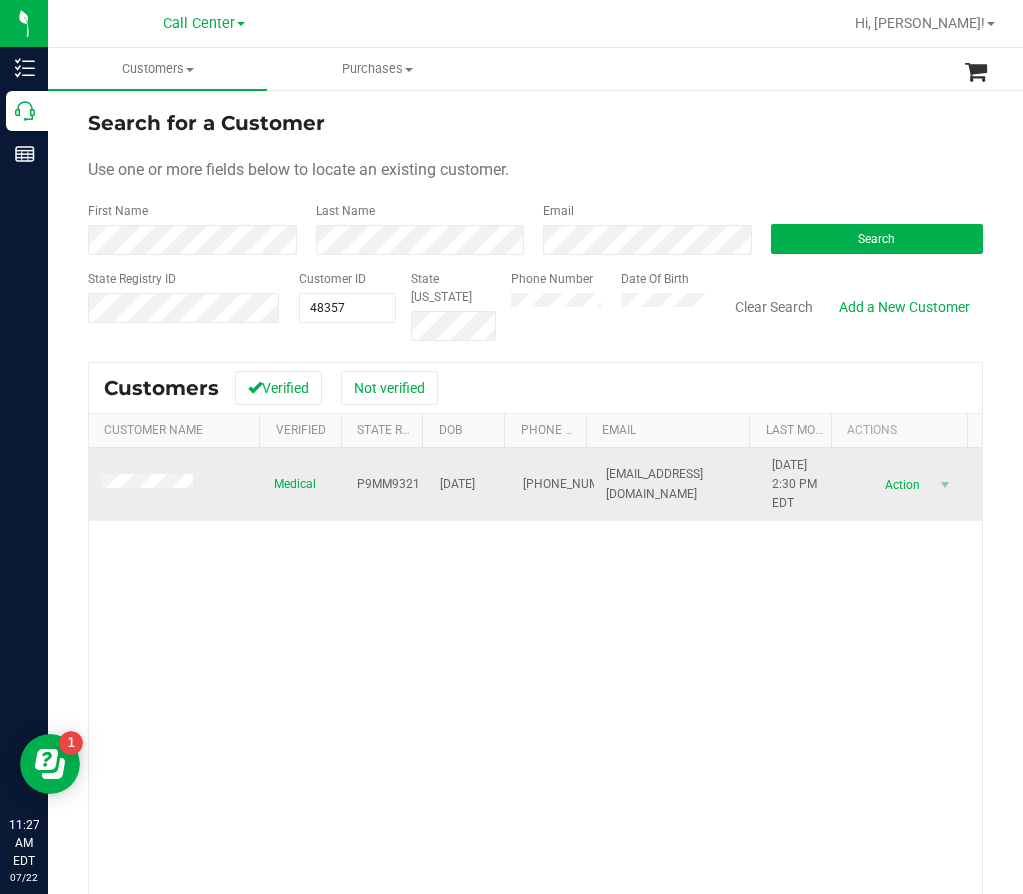 click on "P9MM9321" at bounding box center [388, 484] 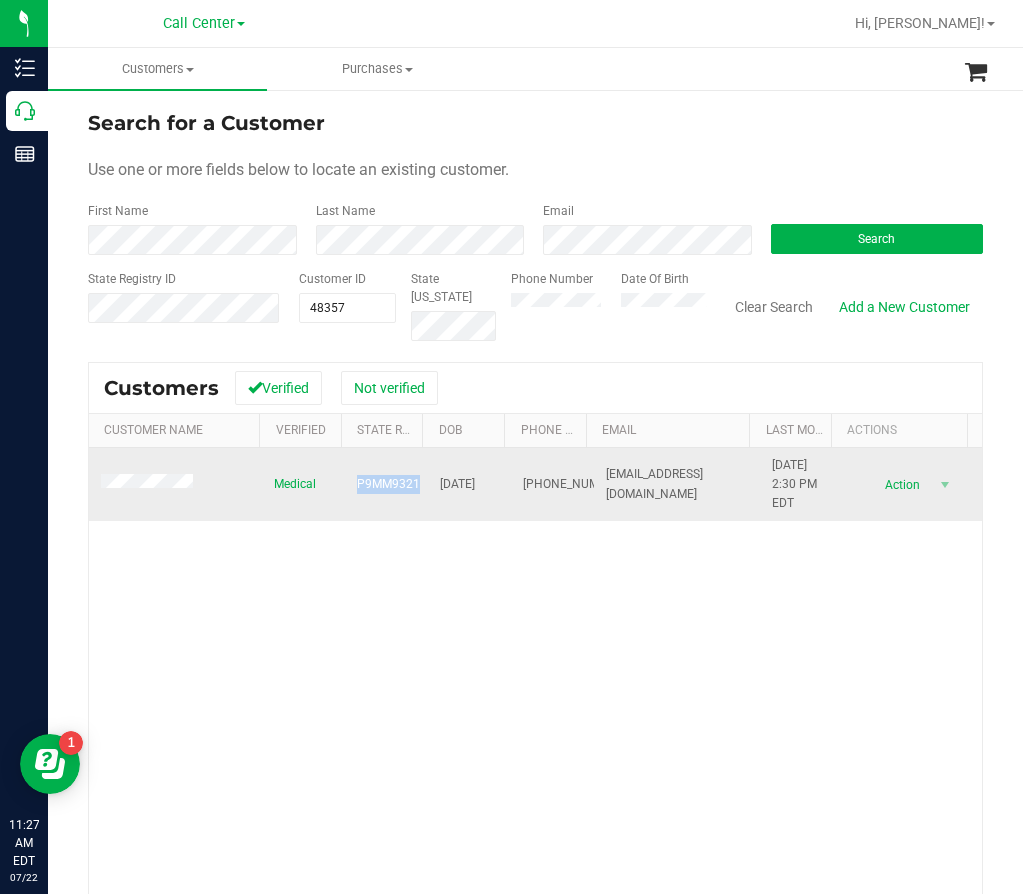 click on "P9MM9321" at bounding box center [388, 484] 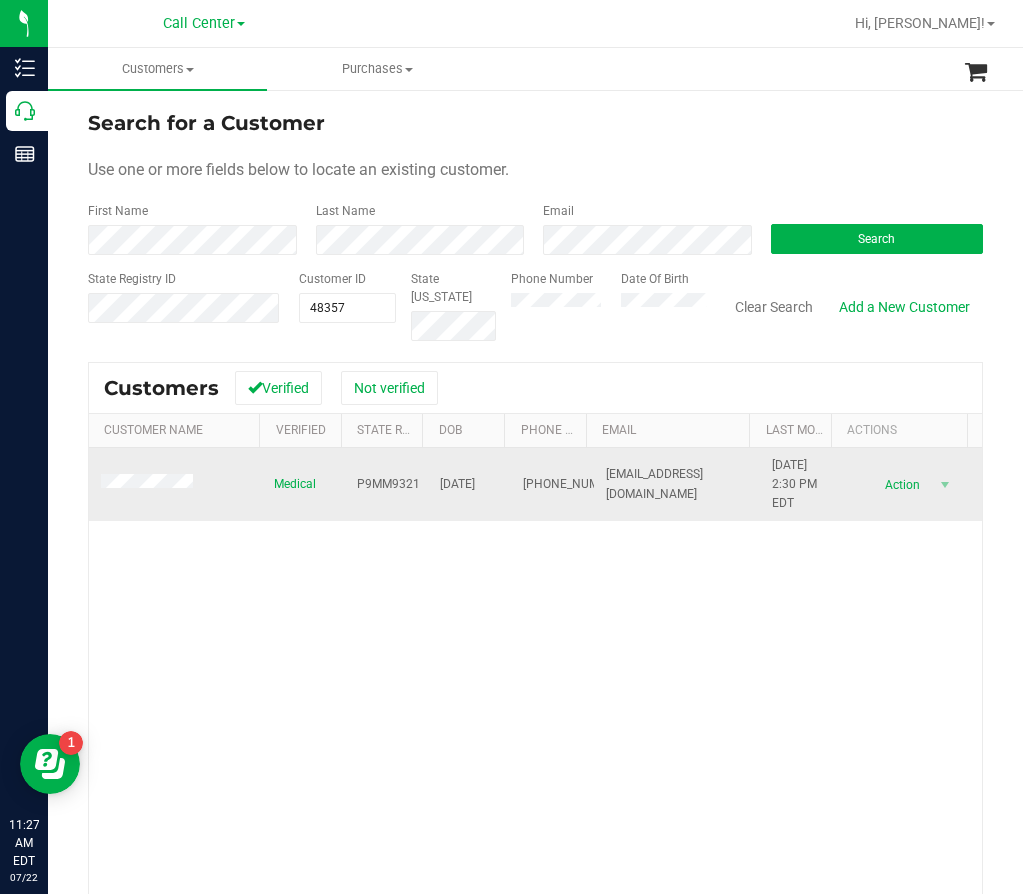 click on "03/24/1954" at bounding box center [457, 484] 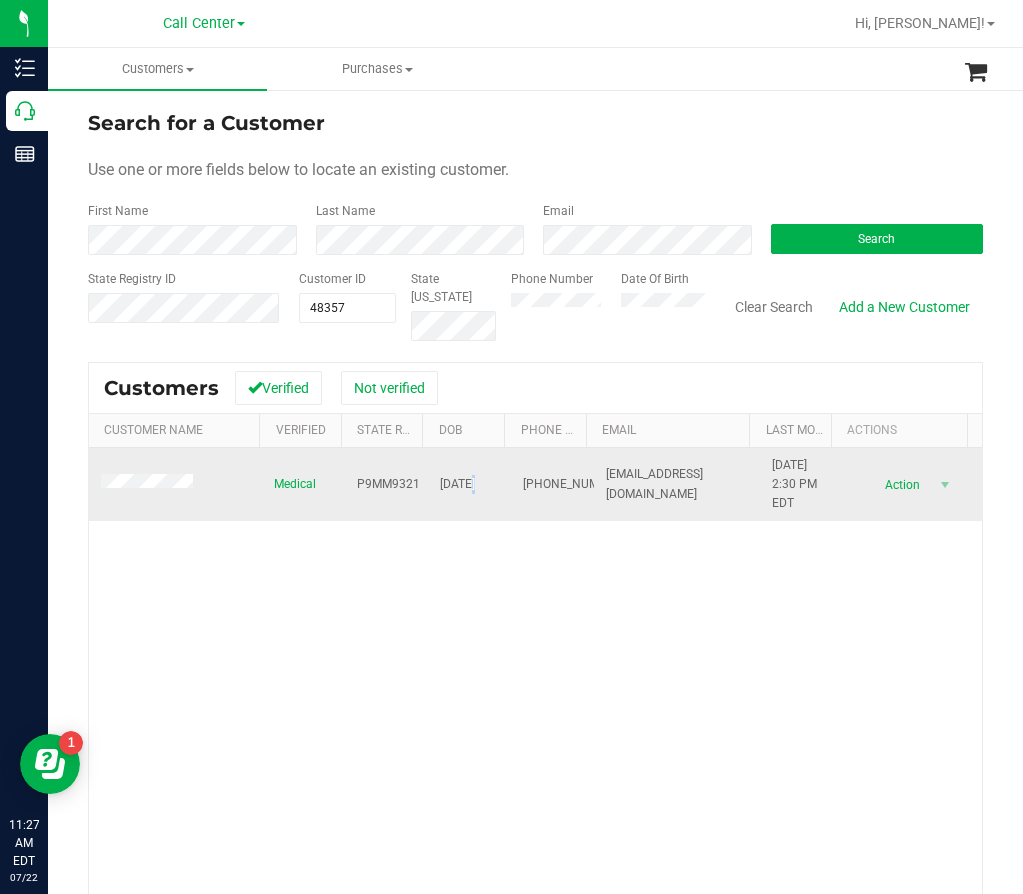 click on "03/24/1954" at bounding box center [457, 484] 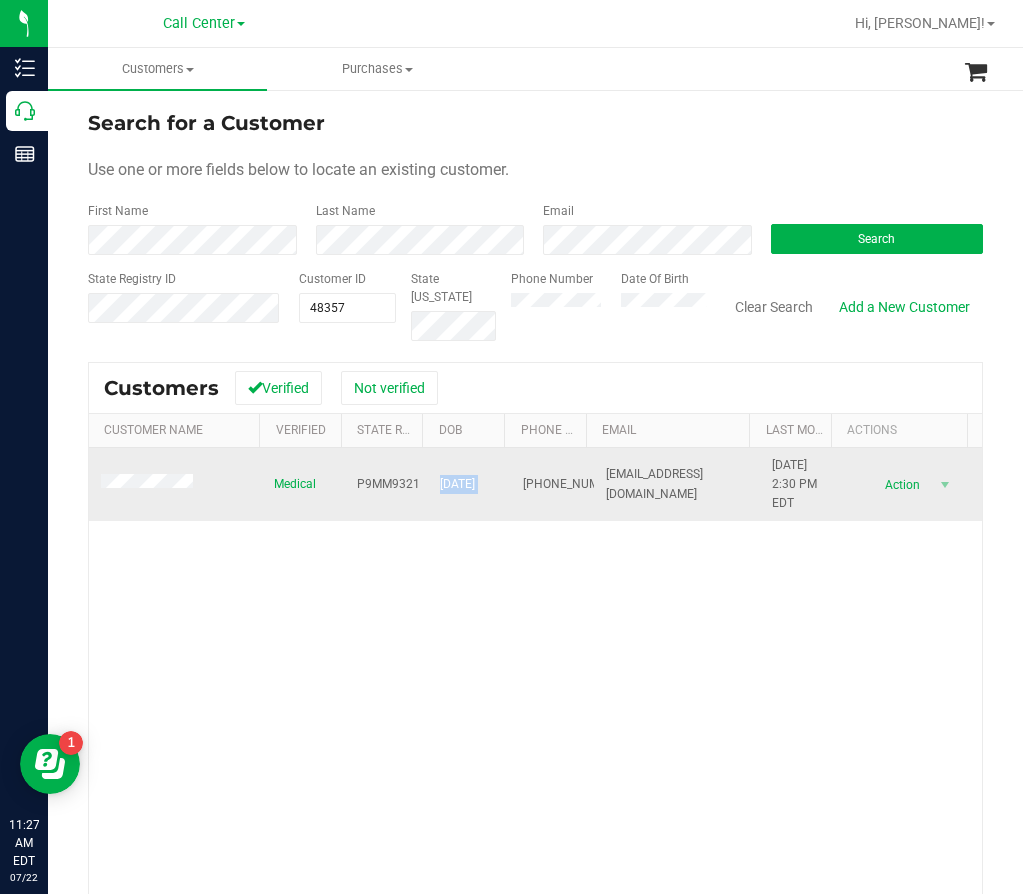 click on "03/24/1954" at bounding box center (457, 484) 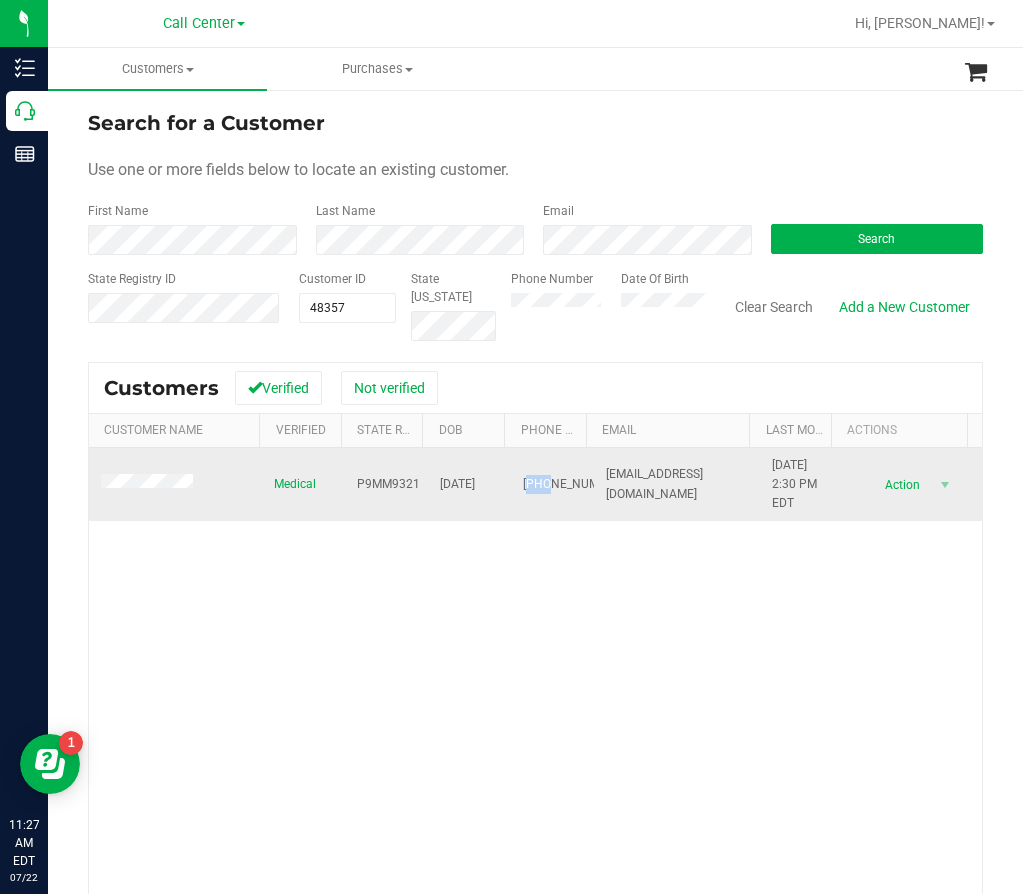 click on "(941) 276-8195" at bounding box center [573, 484] 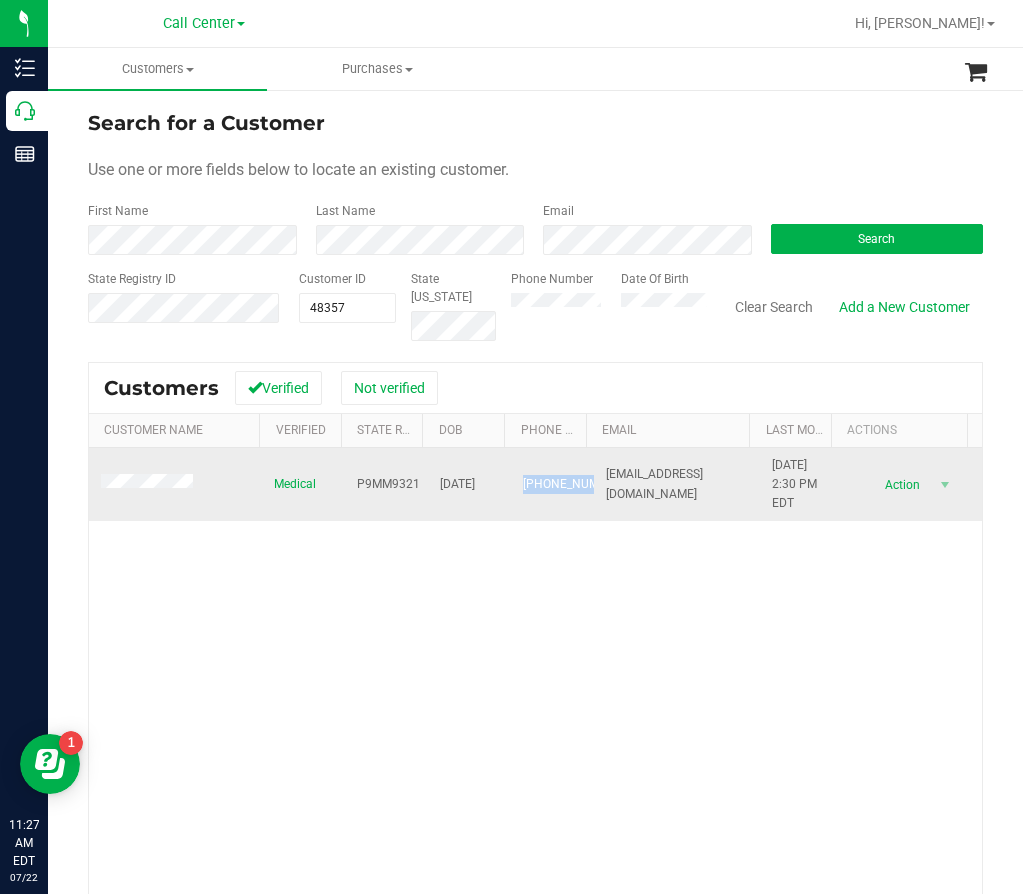 click on "(941) 276-8195" at bounding box center (573, 484) 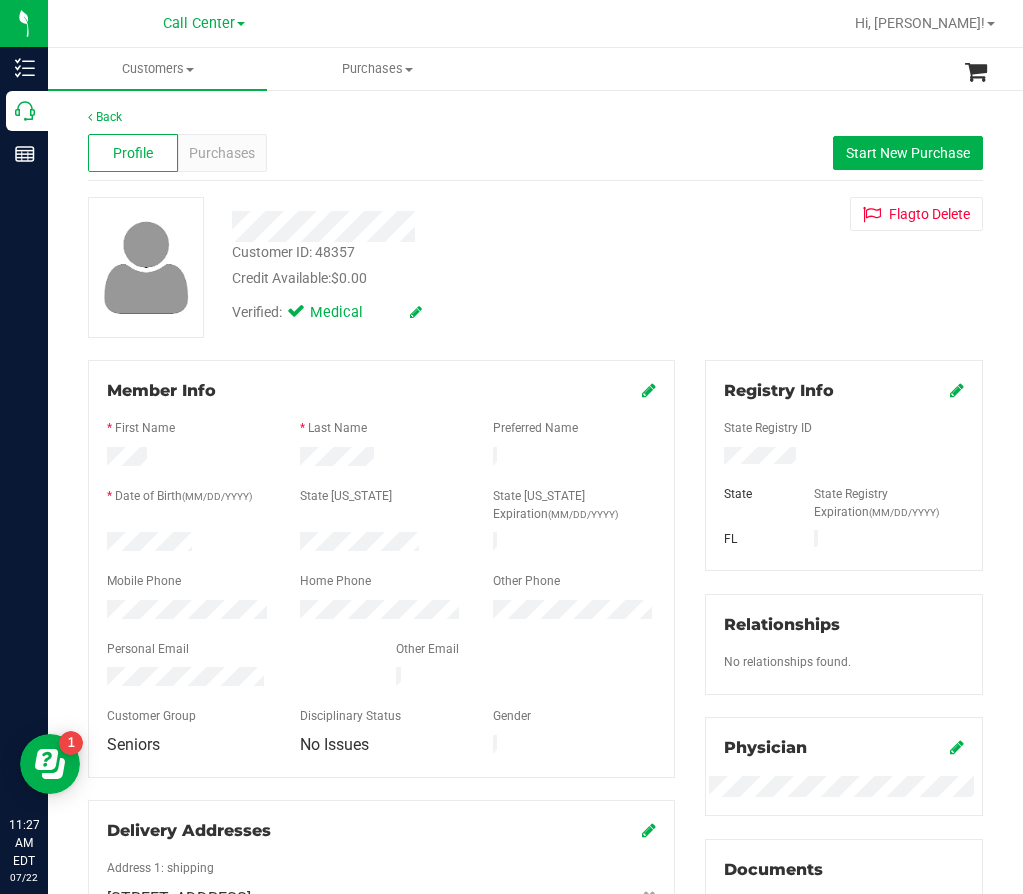 drag, startPoint x: 671, startPoint y: 179, endPoint x: 587, endPoint y: 163, distance: 85.51023 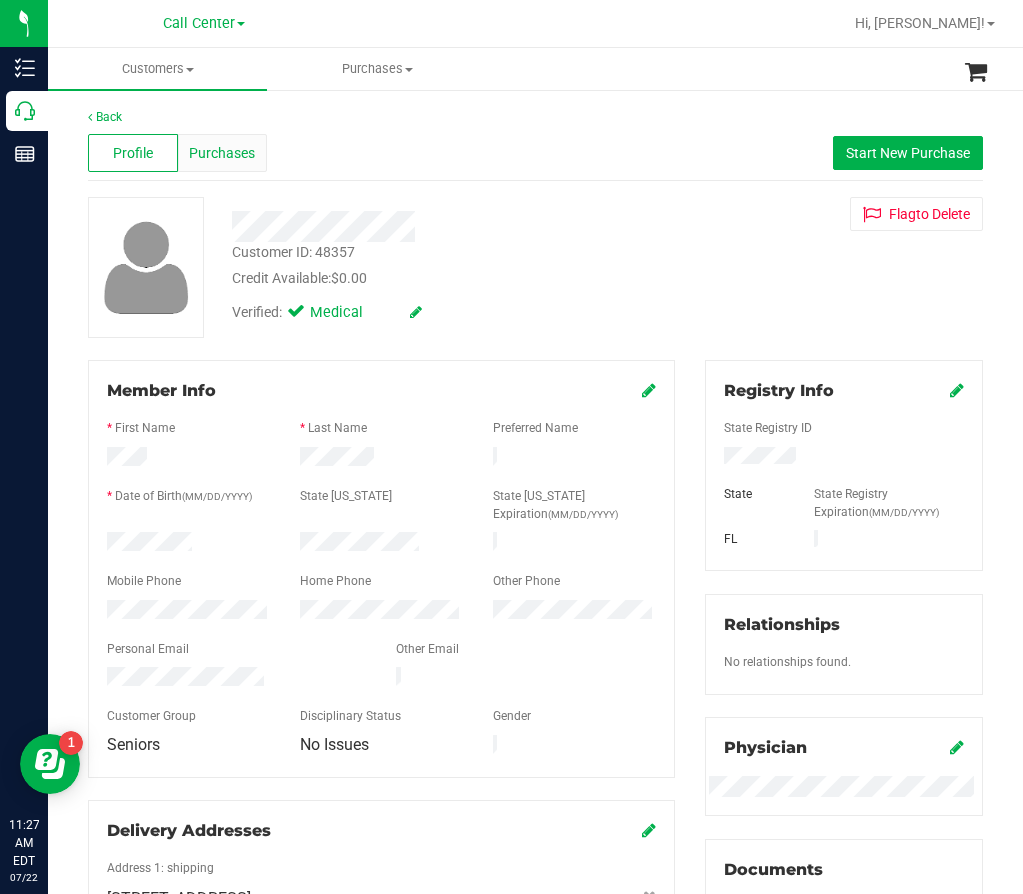 click on "Purchases" at bounding box center (222, 153) 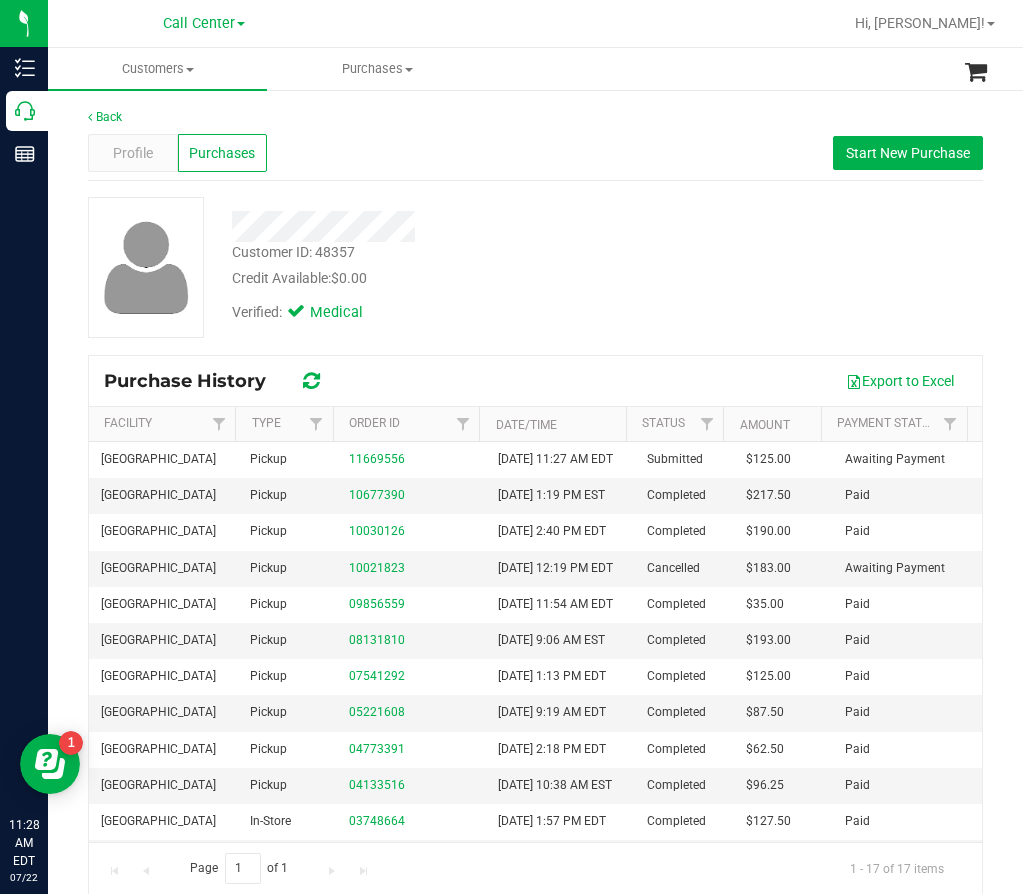 click at bounding box center (448, 226) 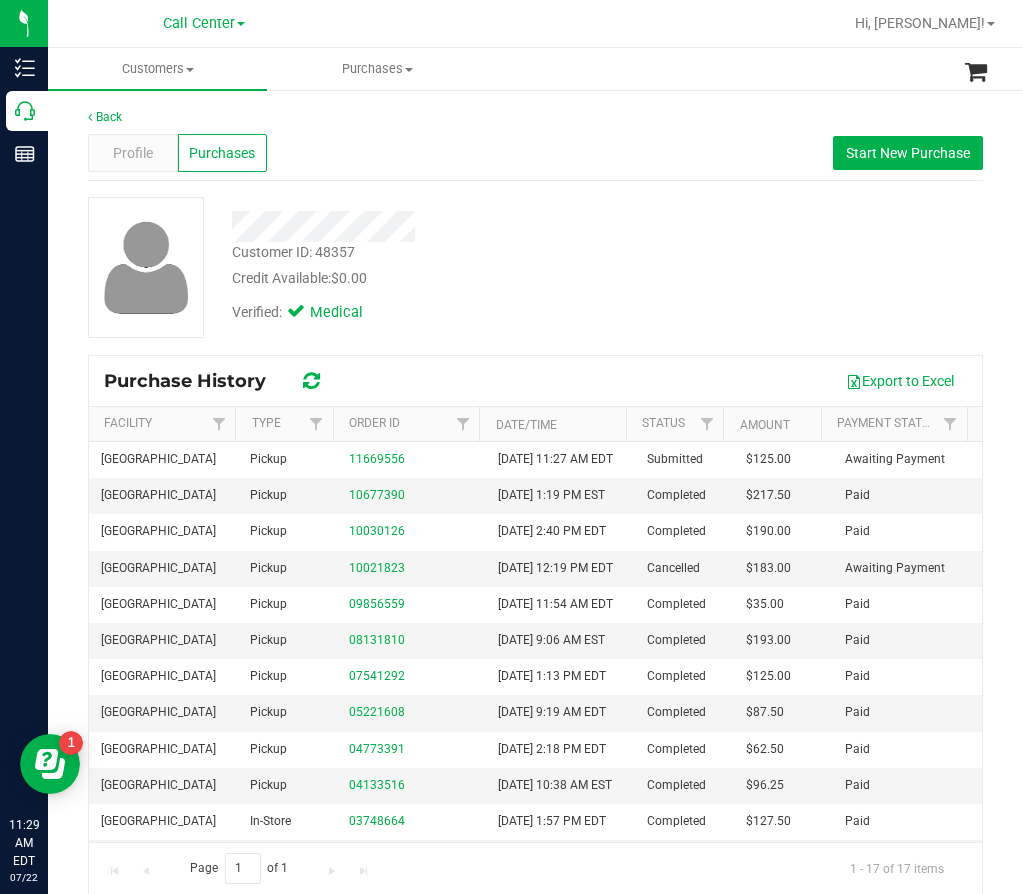 click on "Credit Available:
$0.00" at bounding box center (448, 278) 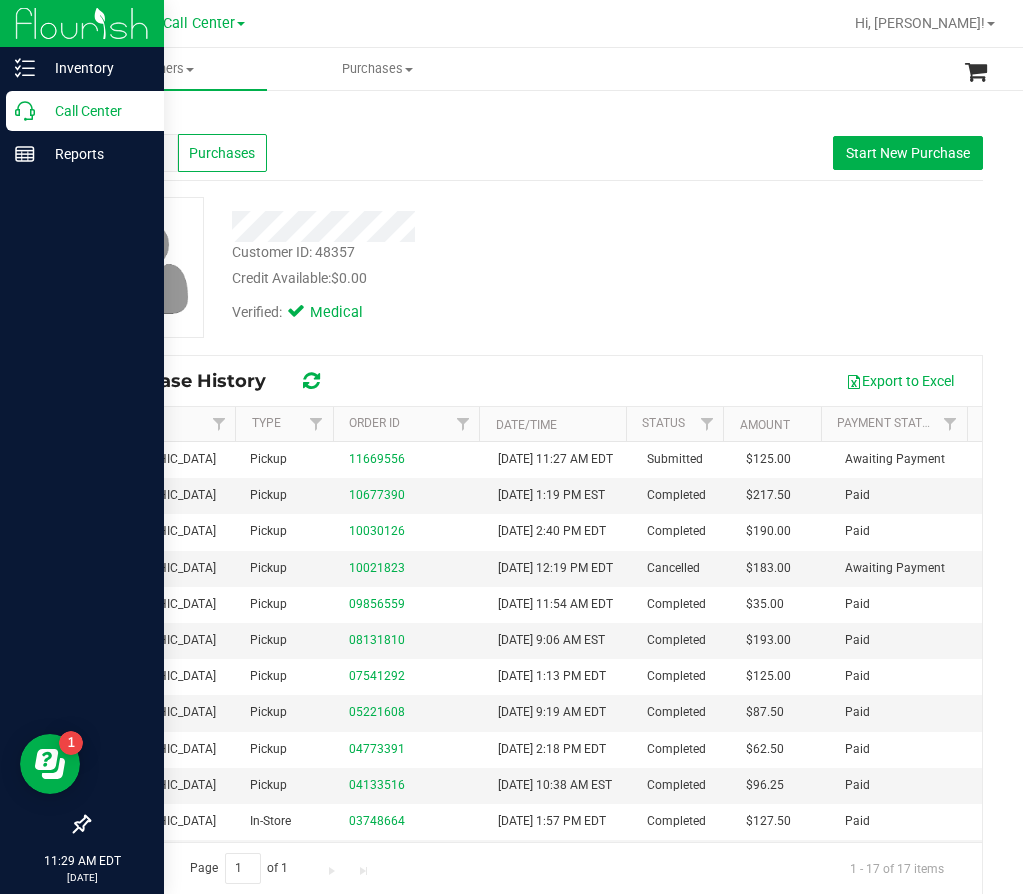 click on "Call Center" at bounding box center (95, 111) 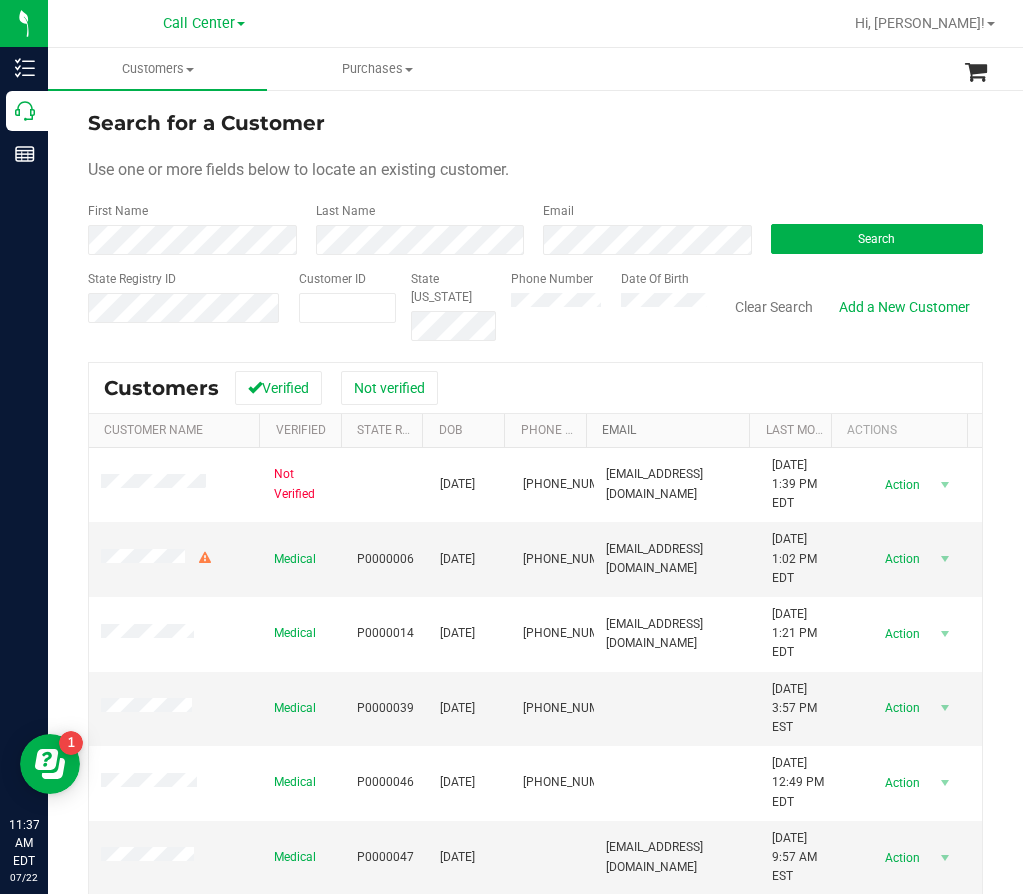 click on "Email" at bounding box center [619, 430] 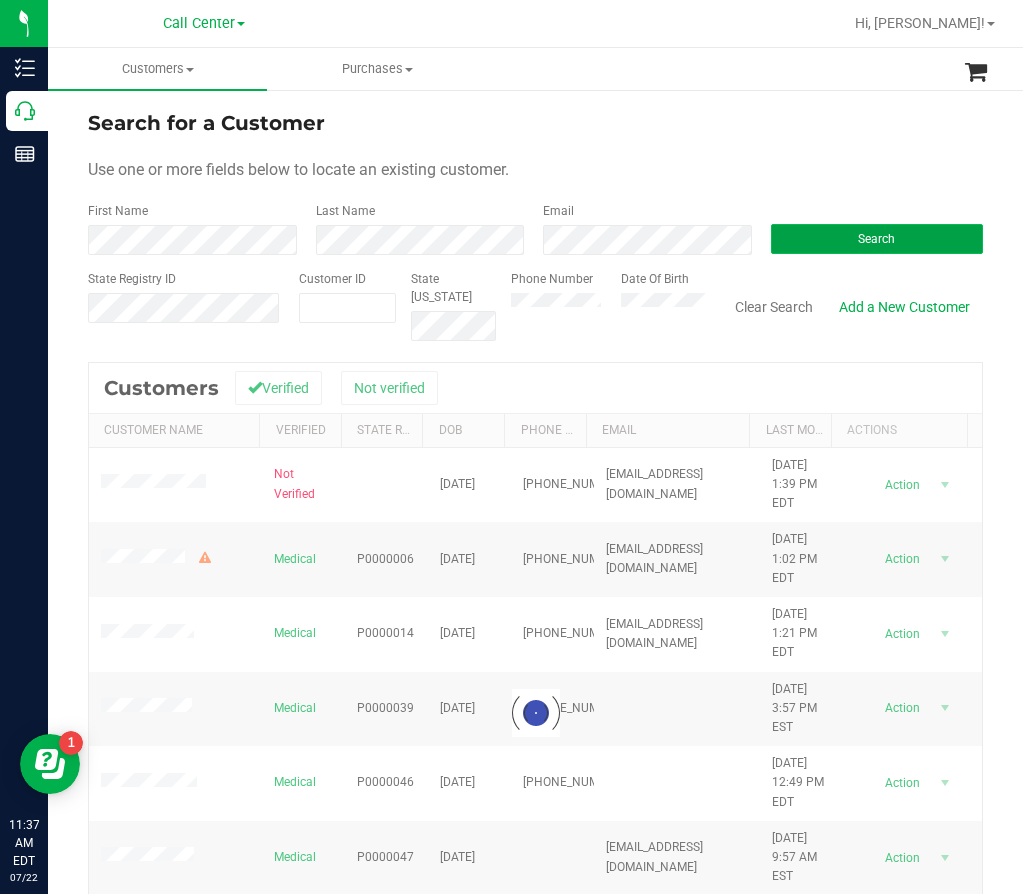 click on "Search" at bounding box center [876, 239] 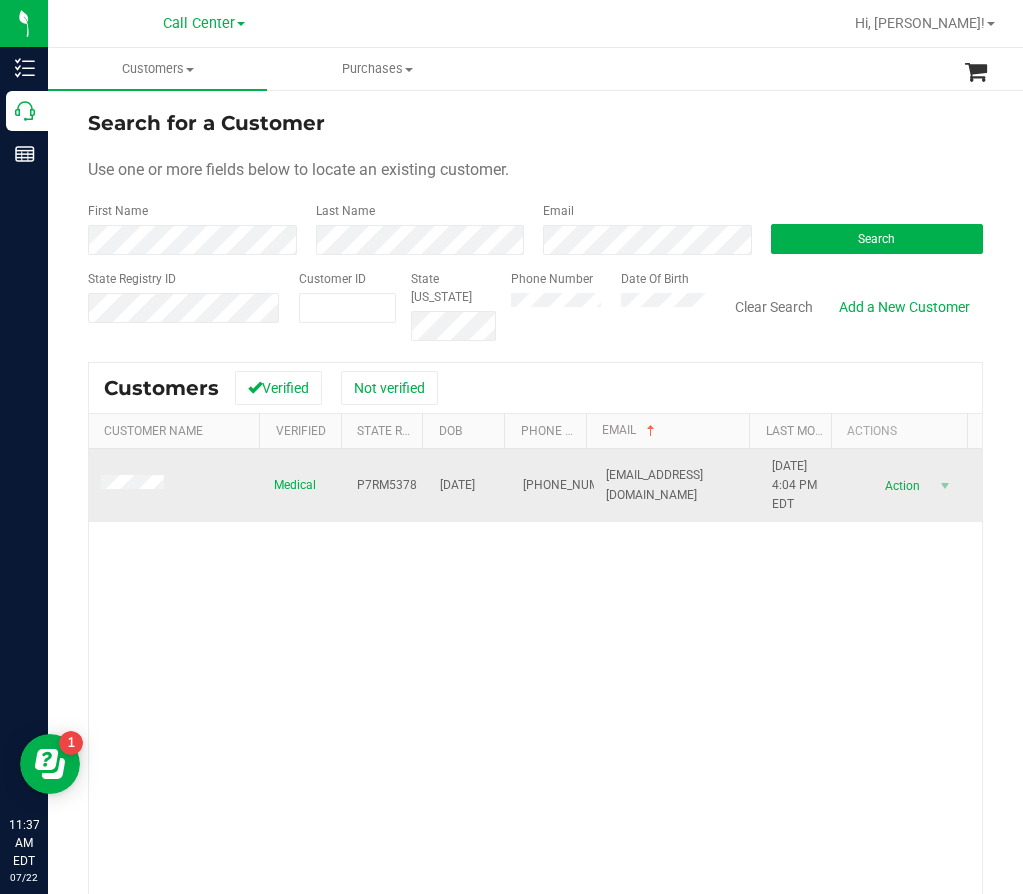 click on "P7RM5378" at bounding box center [387, 485] 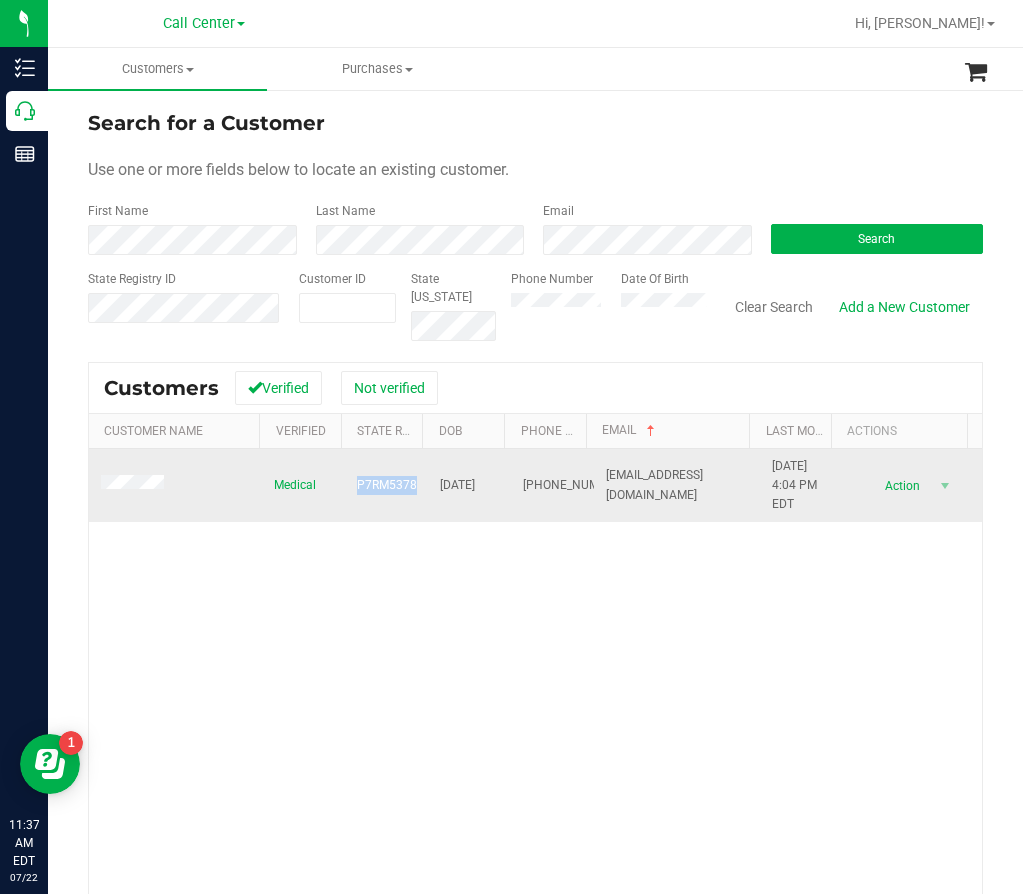click on "P7RM5378" at bounding box center (387, 485) 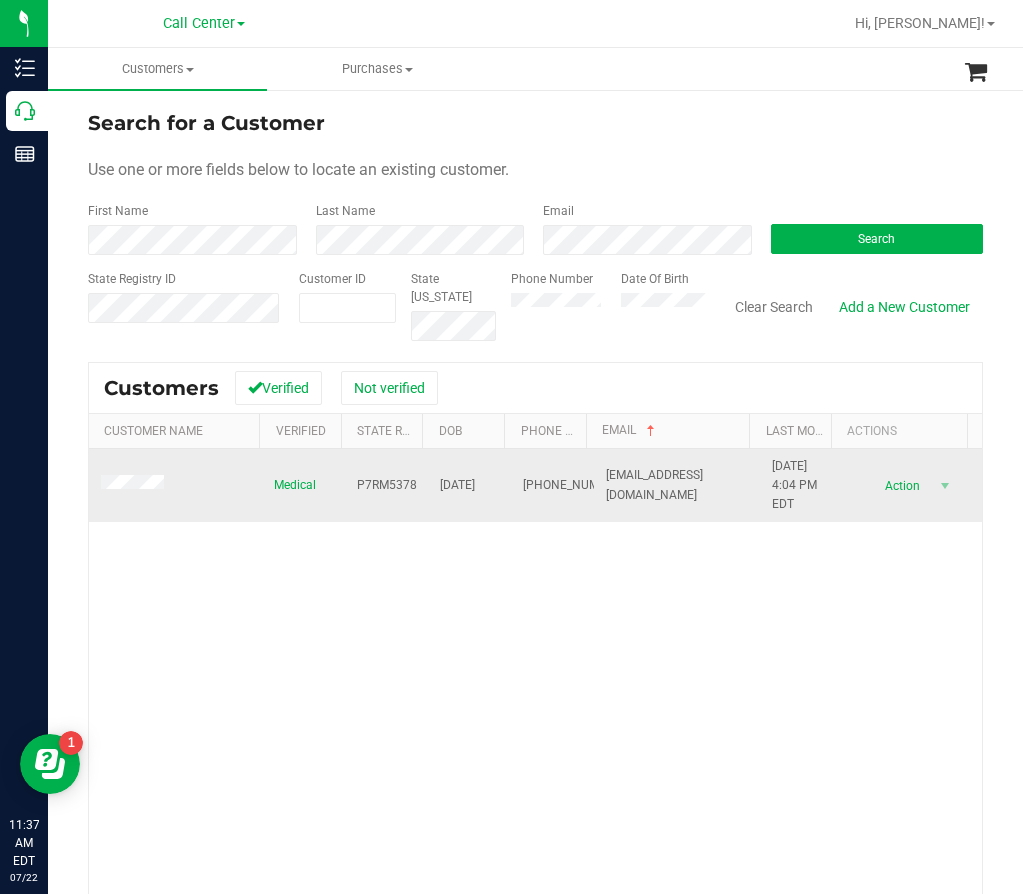 click on "03/15/1958" at bounding box center (457, 485) 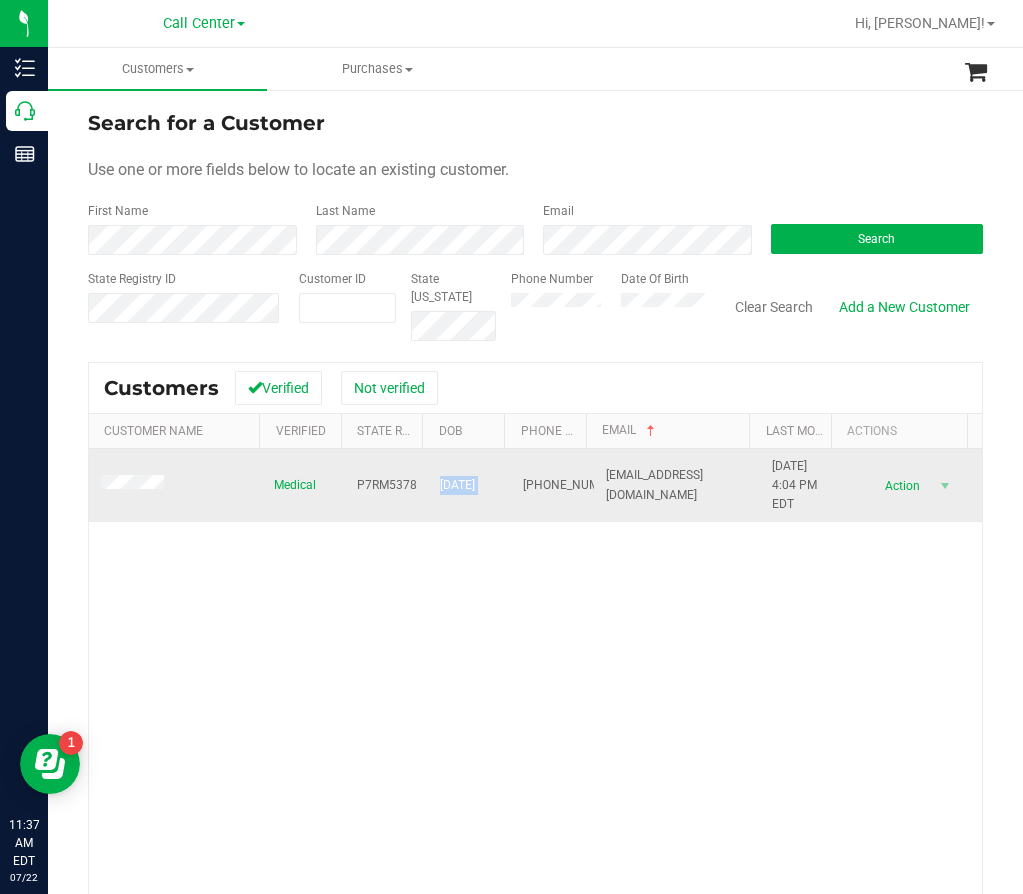 click on "03/15/1958" at bounding box center (457, 485) 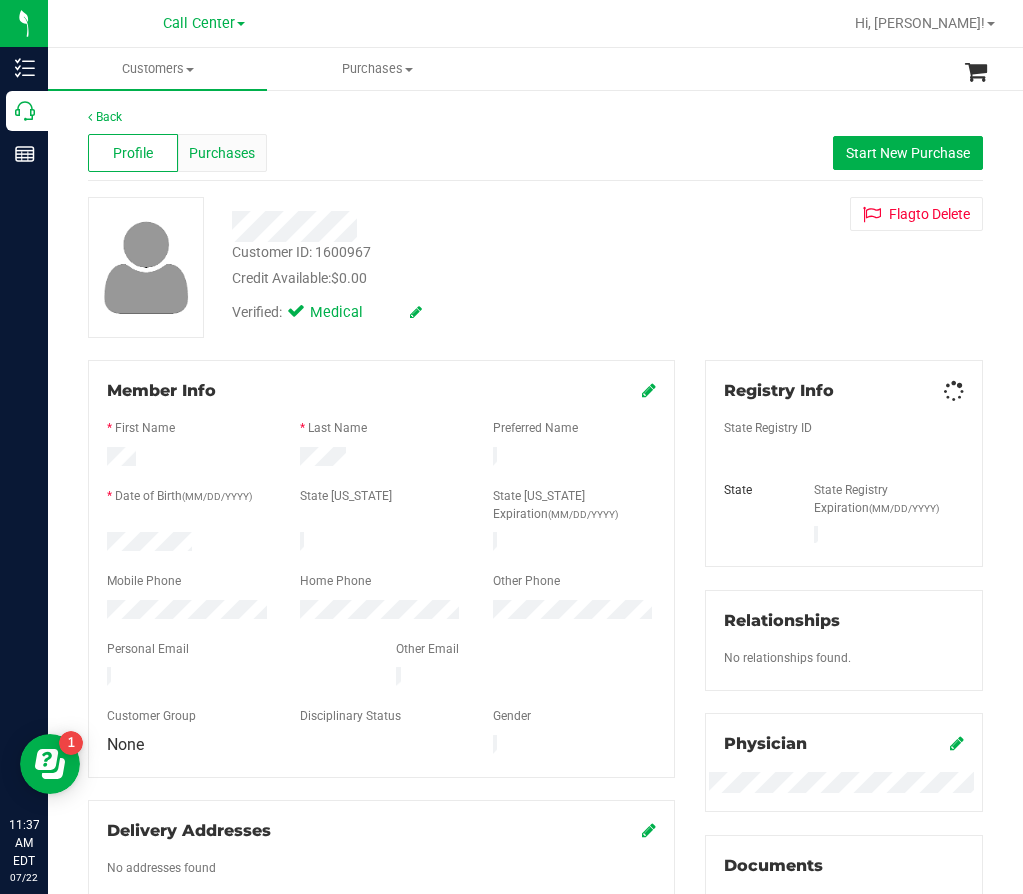 click on "Purchases" at bounding box center [222, 153] 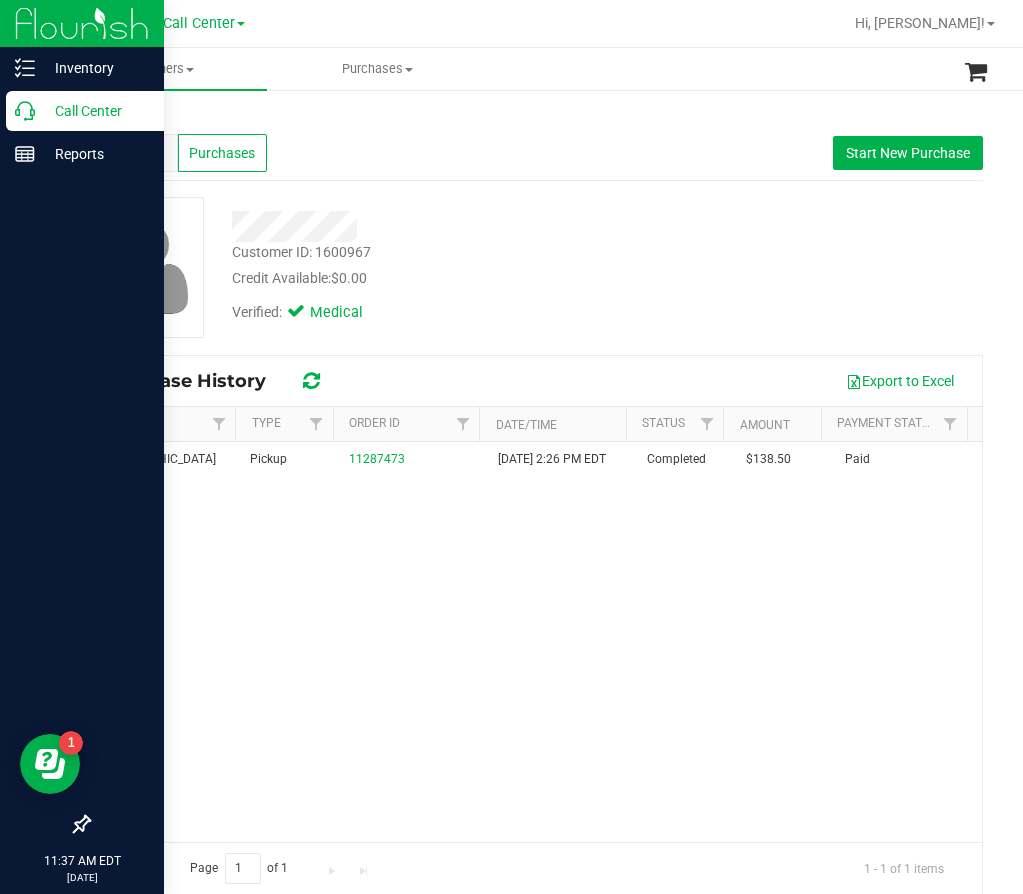 drag, startPoint x: 519, startPoint y: 201, endPoint x: 44, endPoint y: 205, distance: 475.01685 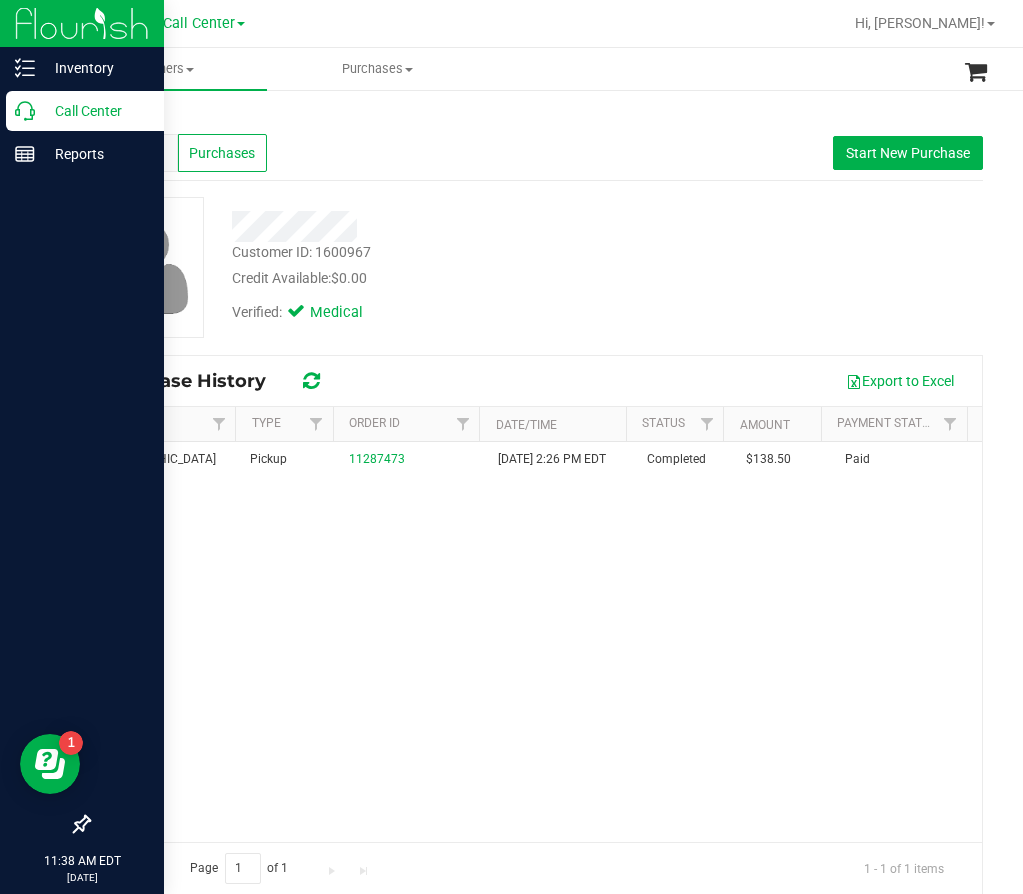 click 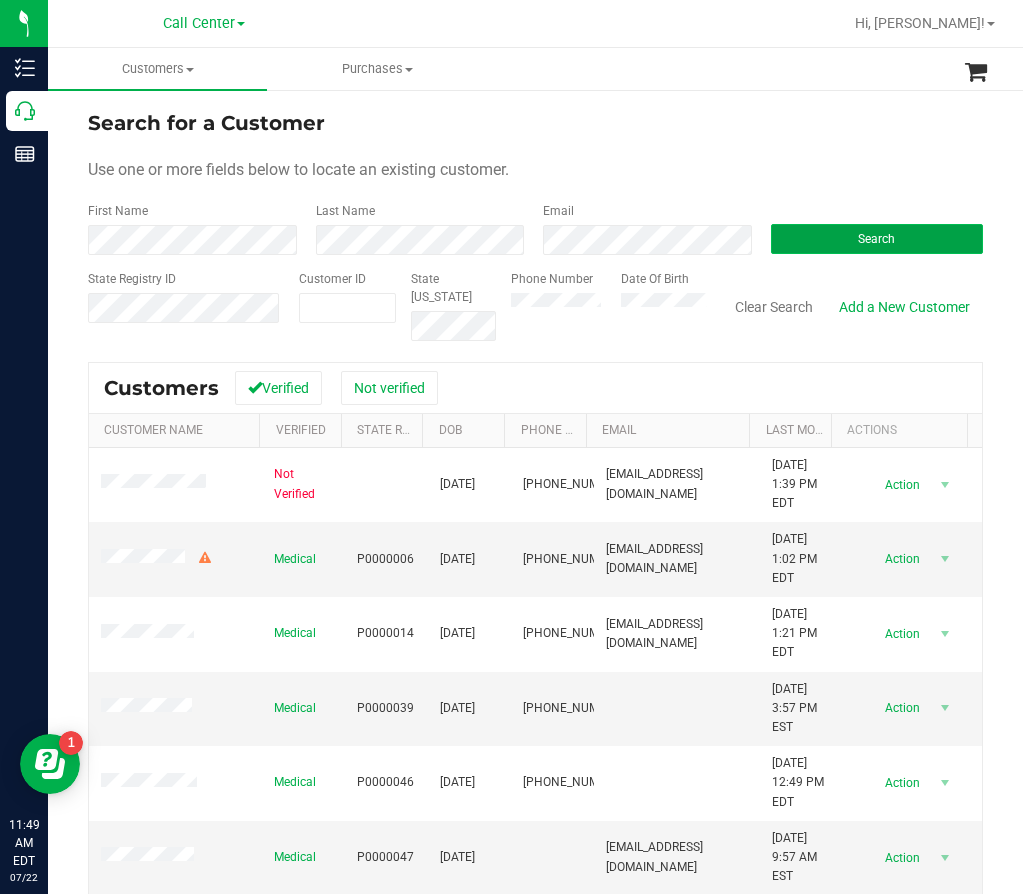 click on "Search" at bounding box center (877, 239) 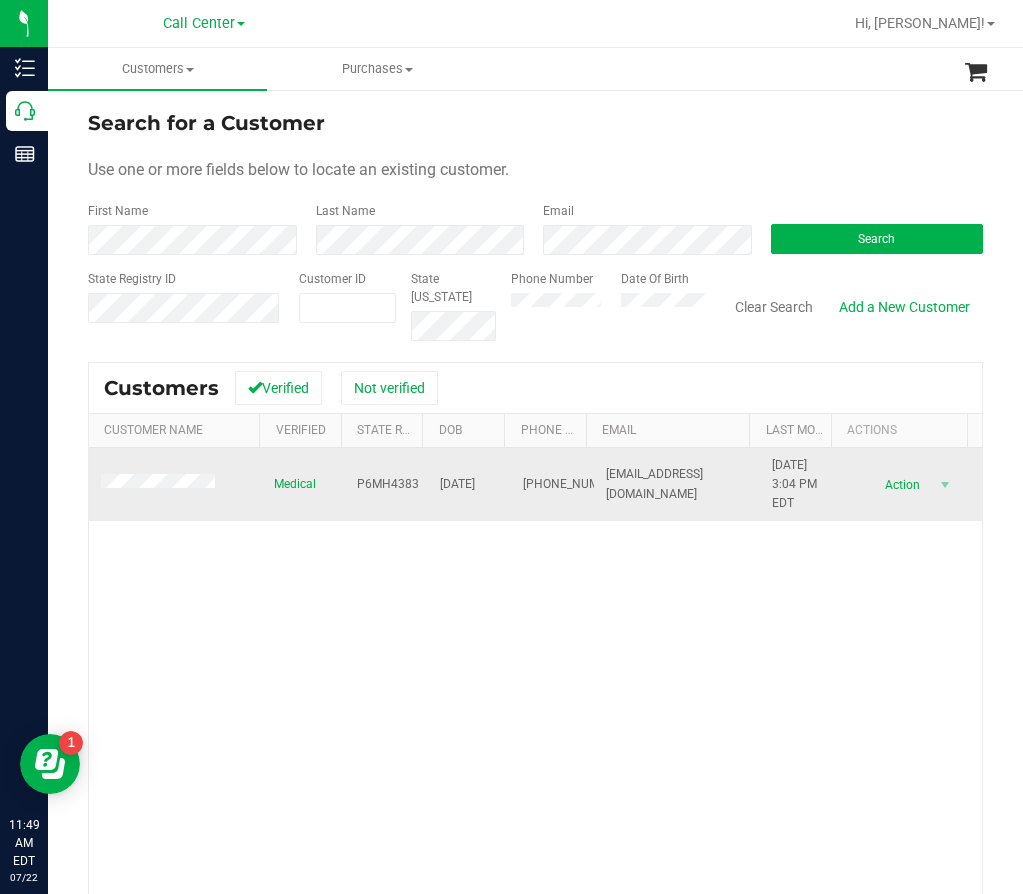 click on "P6MH4383" at bounding box center (388, 484) 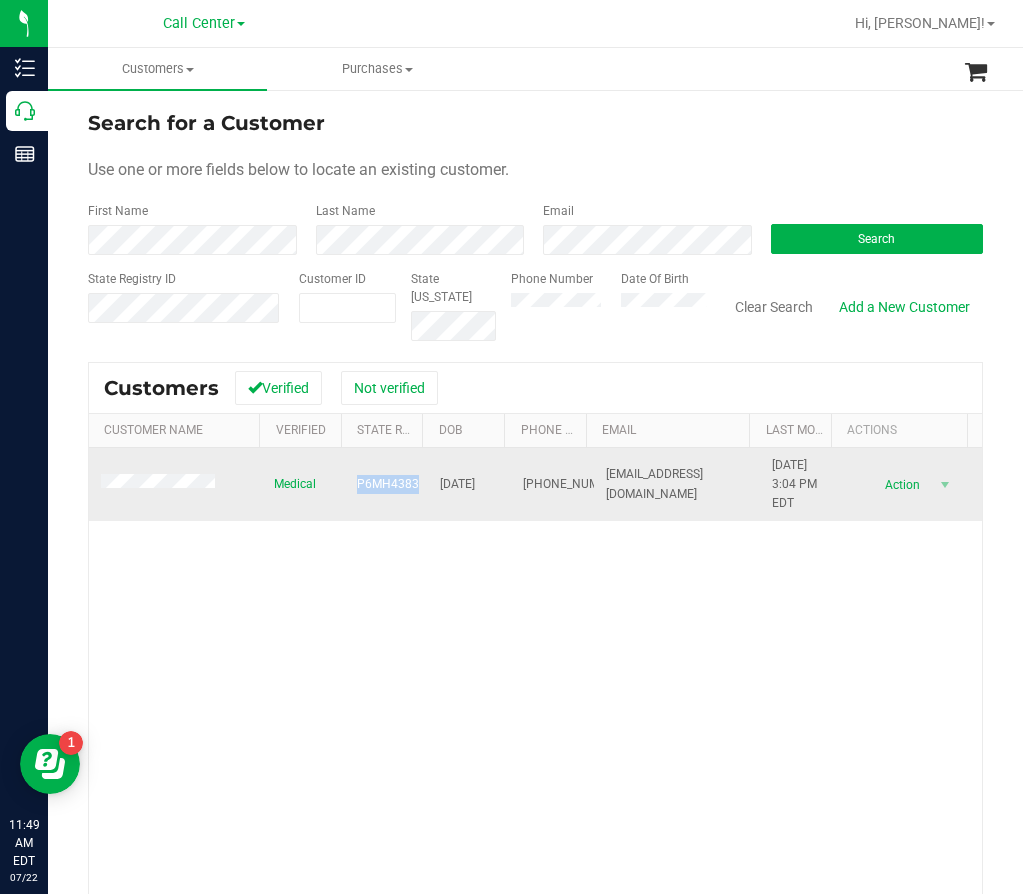 click on "P6MH4383" at bounding box center [388, 484] 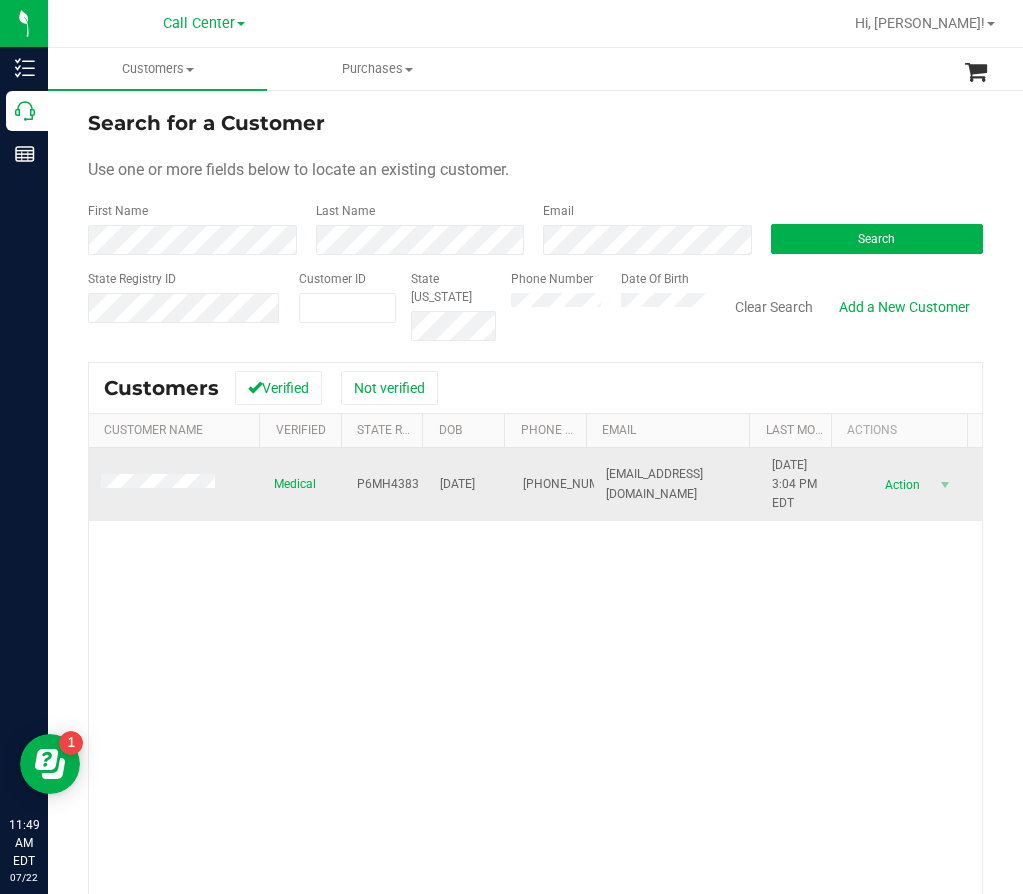 click on "03/07/1964" at bounding box center (457, 484) 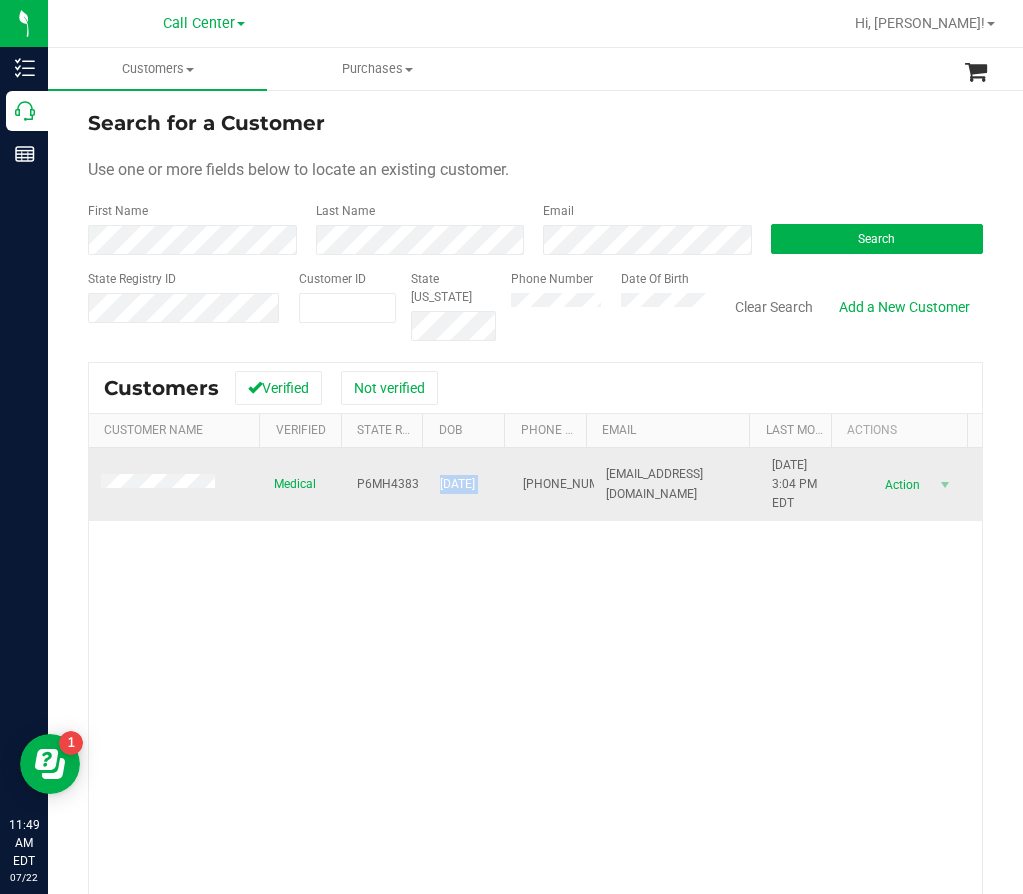 click on "03/07/1964" at bounding box center [457, 484] 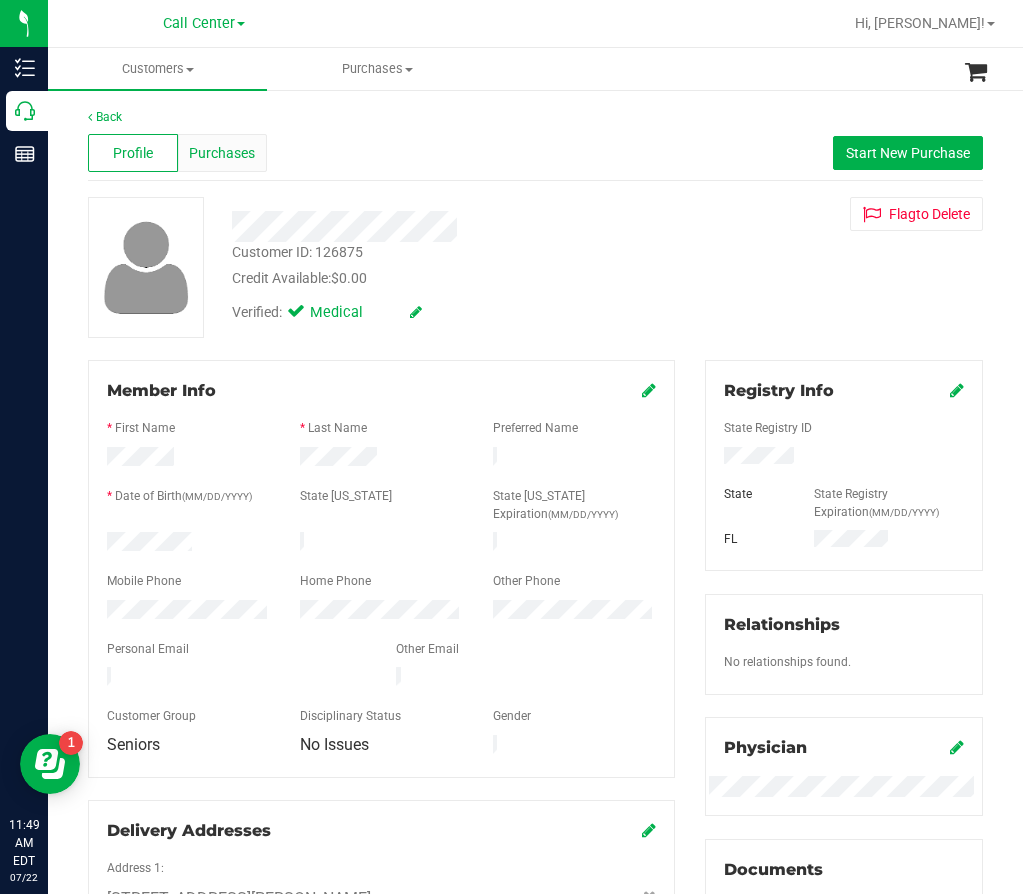 click on "Purchases" at bounding box center [222, 153] 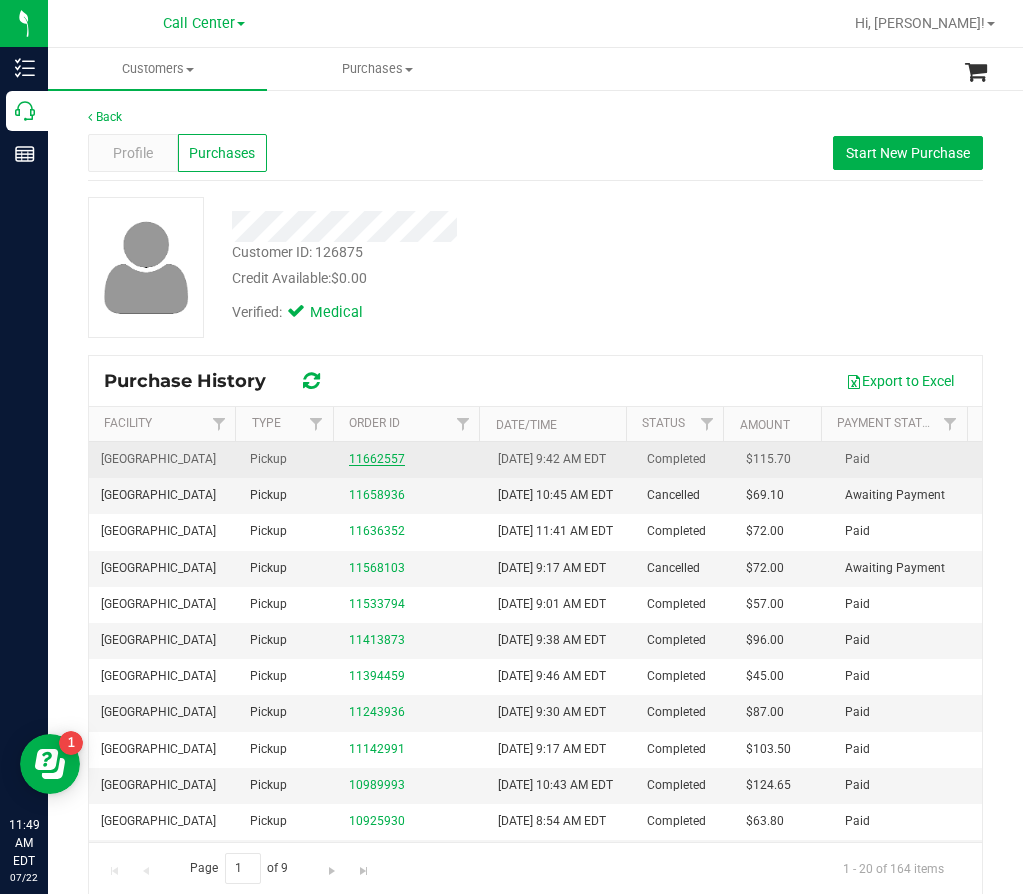 click on "11662557" at bounding box center (377, 459) 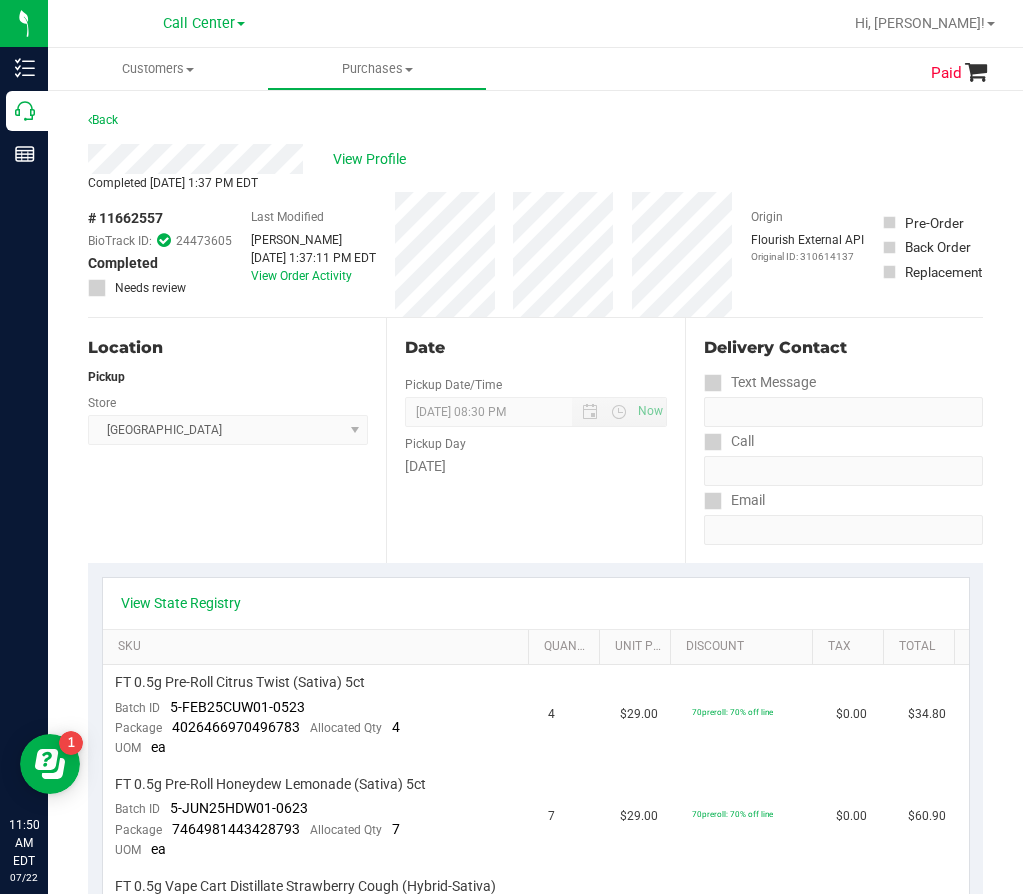click on "Date
Pickup Date/Time
07/21/2025
Now
07/21/2025 08:30 PM
Now
Pickup Day
Monday" at bounding box center [535, 440] 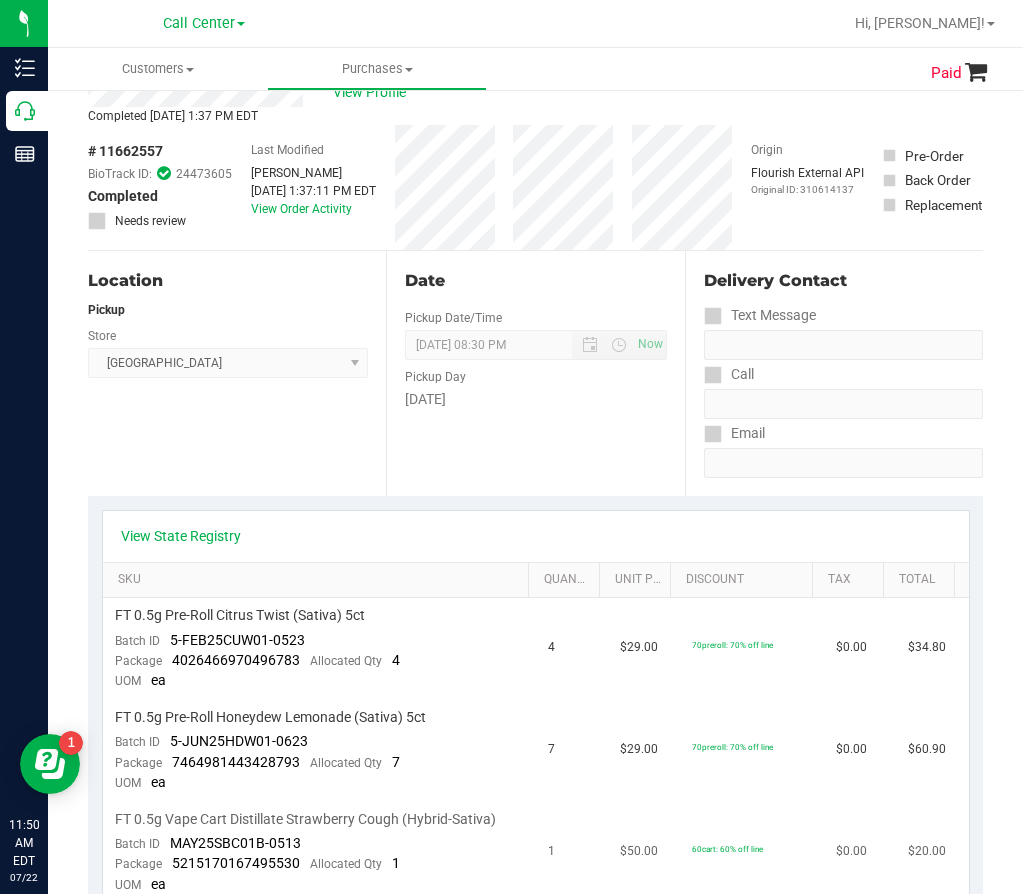 scroll, scrollTop: 300, scrollLeft: 0, axis: vertical 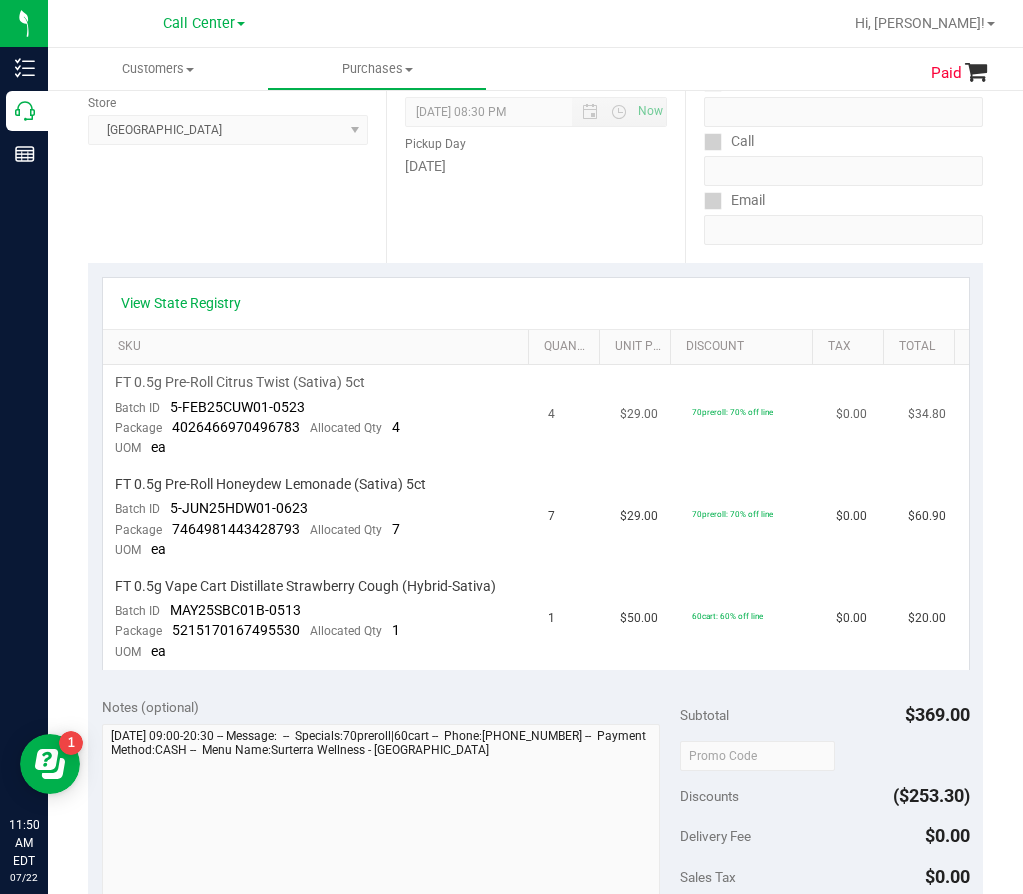 click on "FT 0.5g Pre-Roll Citrus Twist (Sativa) 5ct
Batch ID
5-FEB25CUW01-0523
Package
4026466970496783
Allocated Qty
4
UOM
ea" at bounding box center [319, 416] 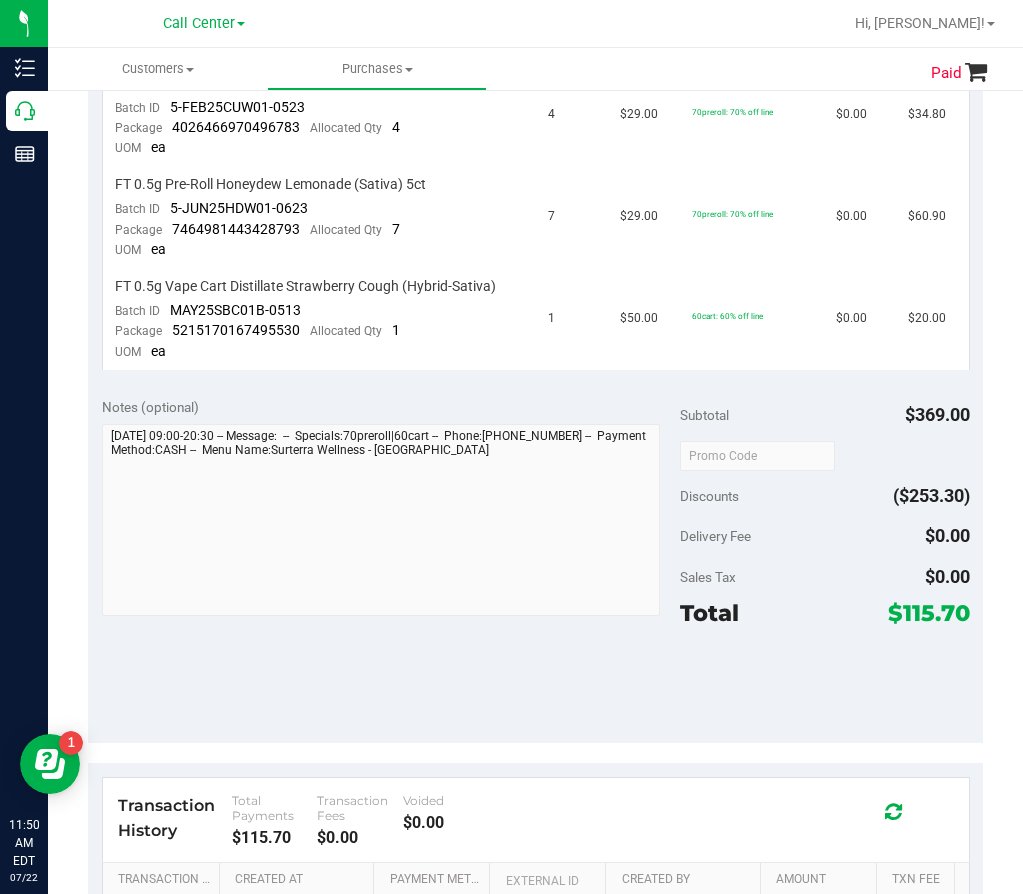 click on "Notes (optional)
Subtotal
$369.00
Discounts
($253.30)
Delivery Fee
$0.00
Sales Tax
$0.00
Total
$115.70" at bounding box center [535, 563] 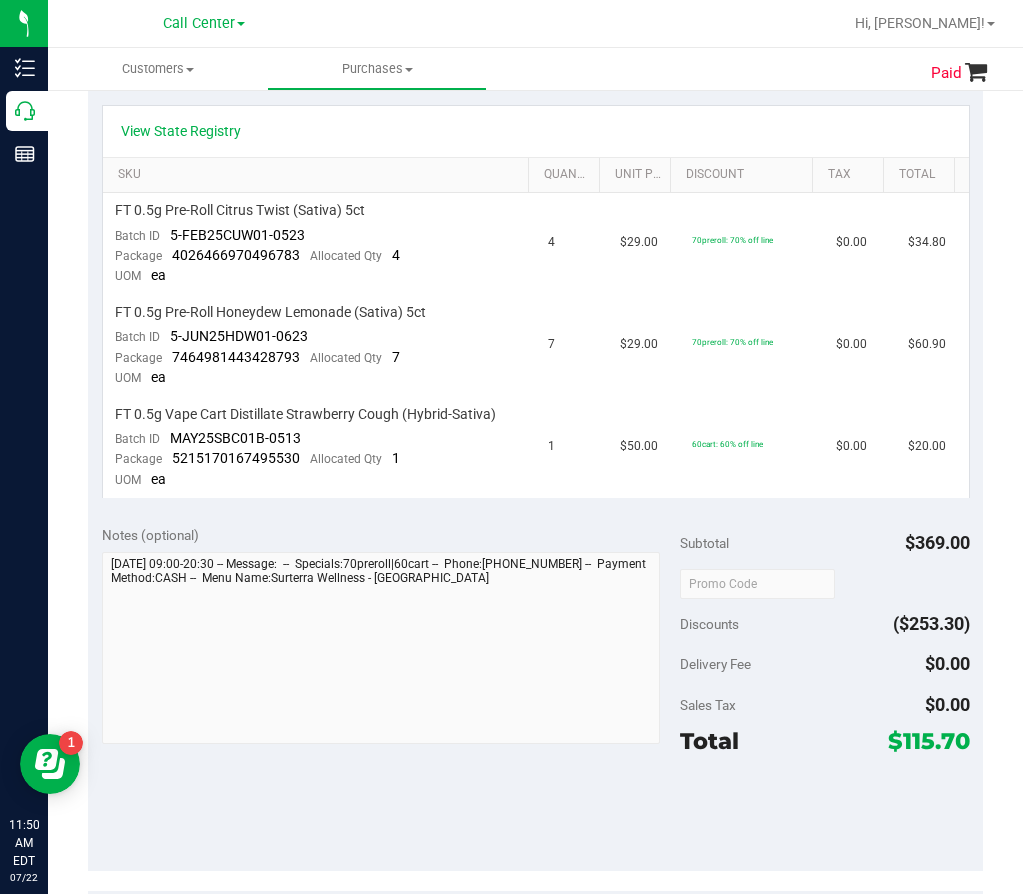 scroll, scrollTop: 300, scrollLeft: 0, axis: vertical 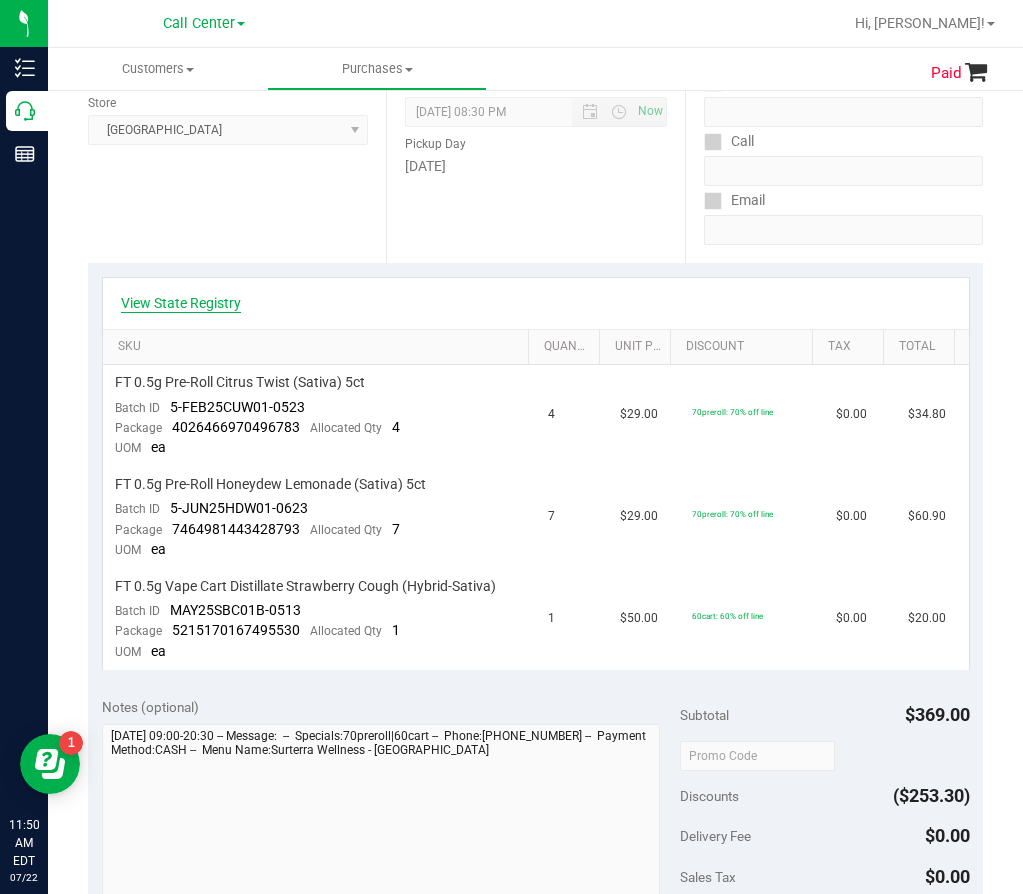 click on "View State Registry" at bounding box center (181, 303) 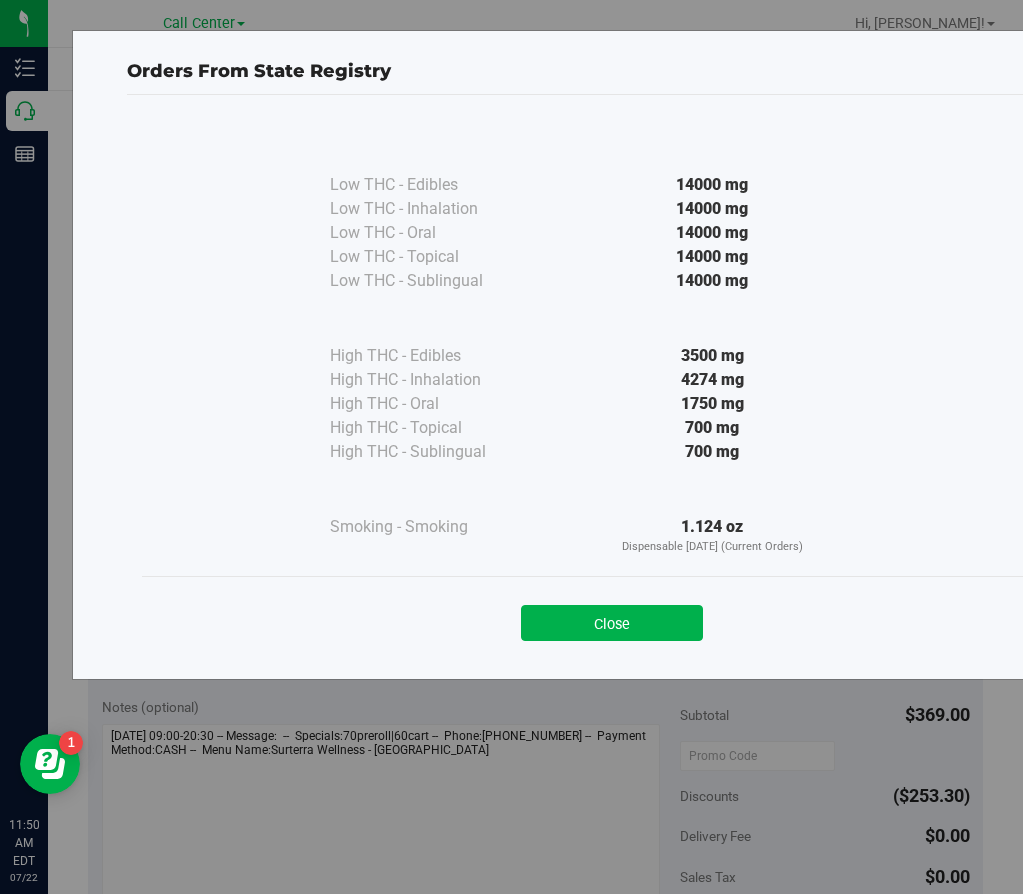 click on "High THC - Inhalation" at bounding box center (430, 380) 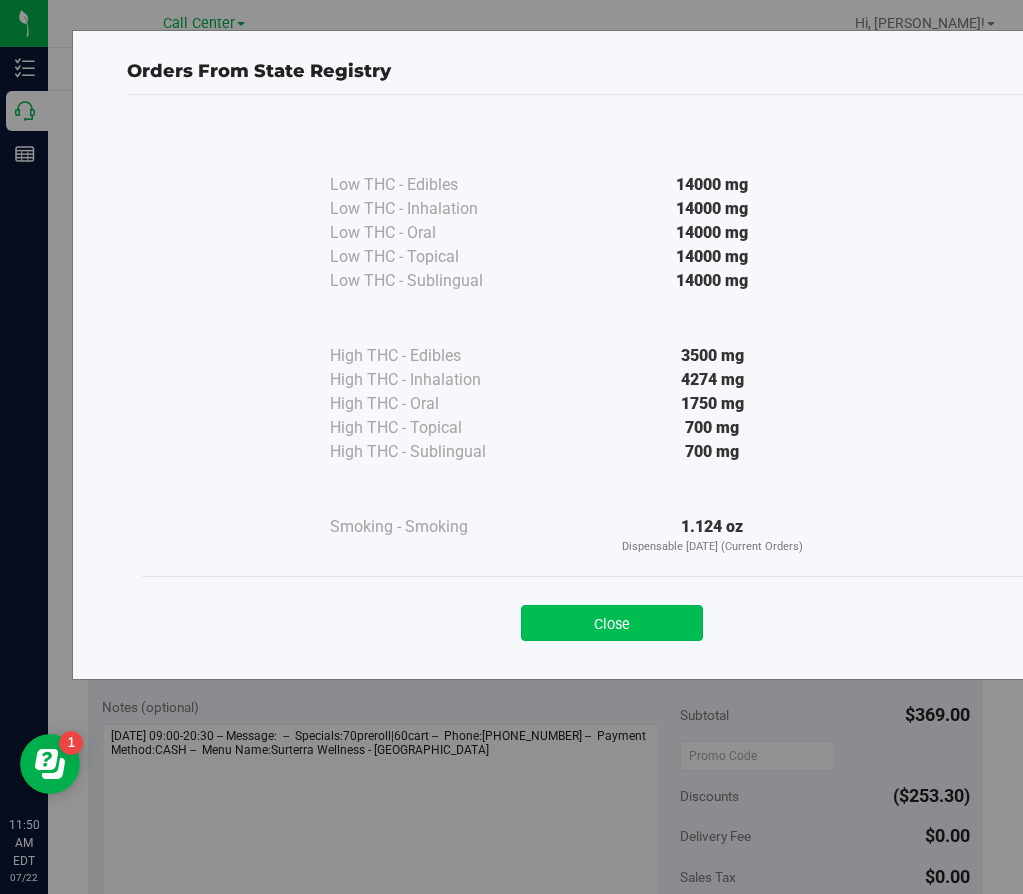 click on "Close" at bounding box center (612, 623) 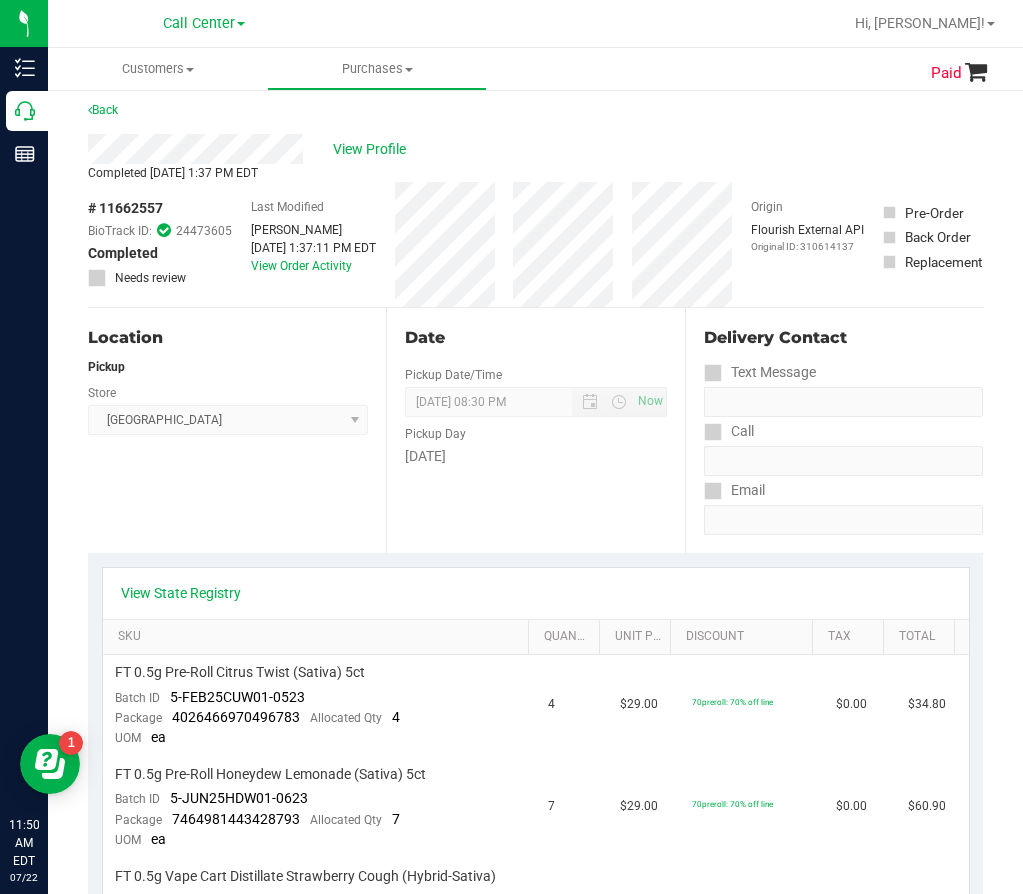 scroll, scrollTop: 0, scrollLeft: 0, axis: both 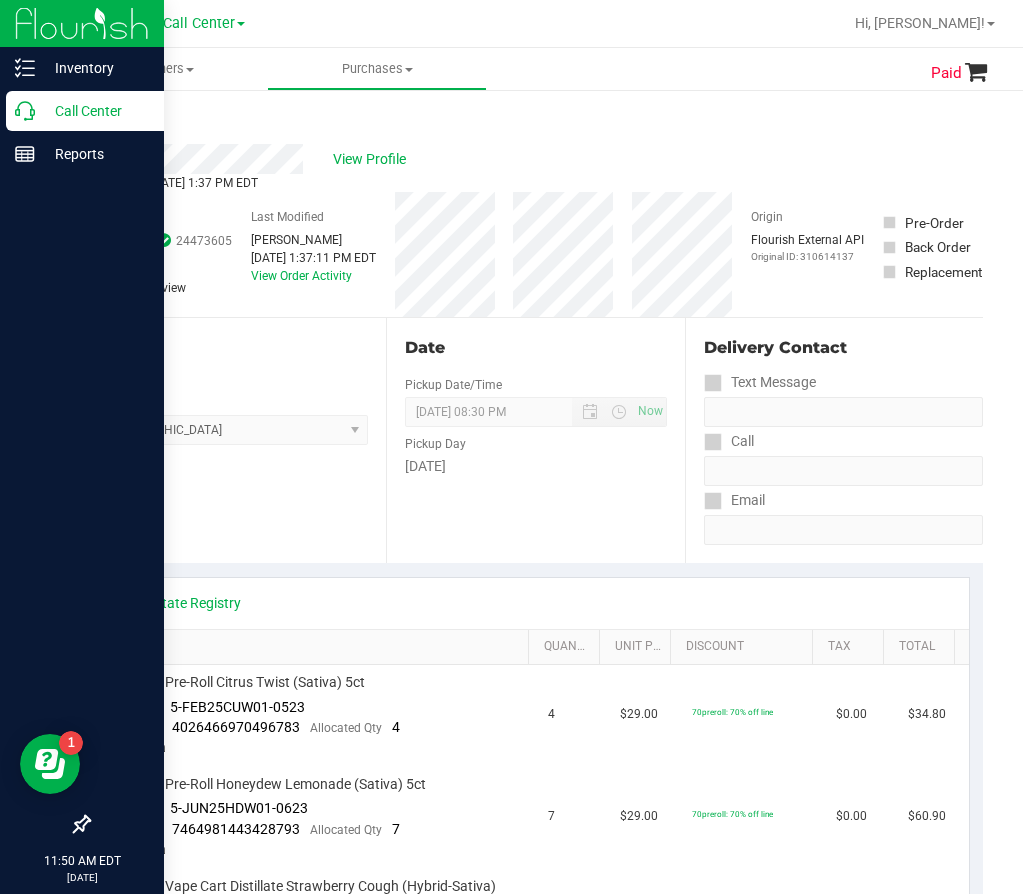 click on "Call Center" at bounding box center [95, 111] 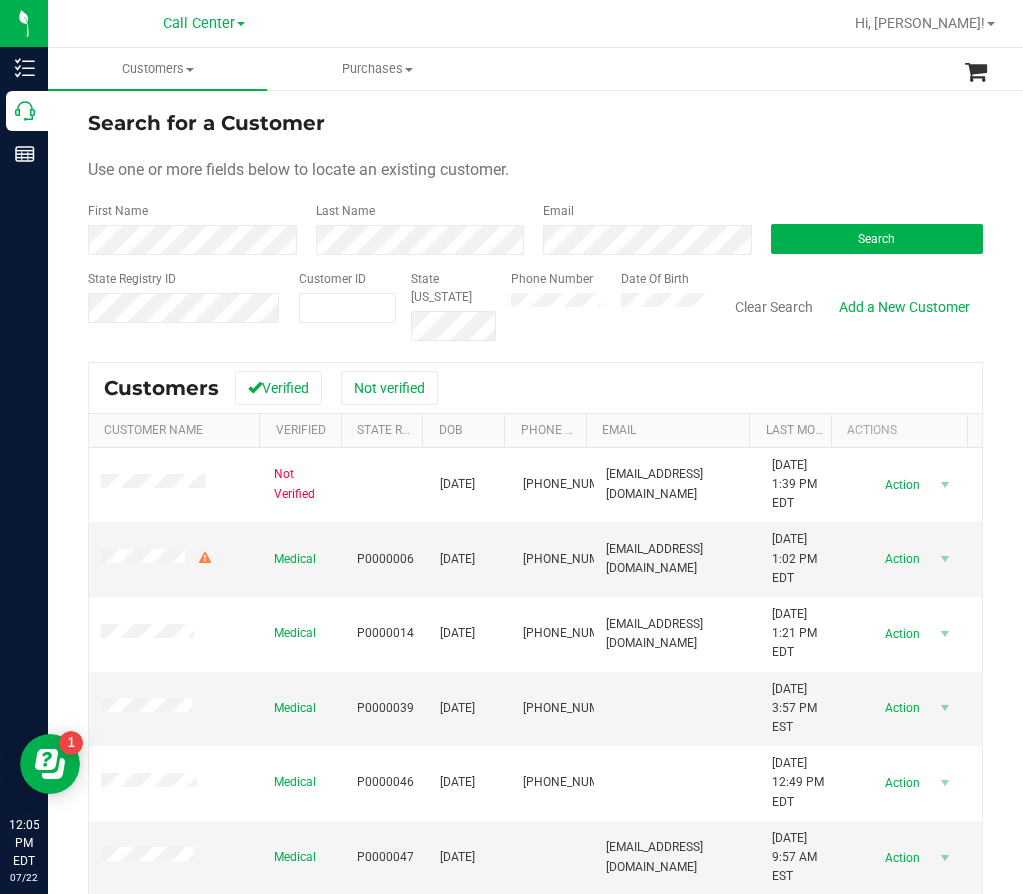 click on "Search" at bounding box center (870, 228) 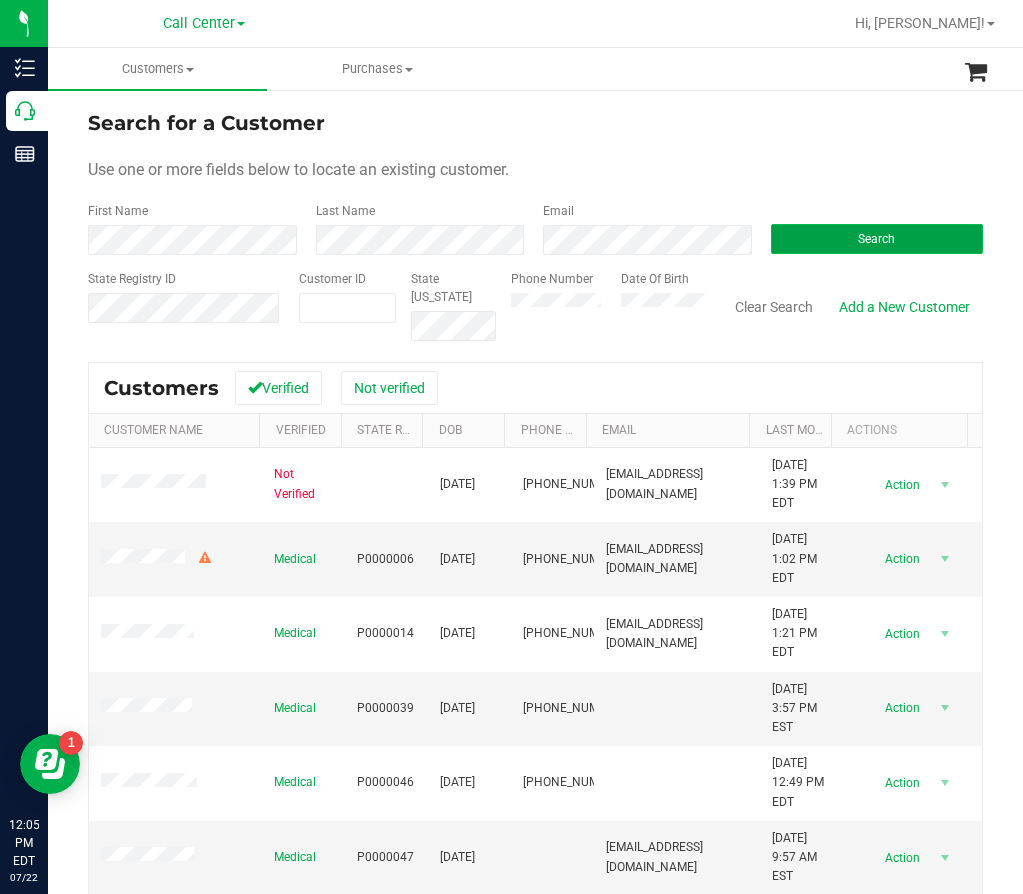click on "Search" at bounding box center [877, 239] 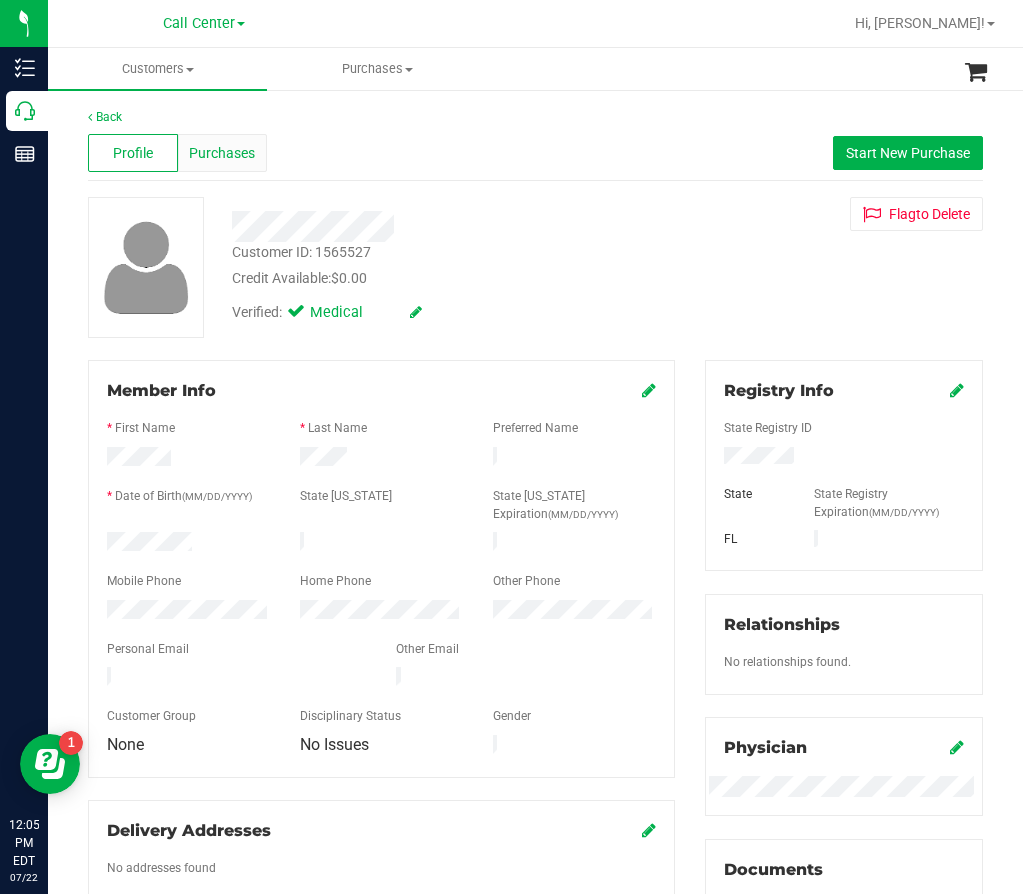 click on "Purchases" at bounding box center [223, 153] 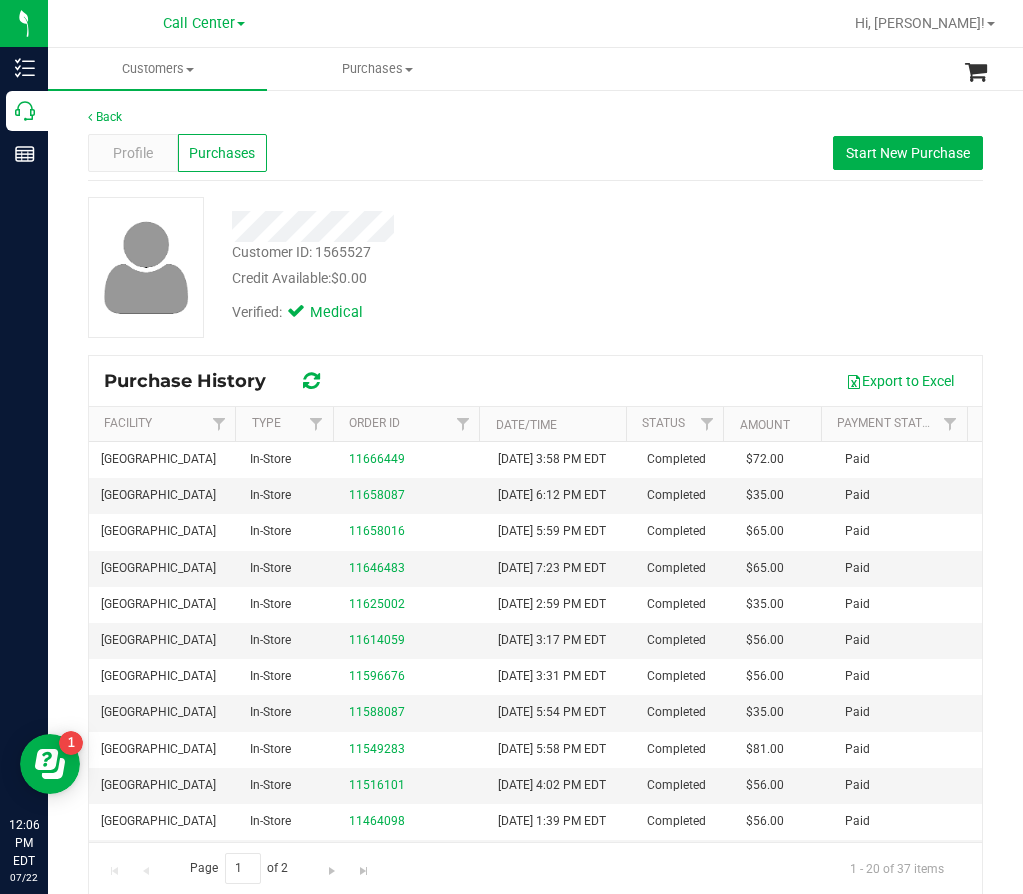 click on "Customer ID: 1565527
Credit Available:
$0.00" at bounding box center (448, 265) 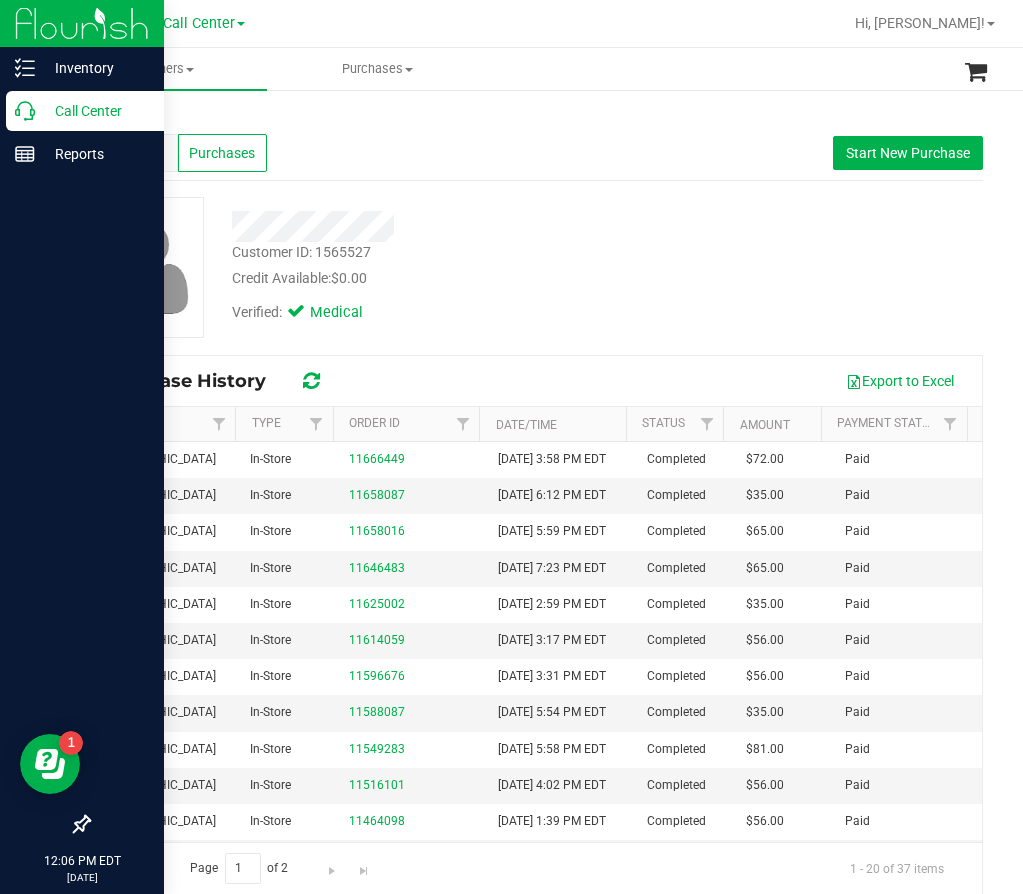 click on "Call Center" at bounding box center (82, 112) 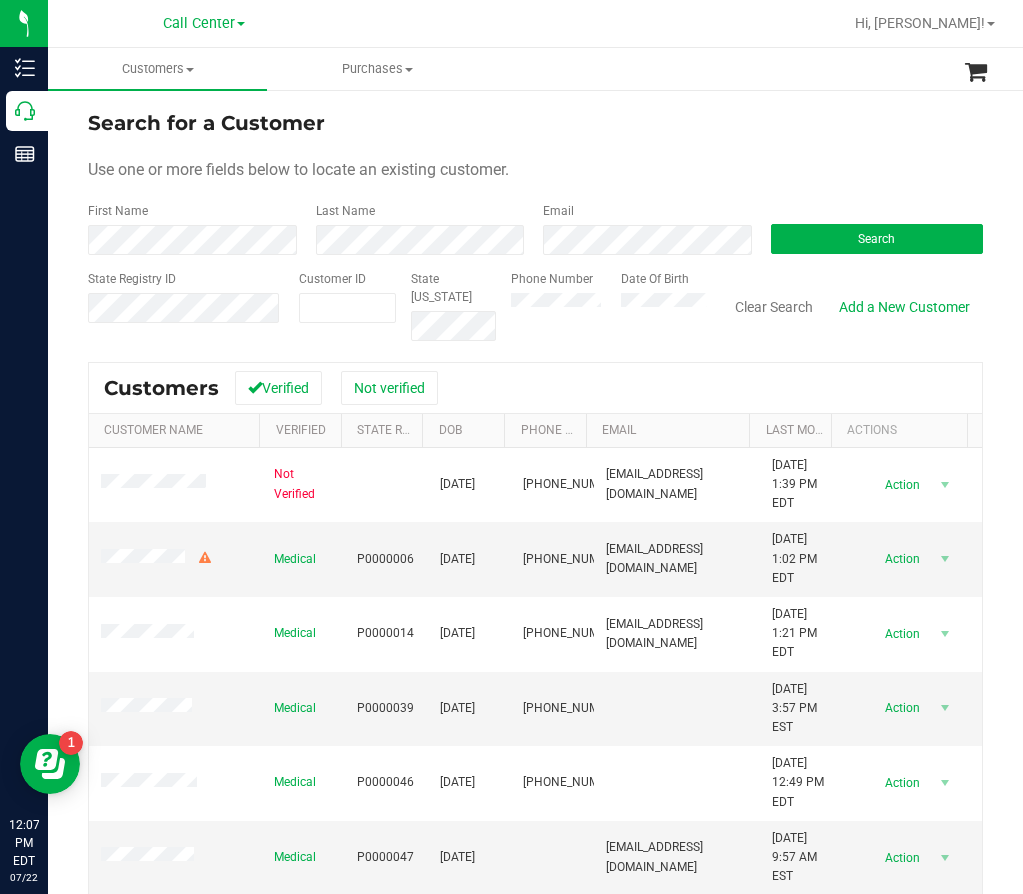 click on "Search for a Customer" at bounding box center (535, 123) 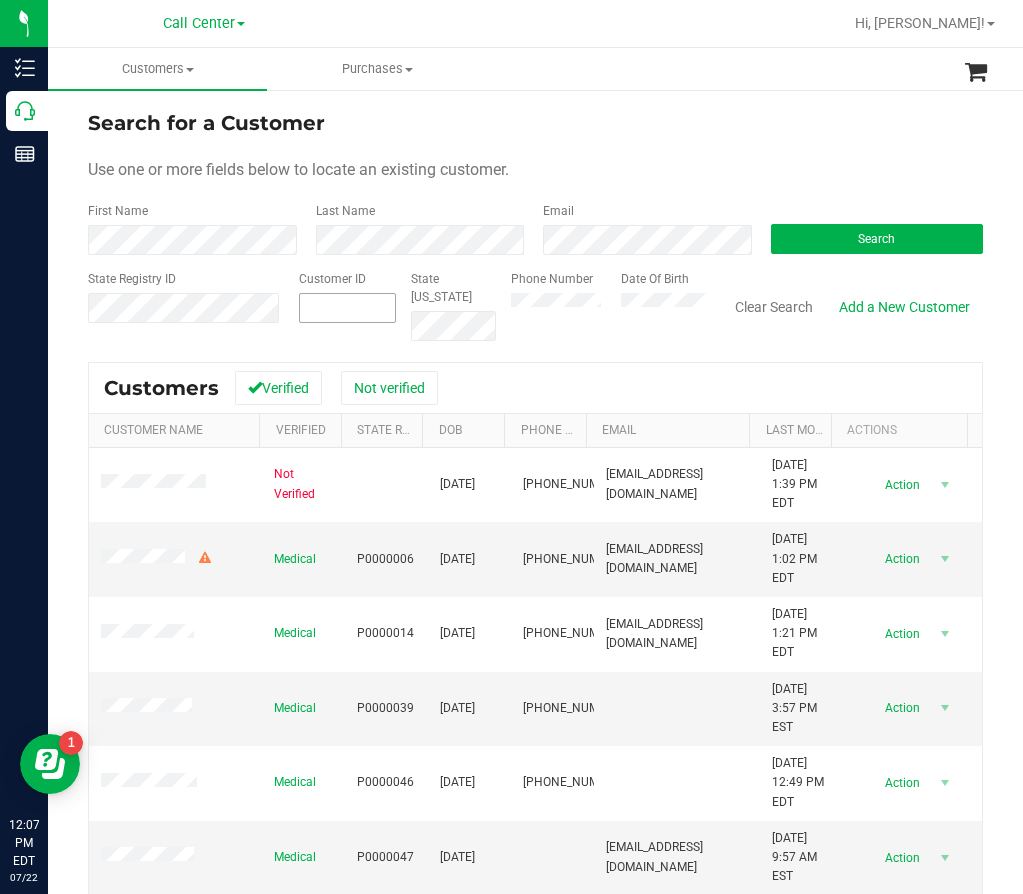 click at bounding box center [347, 308] 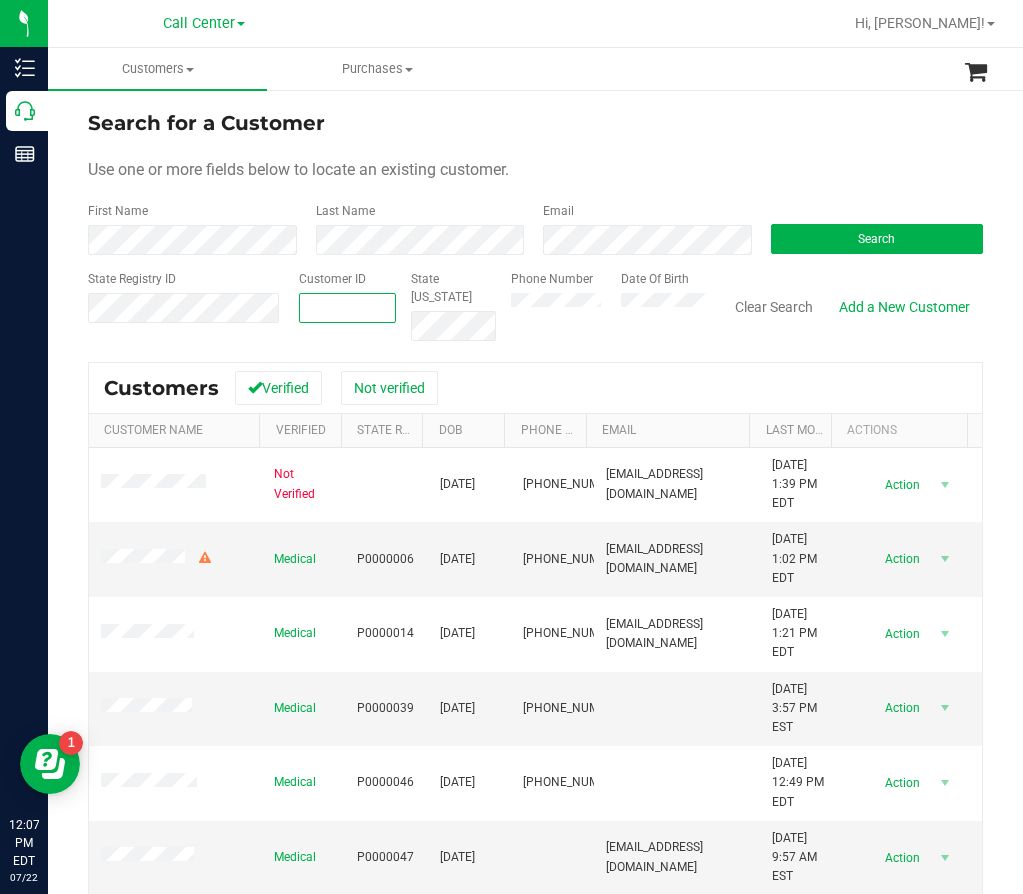 paste on "522778" 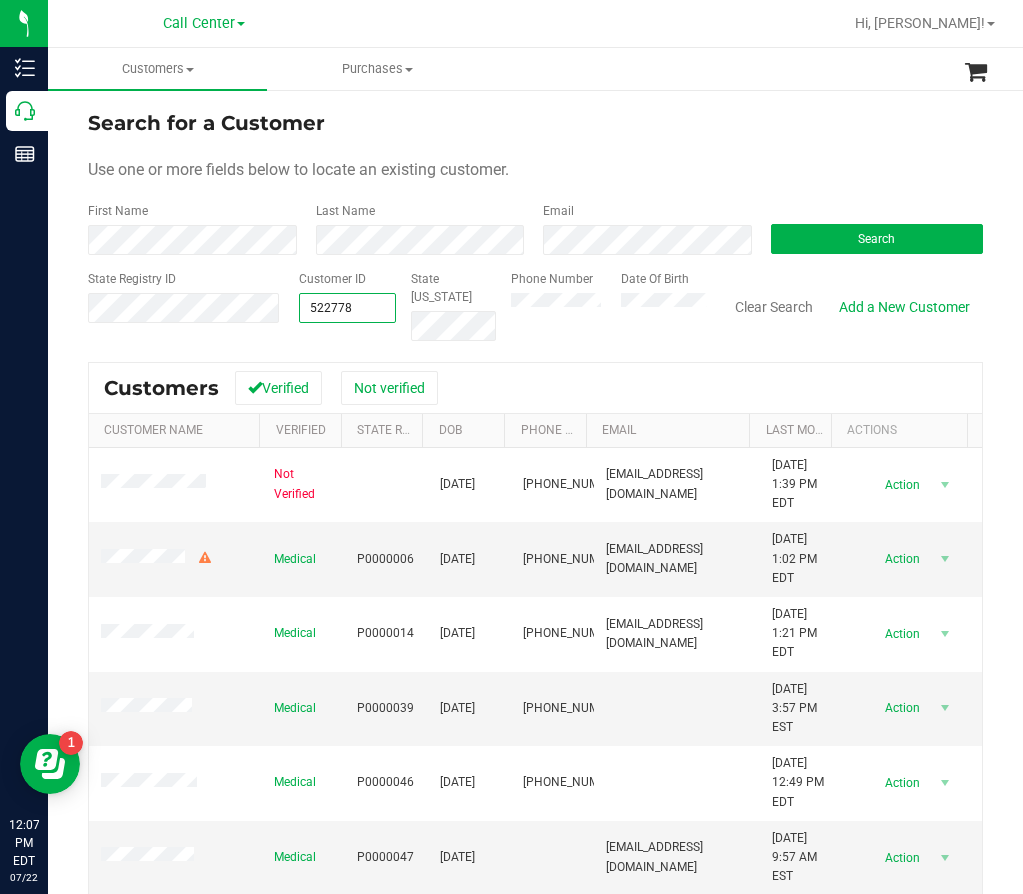 type on "522778" 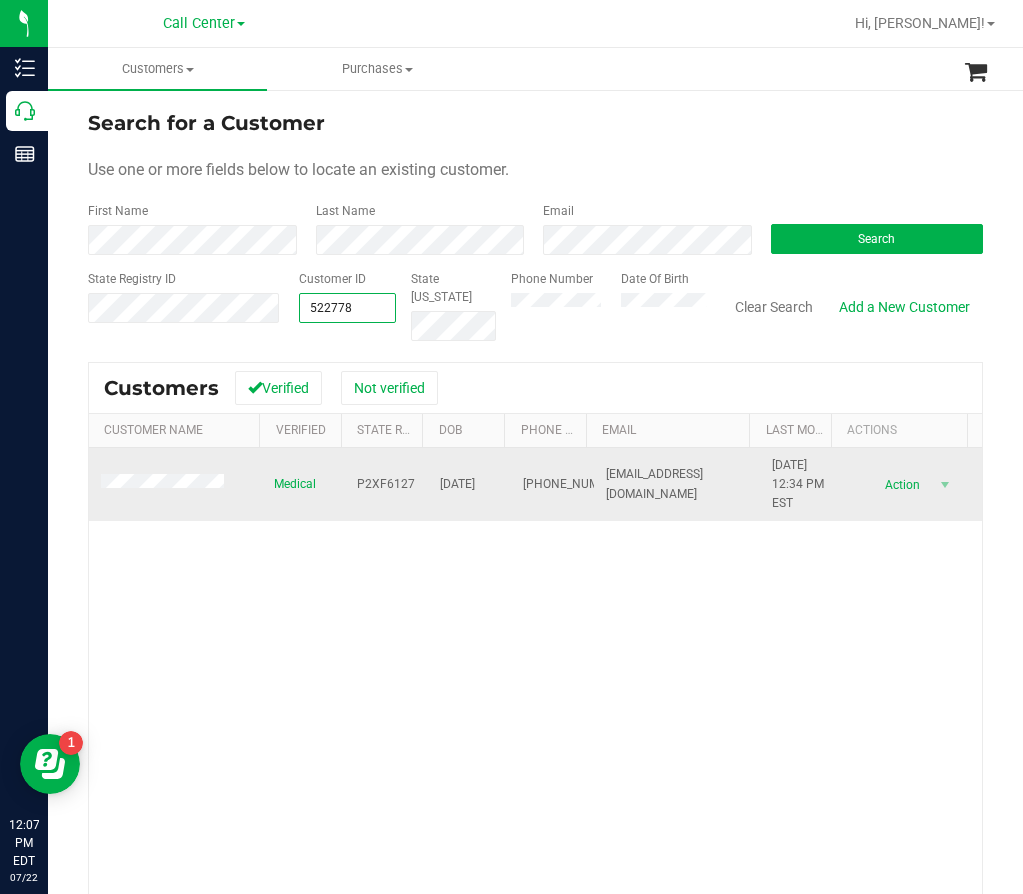 click on "P2XF6127" at bounding box center [386, 485] 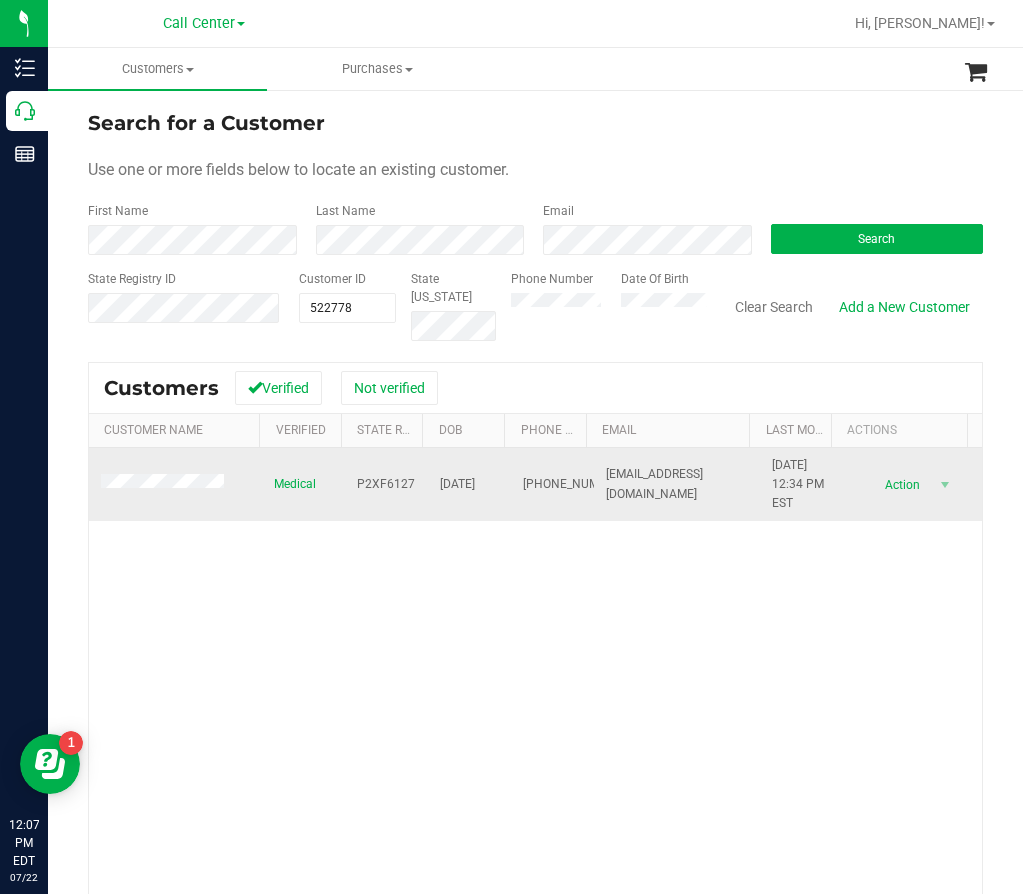 click on "P2XF6127" at bounding box center [386, 484] 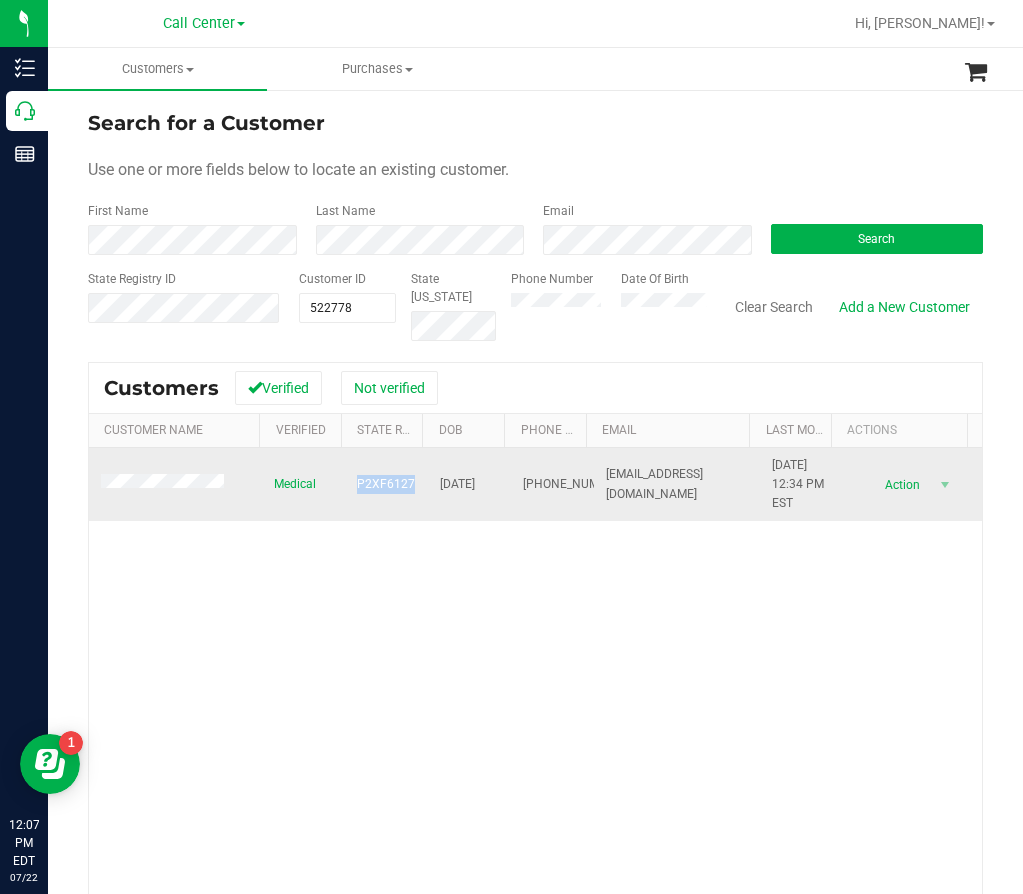 click on "P2XF6127" at bounding box center (386, 484) 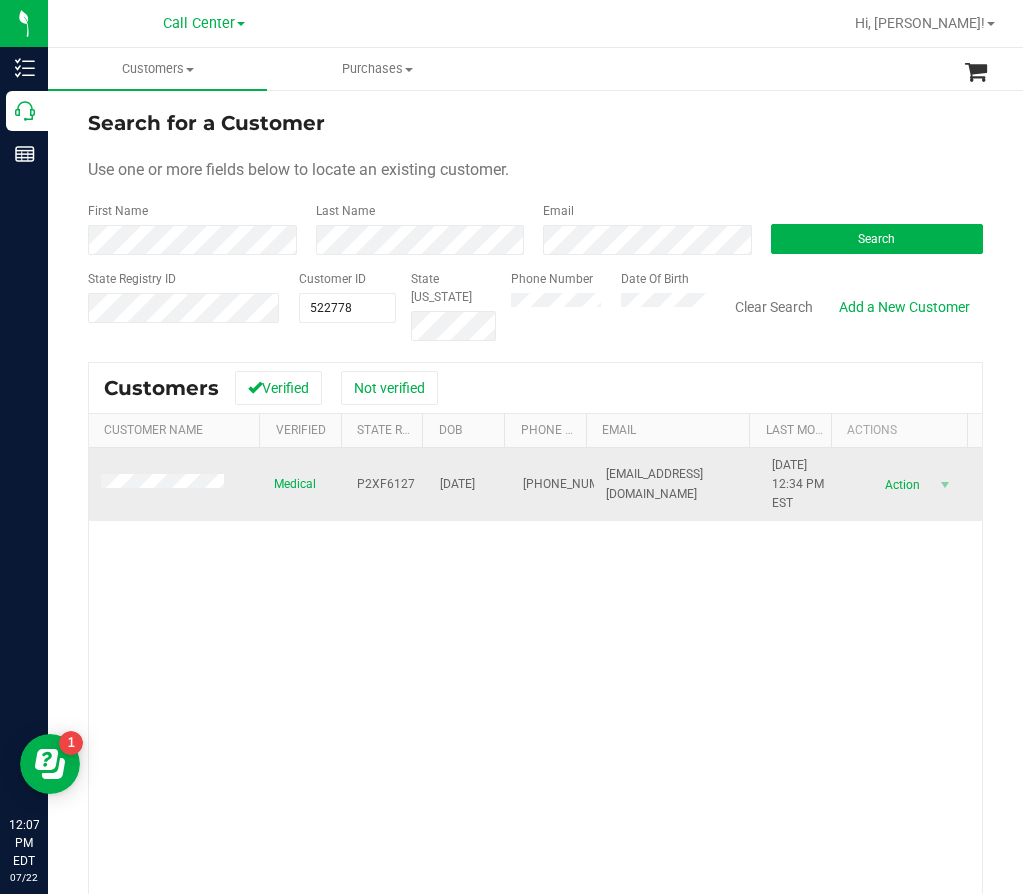 click on "11/21/1997" at bounding box center (457, 484) 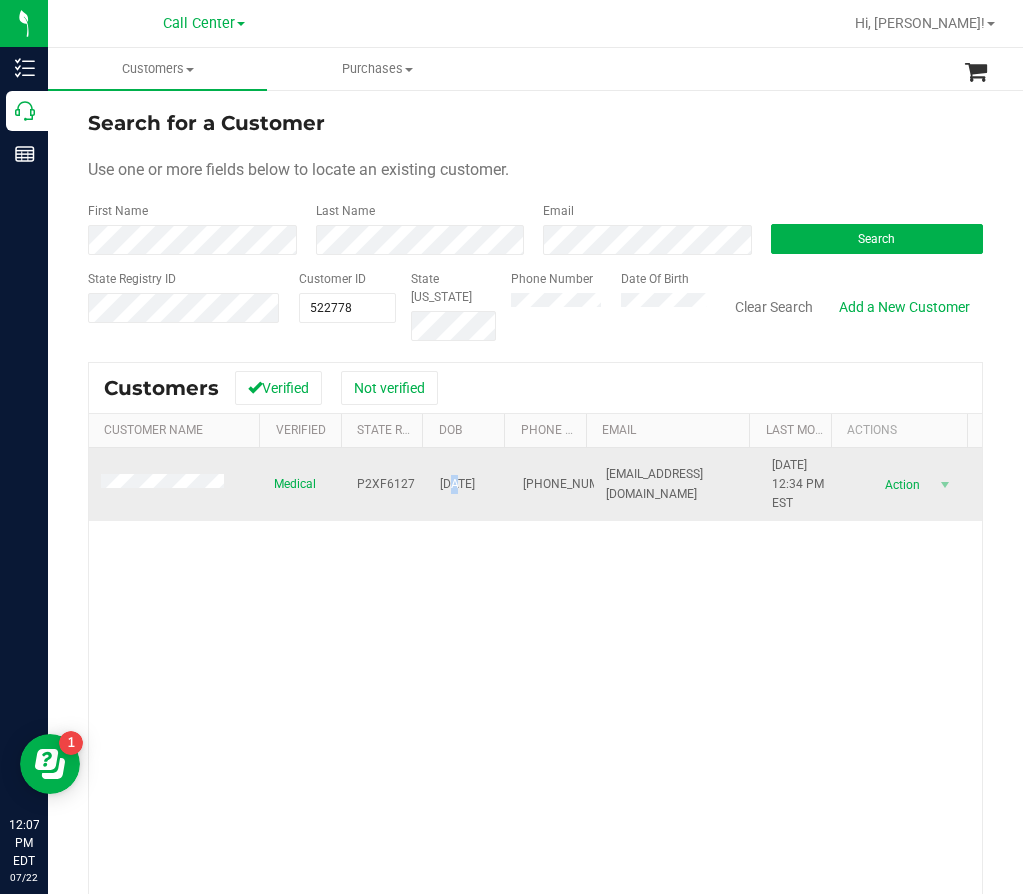 click on "11/21/1997" at bounding box center [457, 484] 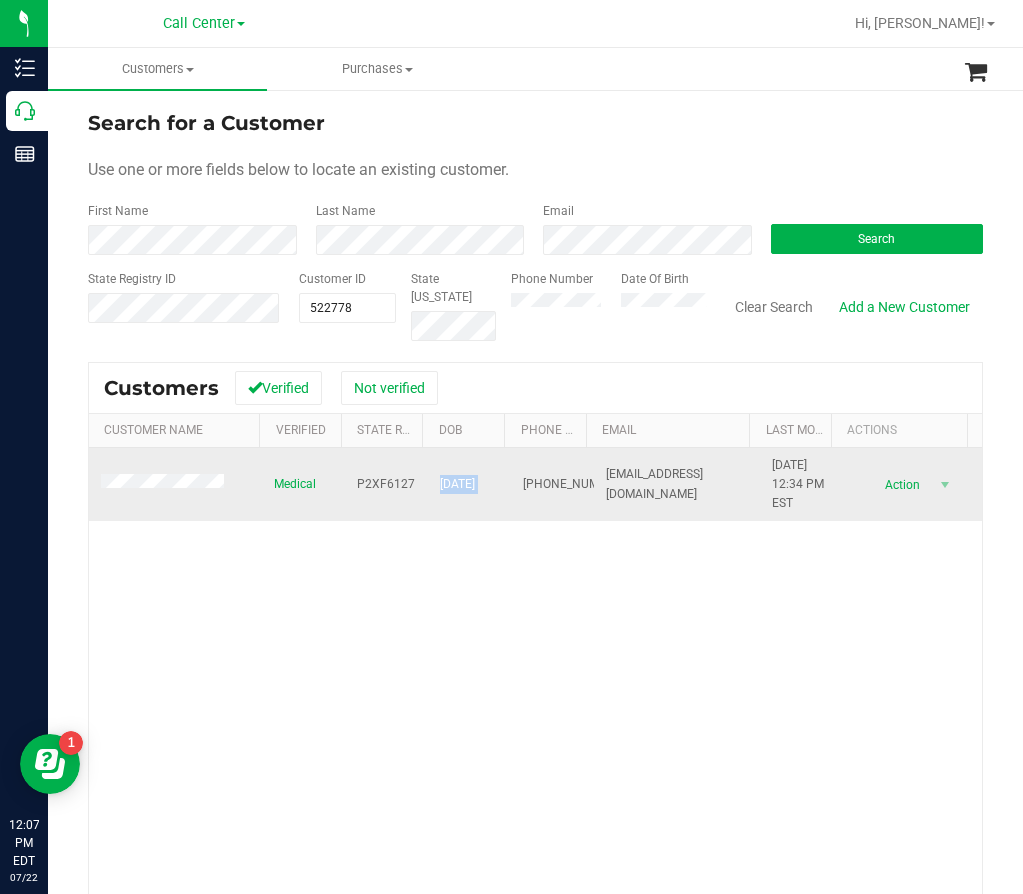 click on "11/21/1997" at bounding box center (457, 484) 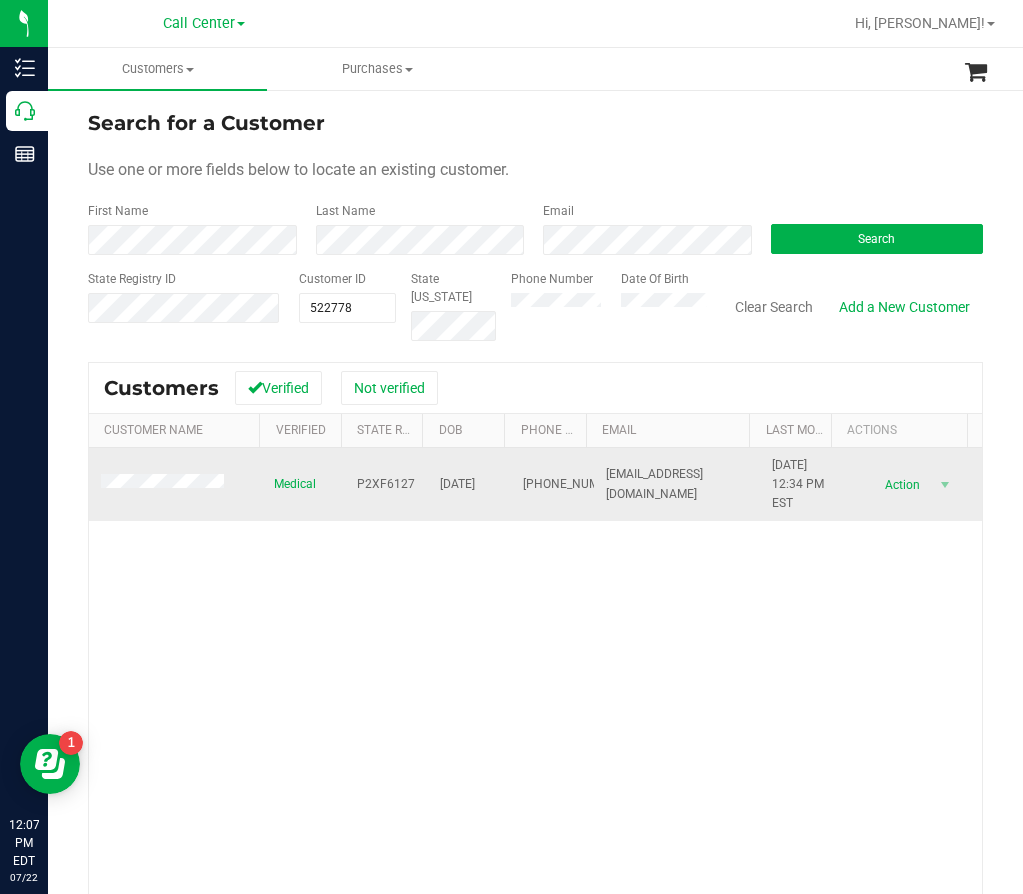 click on "(813) 785-1562" at bounding box center [573, 484] 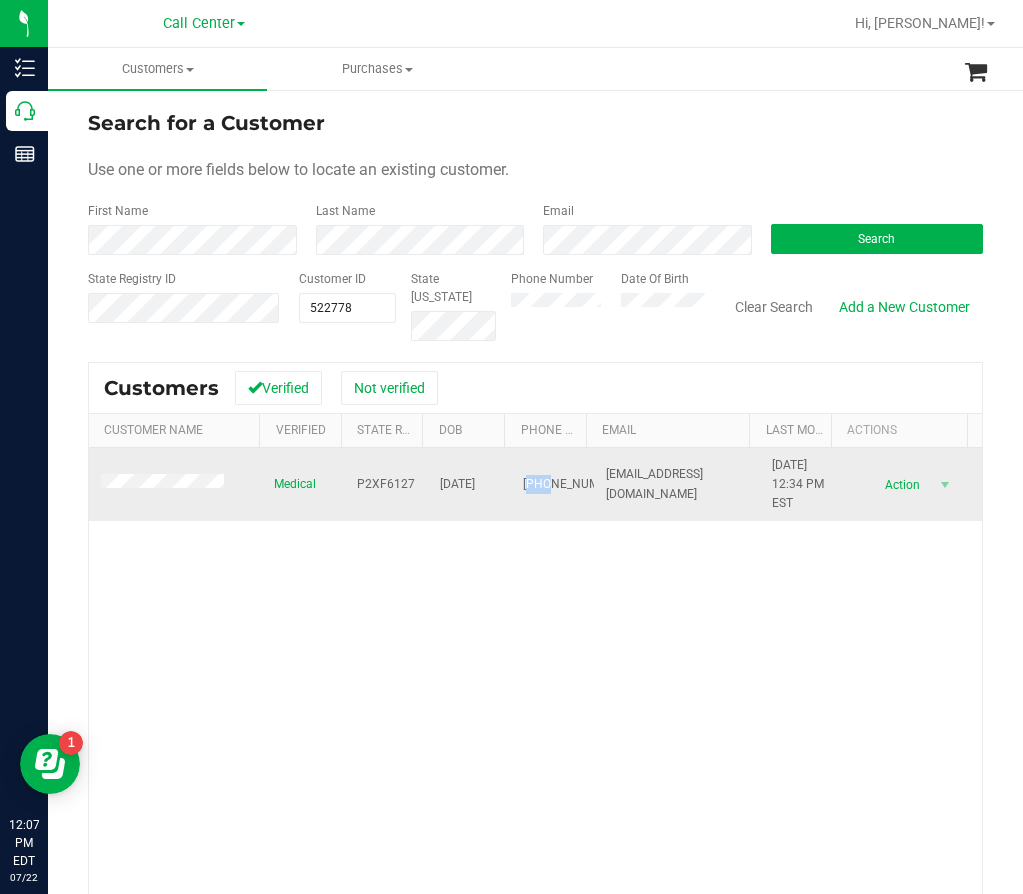 click on "(813) 785-1562" at bounding box center (573, 484) 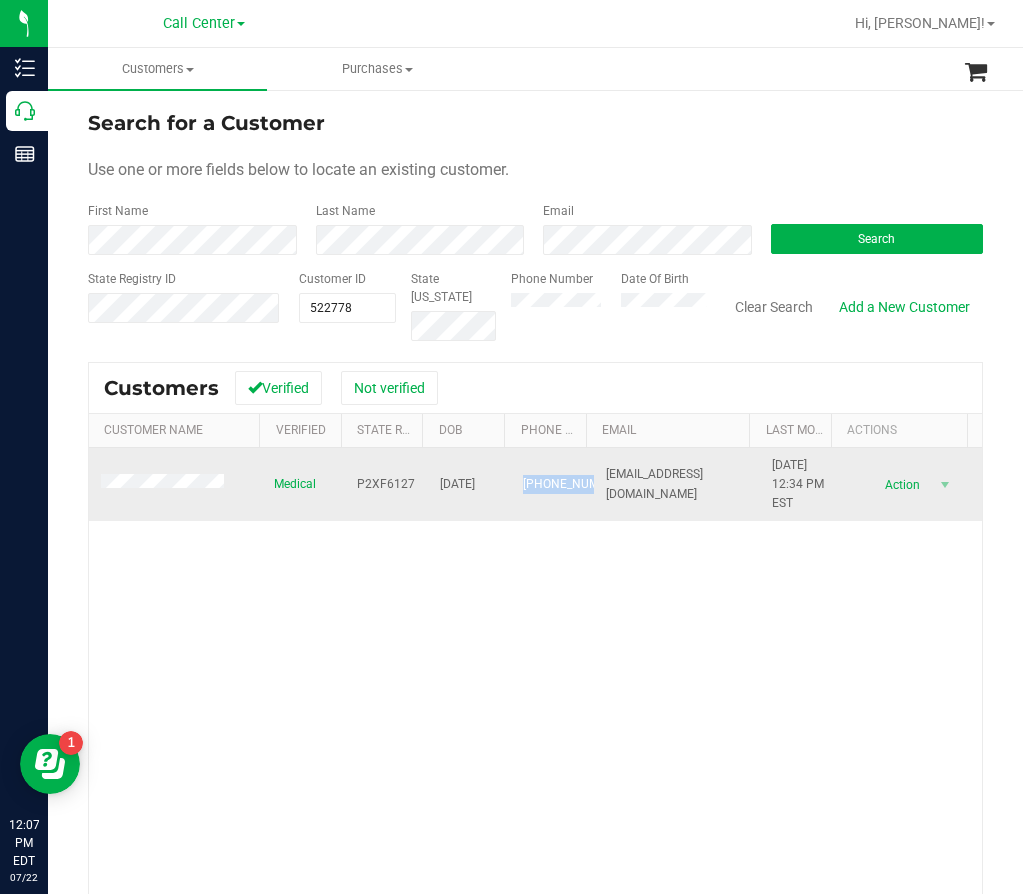 click on "(813) 785-1562" at bounding box center [573, 484] 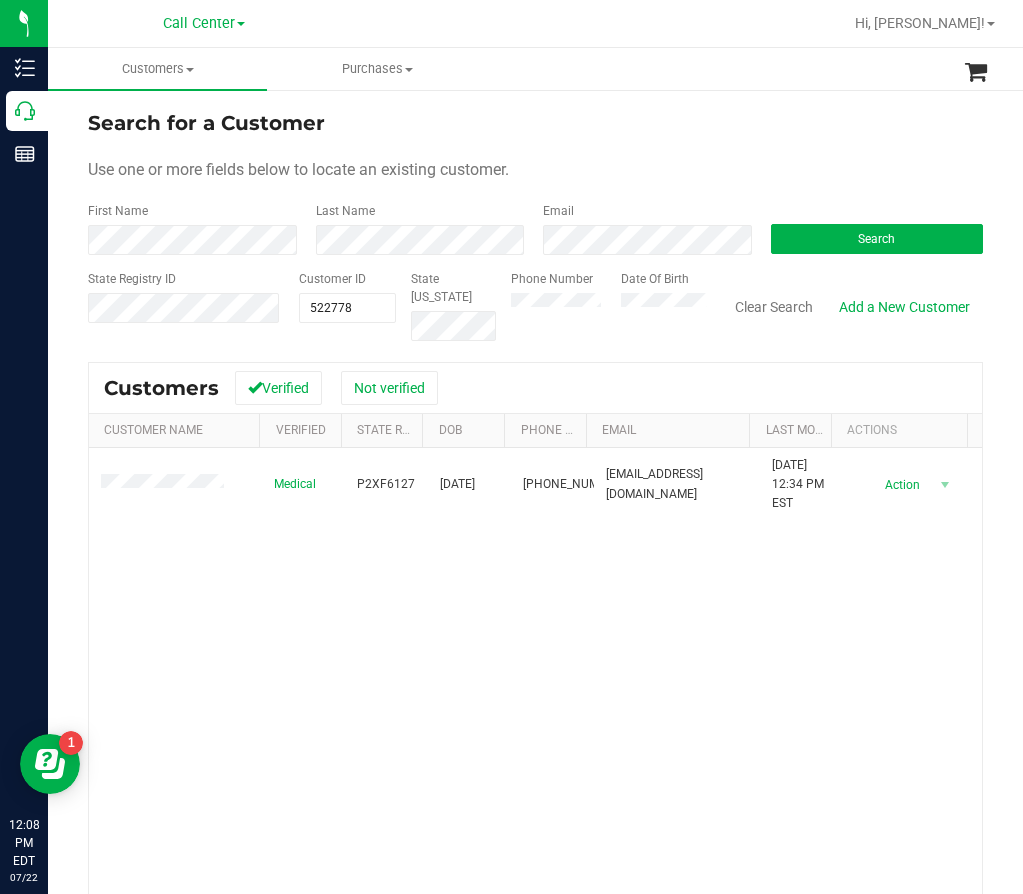 click on "Medical P2XF6127 11/21/1997 (813) 785-1562 shaina.maldonado44@gmail.com 1/9/2024 12:34 PM EST
Delete Profile
Action Action Create new purchase View profile View purchases" at bounding box center (535, 729) 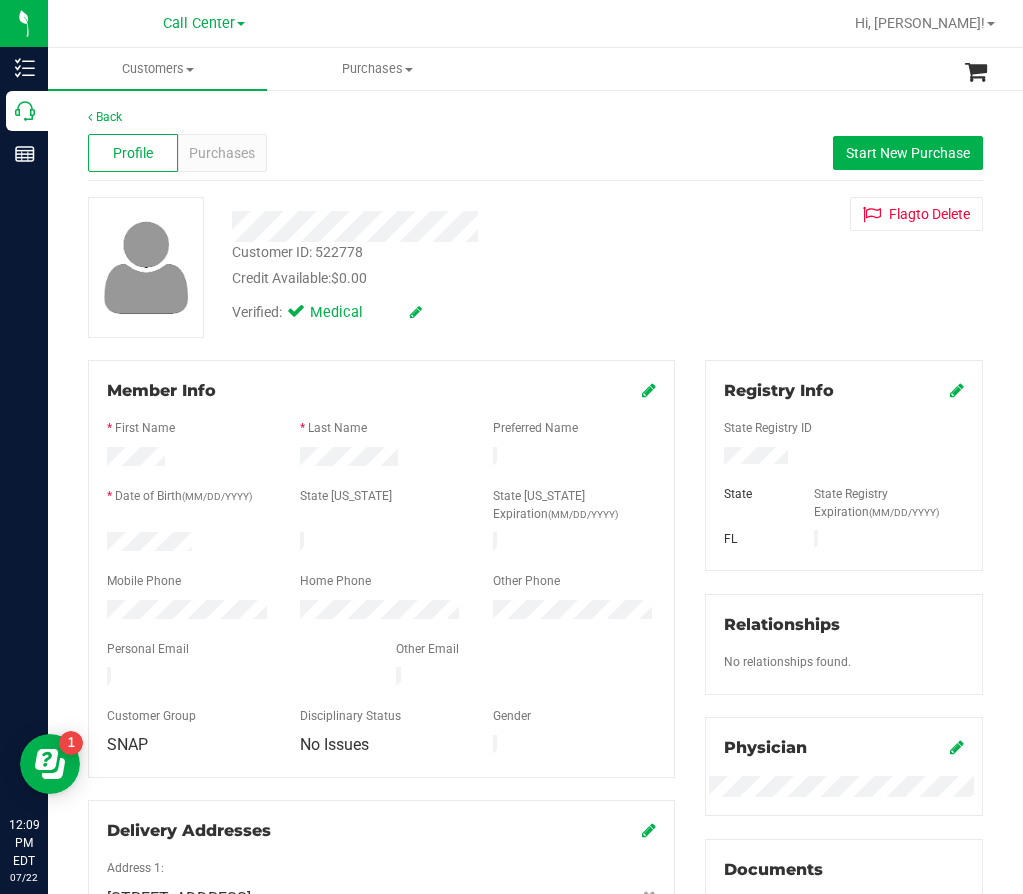 drag, startPoint x: 673, startPoint y: 146, endPoint x: 662, endPoint y: 149, distance: 11.401754 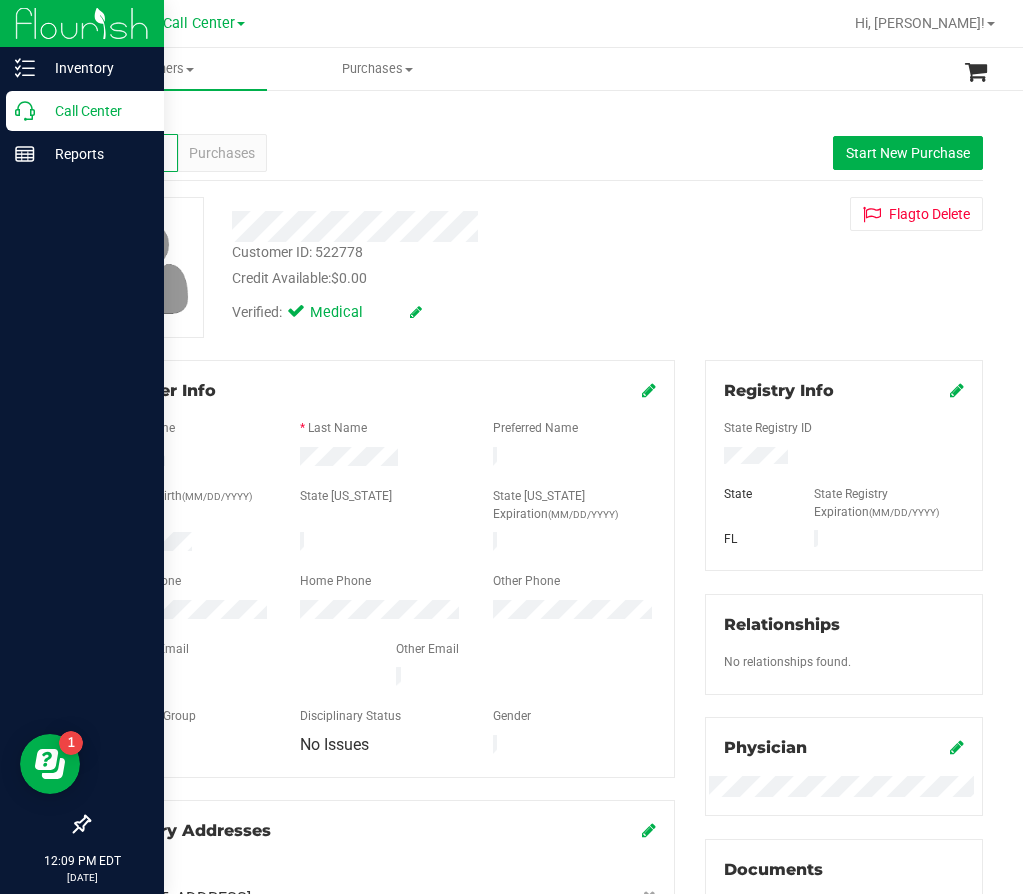 click 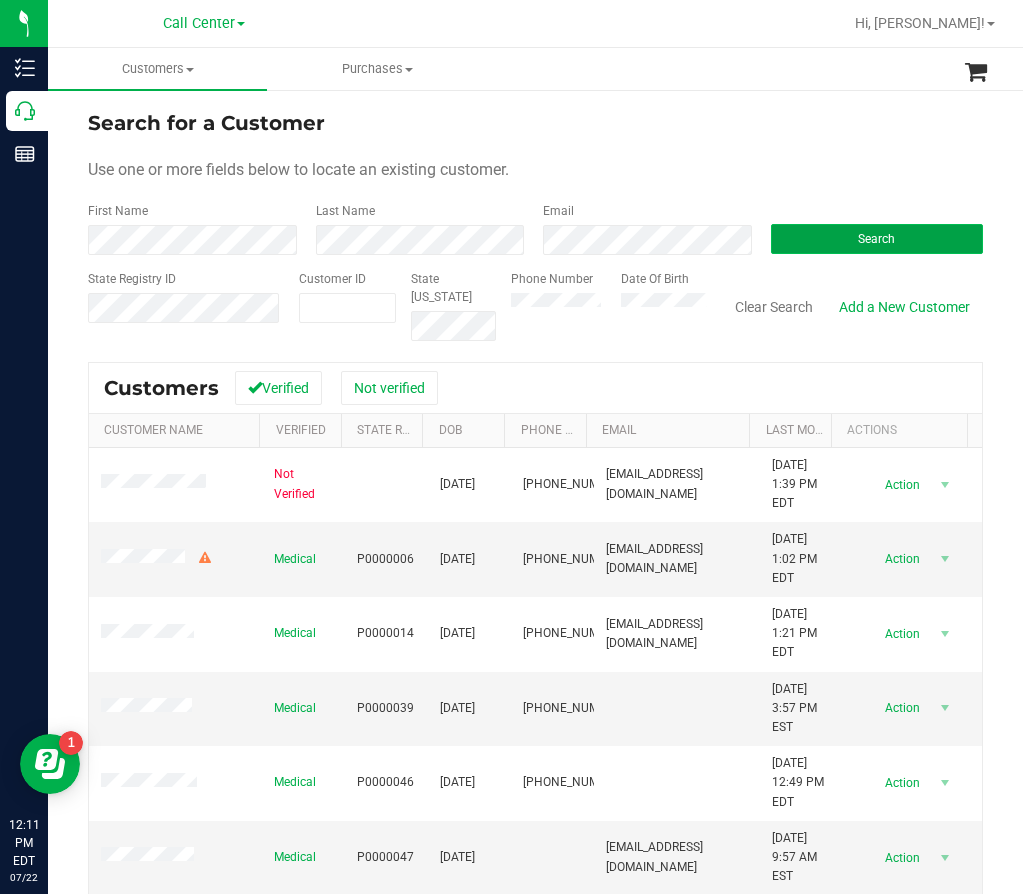 click on "Search" at bounding box center [877, 239] 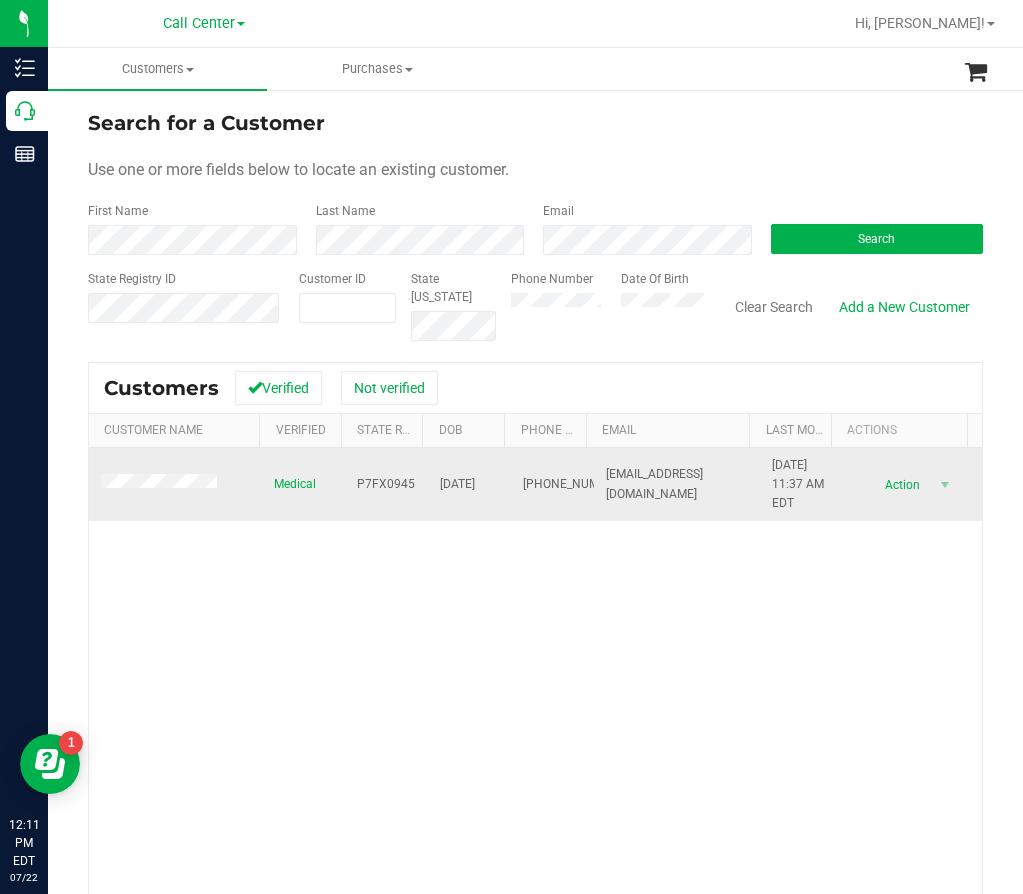 click on "P7FX0945" at bounding box center [386, 484] 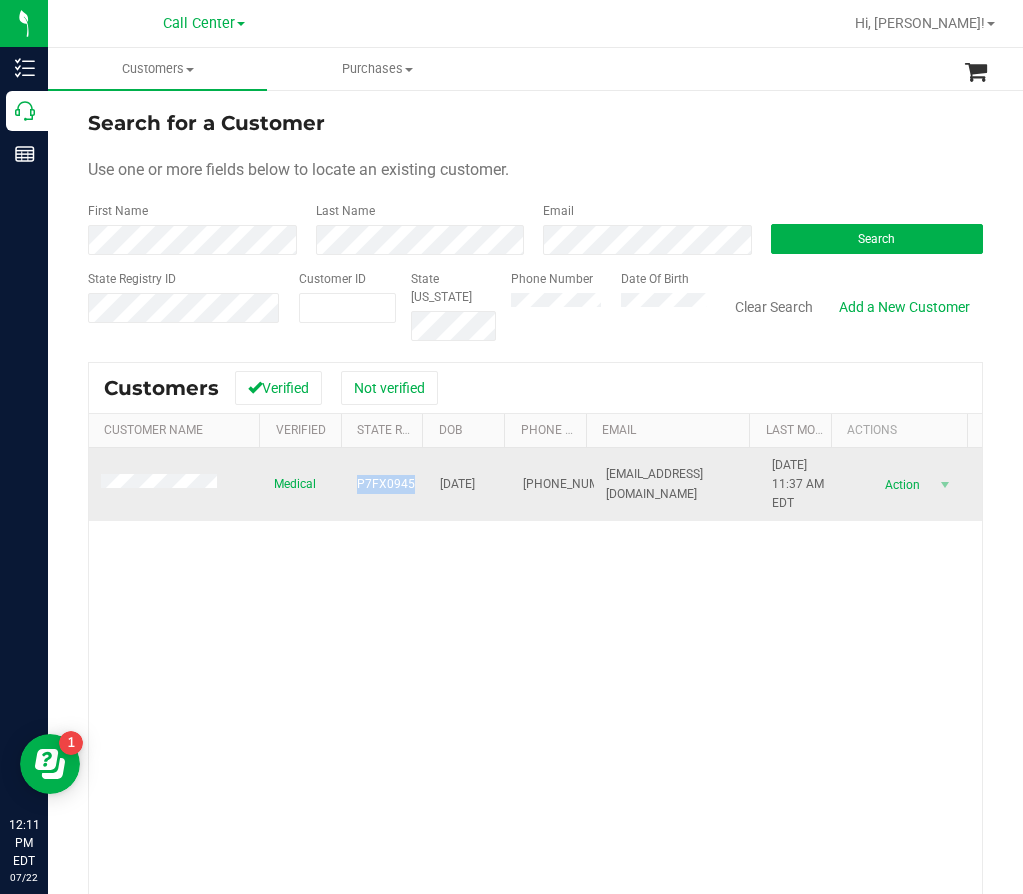 click on "P7FX0945" at bounding box center [386, 484] 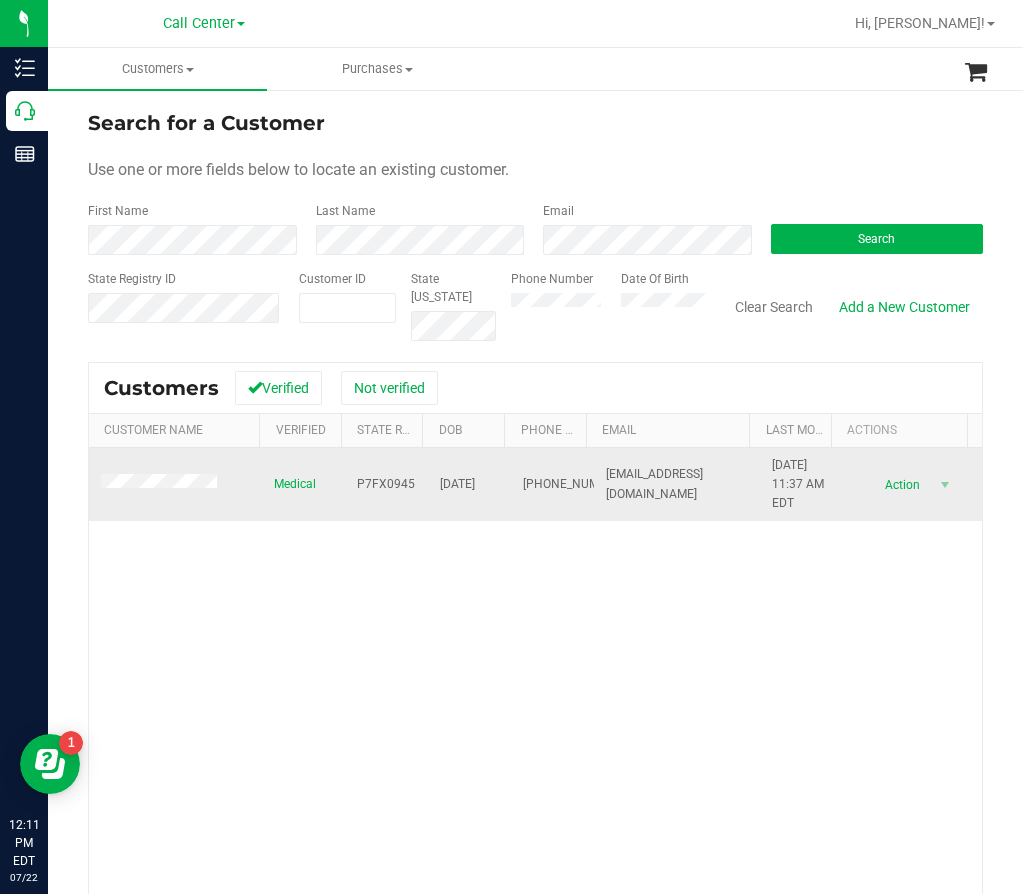 click on "01/30/1963" at bounding box center (469, 485) 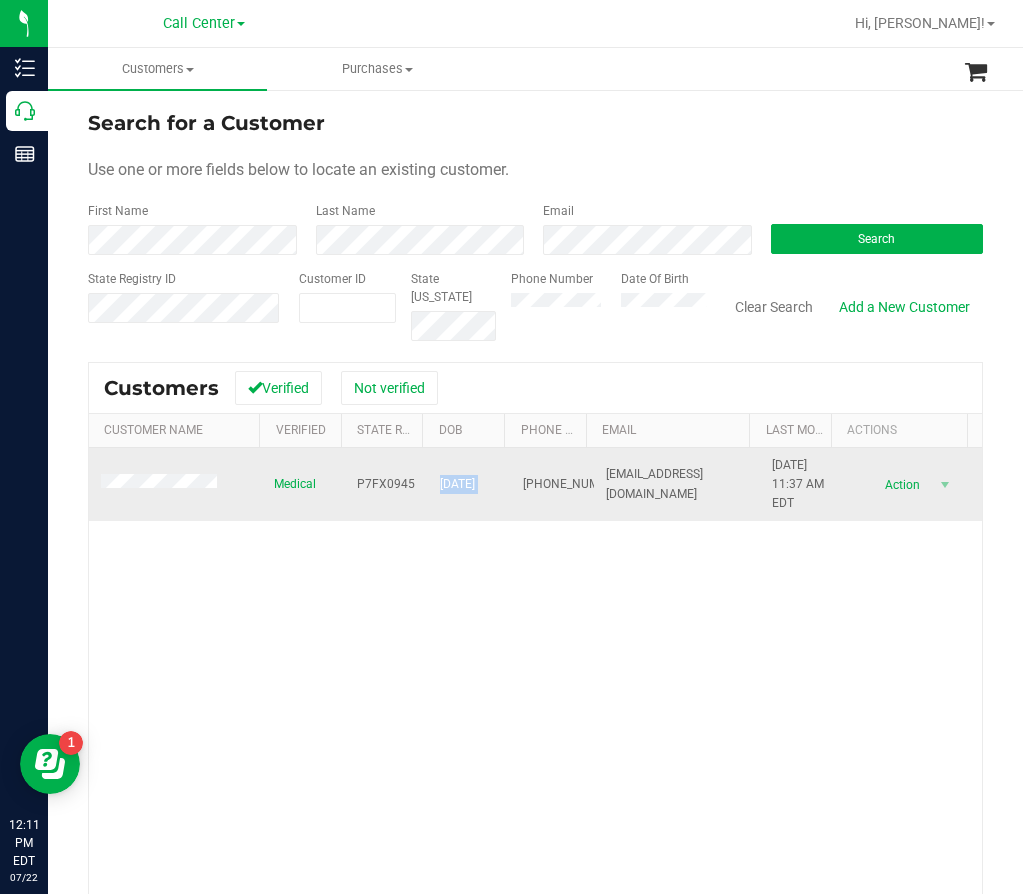 click on "01/30/1963" at bounding box center (457, 484) 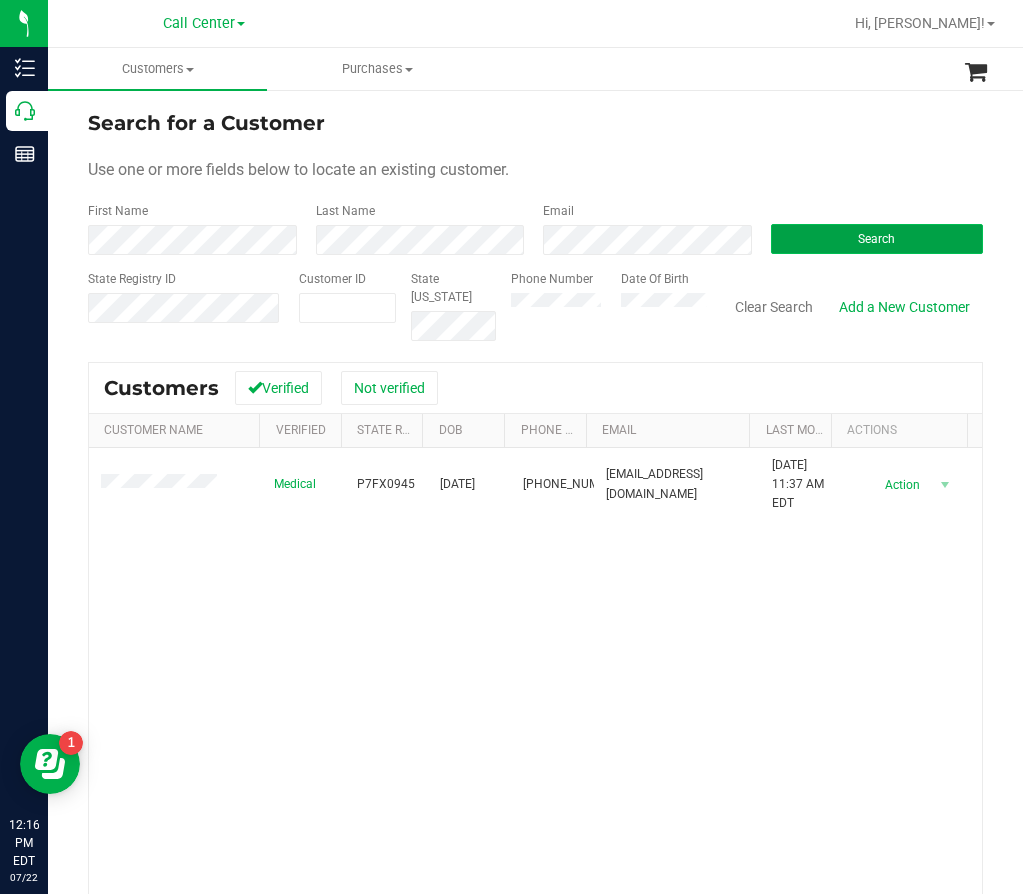 click on "Search" at bounding box center [877, 239] 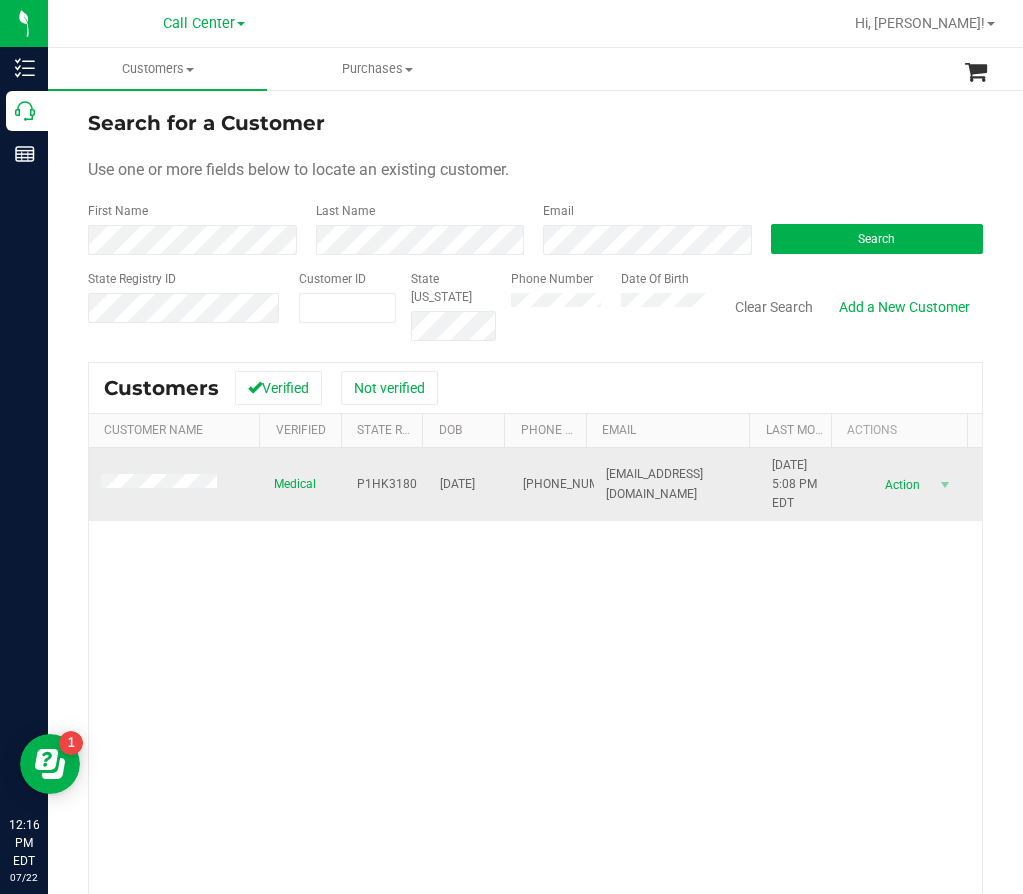 drag, startPoint x: 363, startPoint y: 525, endPoint x: 371, endPoint y: 485, distance: 40.792156 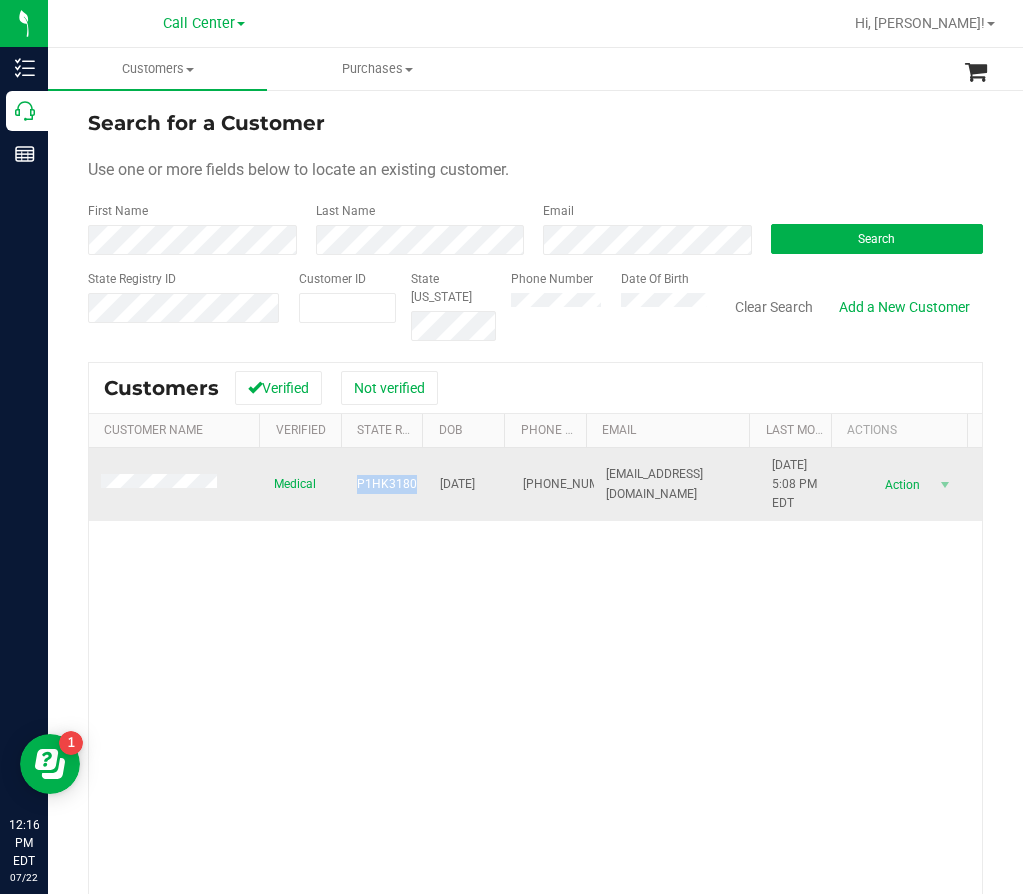 click on "P1HK3180" at bounding box center (387, 484) 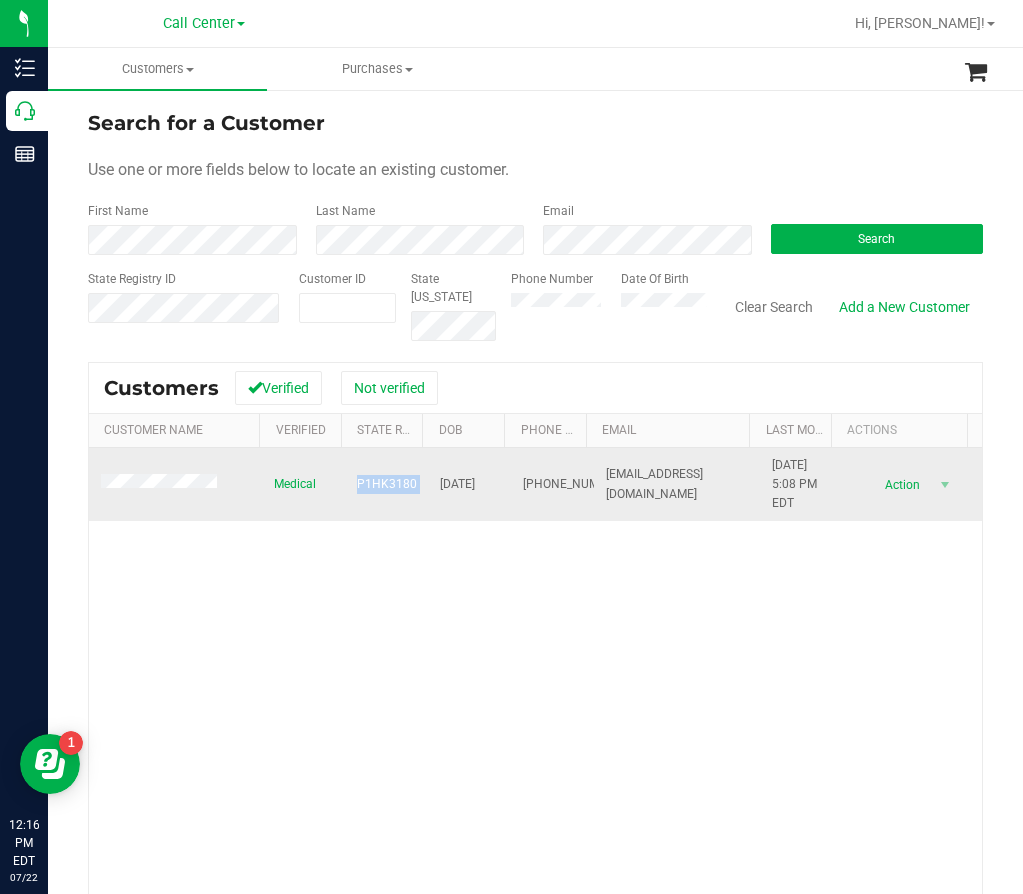 click on "P1HK3180" at bounding box center [387, 484] 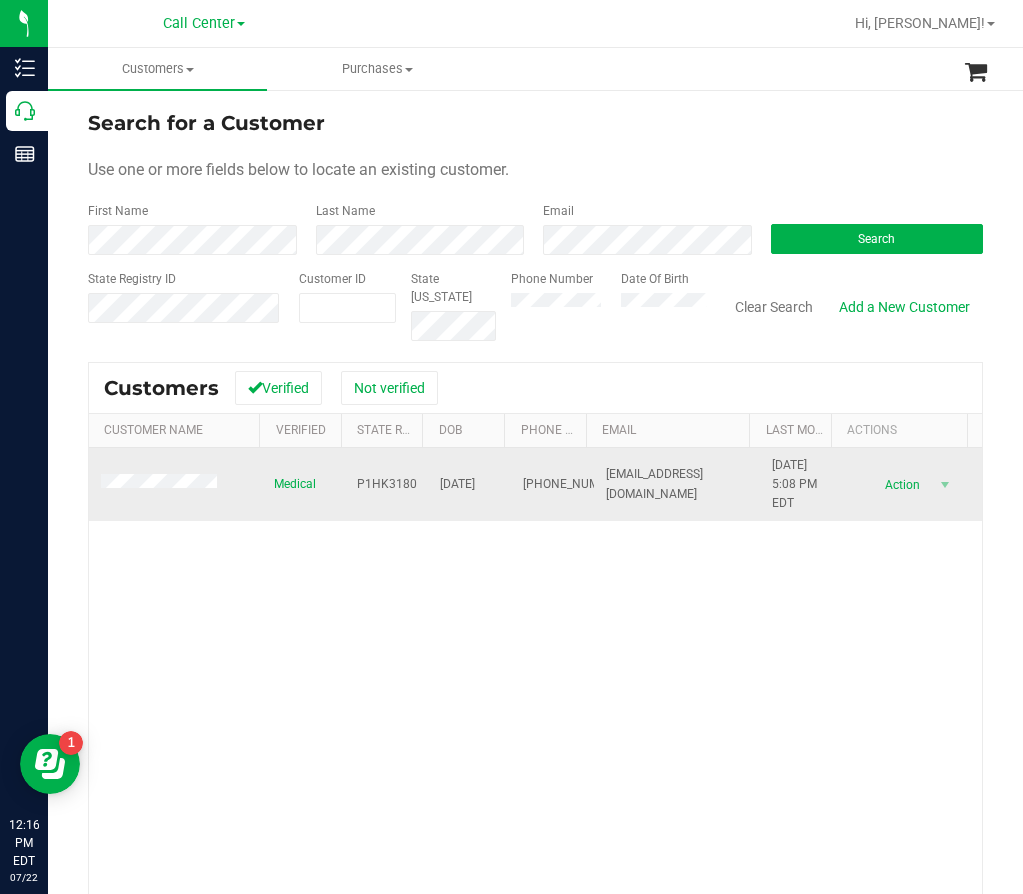 click on "[DATE]" at bounding box center [457, 484] 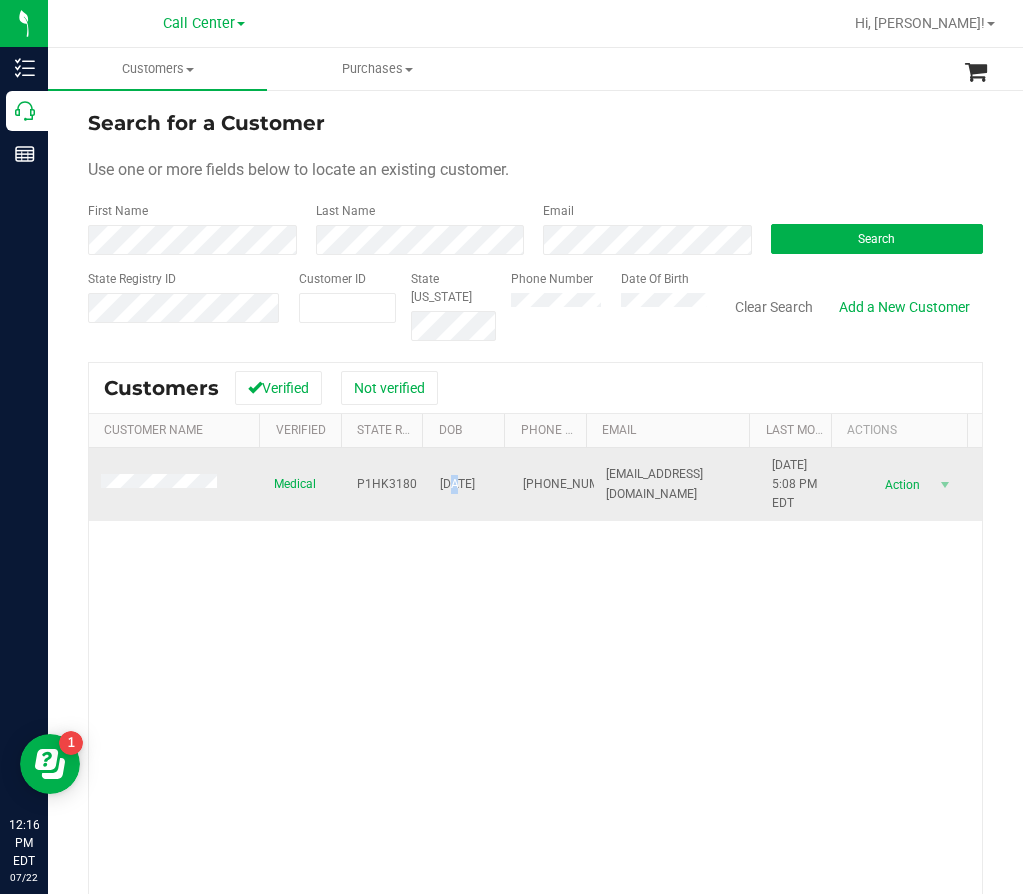 click on "[DATE]" at bounding box center [457, 484] 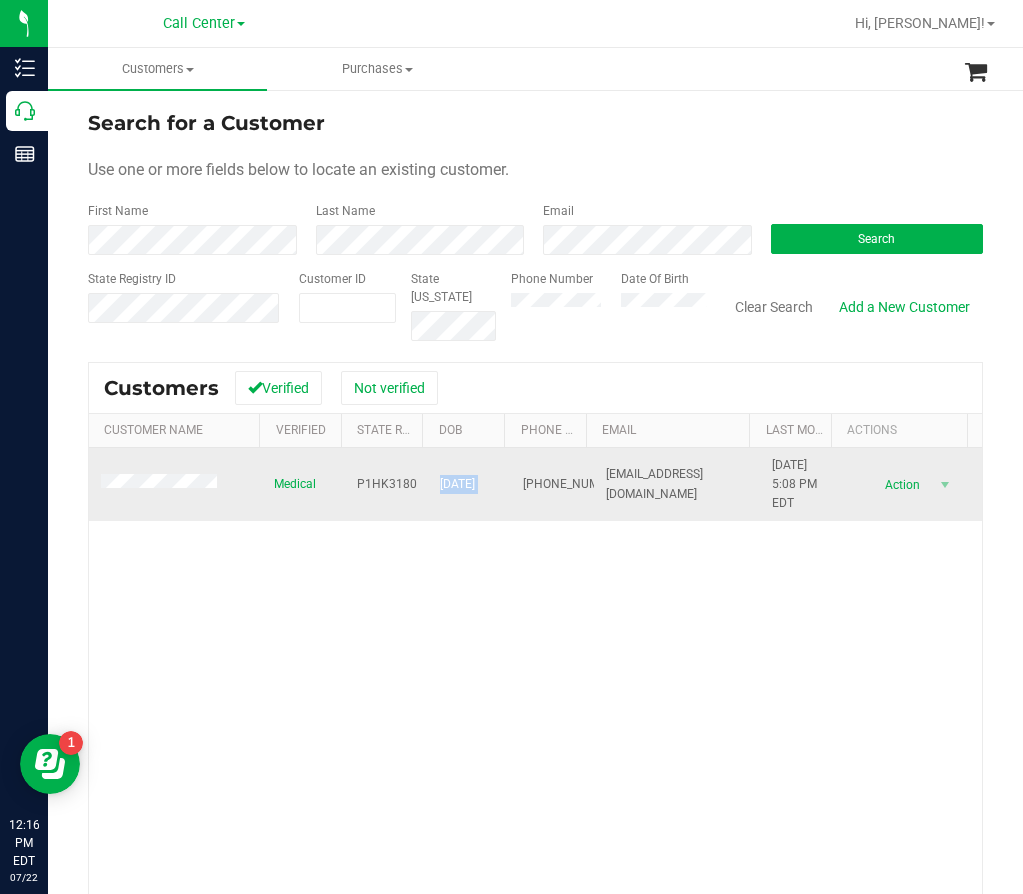 click on "[DATE]" at bounding box center (457, 484) 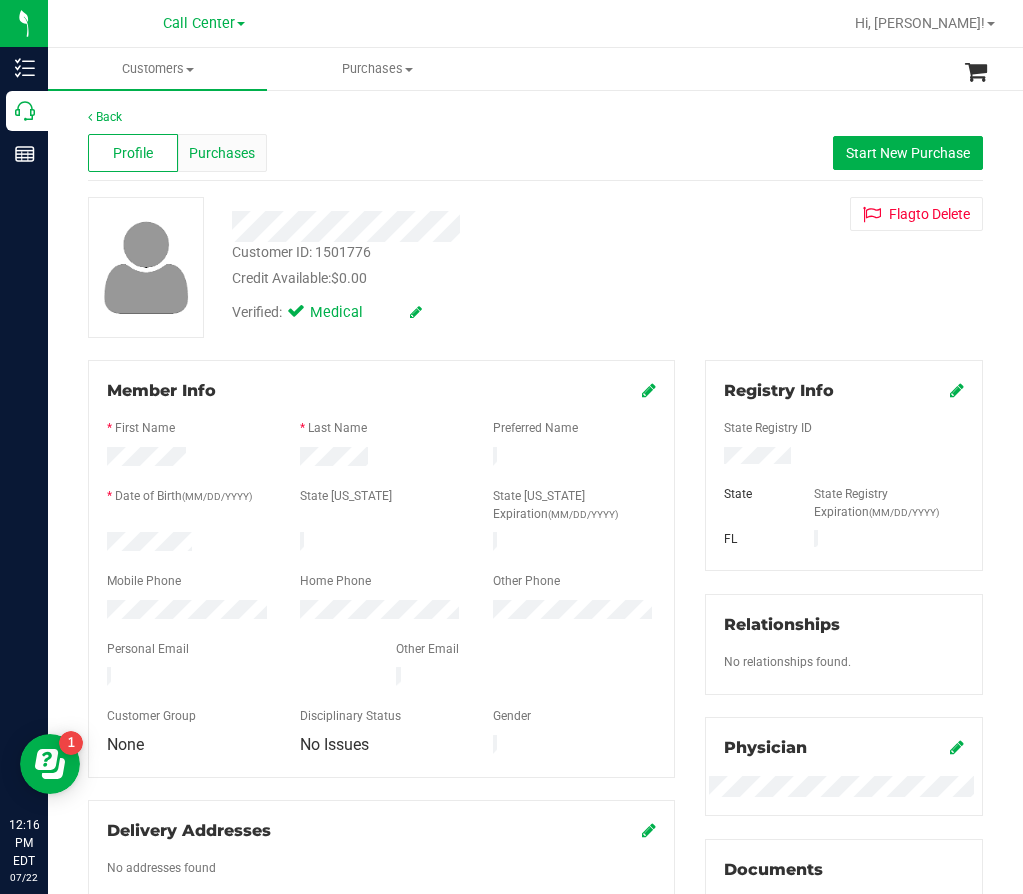 click on "Purchases" at bounding box center (222, 153) 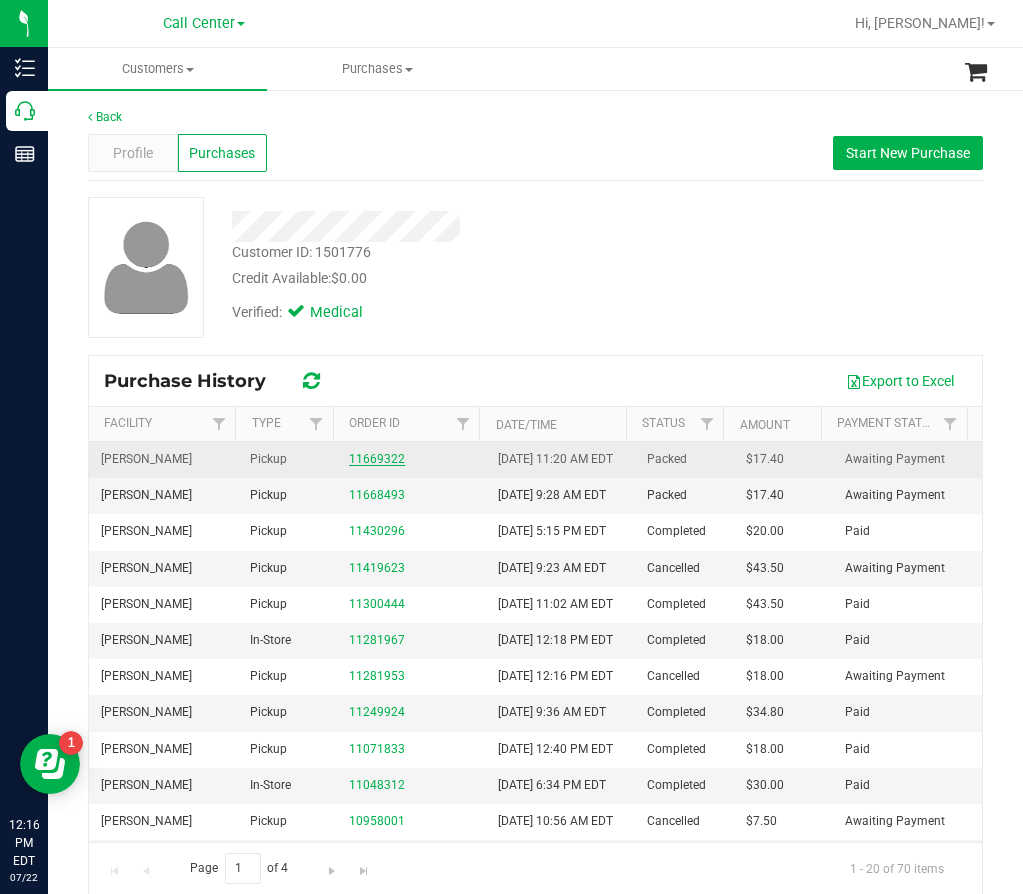 click on "11669322" at bounding box center (377, 459) 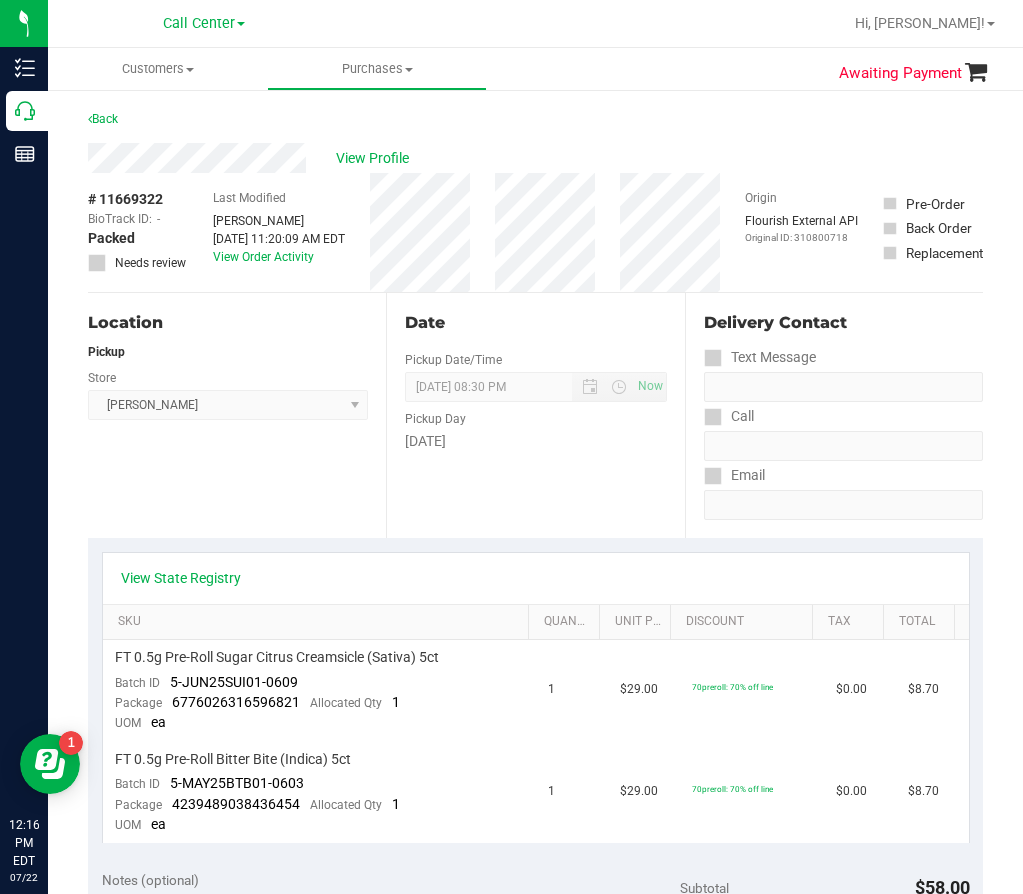 scroll, scrollTop: 0, scrollLeft: 0, axis: both 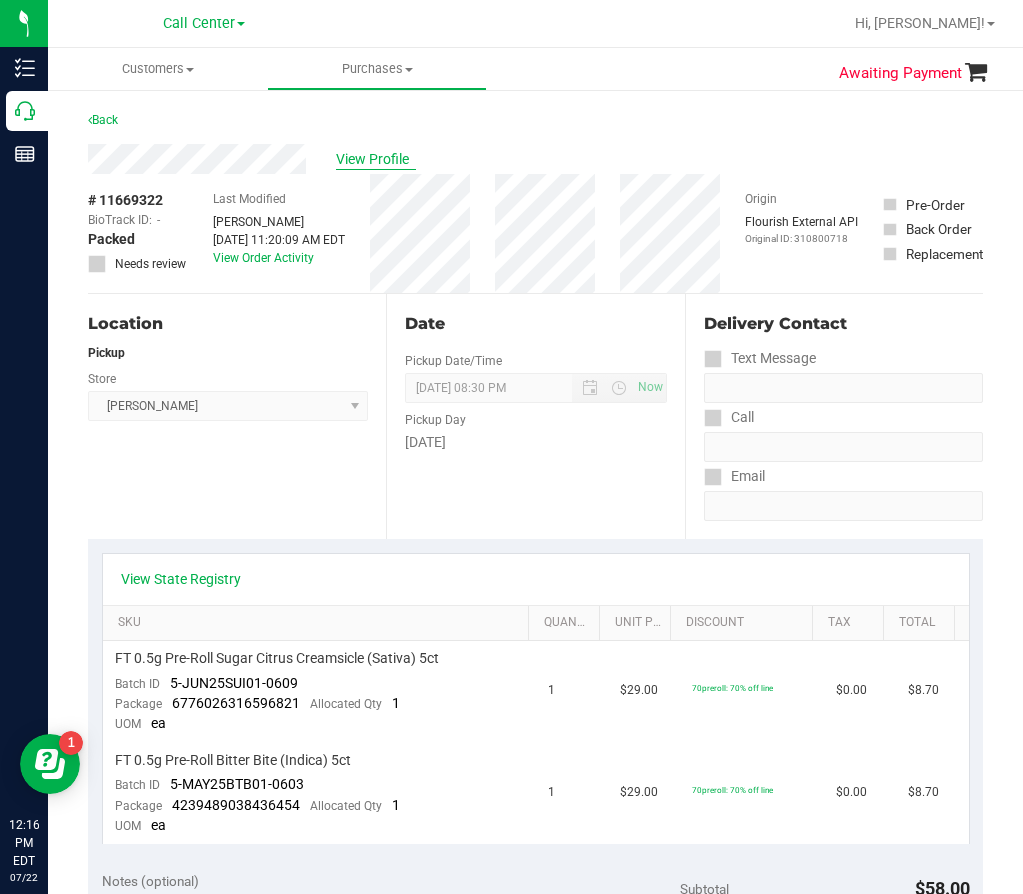 click on "View Profile" at bounding box center (376, 159) 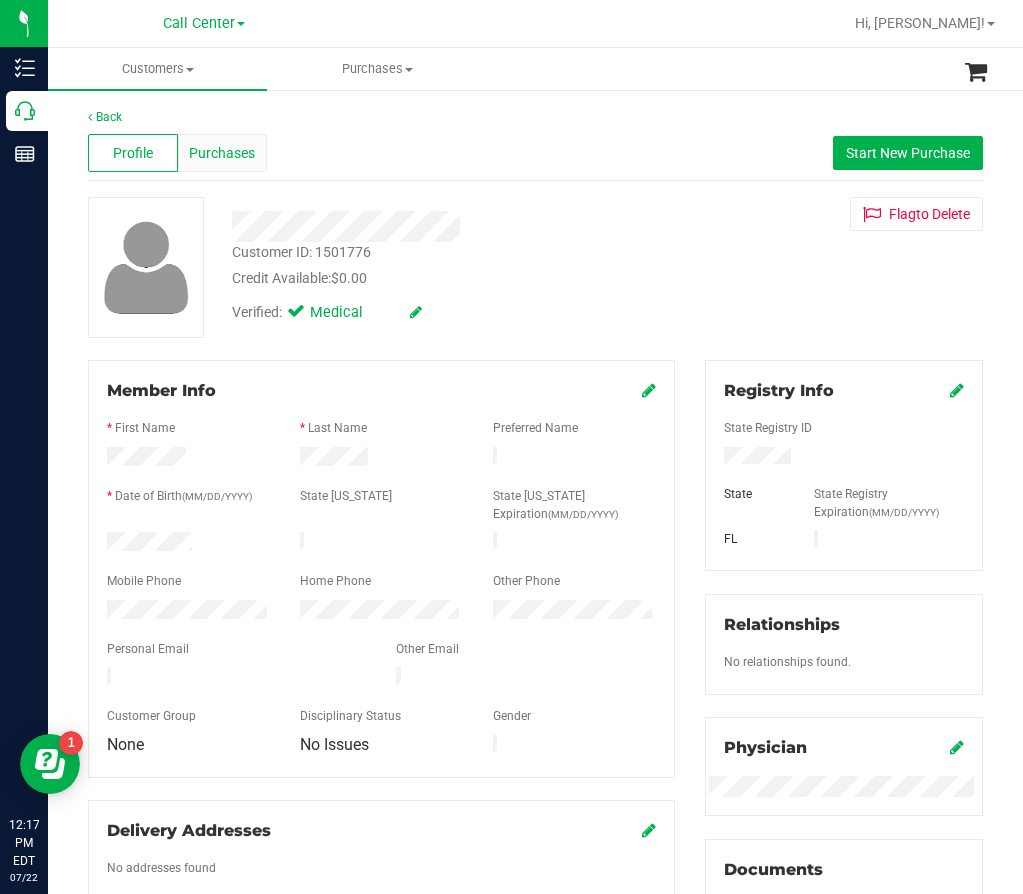 click on "Purchases" at bounding box center [222, 153] 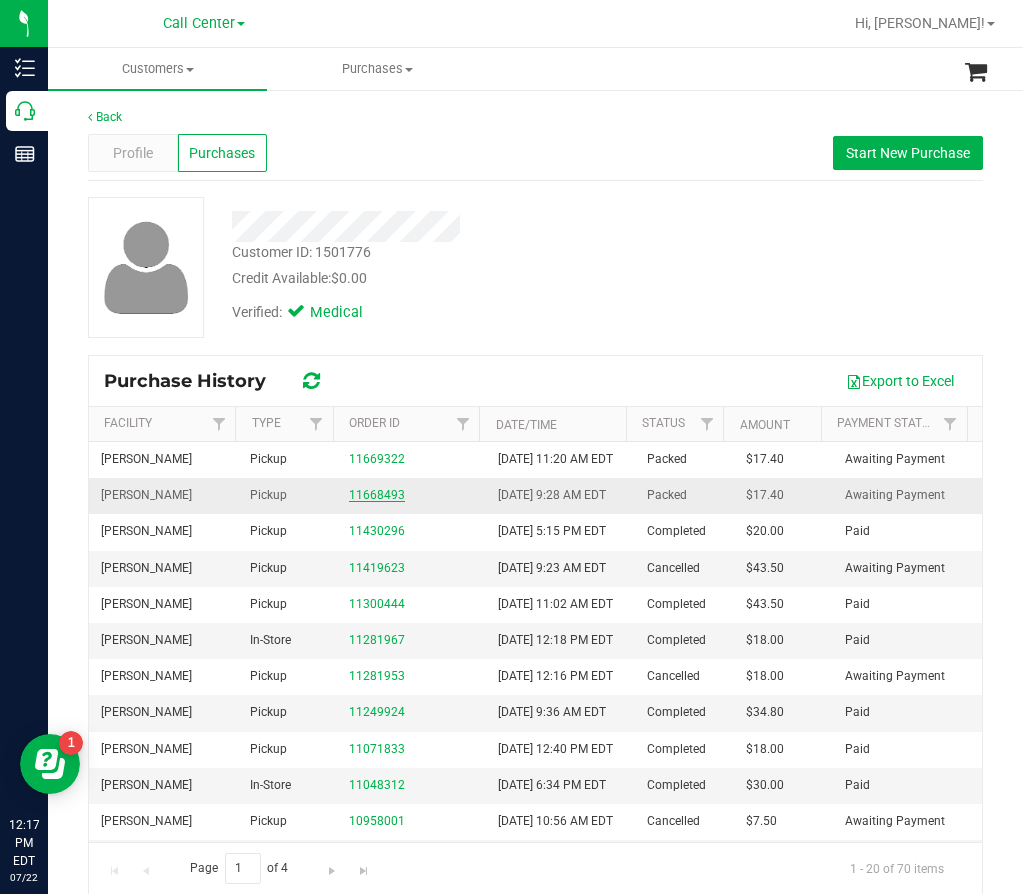 click on "11668493" at bounding box center [377, 495] 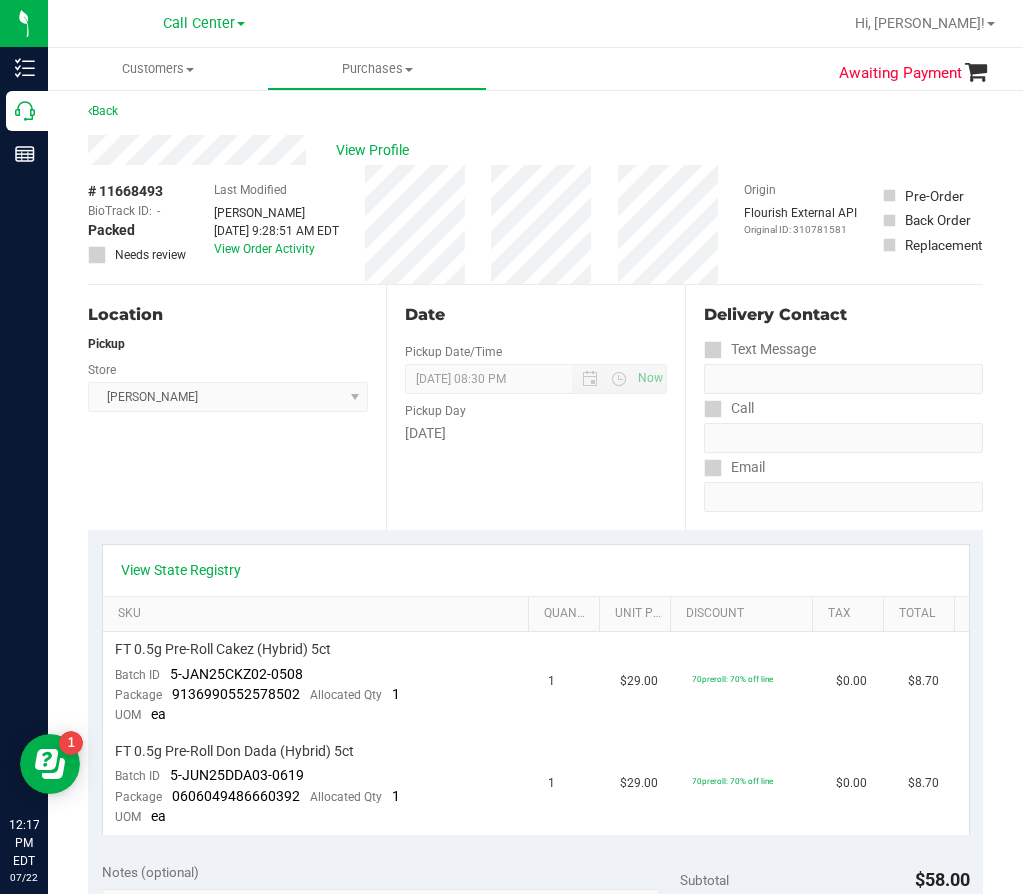 scroll, scrollTop: 0, scrollLeft: 0, axis: both 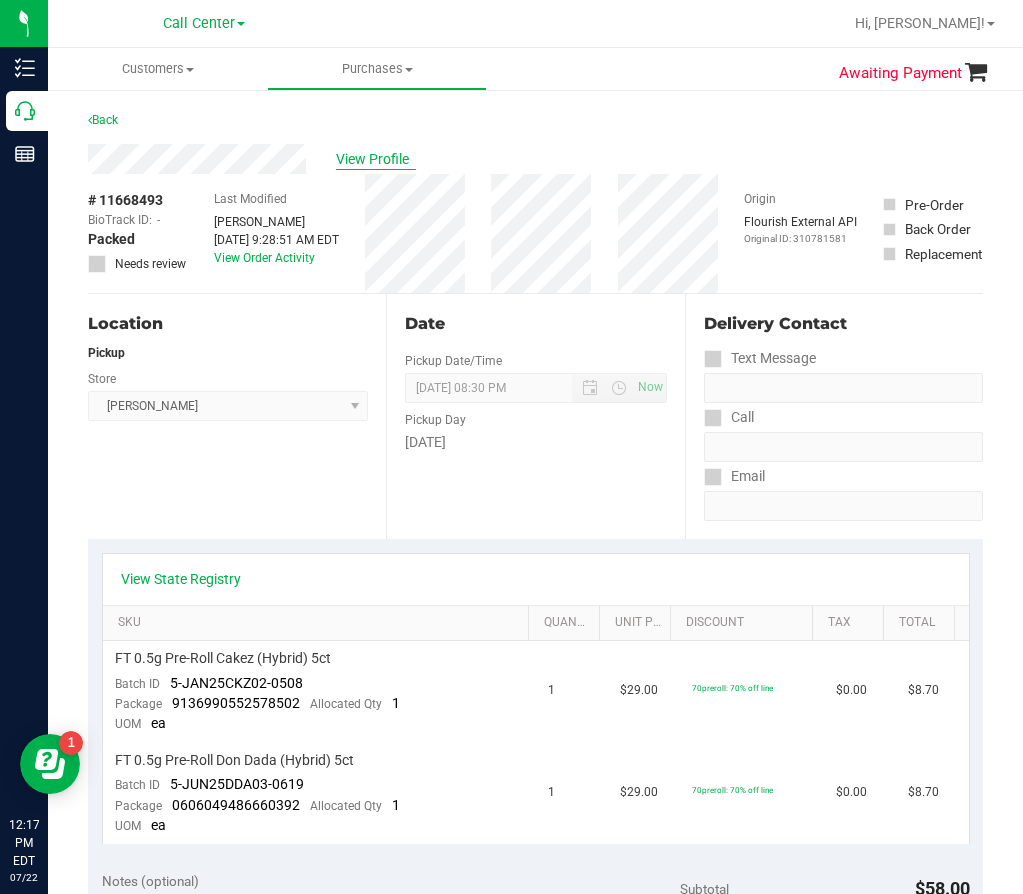 click on "View Profile" at bounding box center (376, 159) 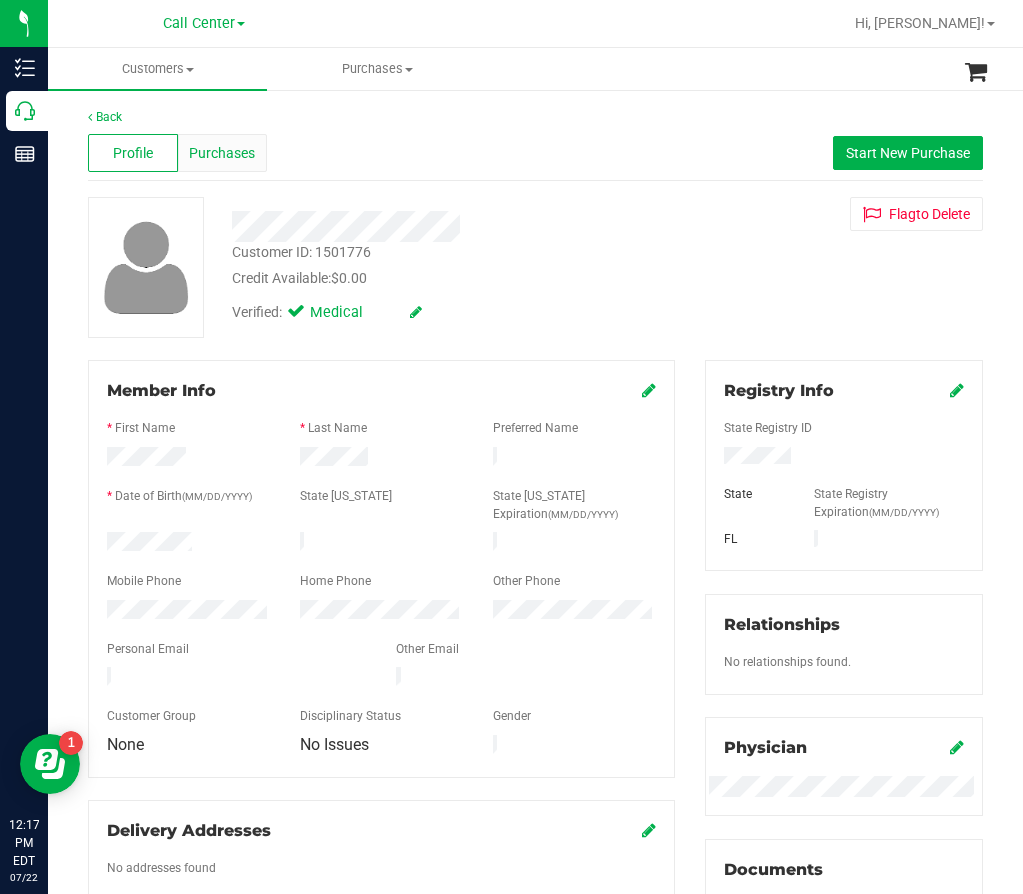 click on "Purchases" at bounding box center [222, 153] 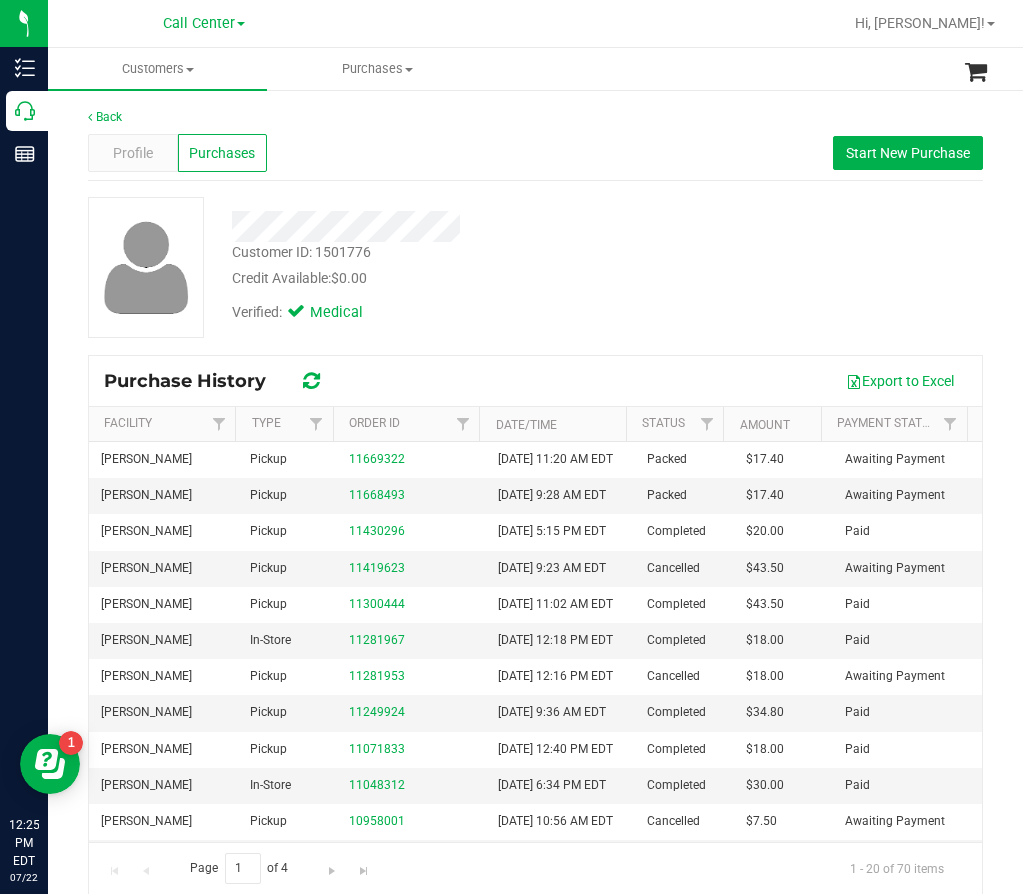 click on "Customer ID: 1501776
Credit Available:
$0.00" at bounding box center [448, 265] 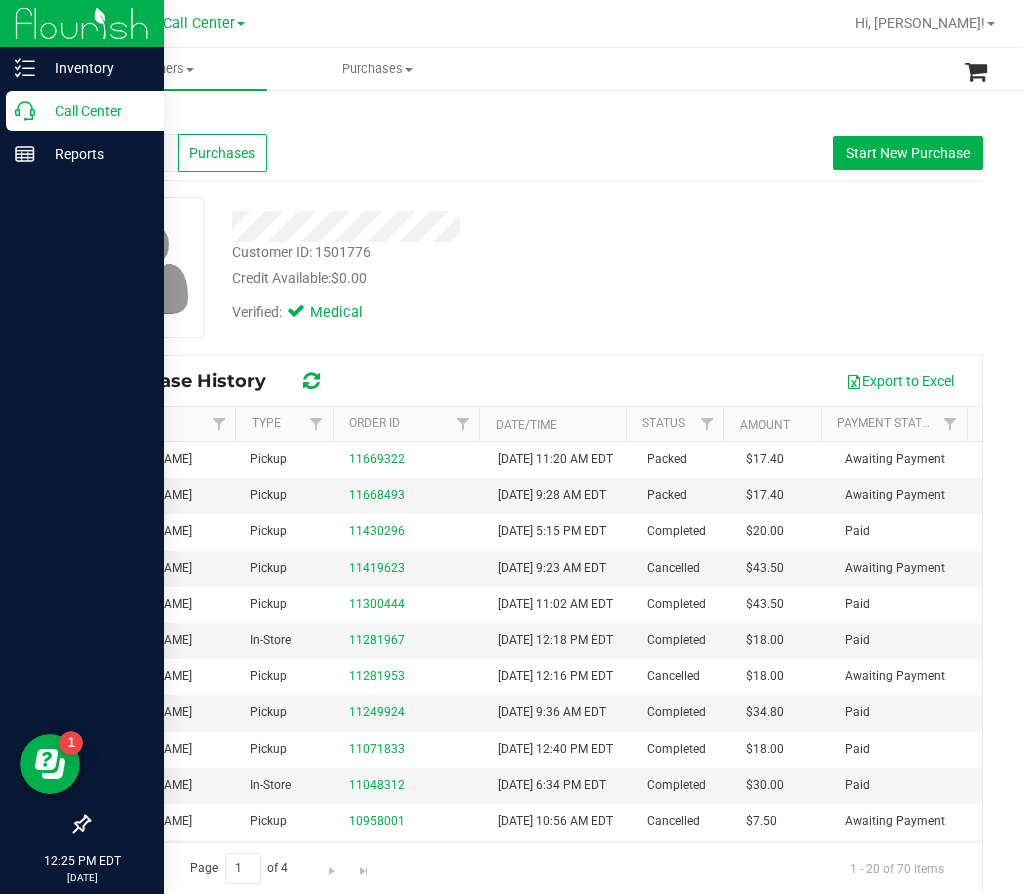 click 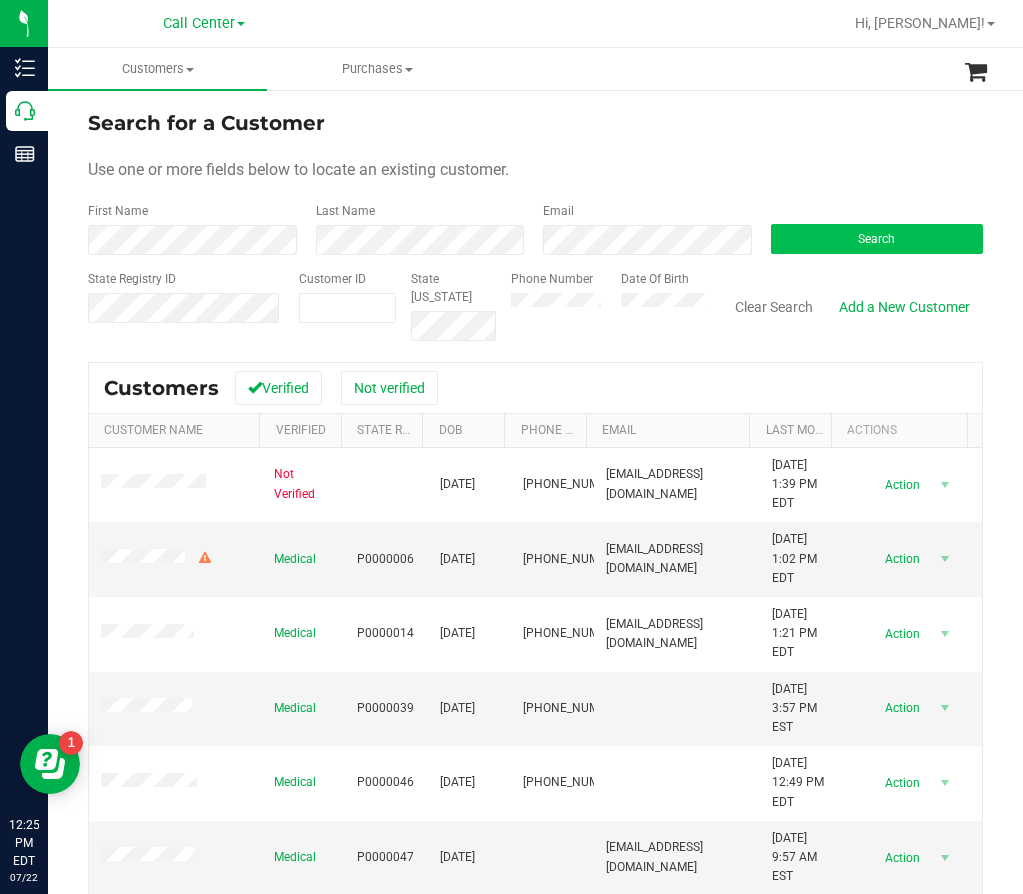 drag, startPoint x: 867, startPoint y: 222, endPoint x: 874, endPoint y: 239, distance: 18.384777 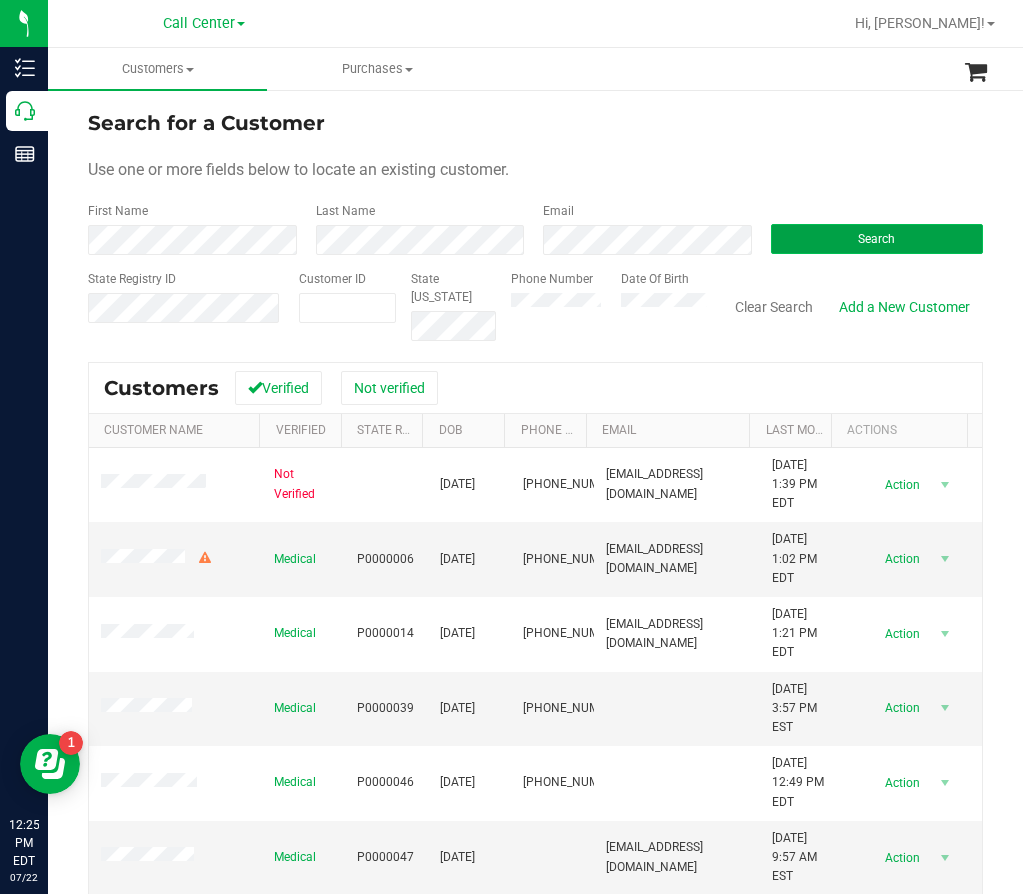 click on "Search" at bounding box center [876, 239] 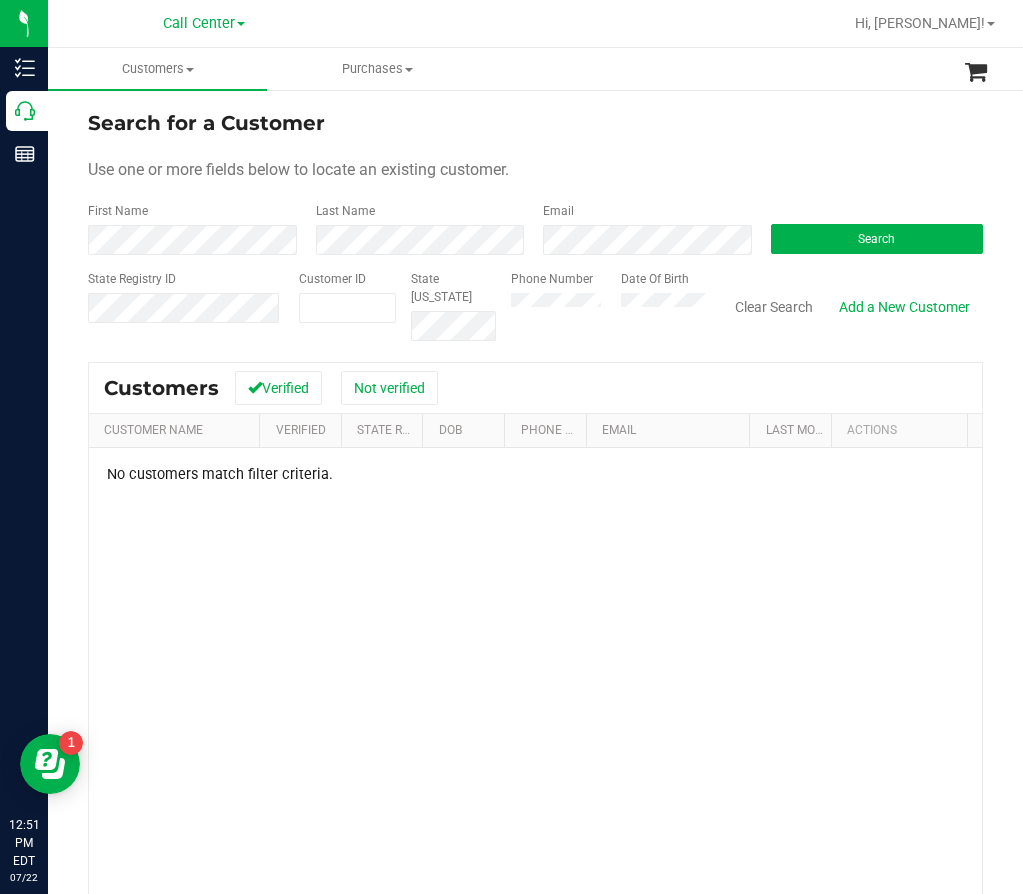 click on "Search for a Customer
Use one or more fields below to locate an existing customer.
First Name
Last Name
Email
Search
State Registry ID
Customer ID
State ID
Phone Number
Date Of Birth" at bounding box center (535, 224) 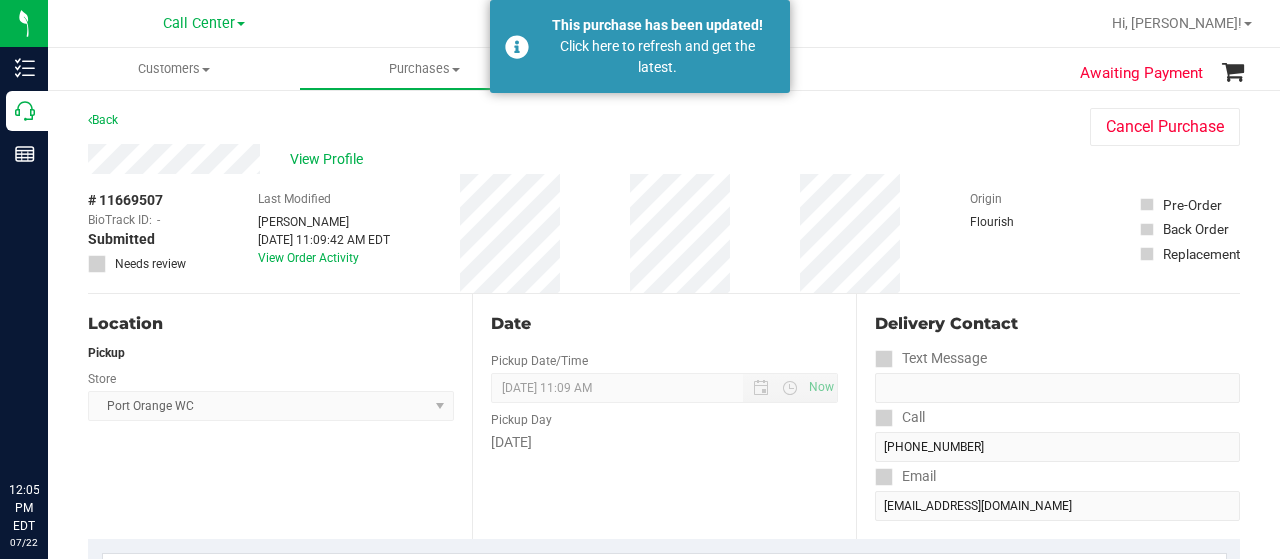scroll, scrollTop: 0, scrollLeft: 0, axis: both 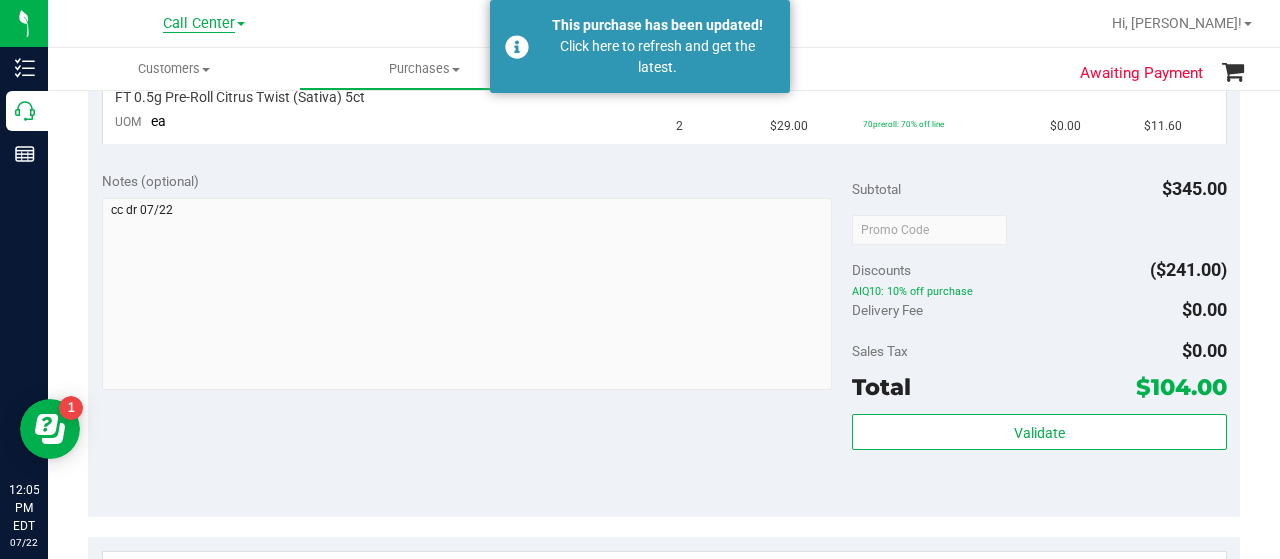 click on "Call Center" at bounding box center [199, 24] 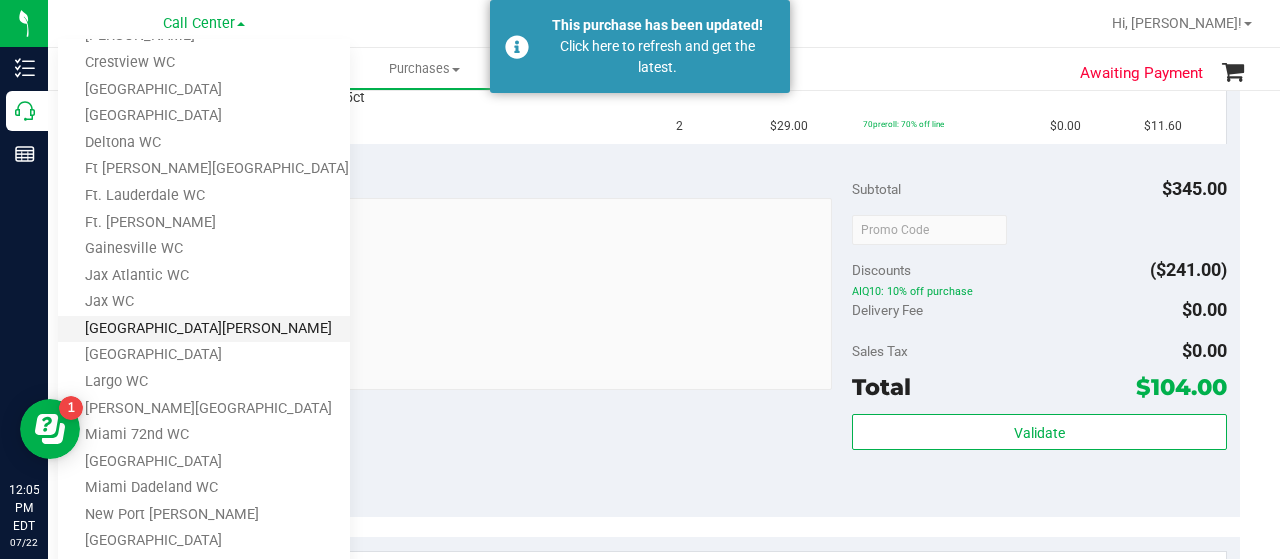 scroll, scrollTop: 244, scrollLeft: 0, axis: vertical 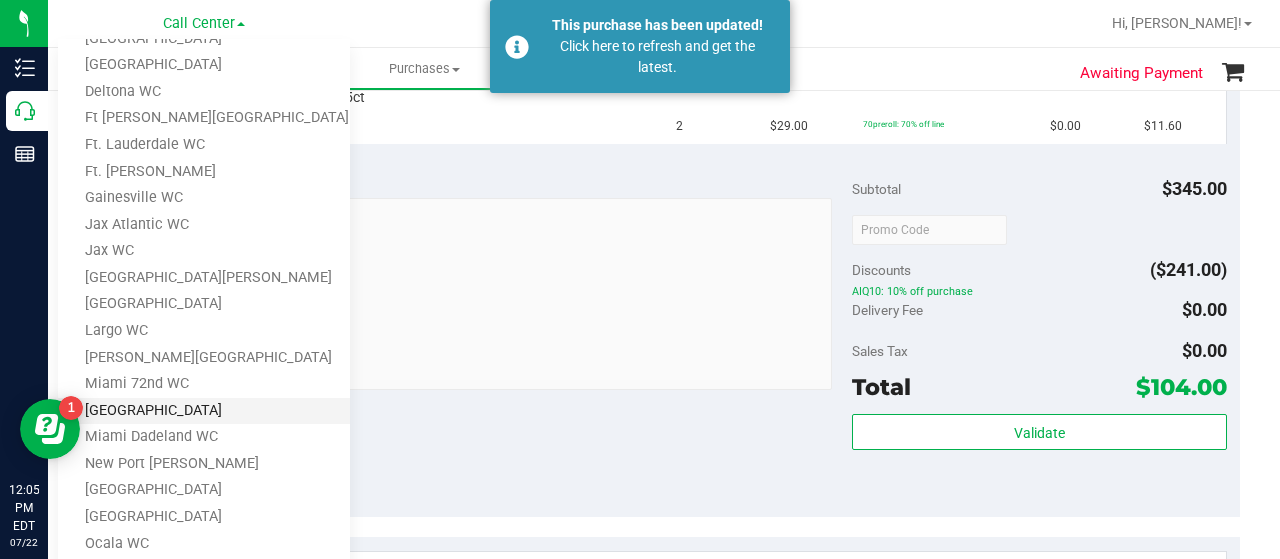 click on "[GEOGRAPHIC_DATA]" at bounding box center (204, 411) 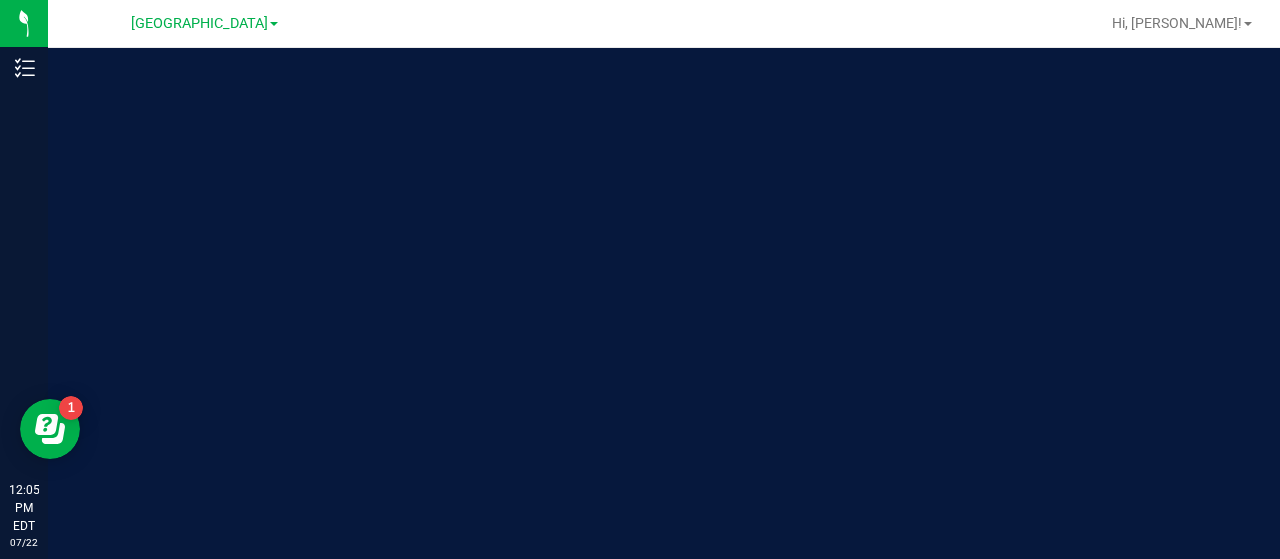 scroll, scrollTop: 0, scrollLeft: 0, axis: both 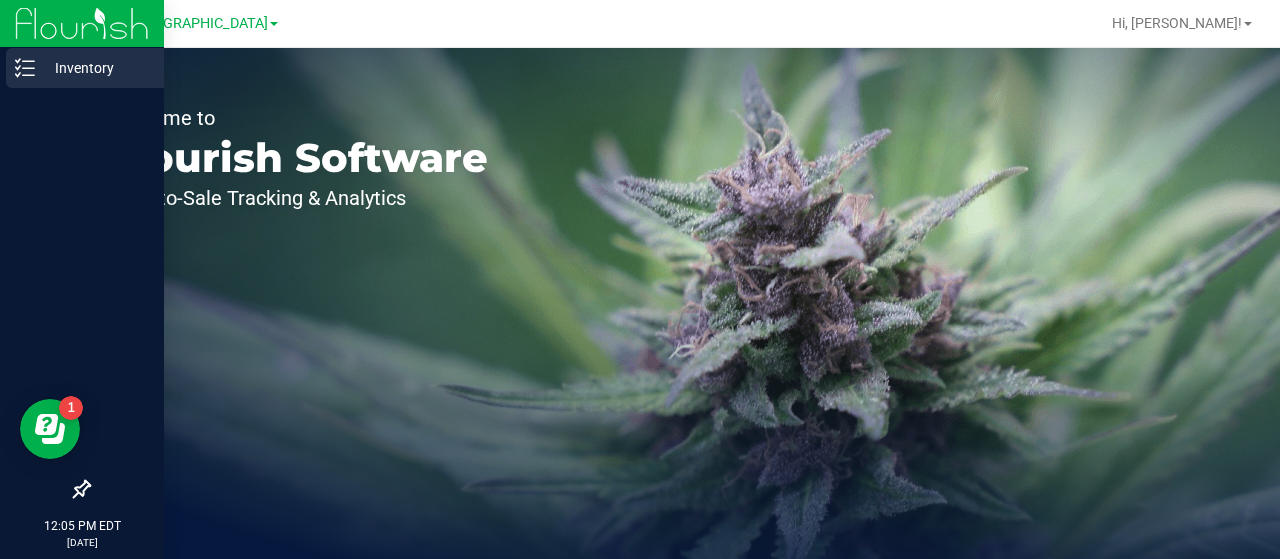 click on "Inventory" at bounding box center [85, 68] 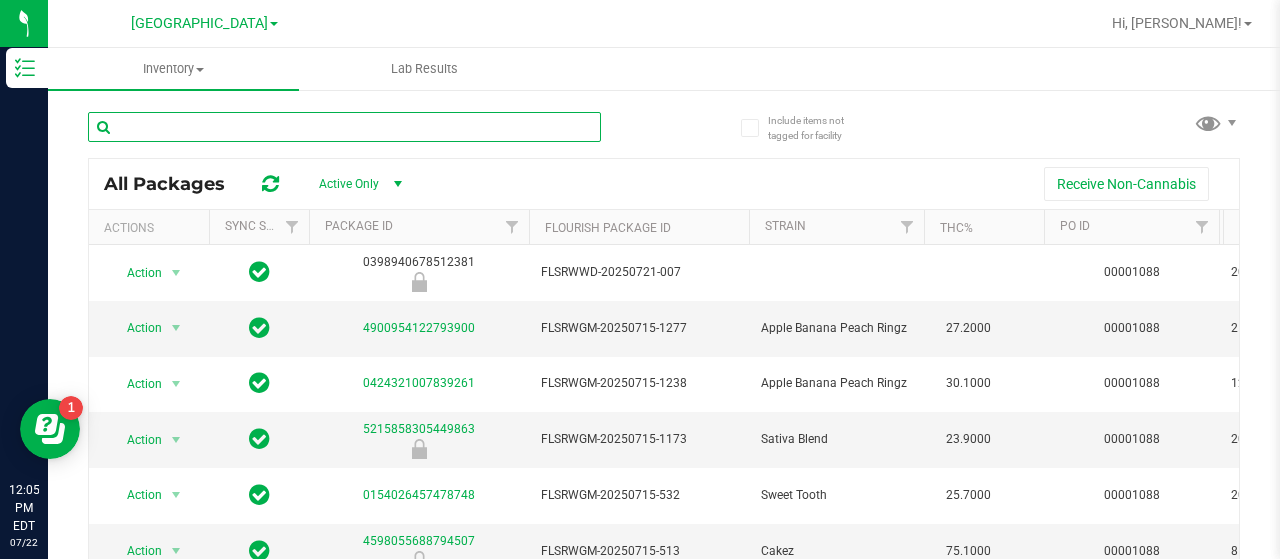click at bounding box center (344, 127) 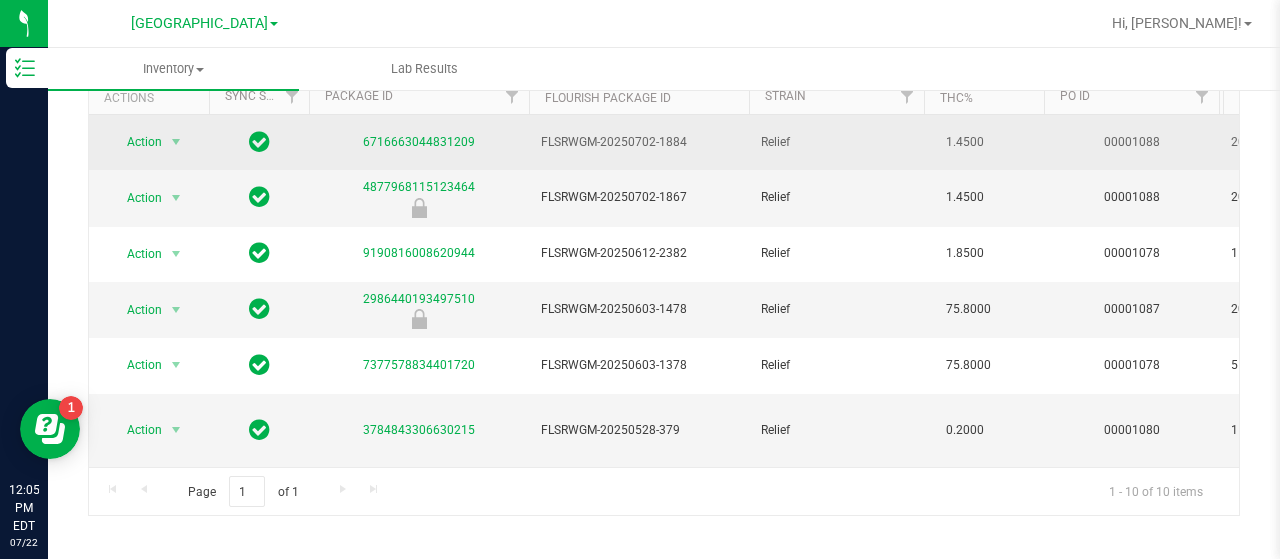scroll, scrollTop: 138, scrollLeft: 0, axis: vertical 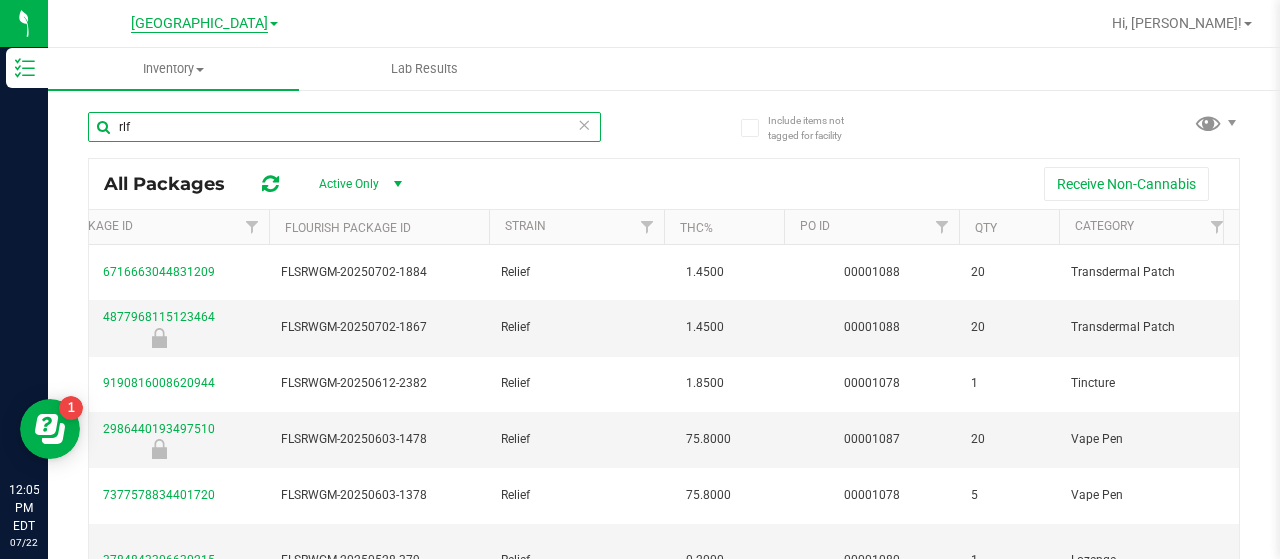 type on "rlf" 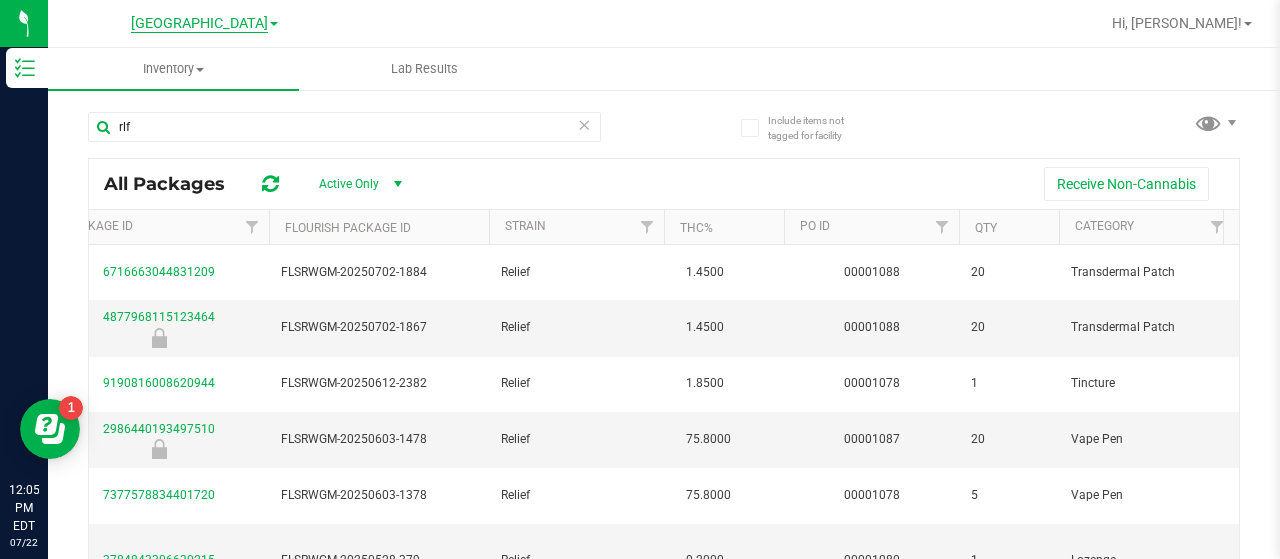 click on "[GEOGRAPHIC_DATA]" at bounding box center [199, 24] 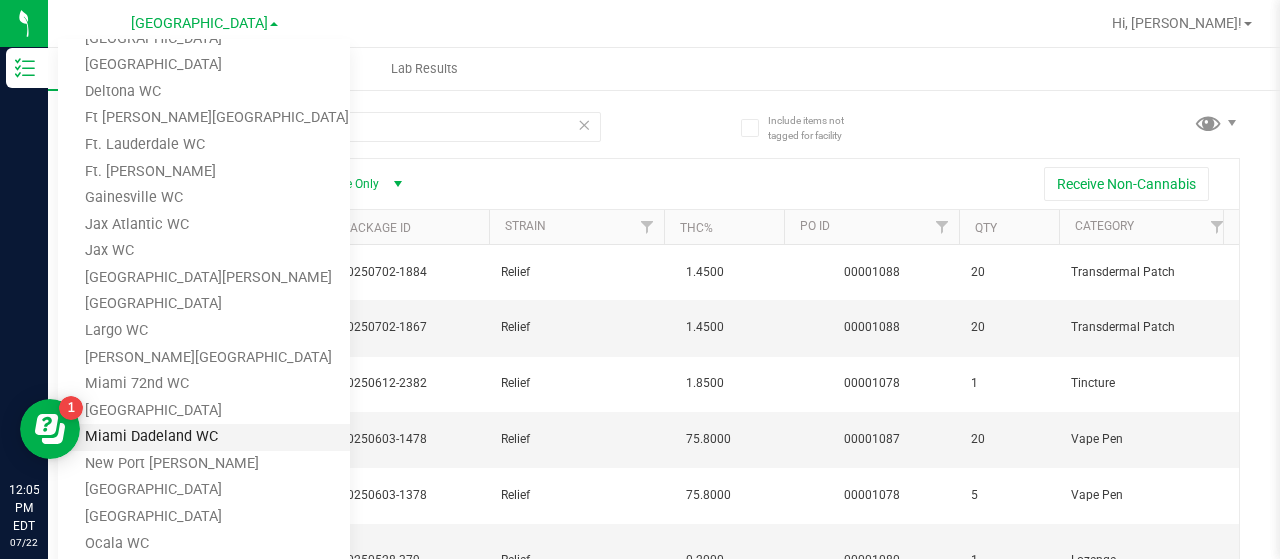 click on "Miami Dadeland WC" at bounding box center (204, 437) 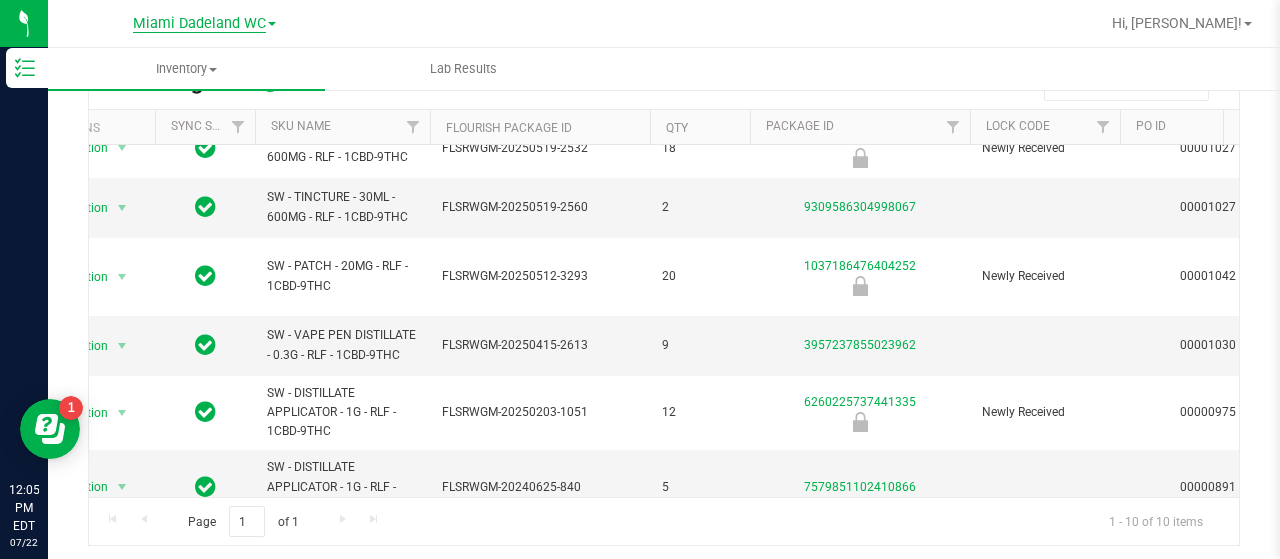 click on "Miami Dadeland WC" at bounding box center [199, 24] 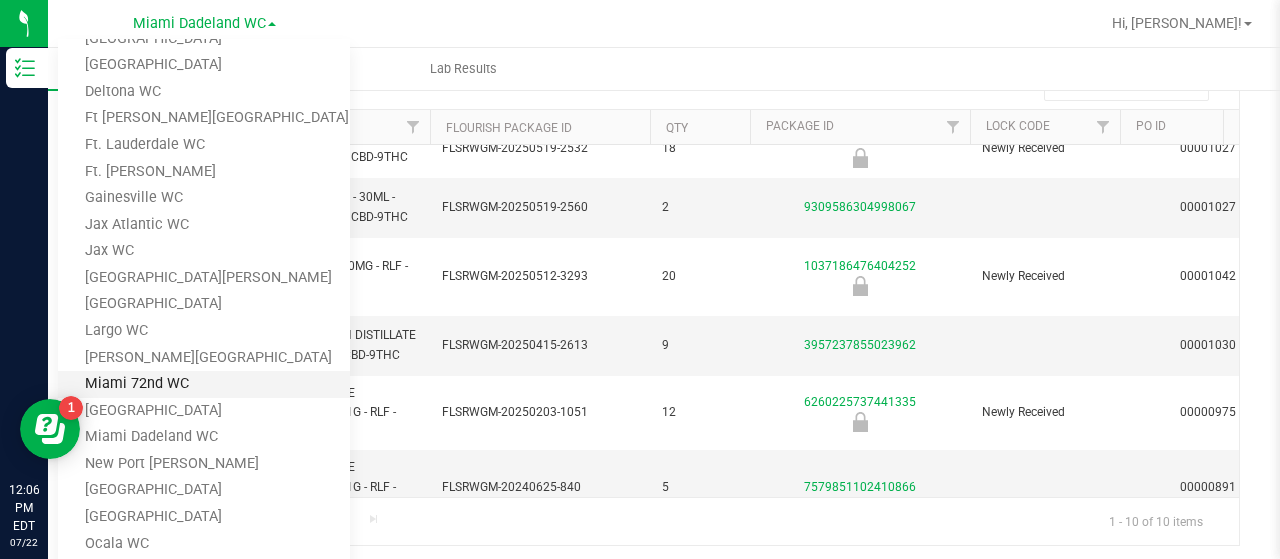 click on "Miami 72nd WC" at bounding box center [204, 384] 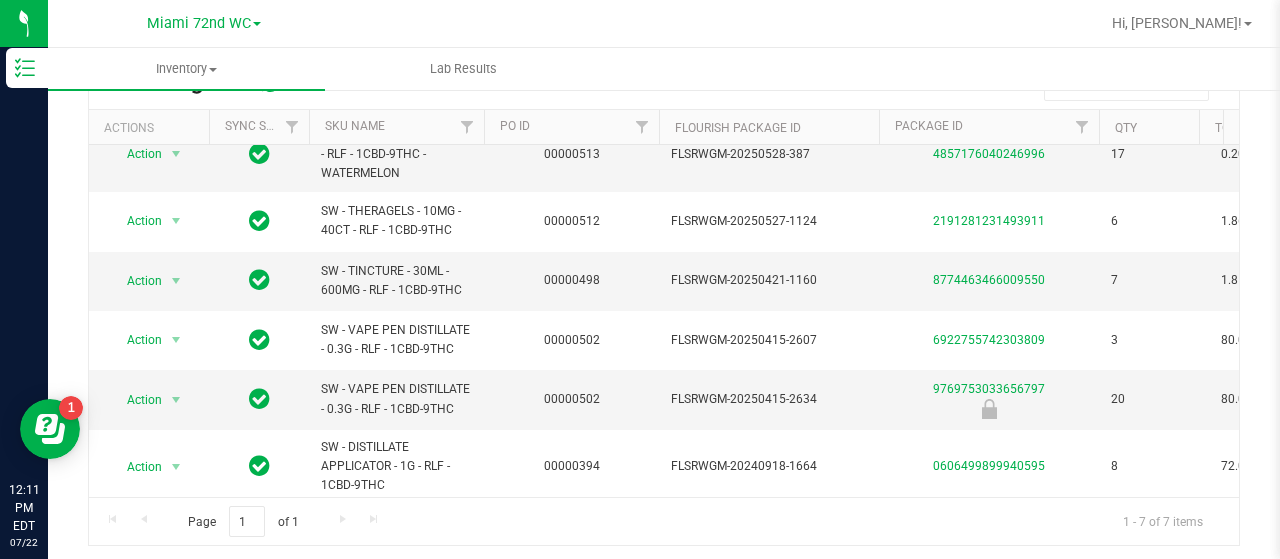 click on "Miami 72nd WC   Bonita Springs WC   Boynton Beach WC   Bradenton WC   Brandon WC   Brooksville WC   Call Center   Clermont WC   Crestview WC   Deerfield Beach WC   Delray Beach WC   Deltona WC   Ft Walton Beach WC   Ft. Lauderdale WC   Ft. Myers WC   Gainesville WC   Jax Atlantic WC   Jax WC   Key West WC   Lakeland WC   Largo WC   Merritt Island WC   Miami 72nd WC   Miami Beach WC   Miami Dadeland WC   New Port Richey WC   North Palm Beach WC   North Port WC   Ocala WC   Orange Park WC   Orlando Colonial WC   Orlando WC   Oviedo WC   Palm Bay WC   Palm Coast WC   Panama City WC   Pensacola WC   Port Orange WC   Port St. Lucie WC   Sebring WC   South Tampa WC   St. Pete WC   Summerfield WC   Tallahassee WC   Tampa WC   Winter Haven WC   WPB DC   WPB WC" at bounding box center [204, 23] 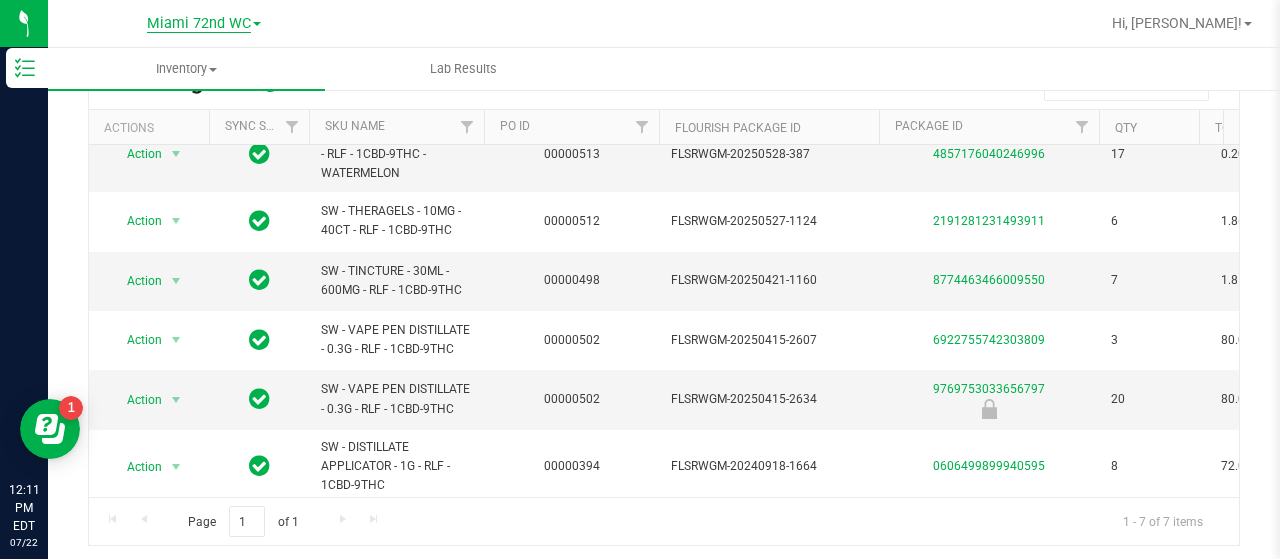 click on "Miami 72nd WC" at bounding box center (199, 24) 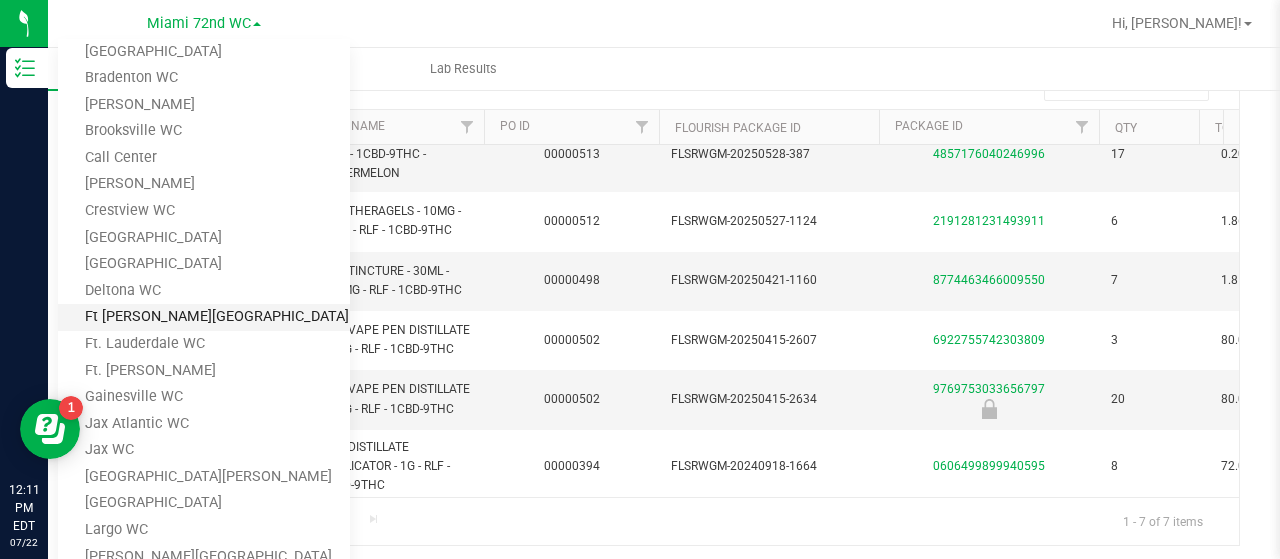 scroll, scrollTop: 44, scrollLeft: 0, axis: vertical 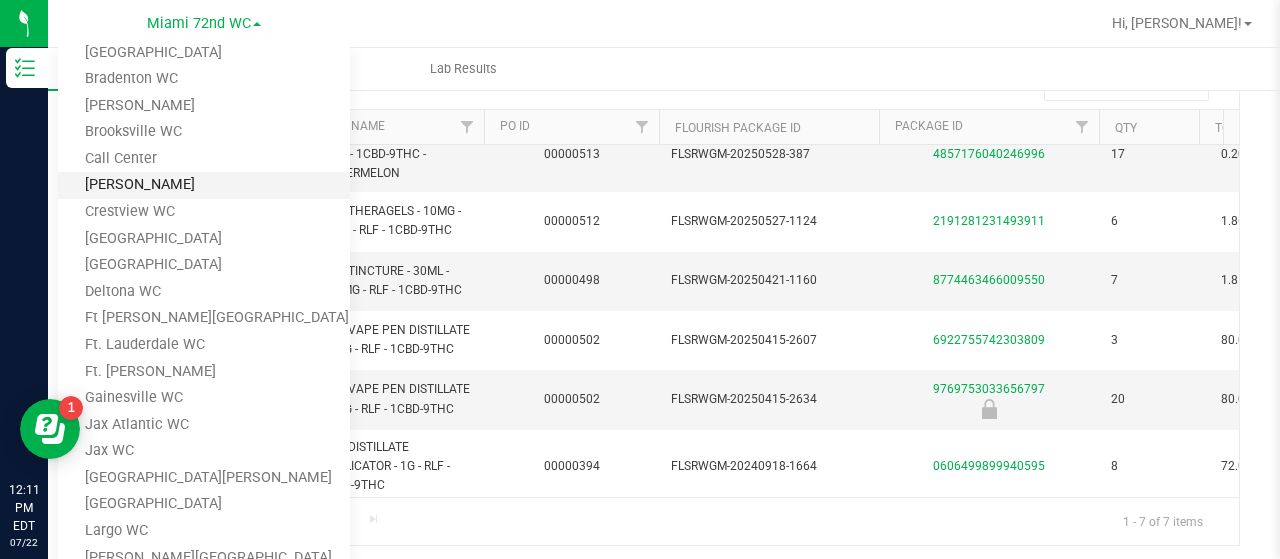 click on "[PERSON_NAME]" at bounding box center [204, 185] 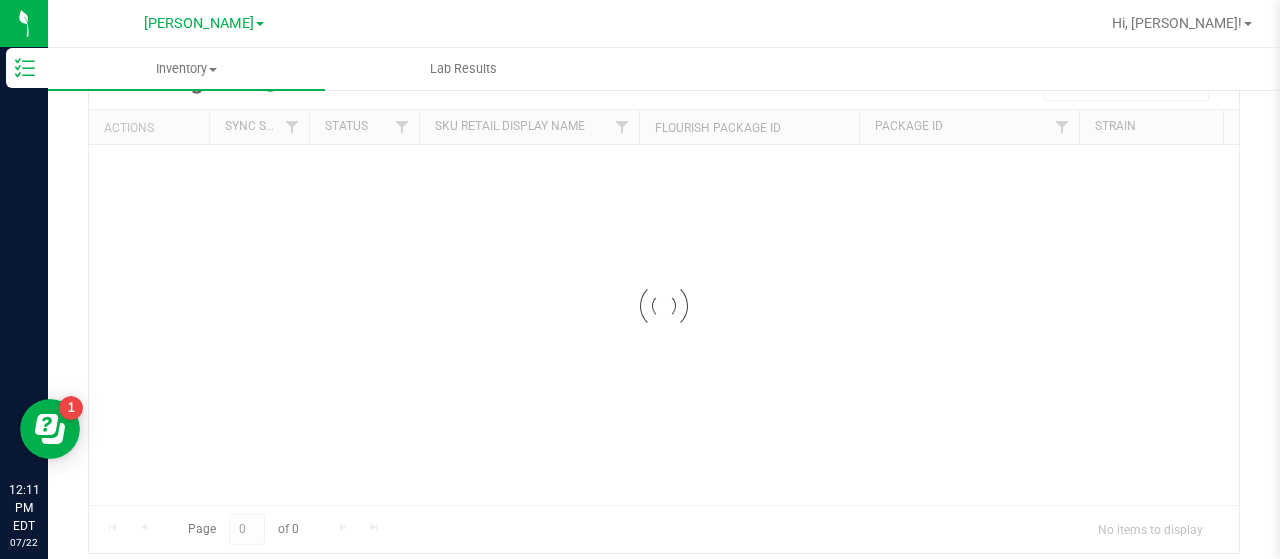scroll, scrollTop: 55, scrollLeft: 0, axis: vertical 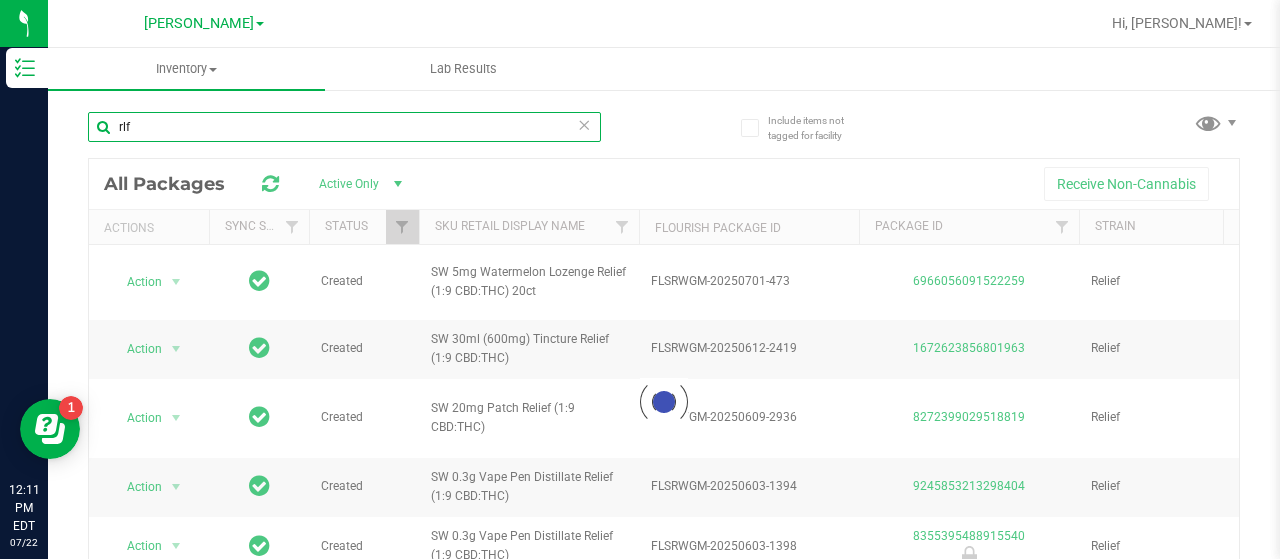 click on "rlf" at bounding box center (344, 127) 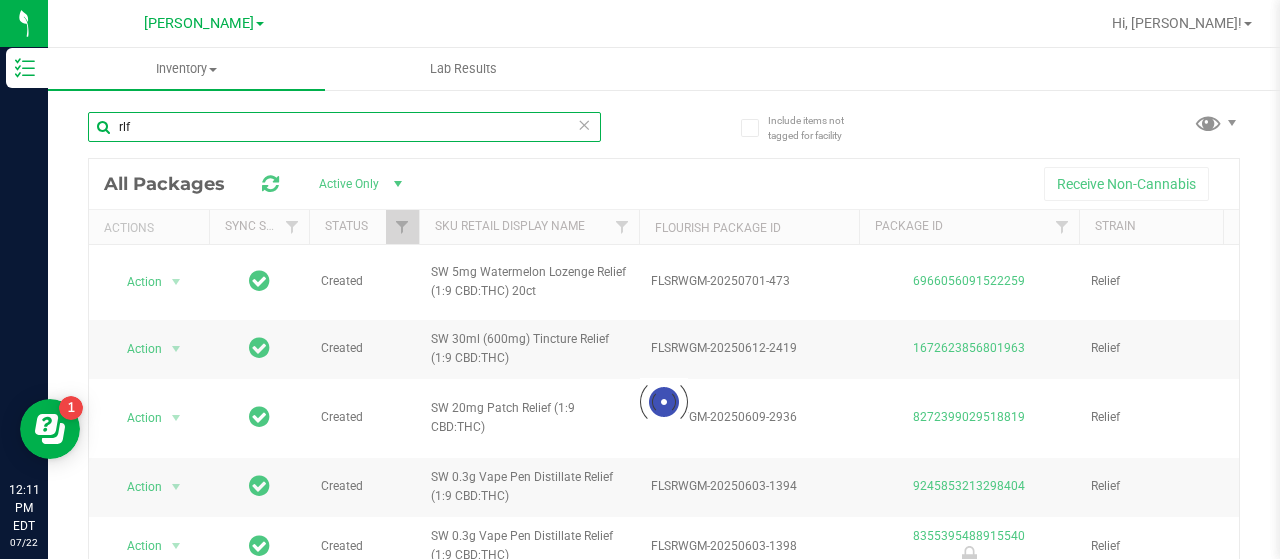 click on "rlf" at bounding box center [344, 127] 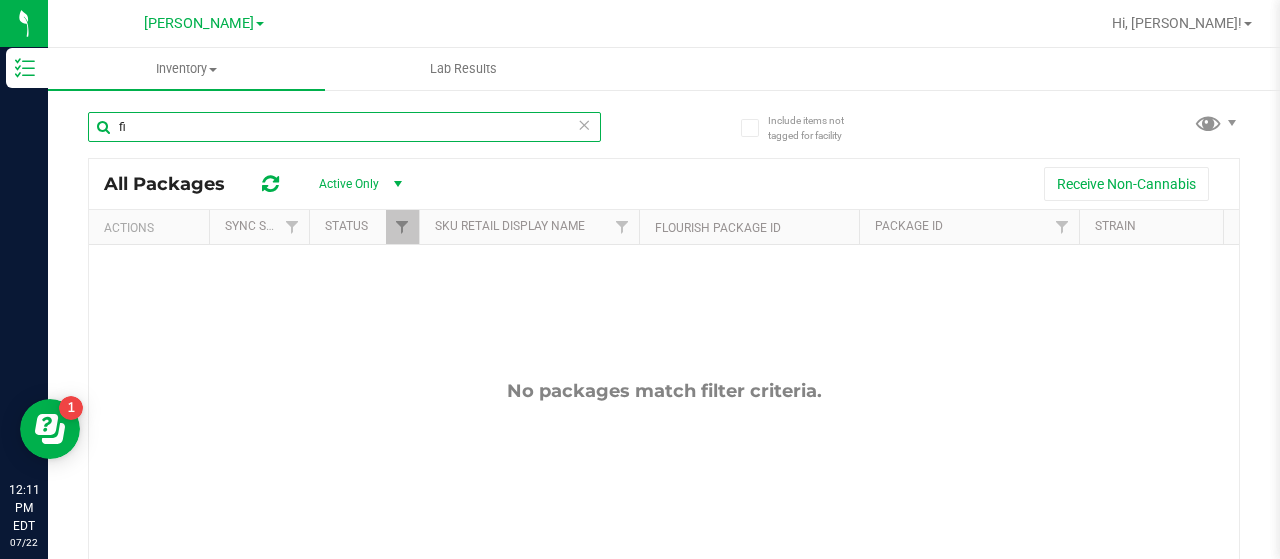 type on "f" 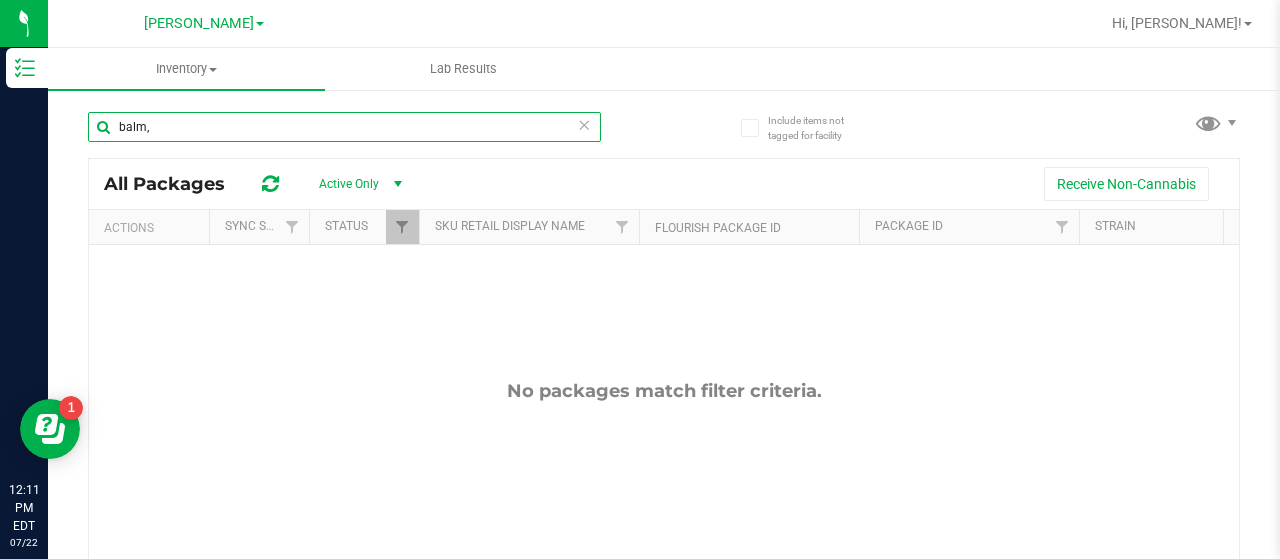 type on "balm" 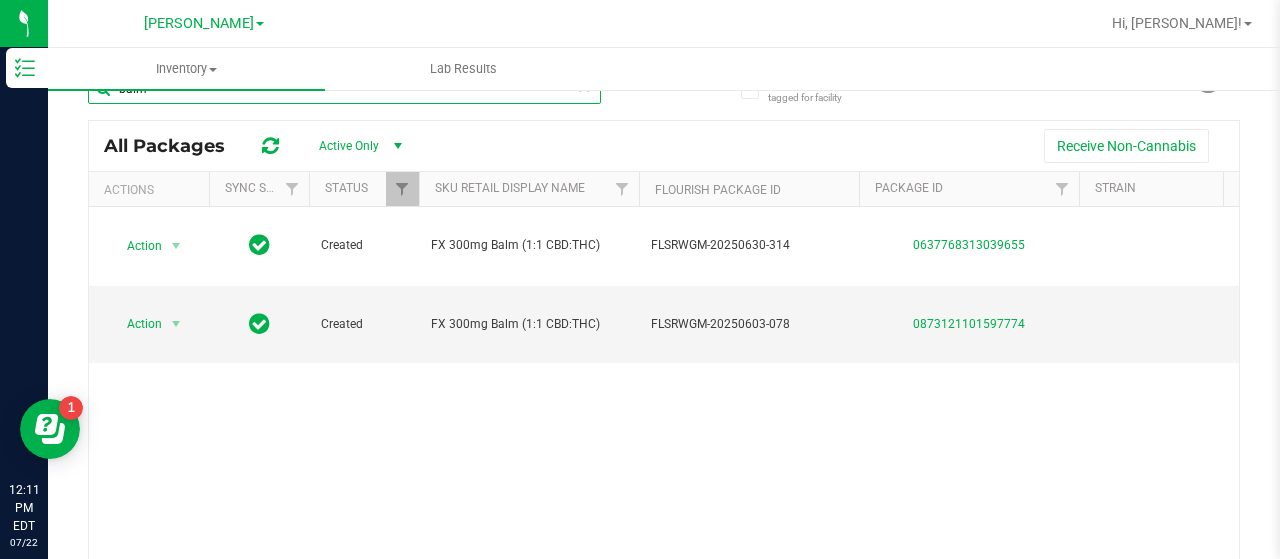 scroll, scrollTop: 138, scrollLeft: 0, axis: vertical 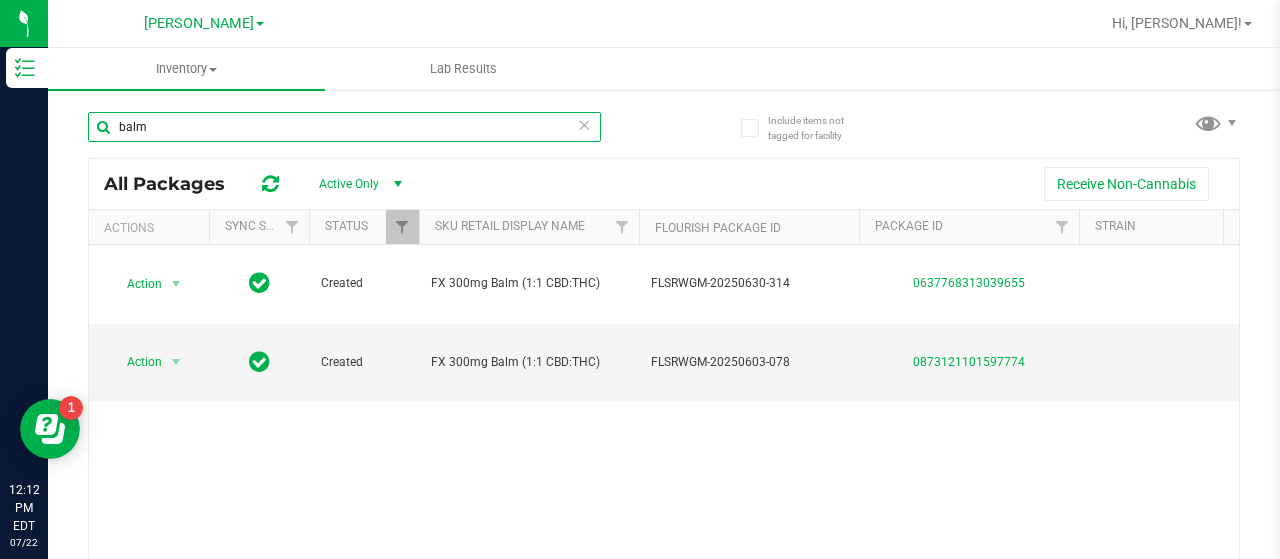 click on "balm" at bounding box center [344, 127] 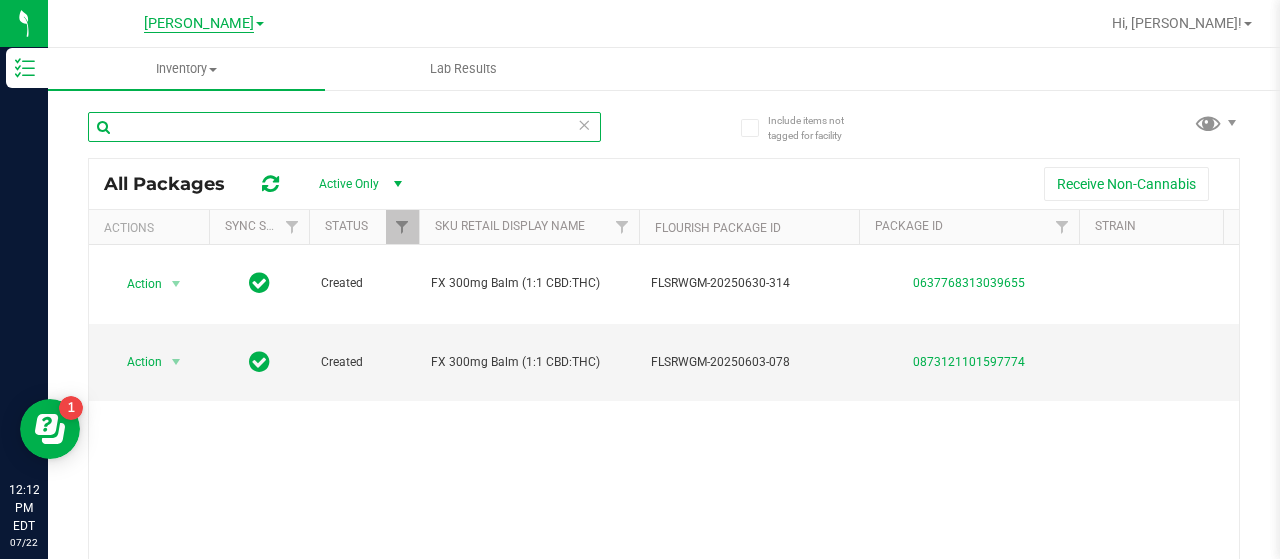 type 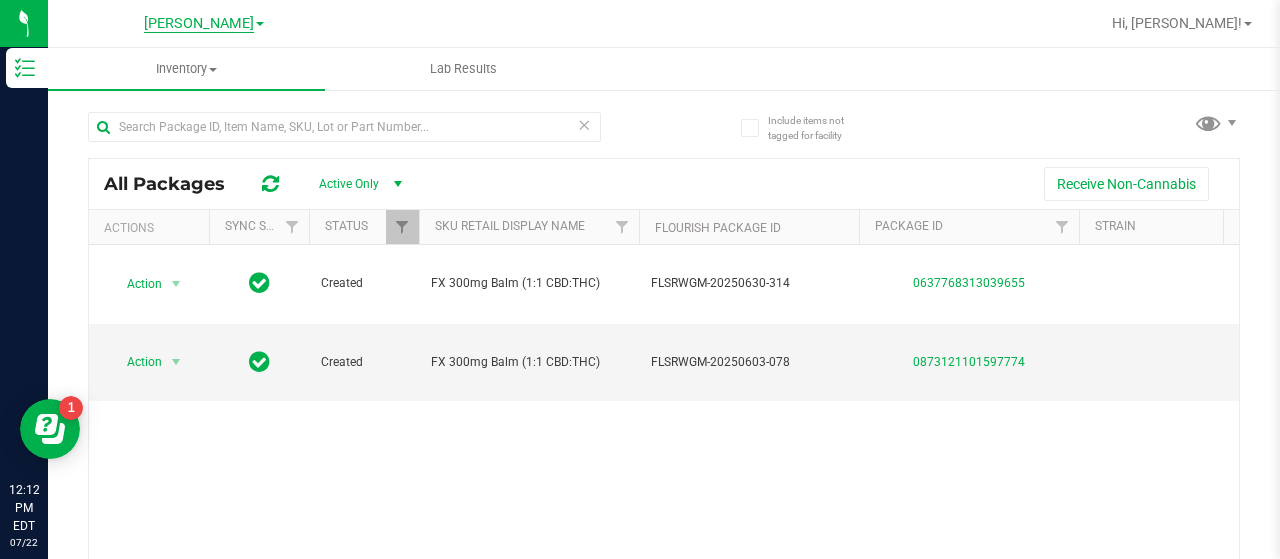 click on "Clermont WC   Bonita Springs WC   Boynton Beach WC   Bradenton WC   Brandon WC   Brooksville WC   Call Center   Clermont WC   Crestview WC   Deerfield Beach WC   Delray Beach WC   Deltona WC   Ft Walton Beach WC   Ft. Lauderdale WC   Ft. Myers WC   Gainesville WC   Jax Atlantic WC   Jax WC   Key West WC   Lakeland WC   Largo WC   Merritt Island WC   Miami 72nd WC   Miami Beach WC   Miami Dadeland WC   New Port Richey WC   North Palm Beach WC   North Port WC   Ocala WC   Orange Park WC   Orlando Colonial WC   Orlando WC   Oviedo WC   Palm Bay WC   Palm Coast WC   Panama City WC   Pensacola WC   Port Orange WC   Port St. Lucie WC   Sebring WC   South Tampa WC   St. Pete WC   Summerfield WC   Tallahassee WC   Tampa WC   Winter Haven WC   WPB DC   WPB WC   Hi, Daniela!
Inventory" at bounding box center (664, 279) 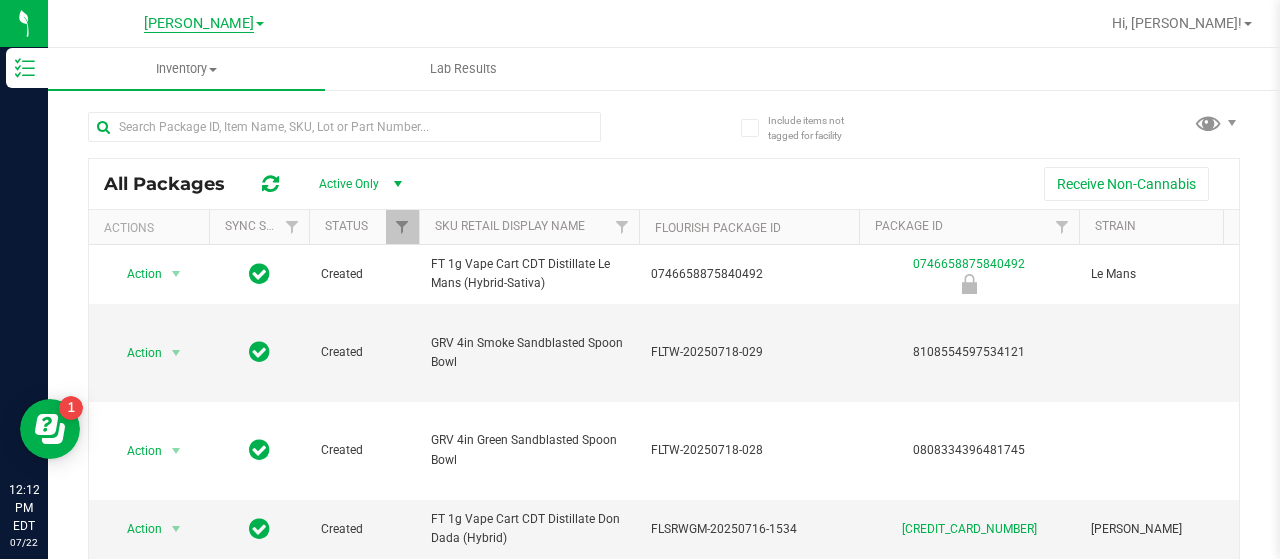 click on "Clermont WC" at bounding box center [199, 24] 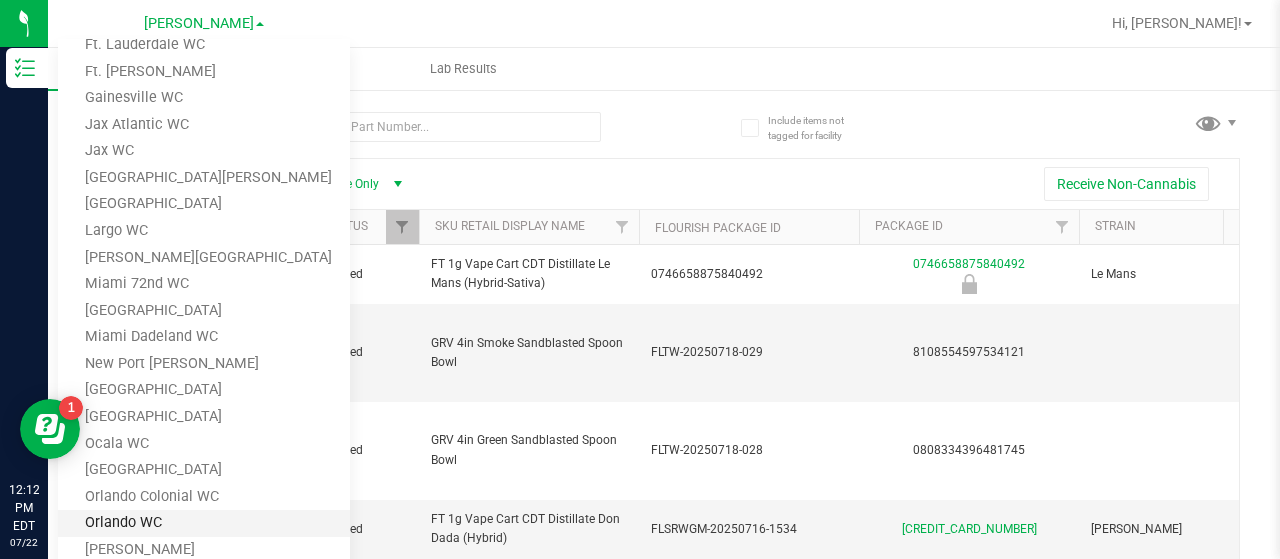 click on "Orlando WC" at bounding box center (204, 523) 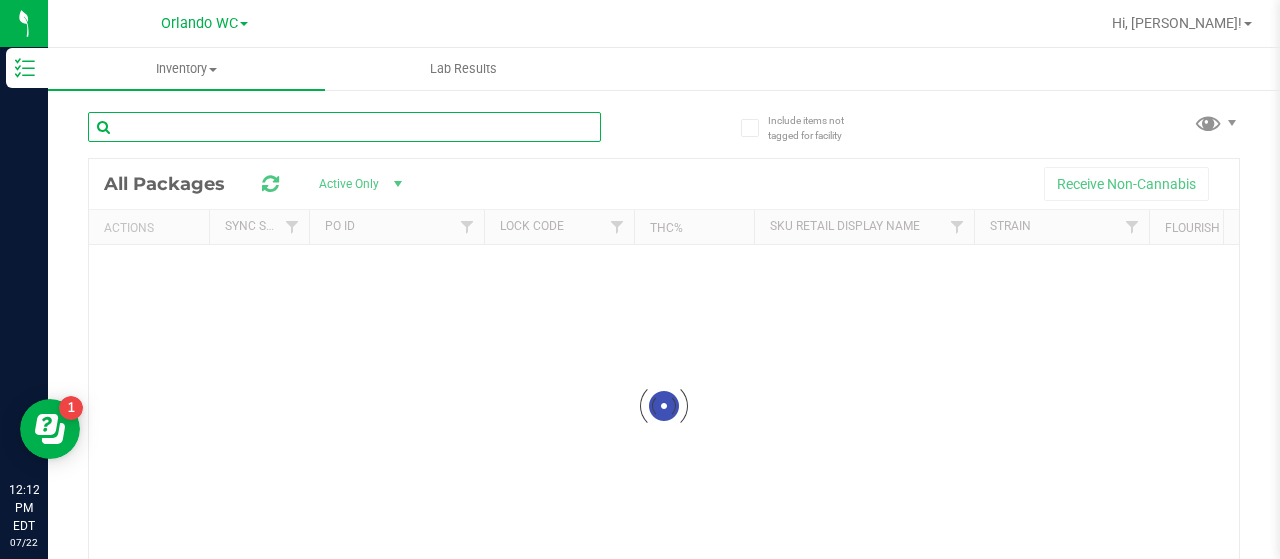 click at bounding box center (344, 127) 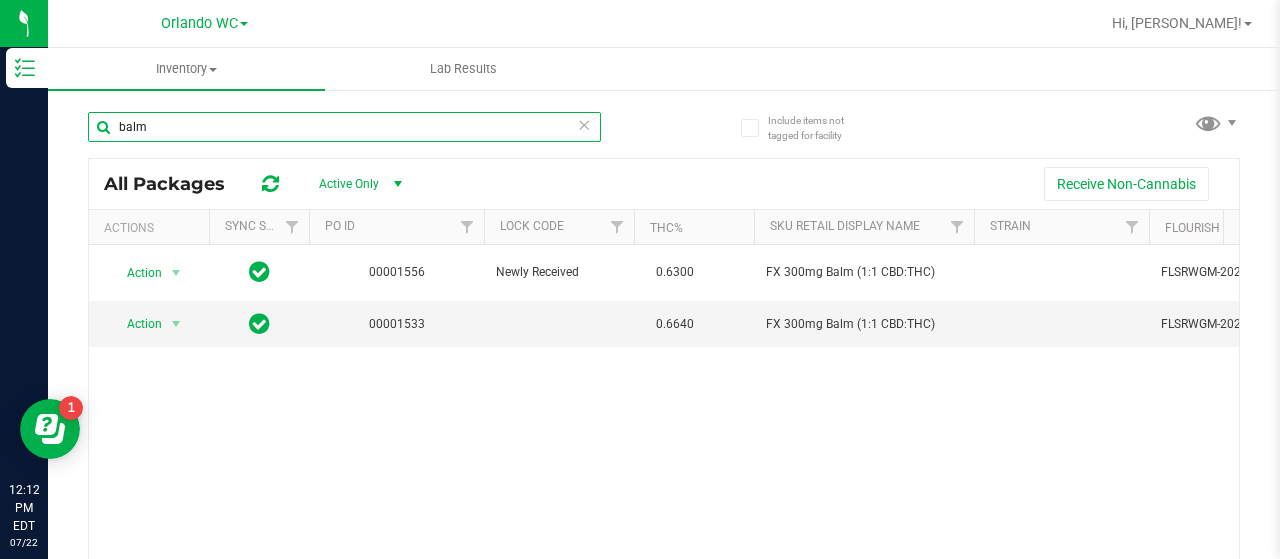 type on "balm" 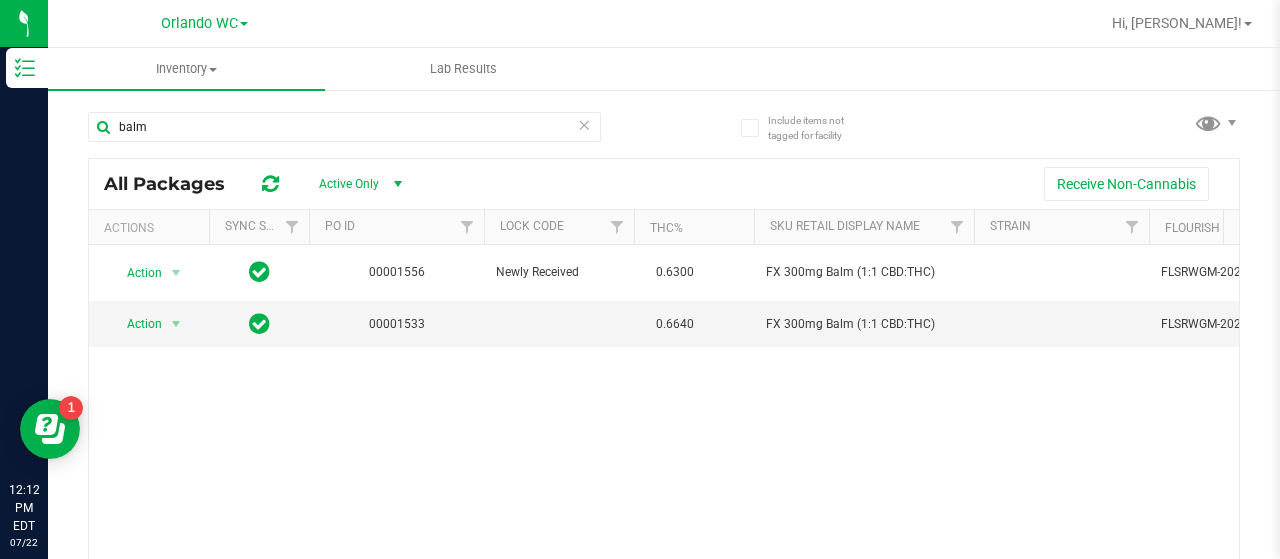 click on "Orlando WC   Bonita Springs WC   Boynton Beach WC   Bradenton WC   Brandon WC   Brooksville WC   Call Center   Clermont WC   Crestview WC   Deerfield Beach WC   Delray Beach WC   Deltona WC   Ft Walton Beach WC   Ft. Lauderdale WC   Ft. Myers WC   Gainesville WC   Jax Atlantic WC   Jax WC   Key West WC   Lakeland WC   Largo WC   Merritt Island WC   Miami 72nd WC   Miami Beach WC   Miami Dadeland WC   New Port Richey WC   North Palm Beach WC   North Port WC   Ocala WC   Orange Park WC   Orlando Colonial WC   Orlando WC   Oviedo WC   Palm Bay WC   Palm Coast WC   Panama City WC   Pensacola WC   Port Orange WC   Port St. Lucie WC   Sebring WC   South Tampa WC   St. Pete WC   Summerfield WC   Tallahassee WC   Tampa WC   Winter Haven WC   WPB DC   WPB WC" at bounding box center (204, 23) 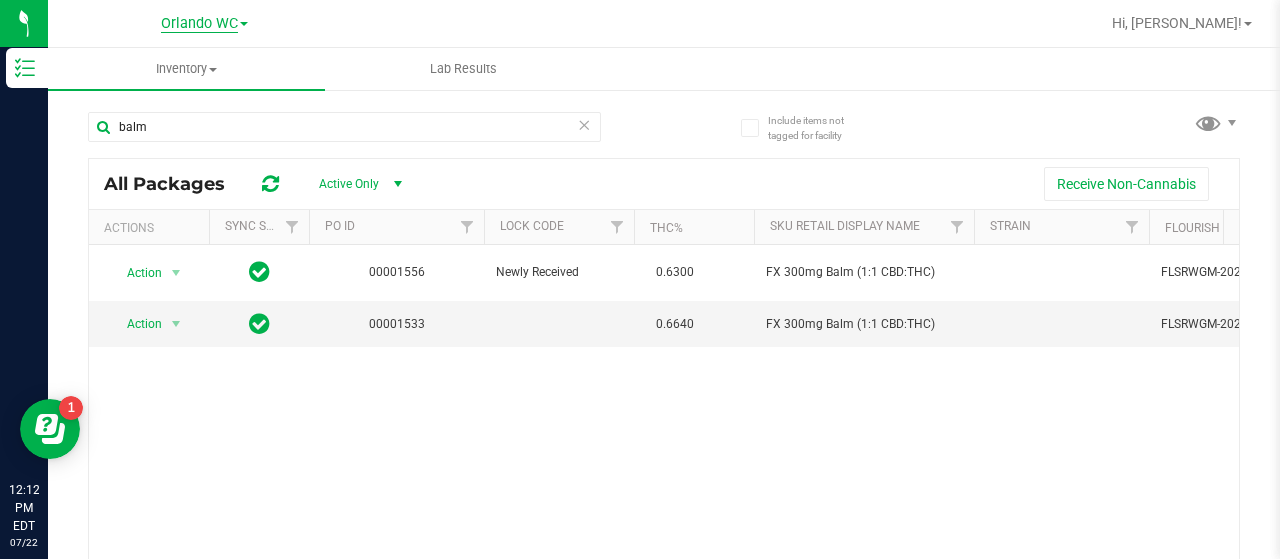 click on "Orlando WC" at bounding box center [199, 24] 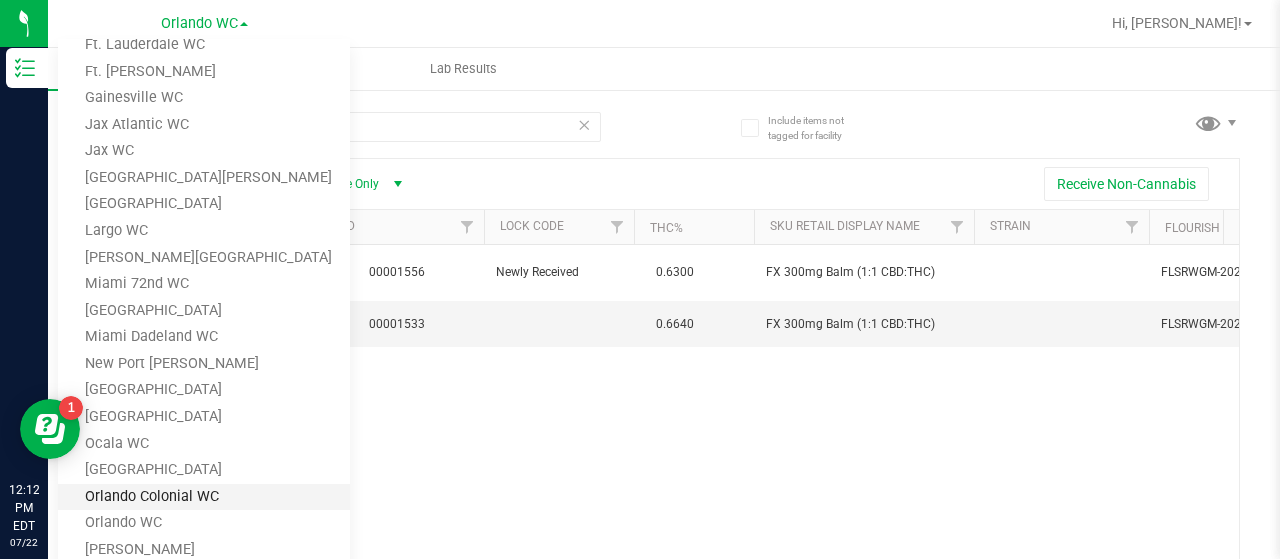 click on "Orlando Colonial WC" at bounding box center [204, 497] 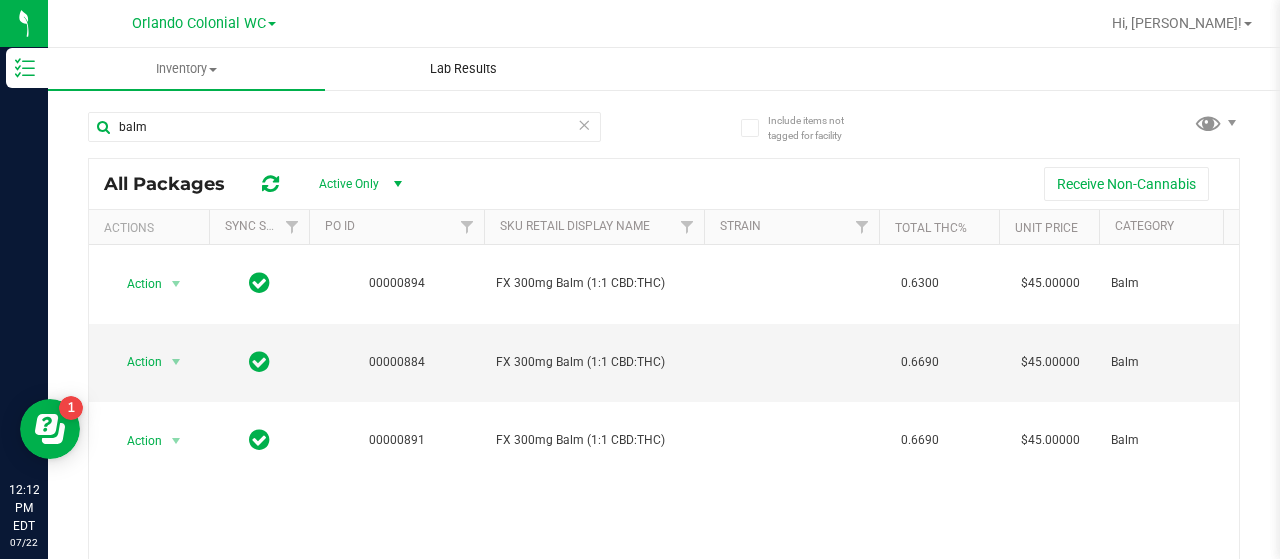 click on "Lab Results" at bounding box center [463, 69] 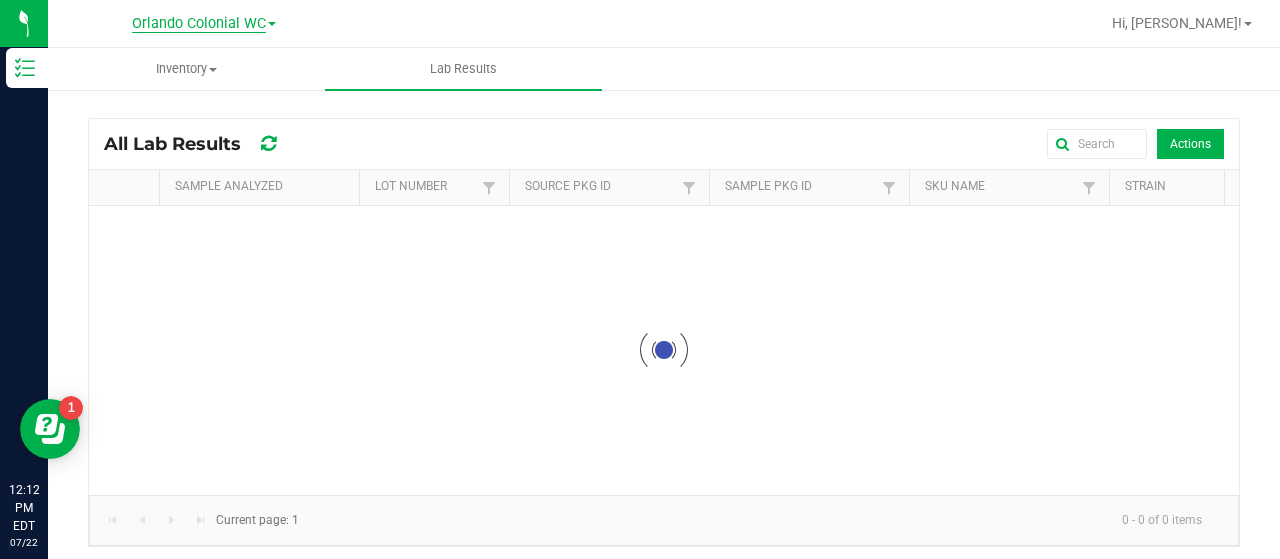 click on "Orlando Colonial WC" at bounding box center [199, 24] 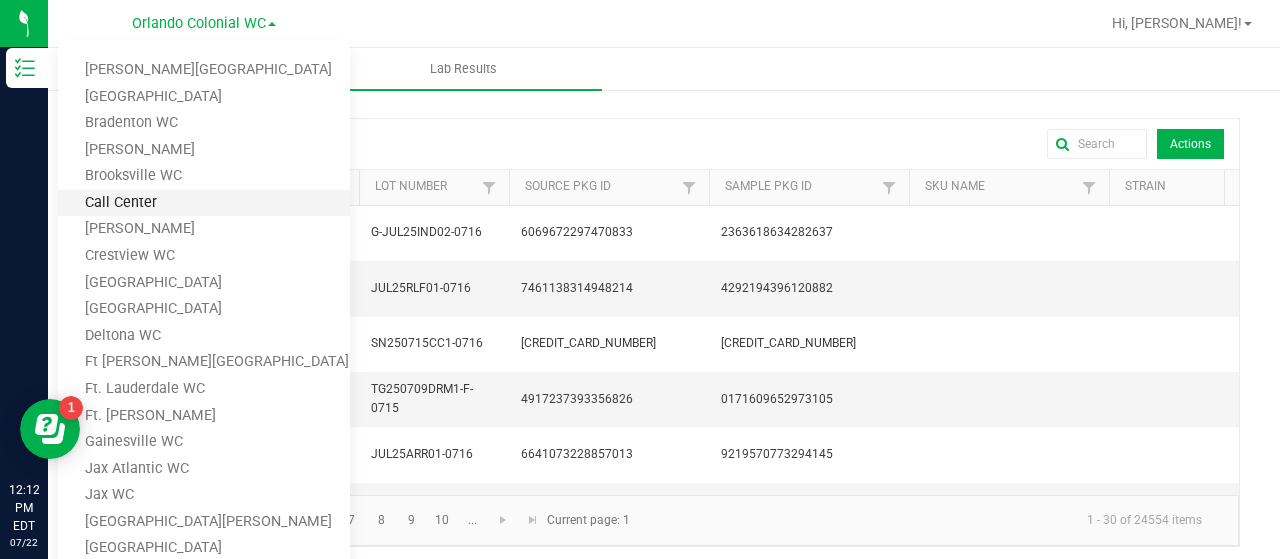 click on "Call Center" at bounding box center [204, 203] 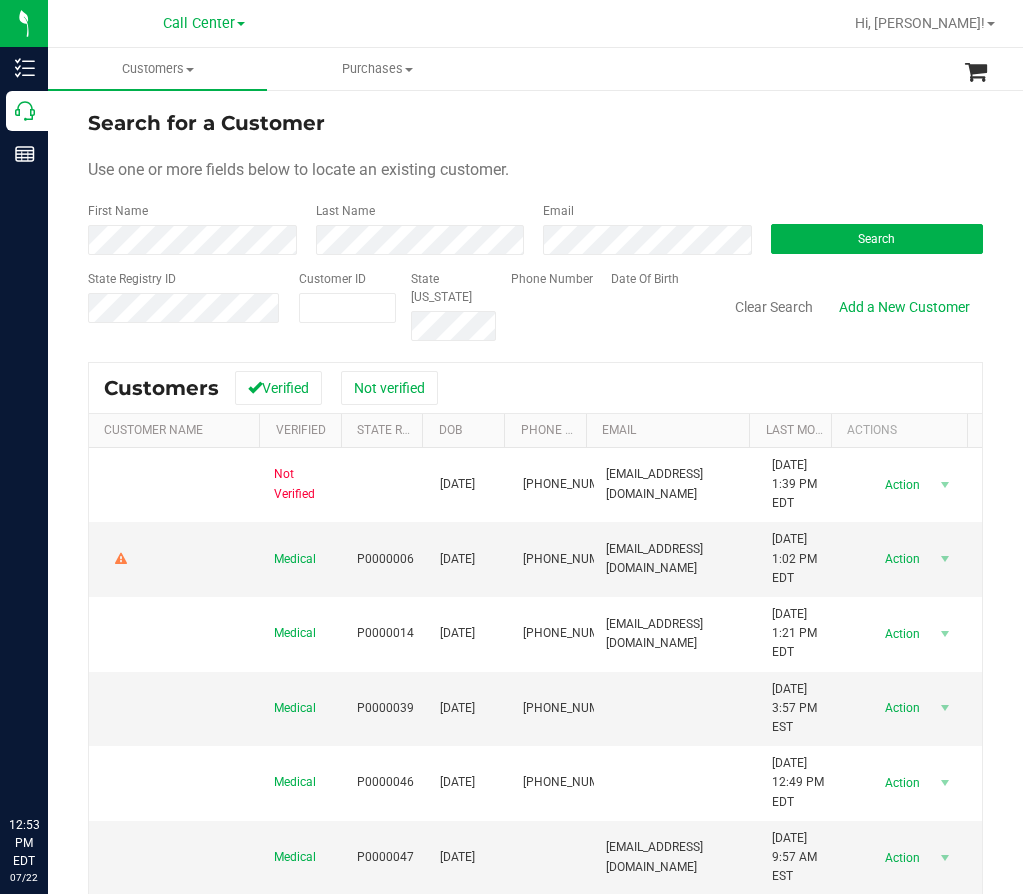 scroll, scrollTop: 0, scrollLeft: 0, axis: both 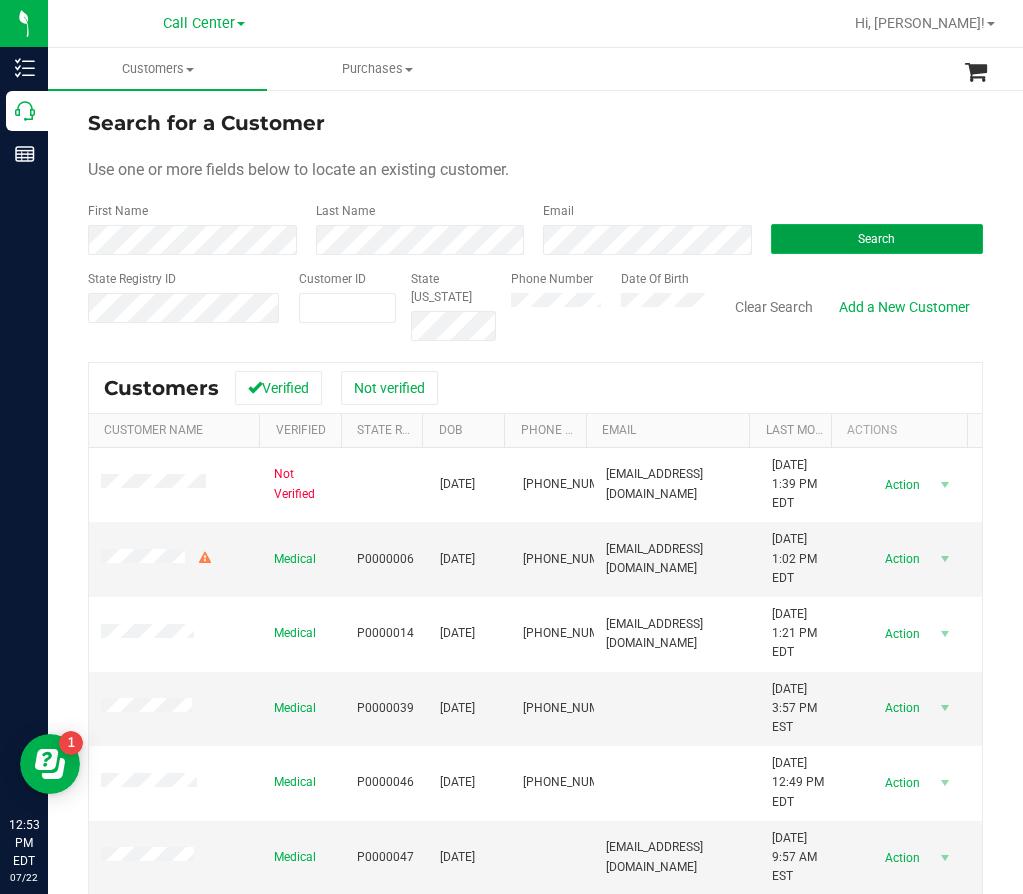 click on "Search" at bounding box center (877, 239) 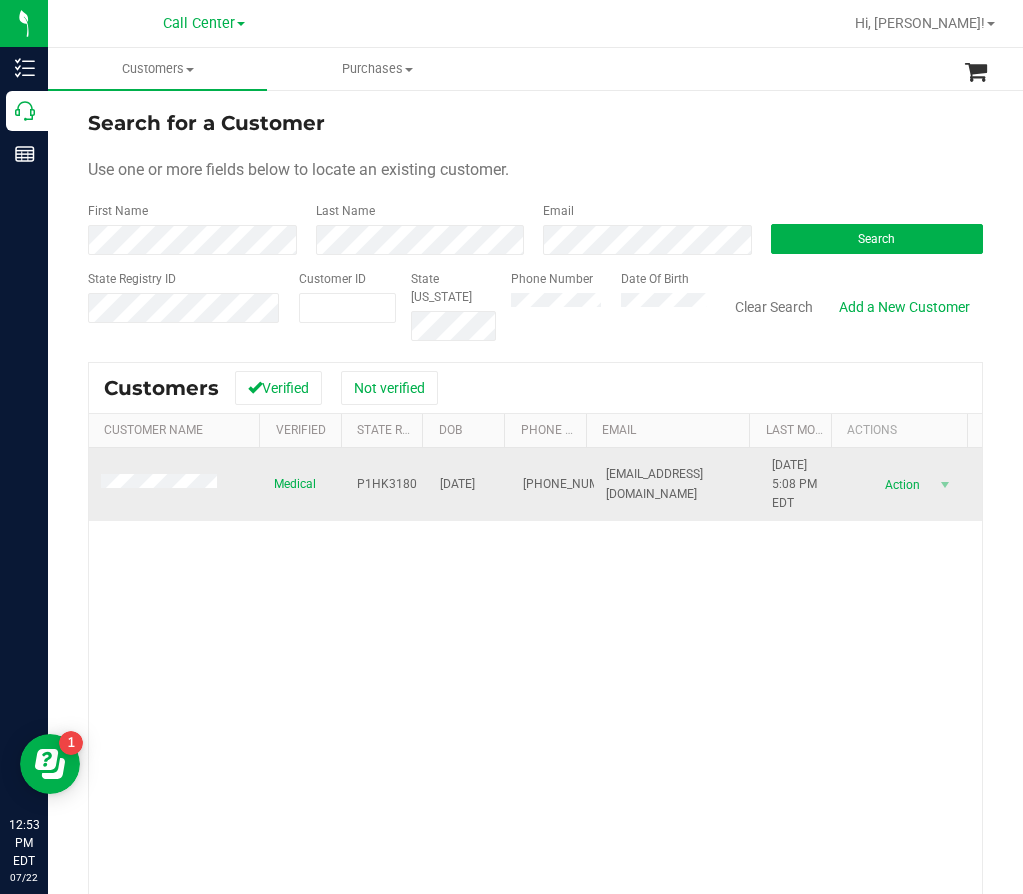 click on "P1HK3180" at bounding box center [387, 484] 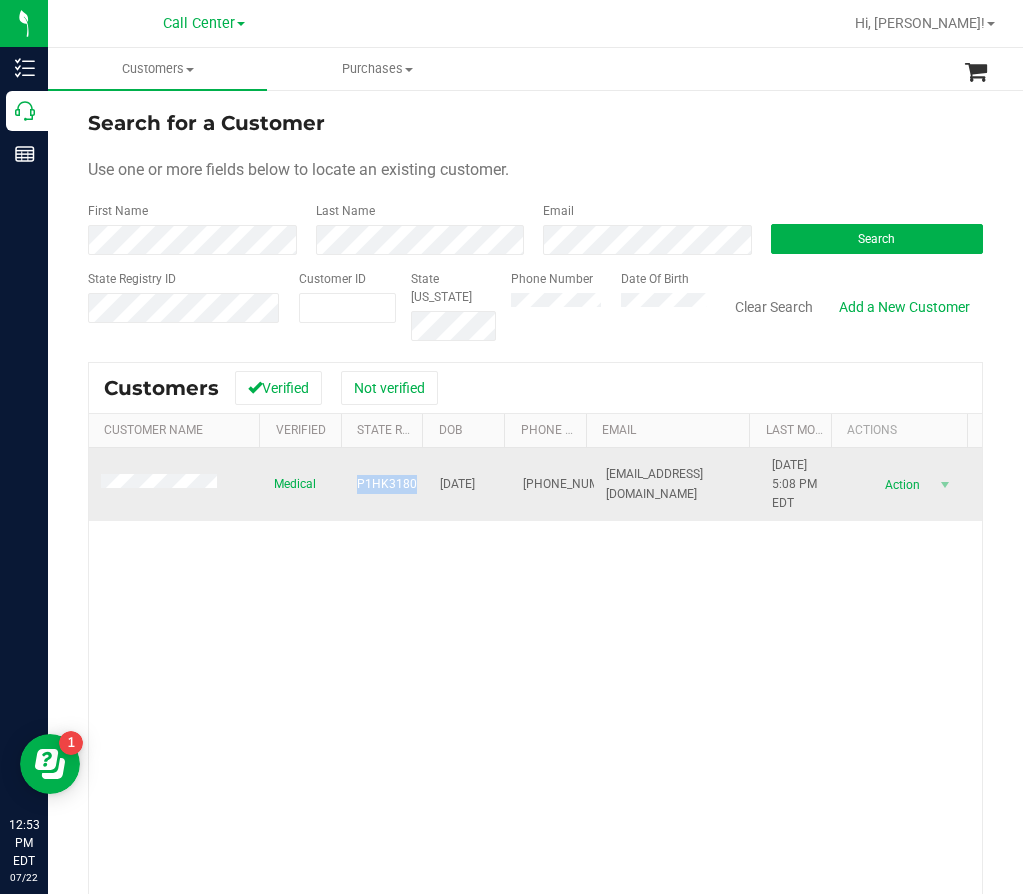 click on "P1HK3180" at bounding box center [387, 484] 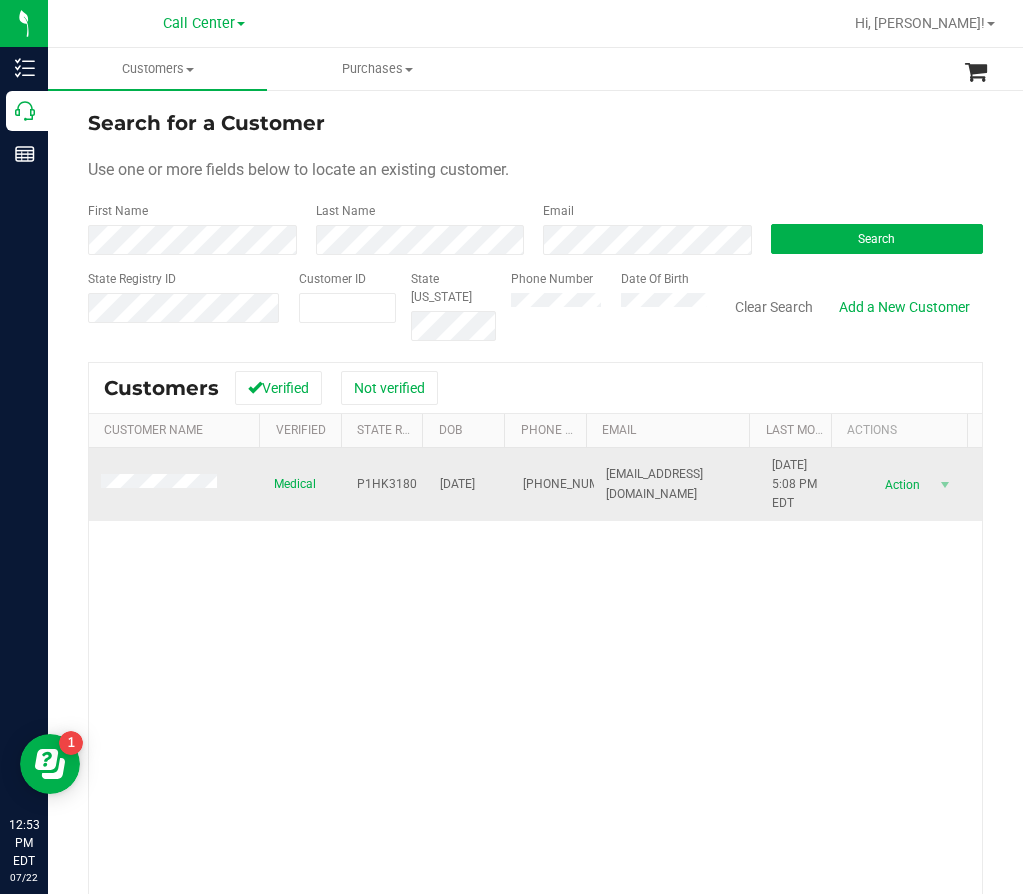 click on "[DATE]" at bounding box center (457, 484) 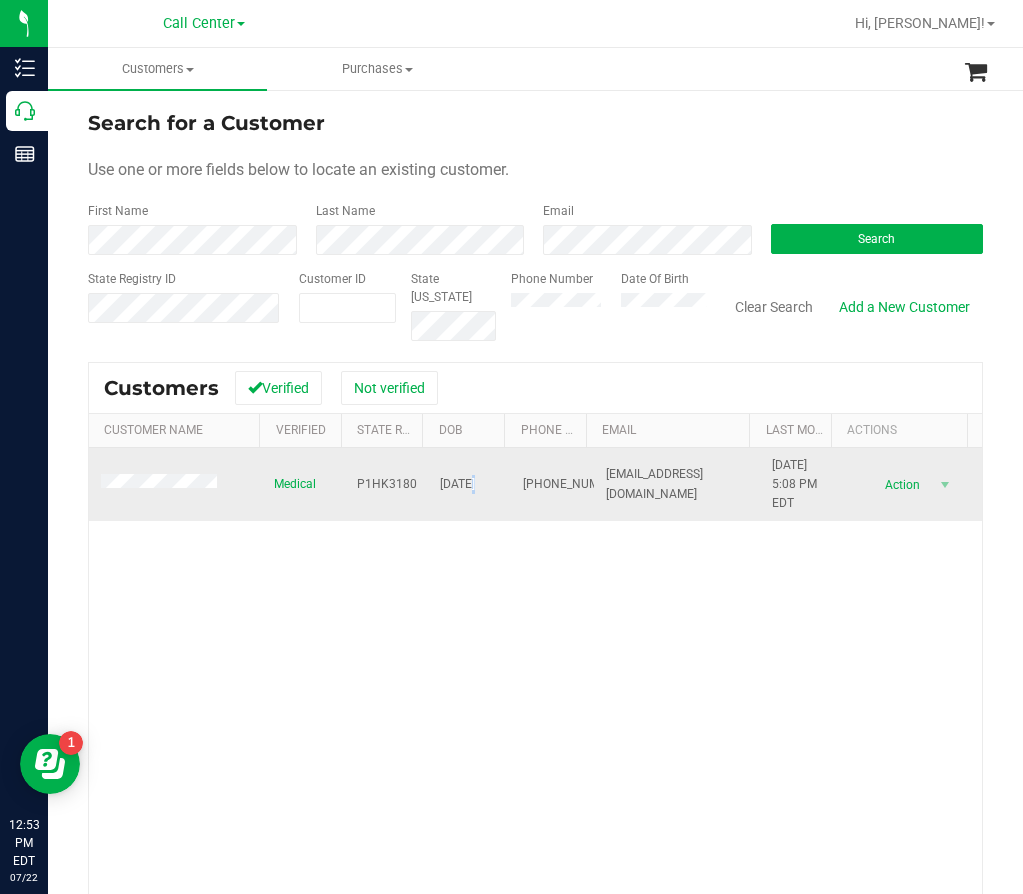 click on "[DATE]" at bounding box center (457, 484) 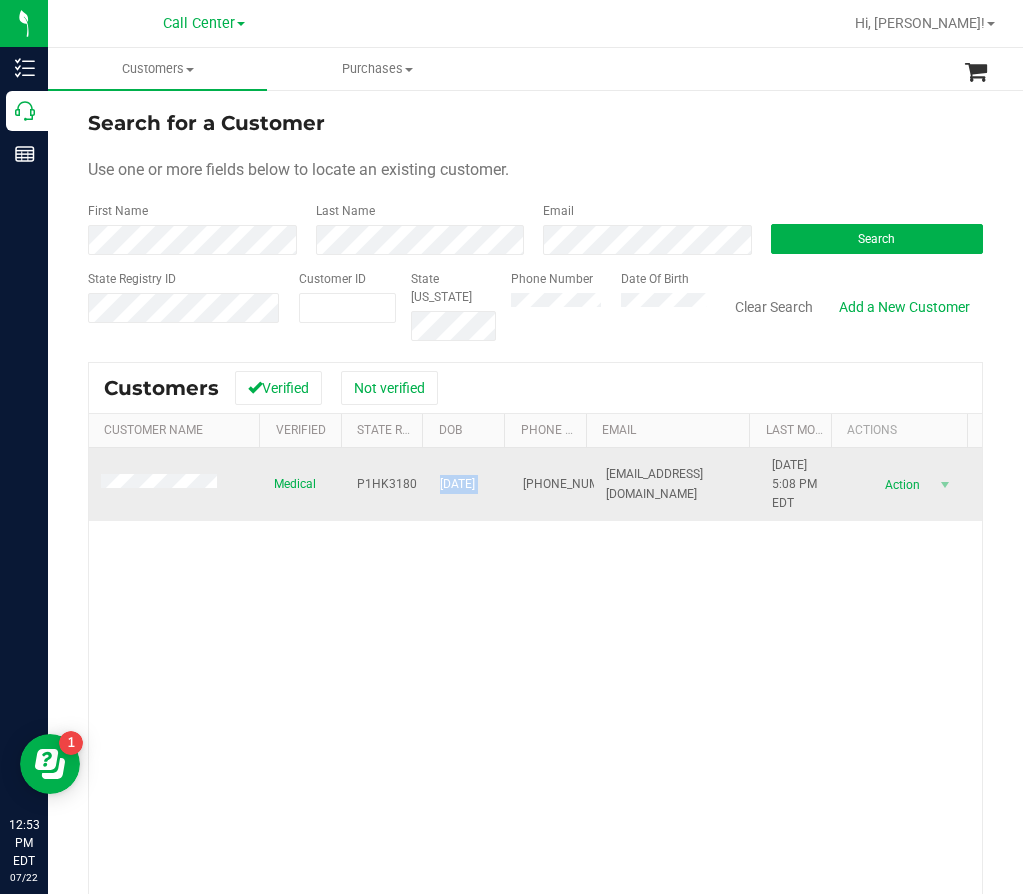 click on "[DATE]" at bounding box center (457, 484) 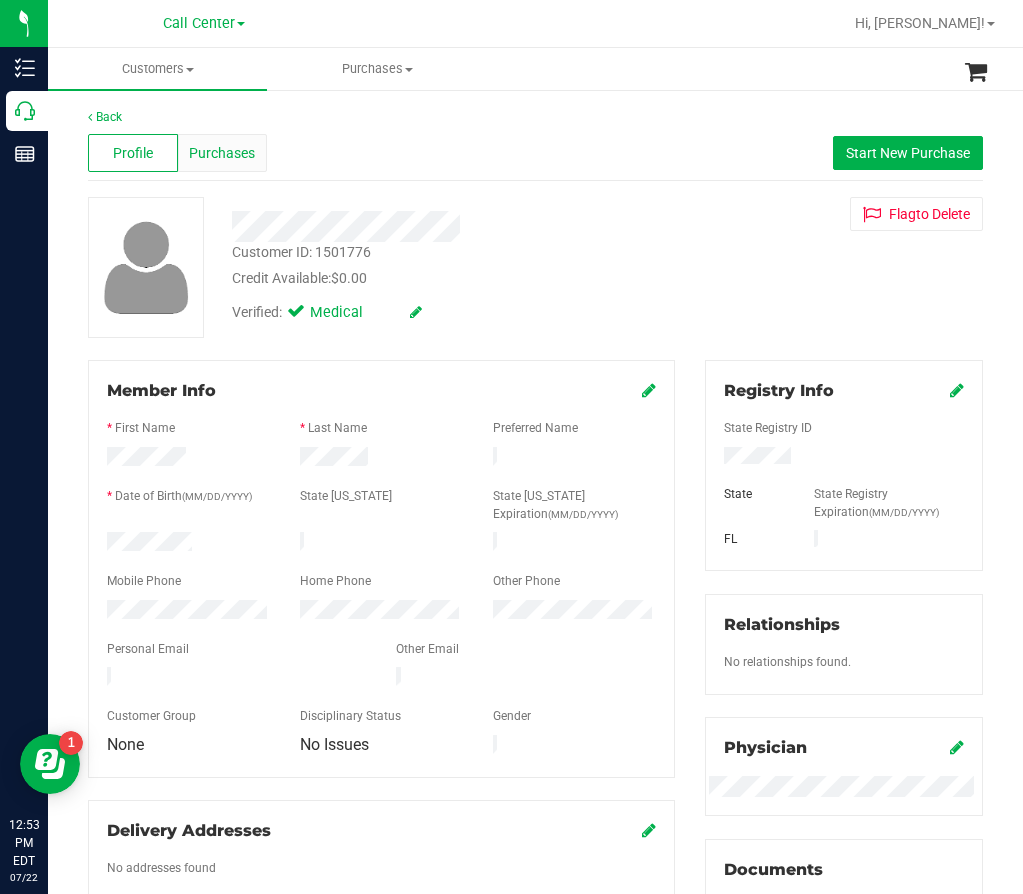 click on "Purchases" at bounding box center (222, 153) 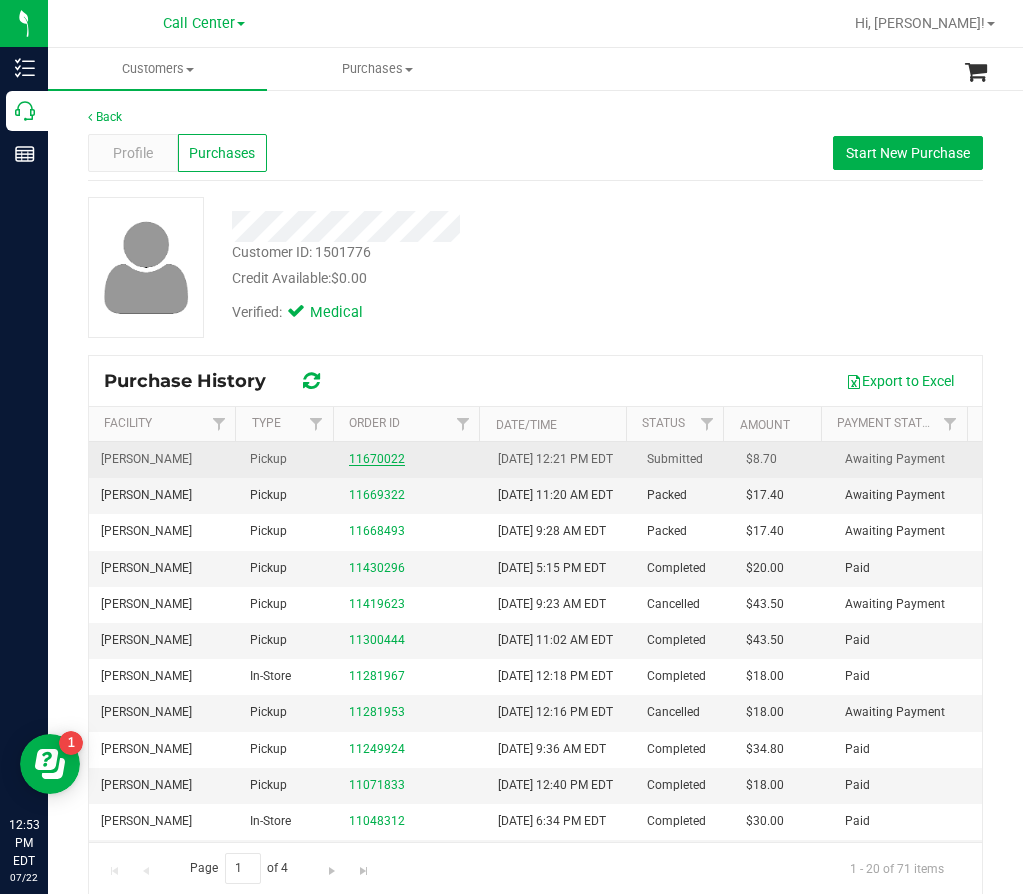 click on "11670022" at bounding box center [377, 459] 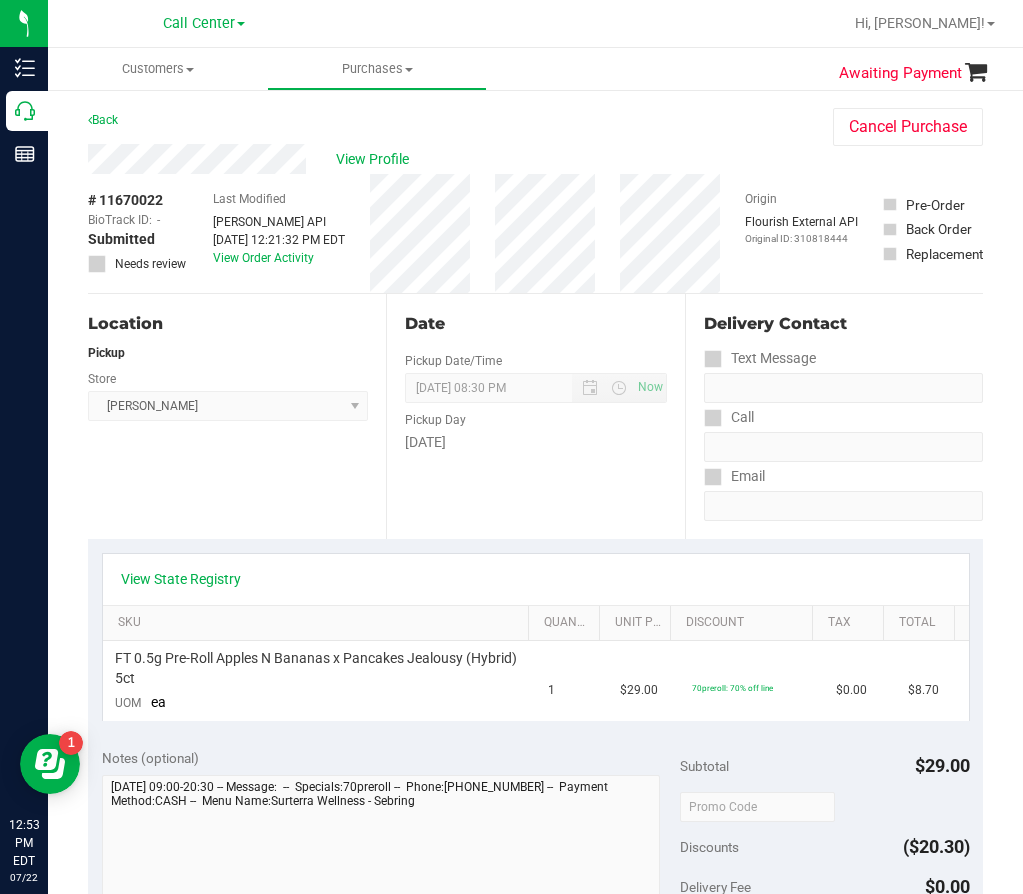 click on "View State Registry" at bounding box center (536, 579) 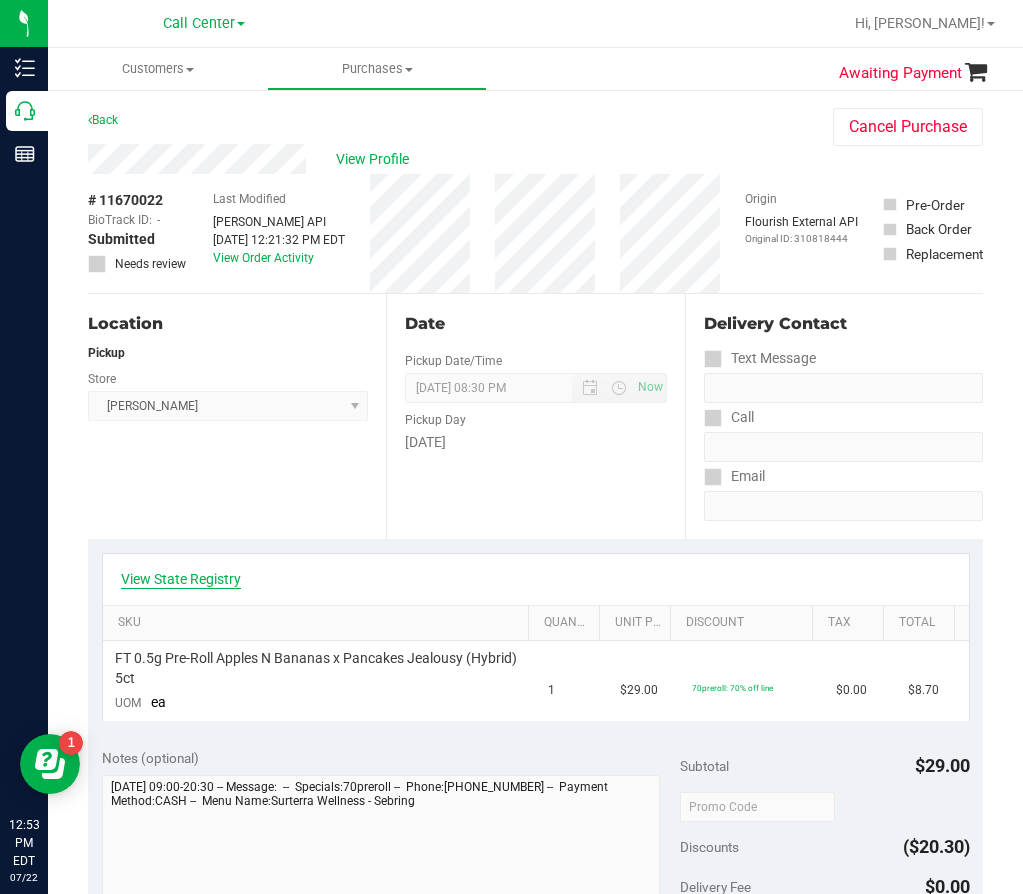 click on "View State Registry" at bounding box center (181, 579) 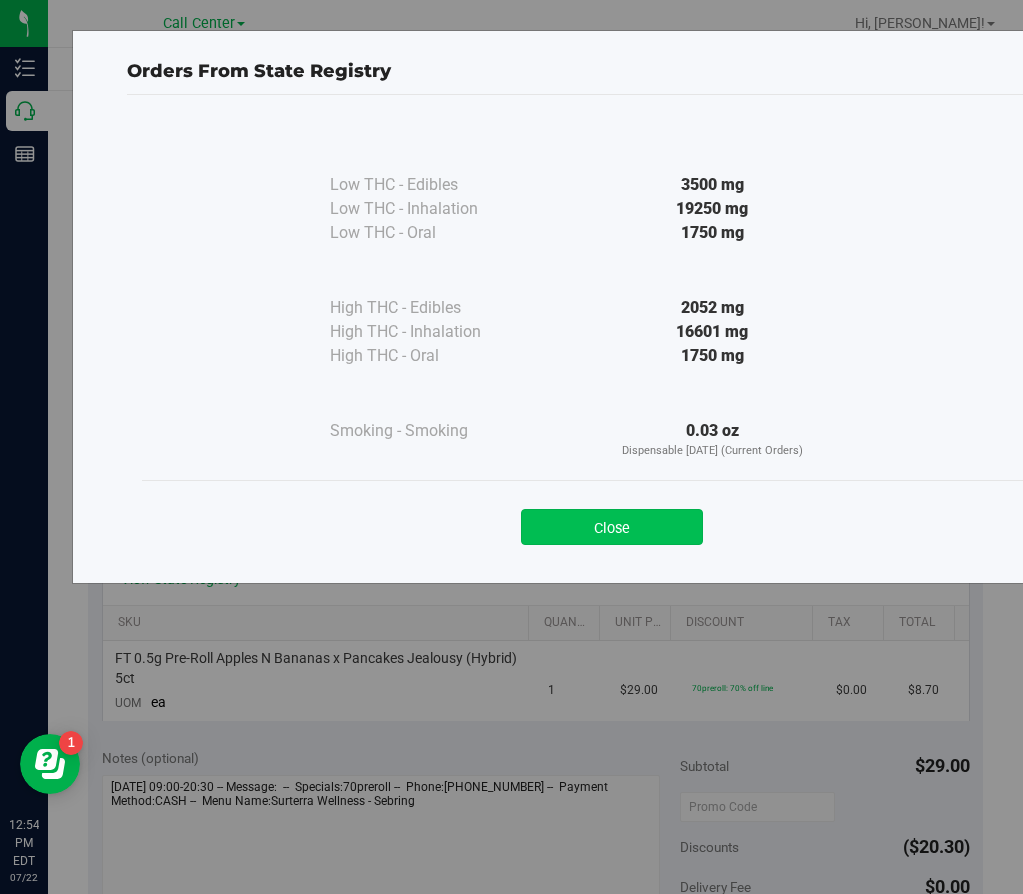 click on "Close" at bounding box center (612, 527) 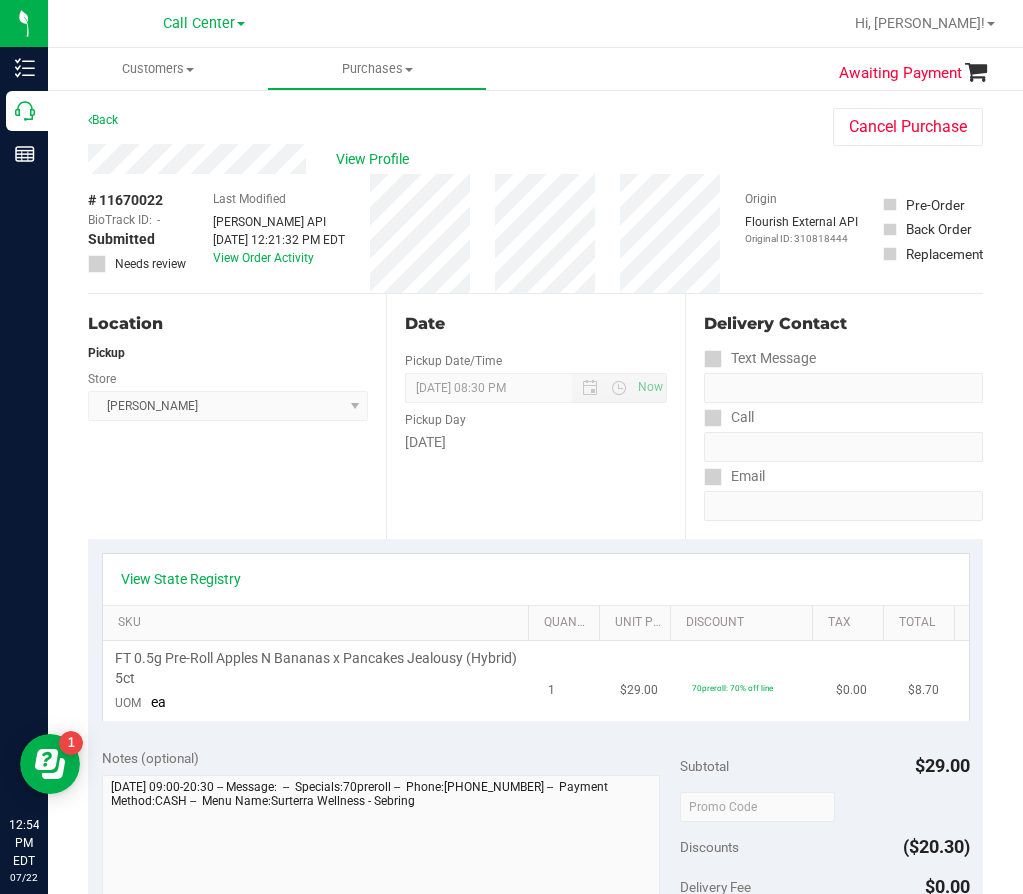 click on "1" at bounding box center [572, 681] 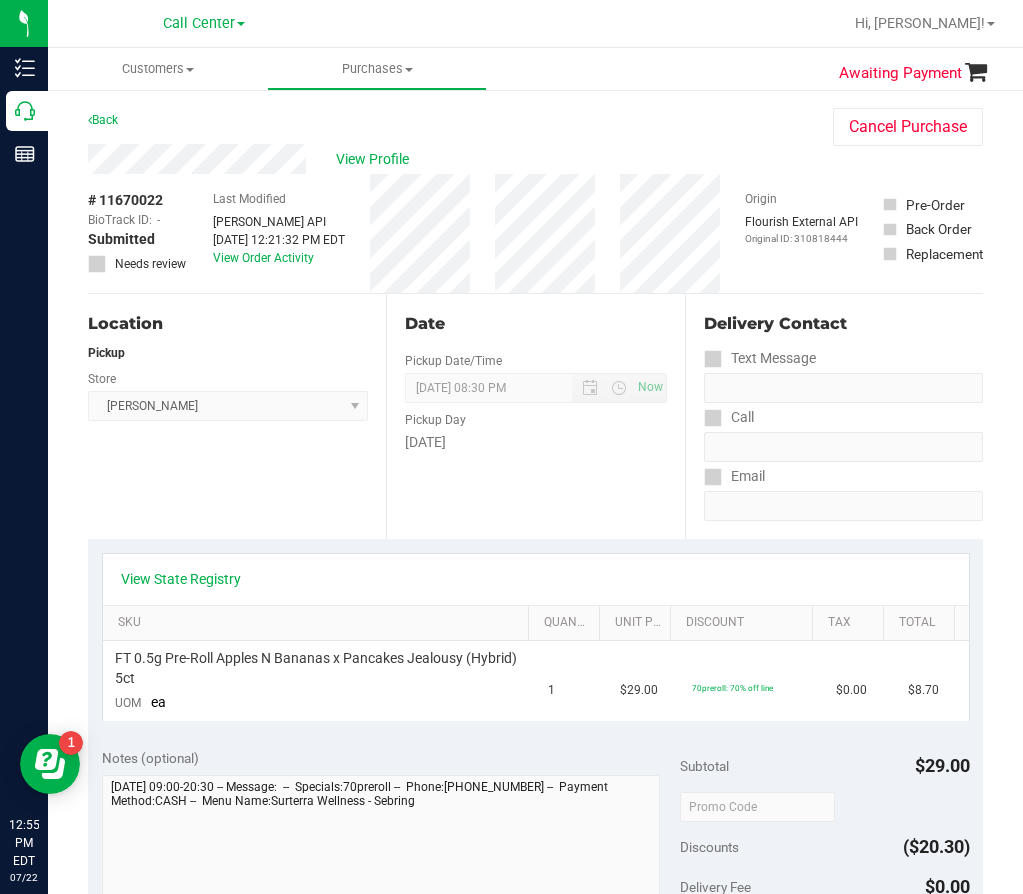 click on "# 11670022" at bounding box center (125, 200) 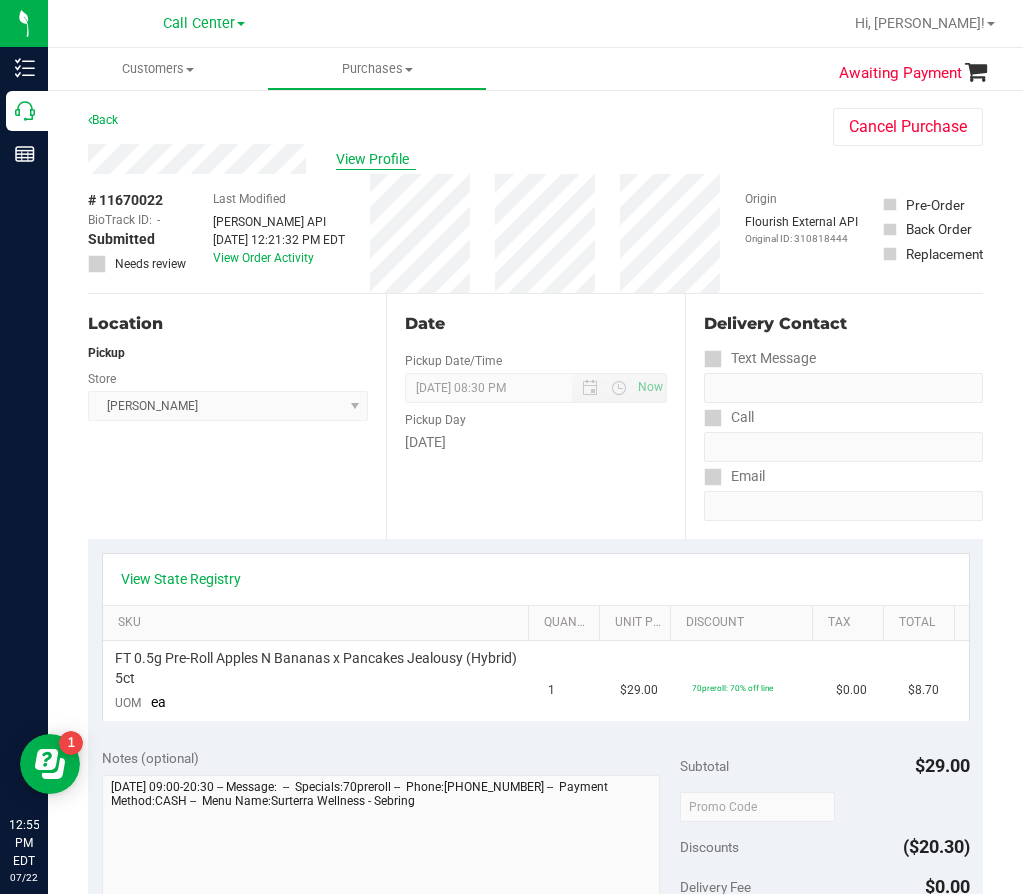 click on "View Profile" at bounding box center (376, 159) 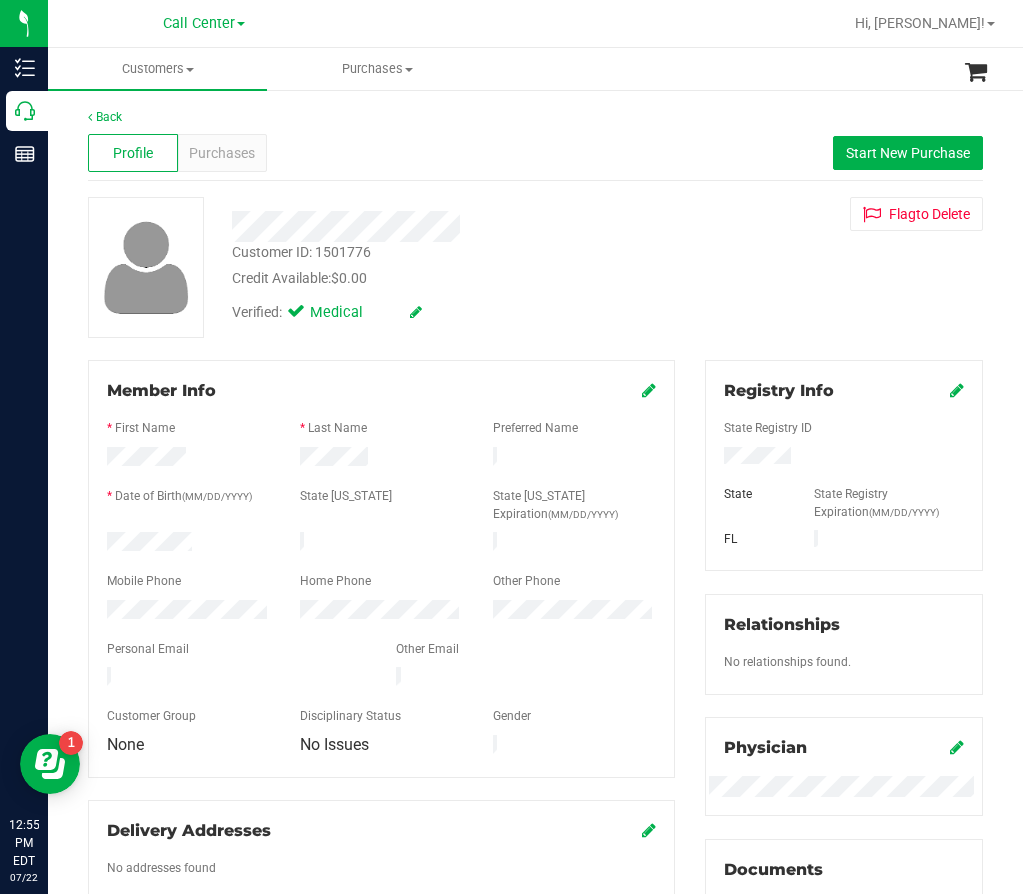 click on "Customer ID: 1501776" at bounding box center [301, 252] 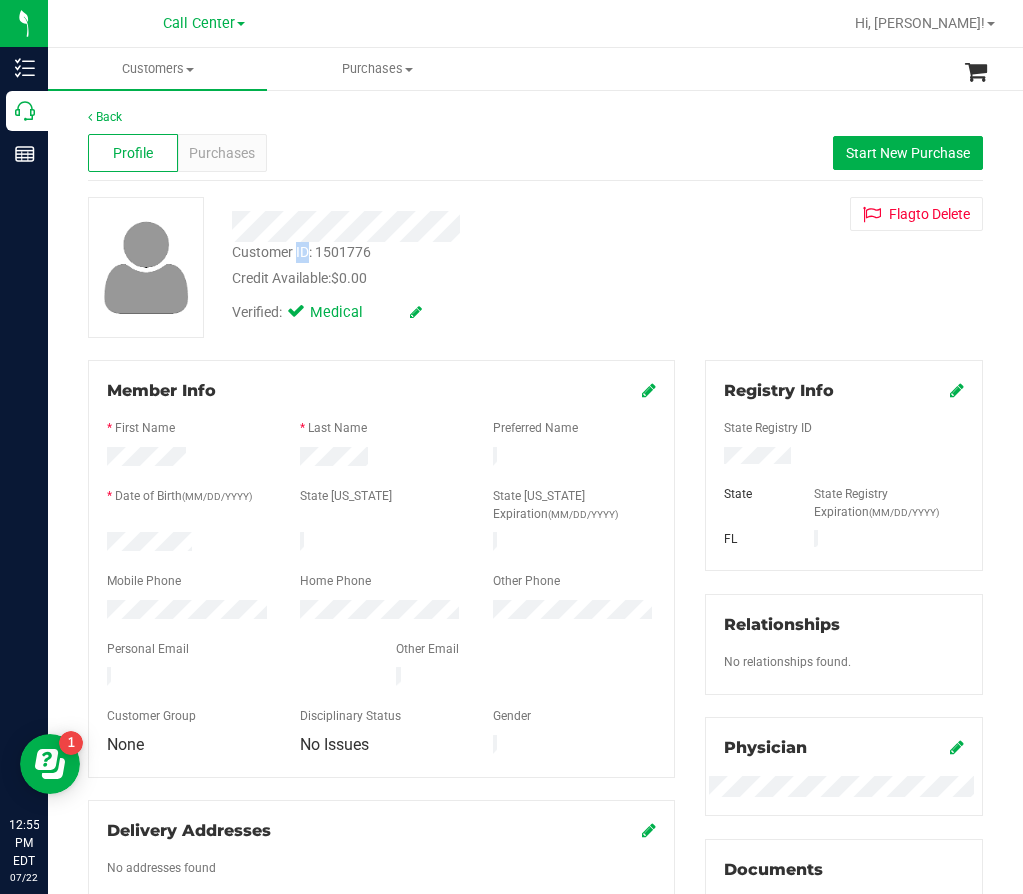 click on "Customer ID: 1501776" at bounding box center (301, 252) 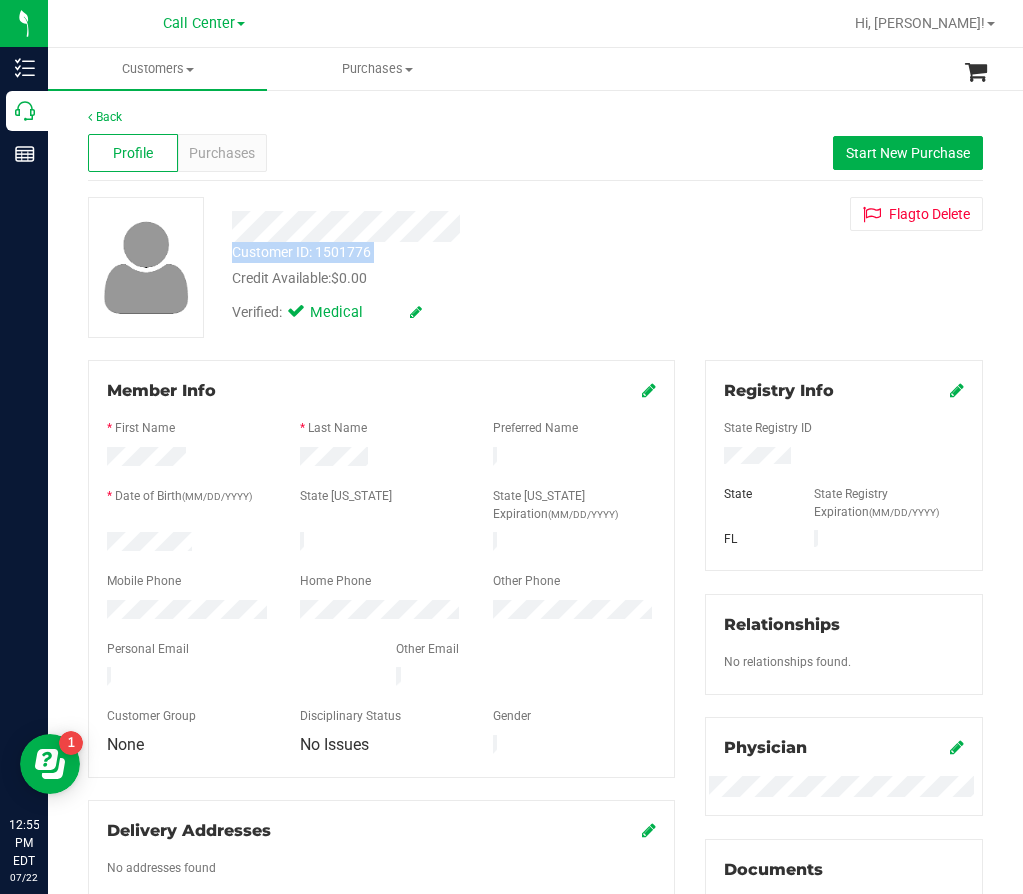 click on "Customer ID: 1501776" at bounding box center [301, 252] 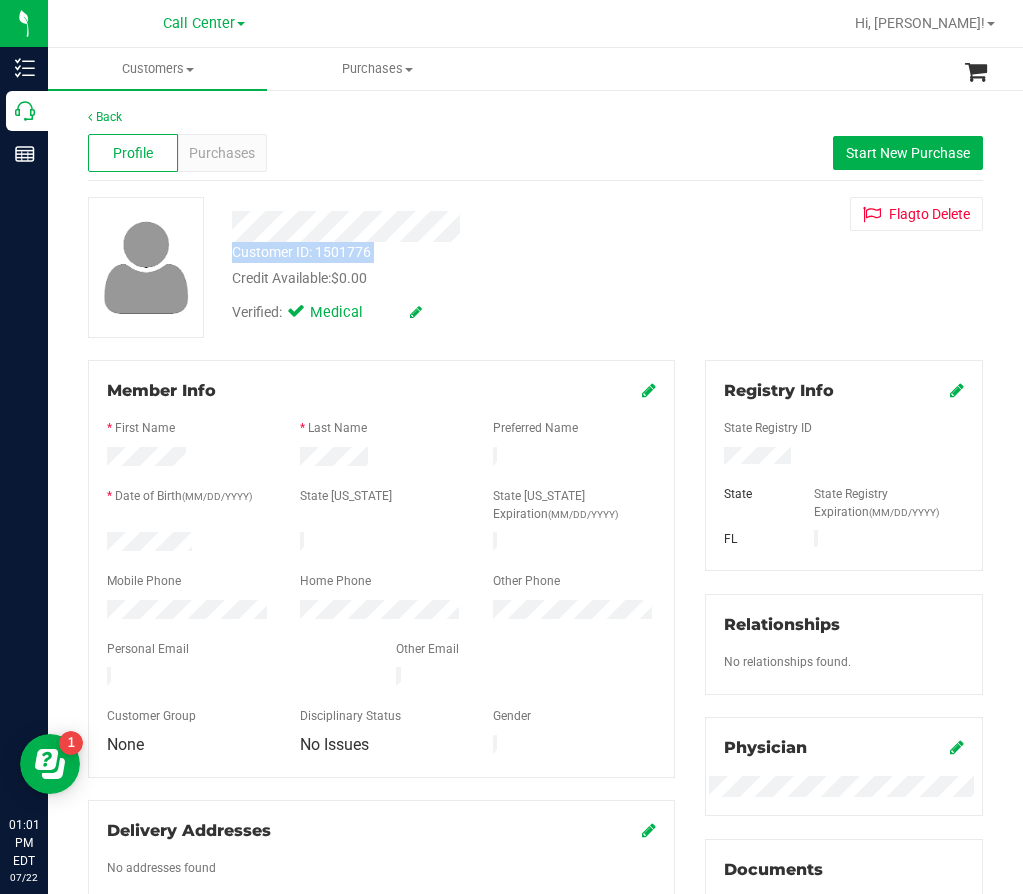 click on "Profile
Purchases
Start New Purchase" at bounding box center (535, 153) 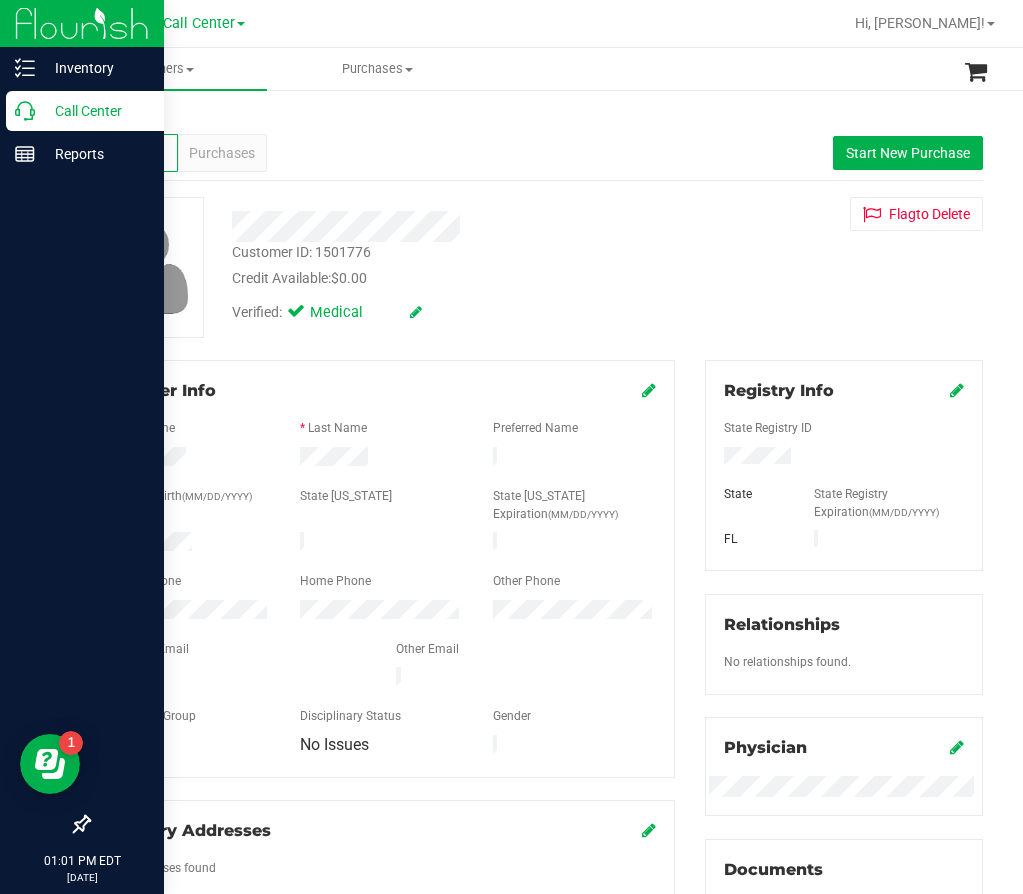 click on "Call Center" at bounding box center (95, 111) 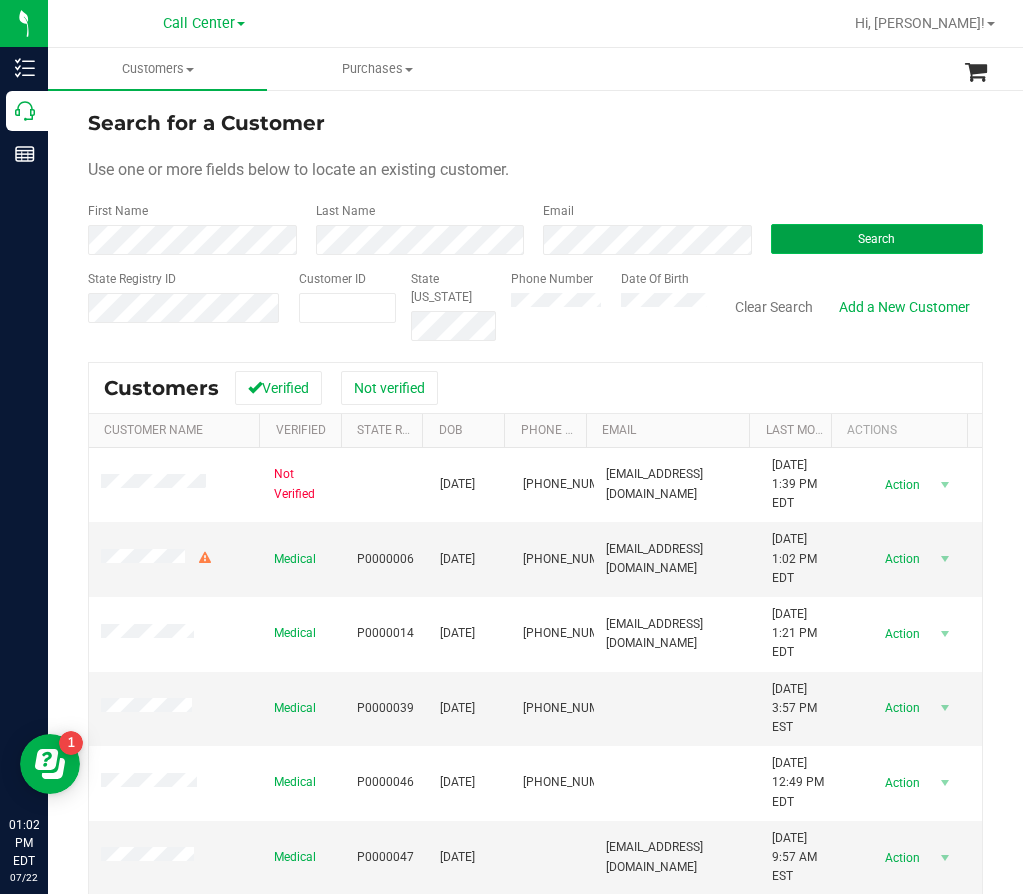 click on "Search" at bounding box center (877, 239) 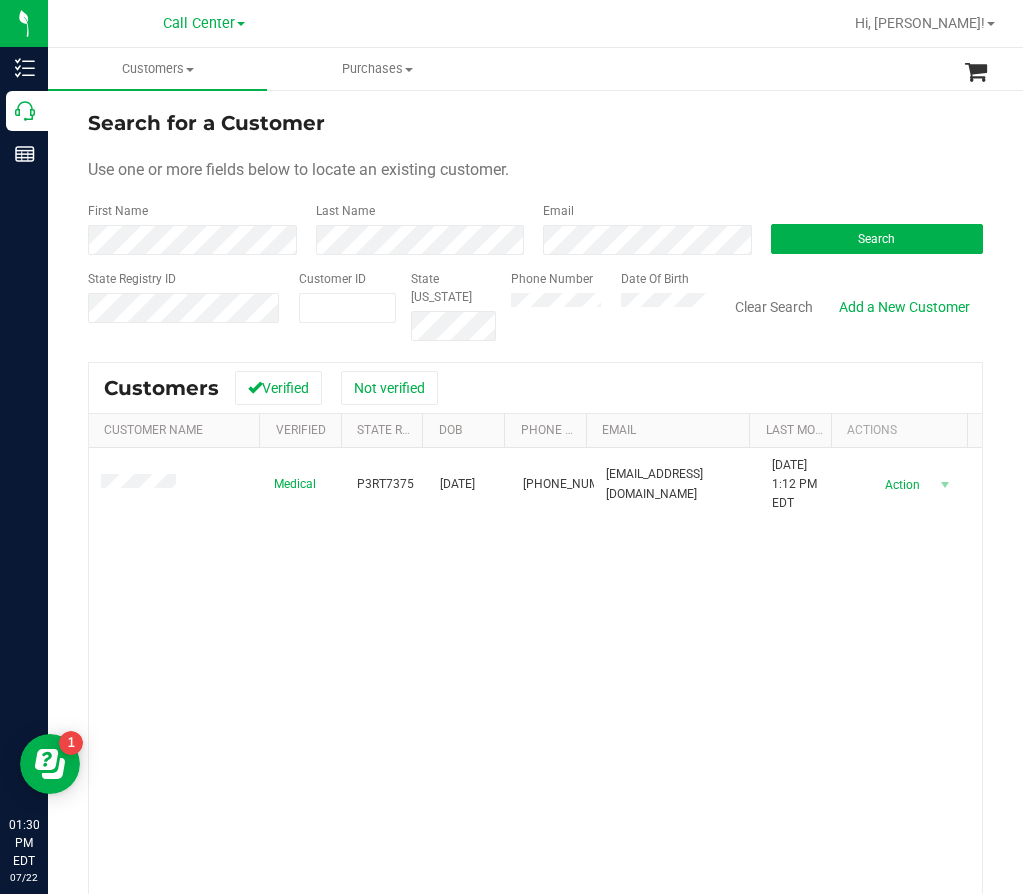 drag, startPoint x: 729, startPoint y: 699, endPoint x: 712, endPoint y: 535, distance: 164.87874 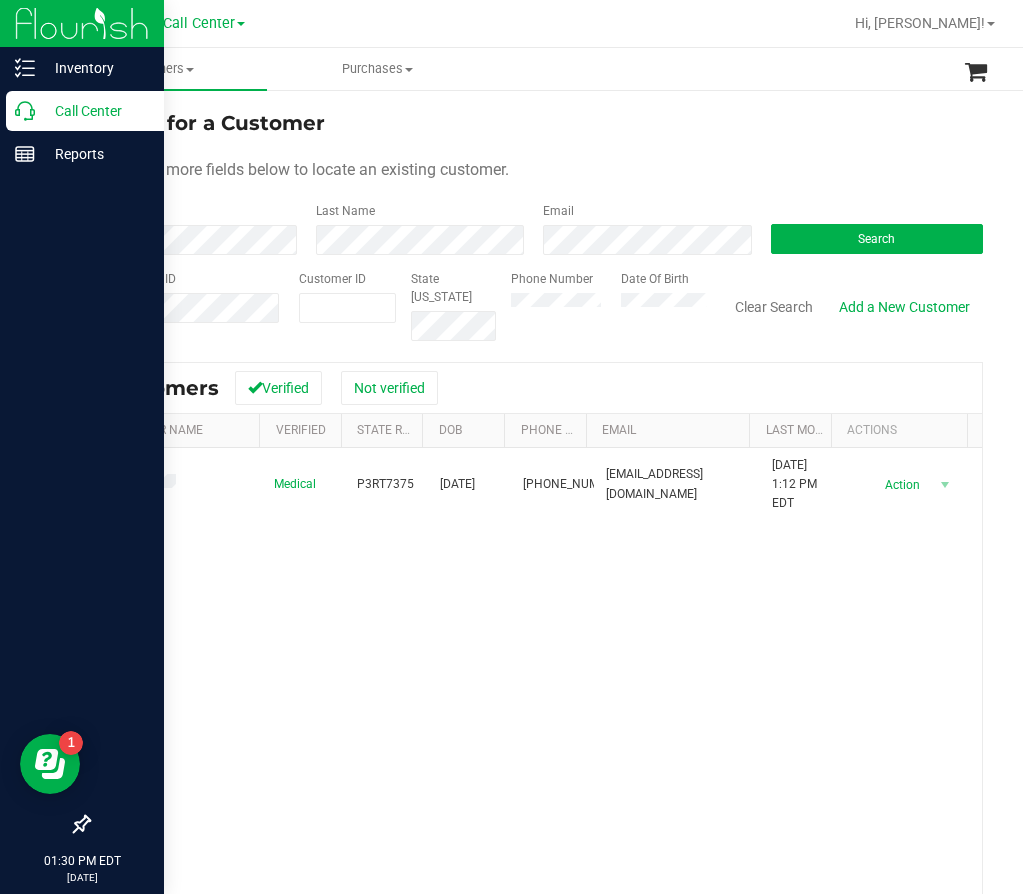 click 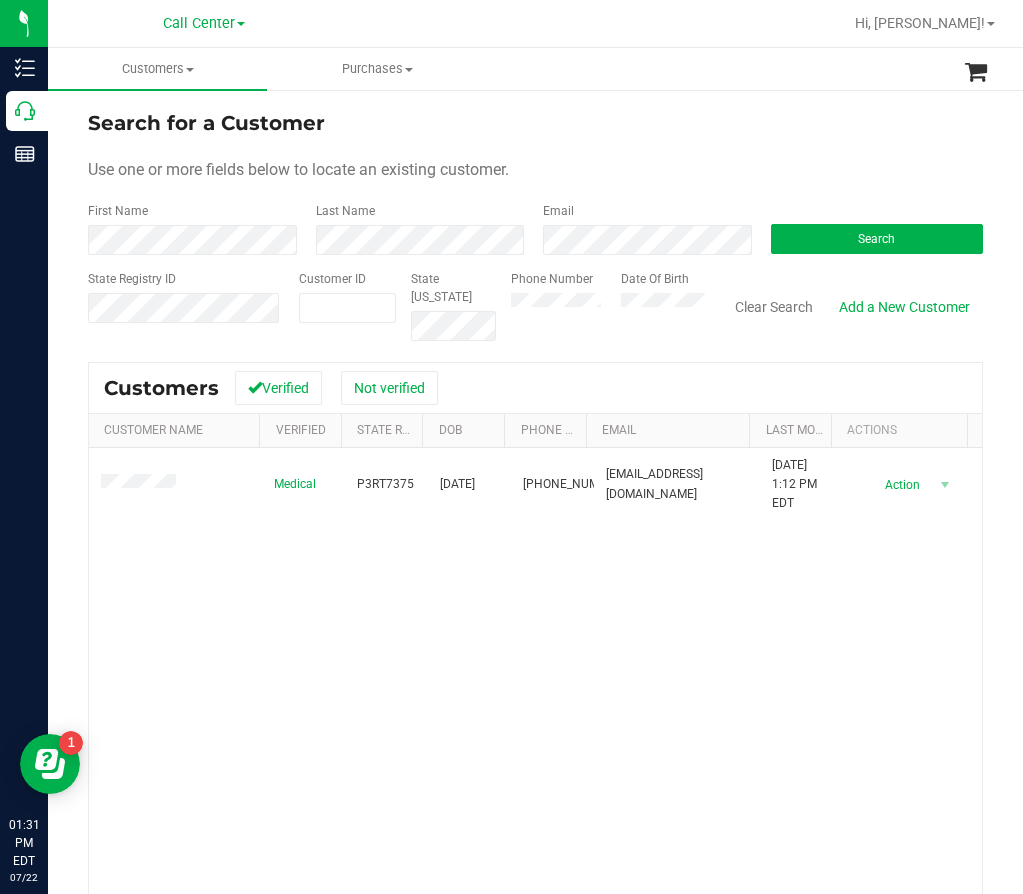 click on "Search for a Customer
Use one or more fields below to locate an existing customer.
First Name
Last Name
Email
Search
State Registry ID
Customer ID
State ID
Phone Number" at bounding box center [535, 586] 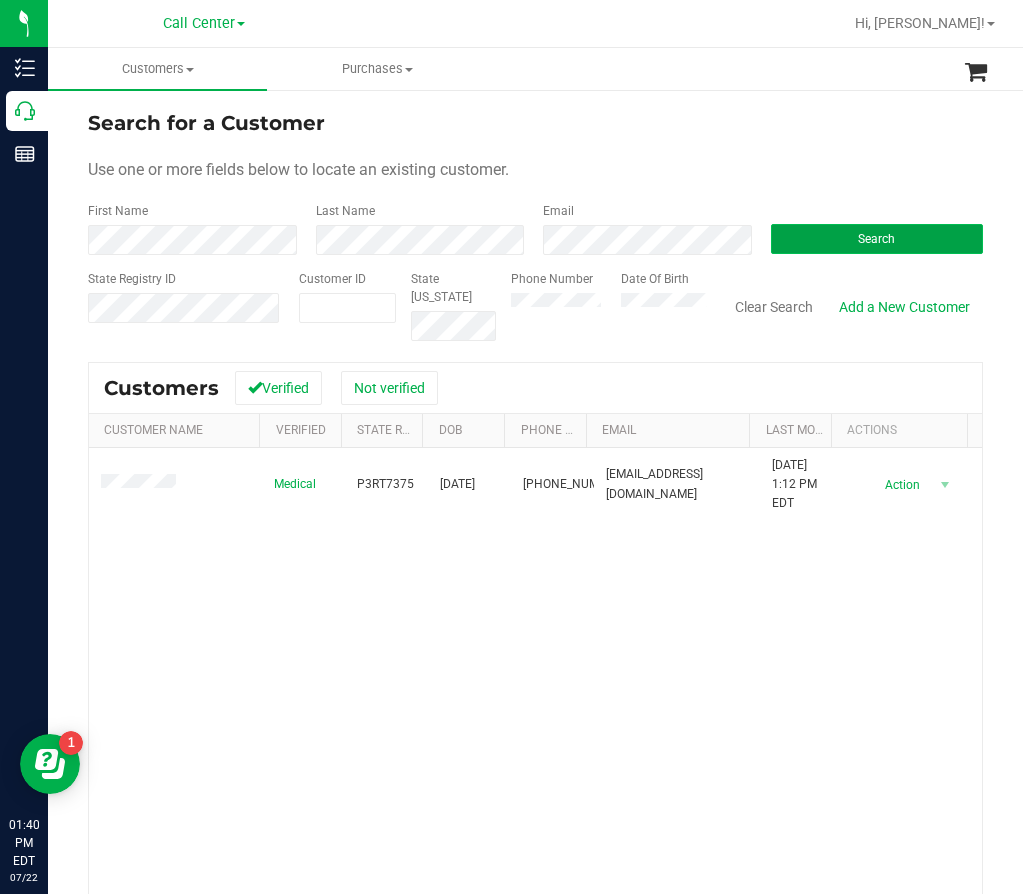 click on "Search" at bounding box center [877, 239] 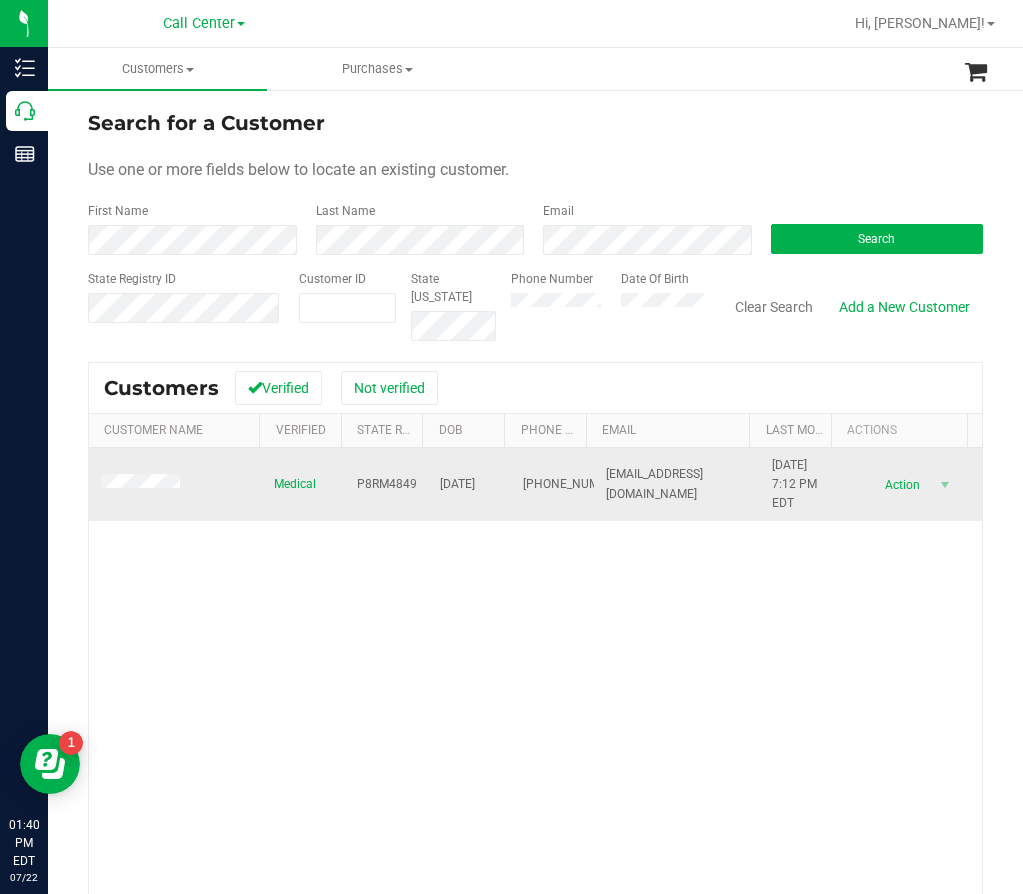 click on "P8RM4849" at bounding box center [387, 484] 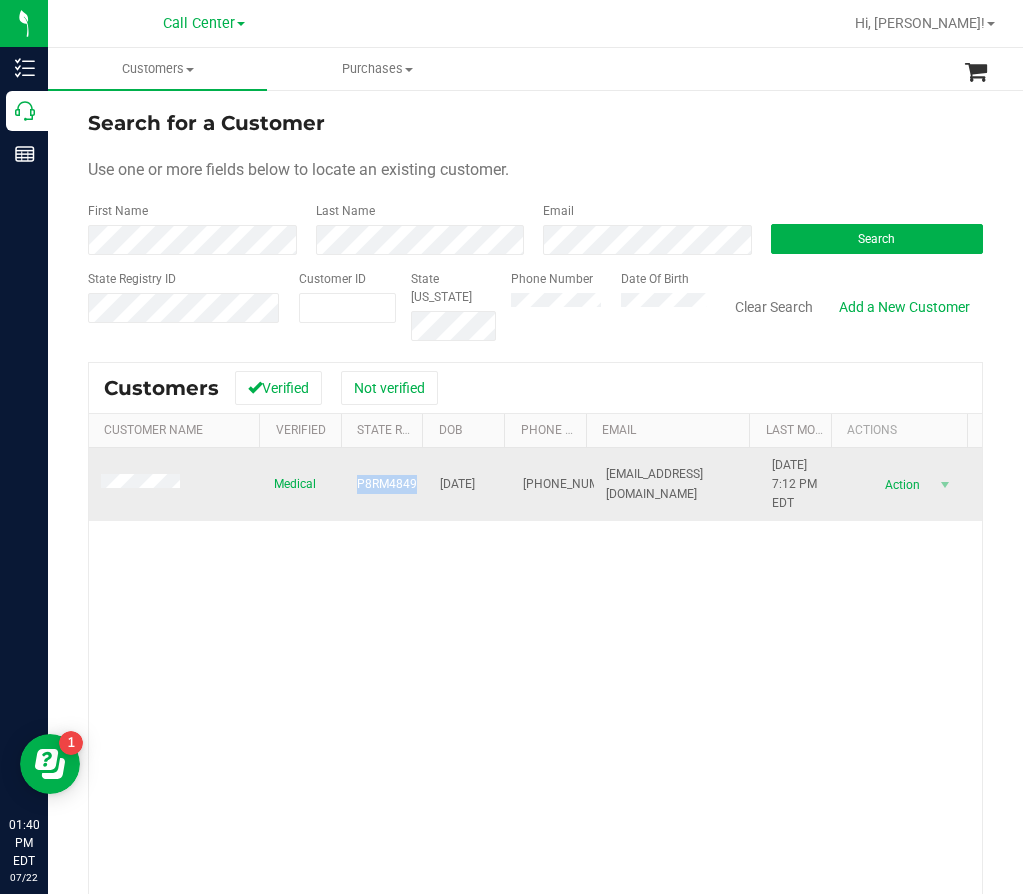 click on "P8RM4849" at bounding box center [387, 484] 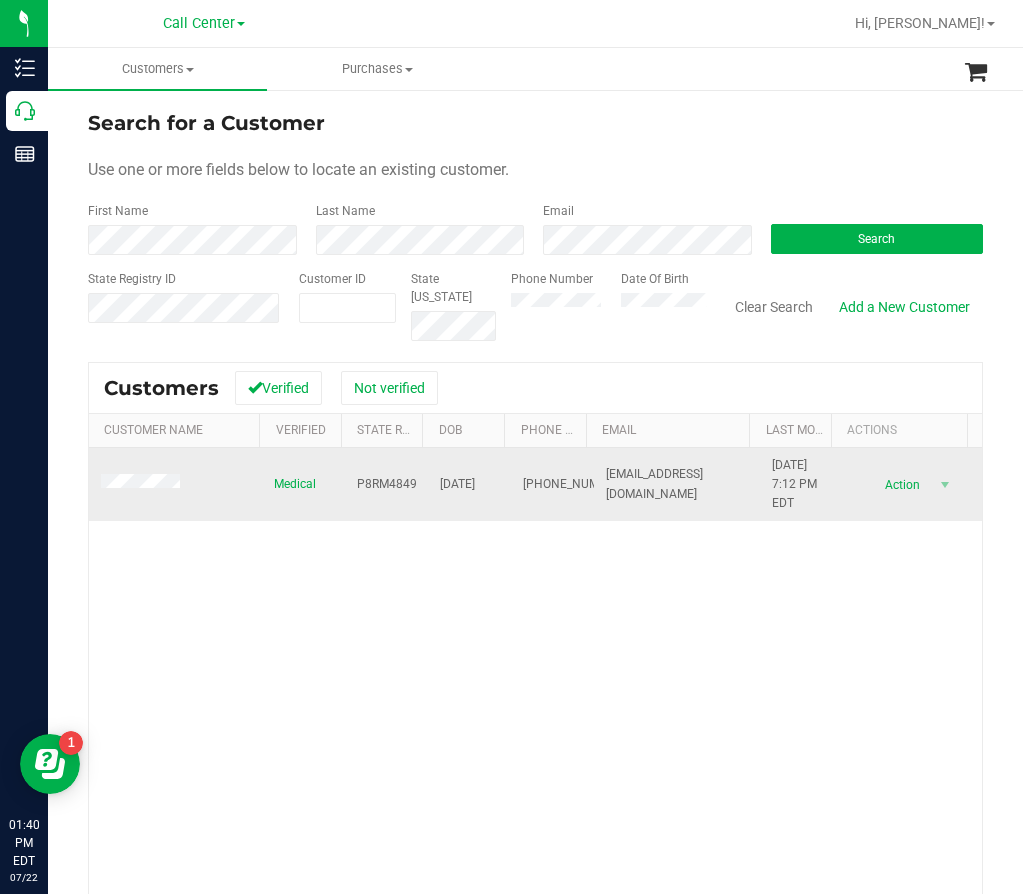 click on "03/08/1970" at bounding box center [457, 484] 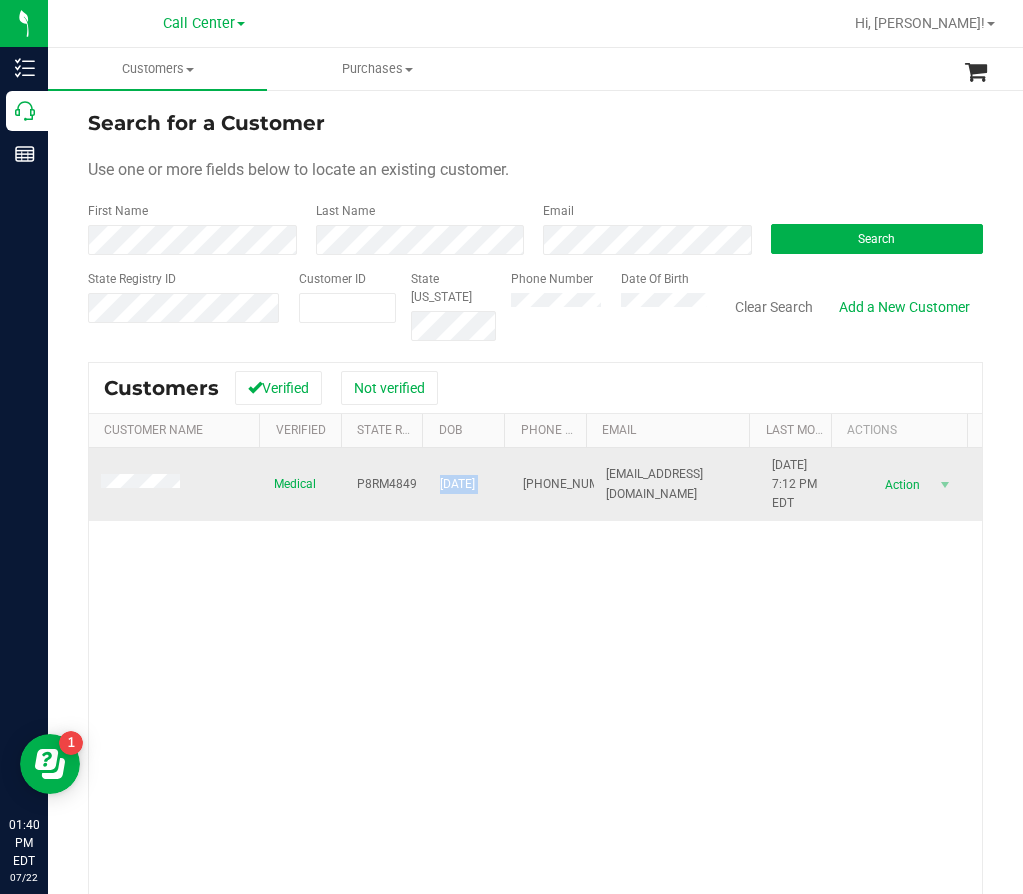 click on "03/08/1970" at bounding box center (457, 484) 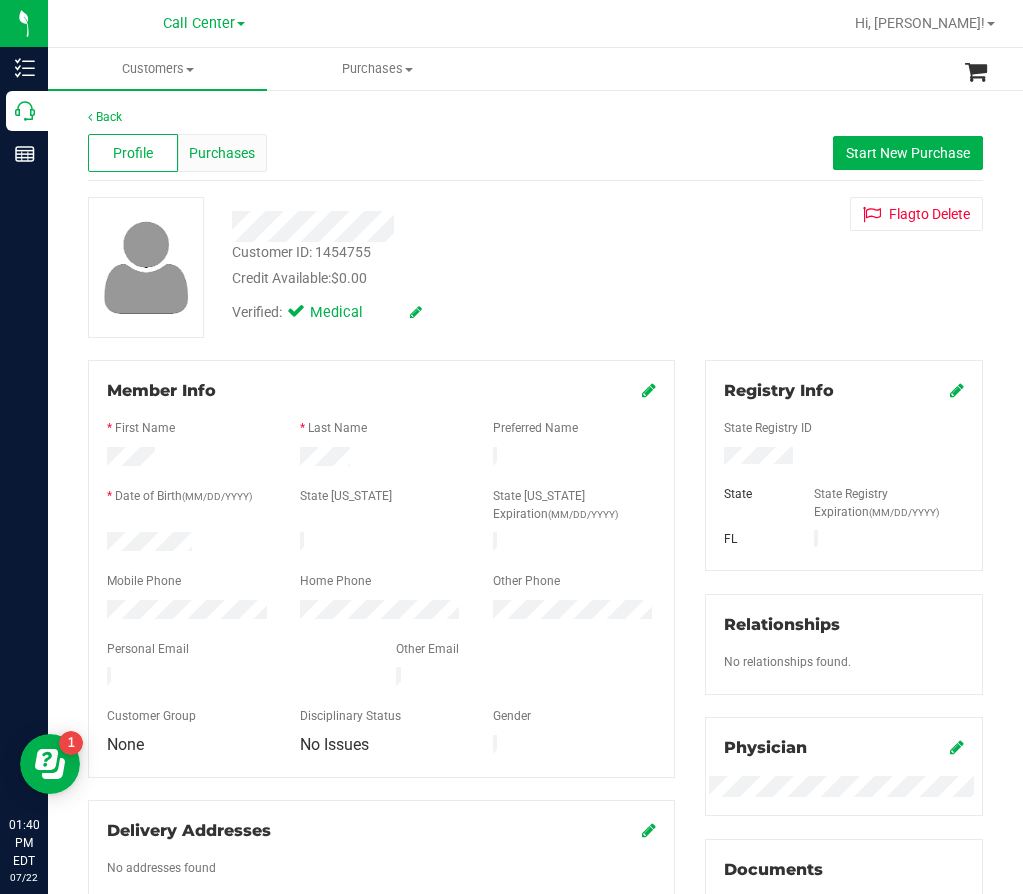 click on "Purchases" at bounding box center [223, 153] 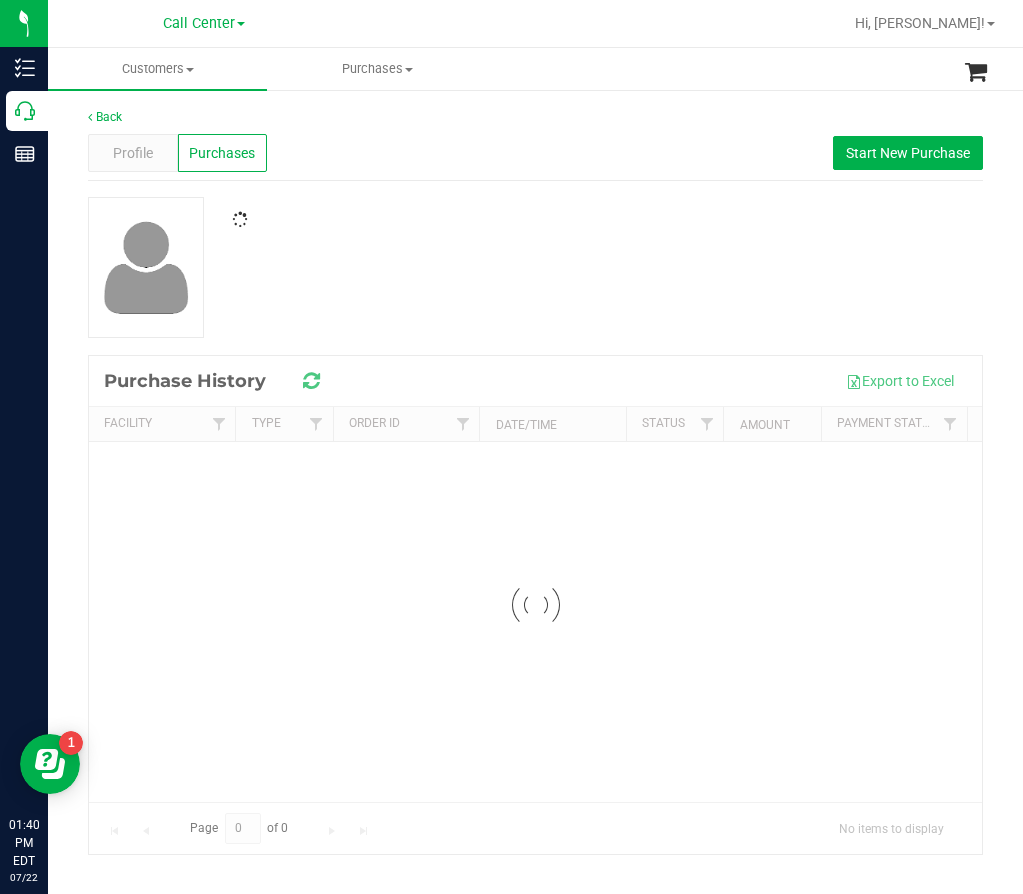 click on "Profile
Purchases
Start New Purchase" at bounding box center (535, 153) 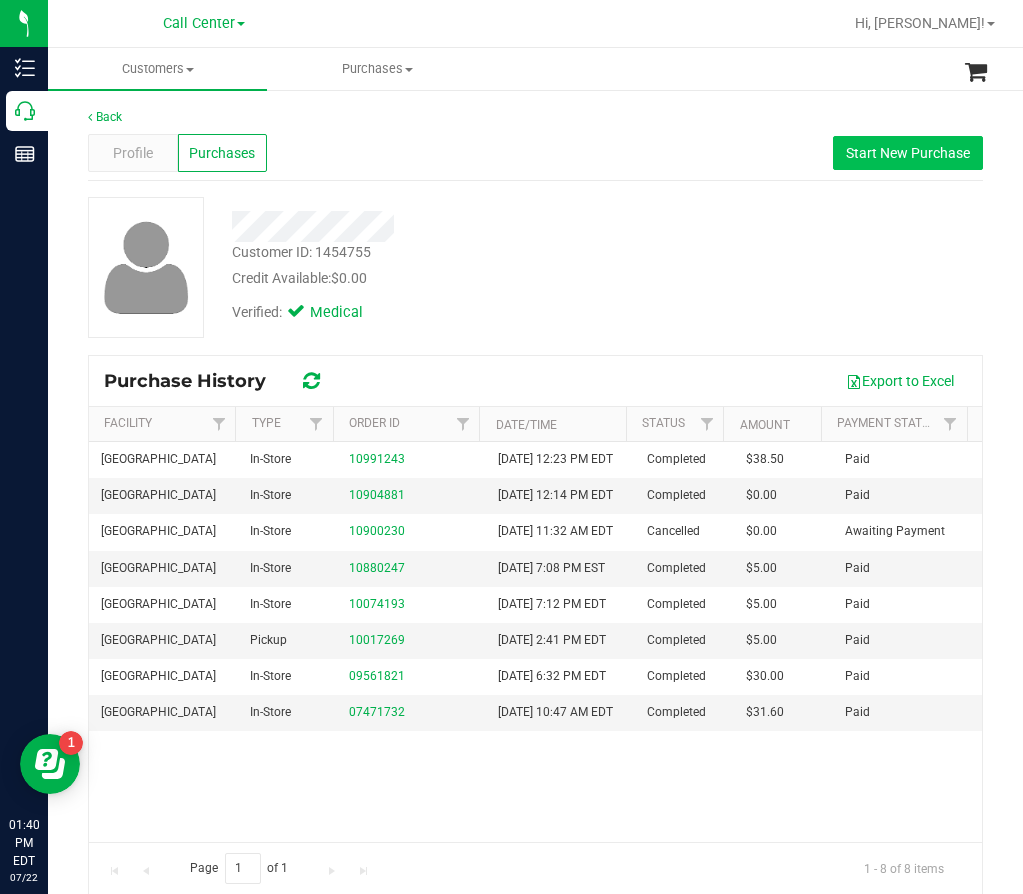 drag, startPoint x: 596, startPoint y: 159, endPoint x: 819, endPoint y: 161, distance: 223.00897 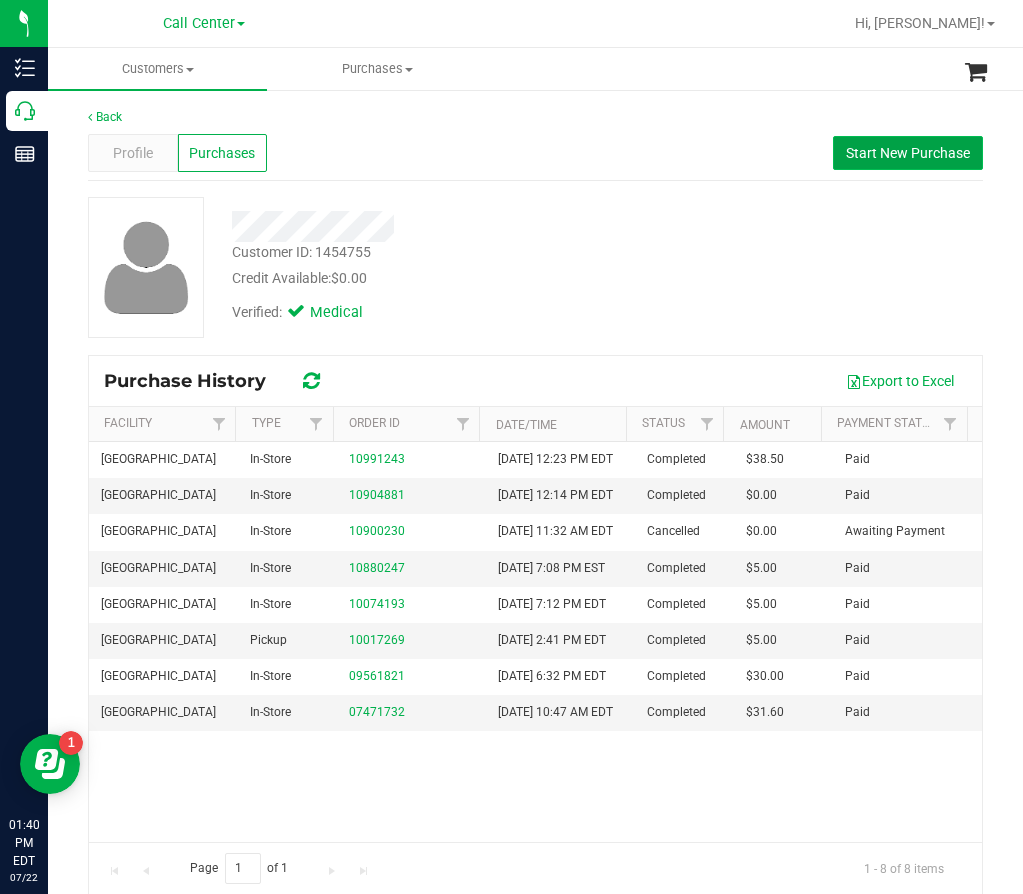 click on "Start New Purchase" at bounding box center (908, 153) 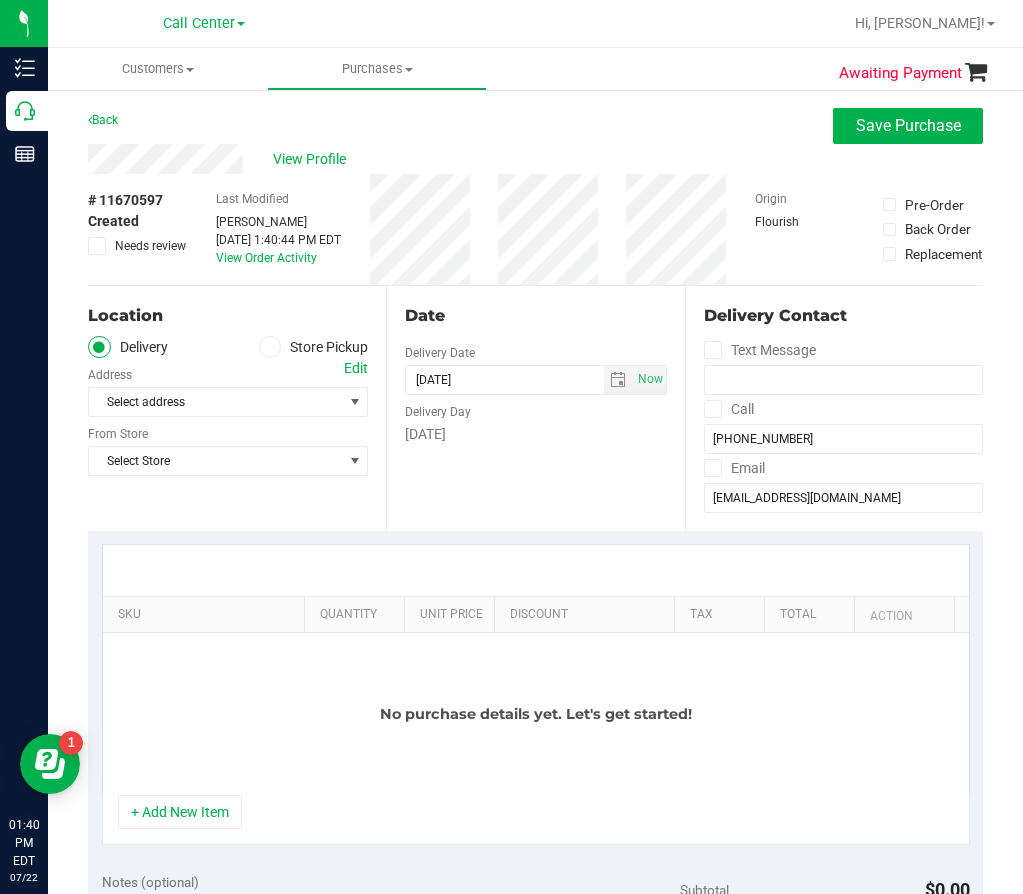 click on "Store Pickup" at bounding box center [314, 347] 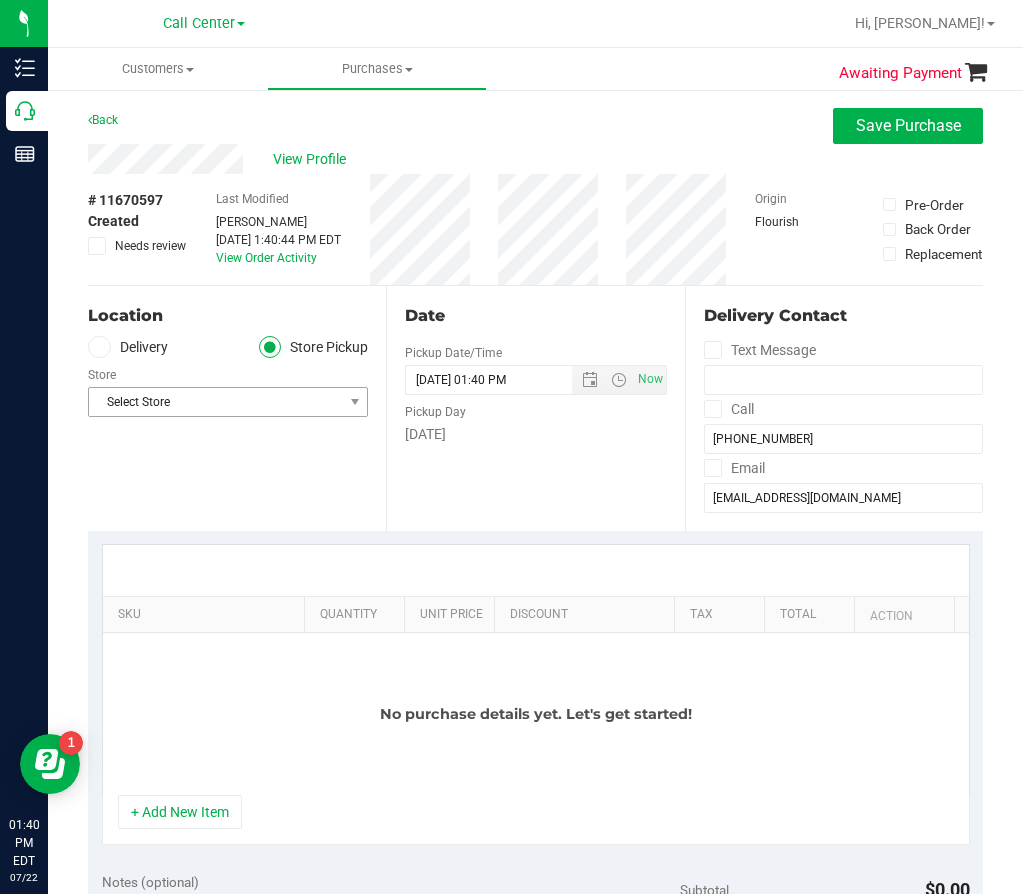 click on "Select Store" at bounding box center (228, 402) 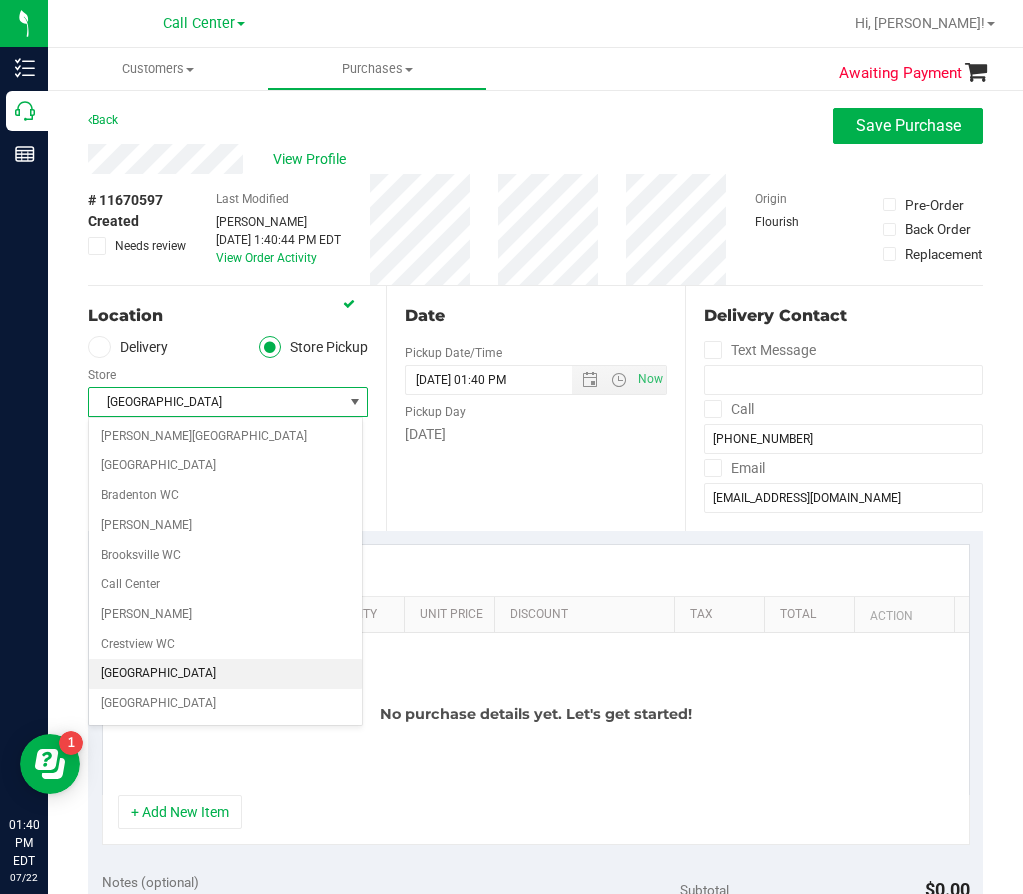 click on "[GEOGRAPHIC_DATA]" at bounding box center (225, 674) 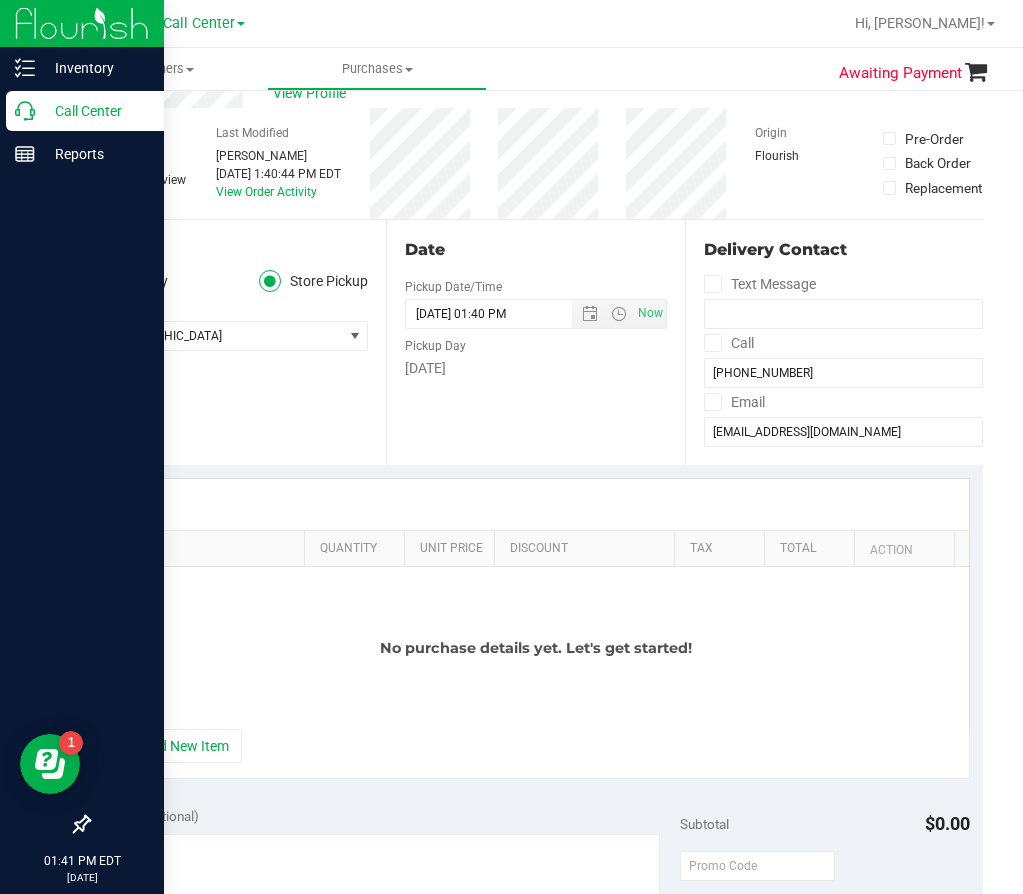 scroll, scrollTop: 100, scrollLeft: 0, axis: vertical 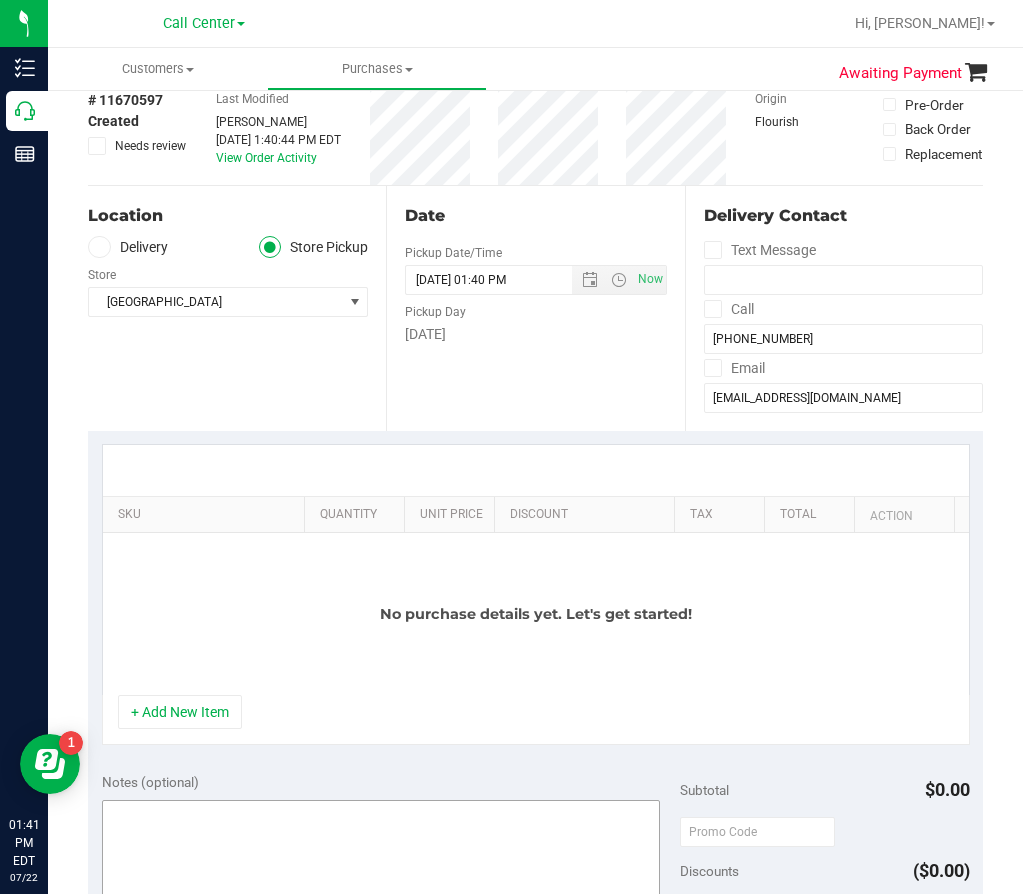drag, startPoint x: 221, startPoint y: 718, endPoint x: 227, endPoint y: 683, distance: 35.510563 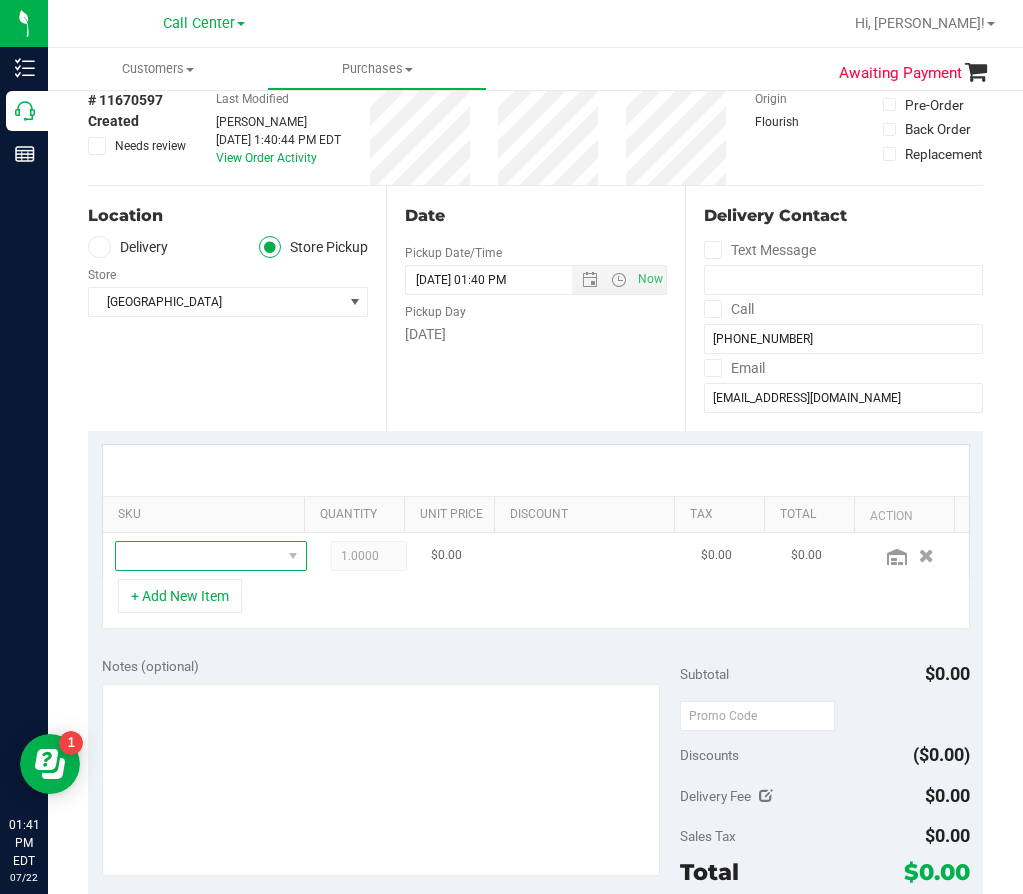 click at bounding box center (198, 556) 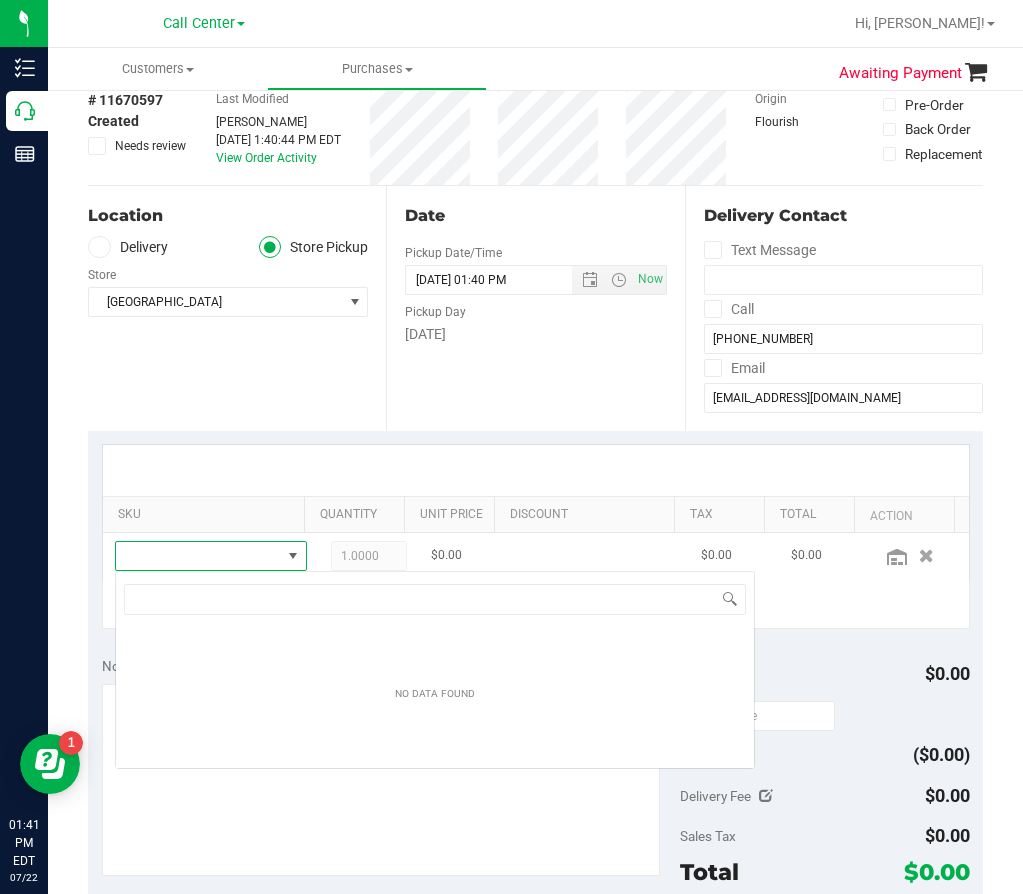 scroll, scrollTop: 99970, scrollLeft: 99838, axis: both 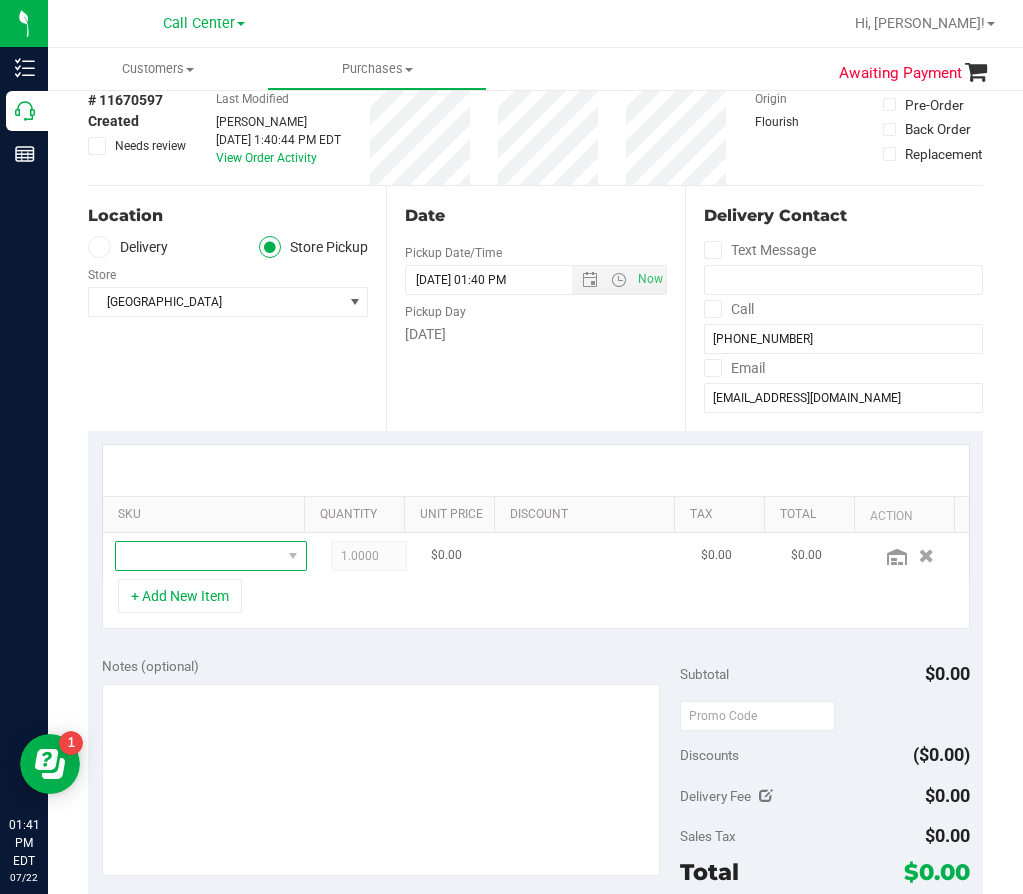 click at bounding box center [198, 556] 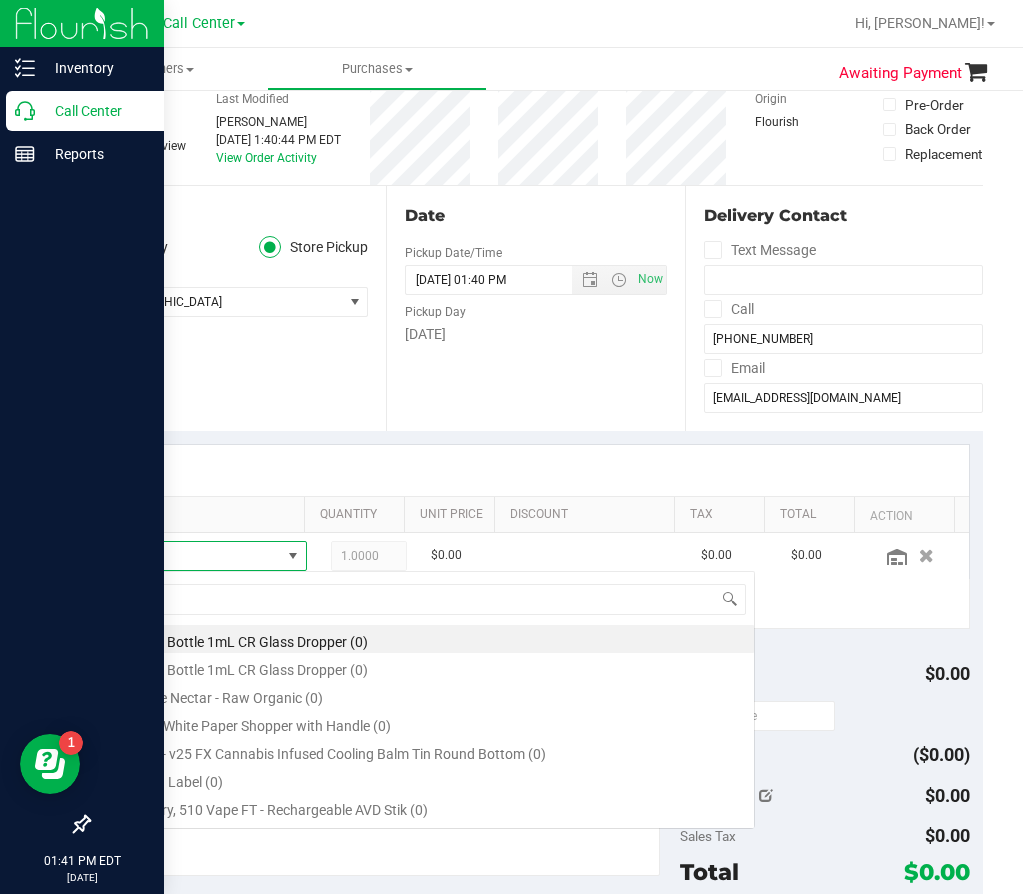scroll, scrollTop: 99970, scrollLeft: 99838, axis: both 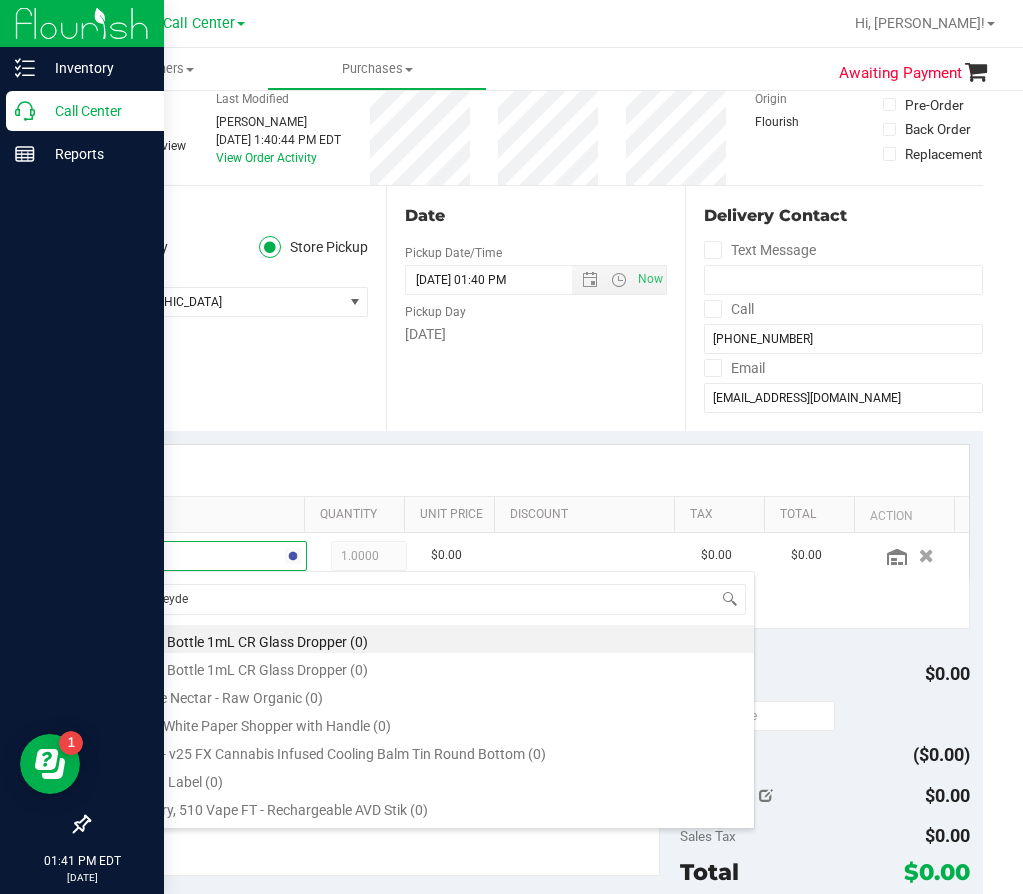 type on "honeydew" 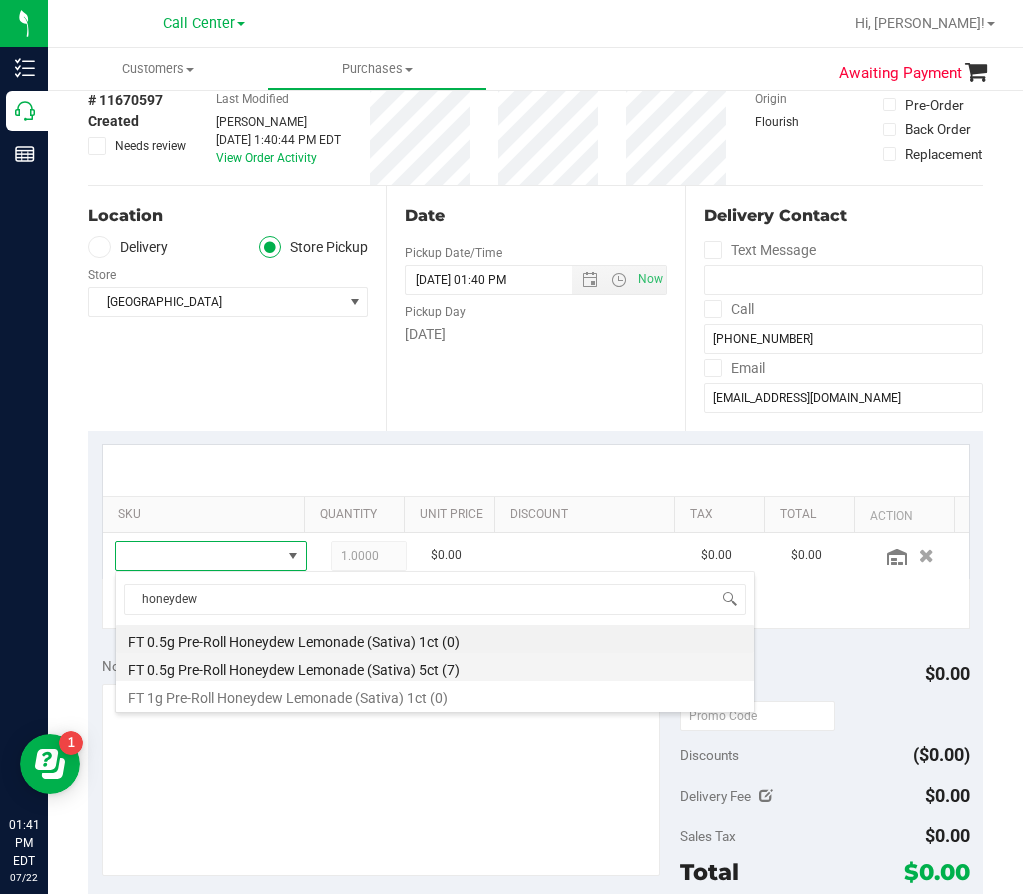 click on "FT 0.5g Pre-Roll Honeydew Lemonade (Sativa) 5ct (7)" at bounding box center (435, 667) 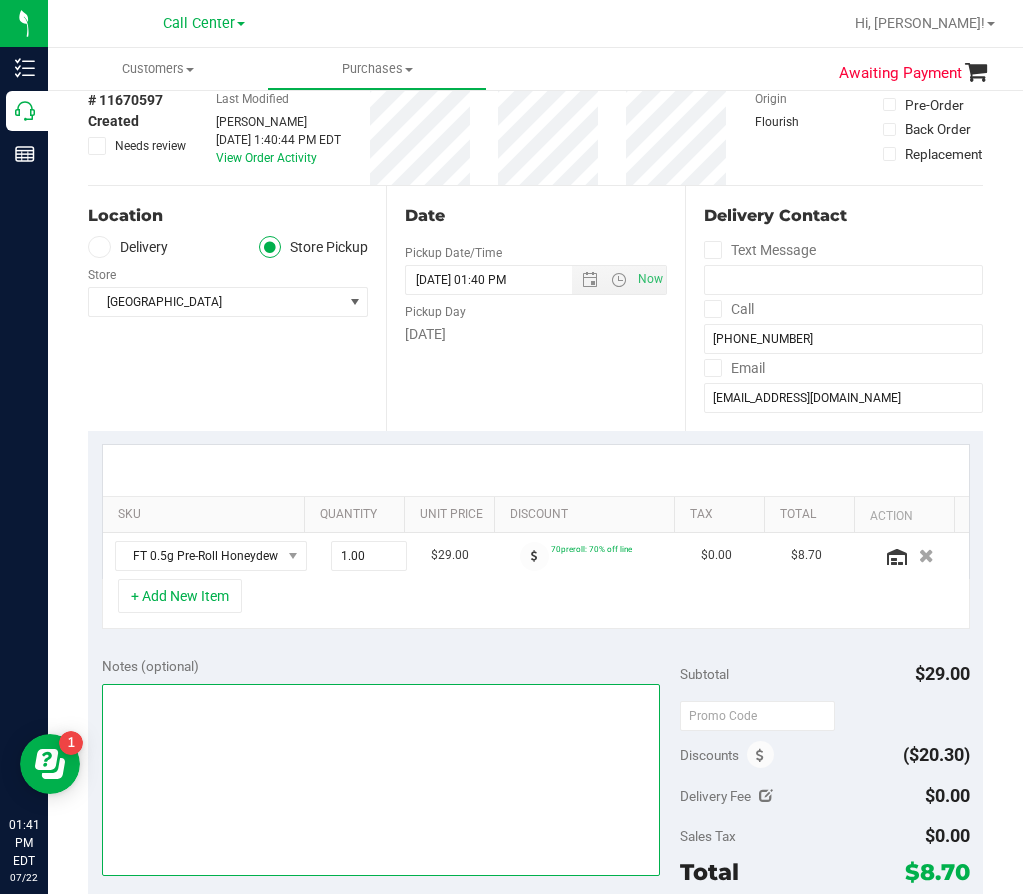 click at bounding box center (381, 780) 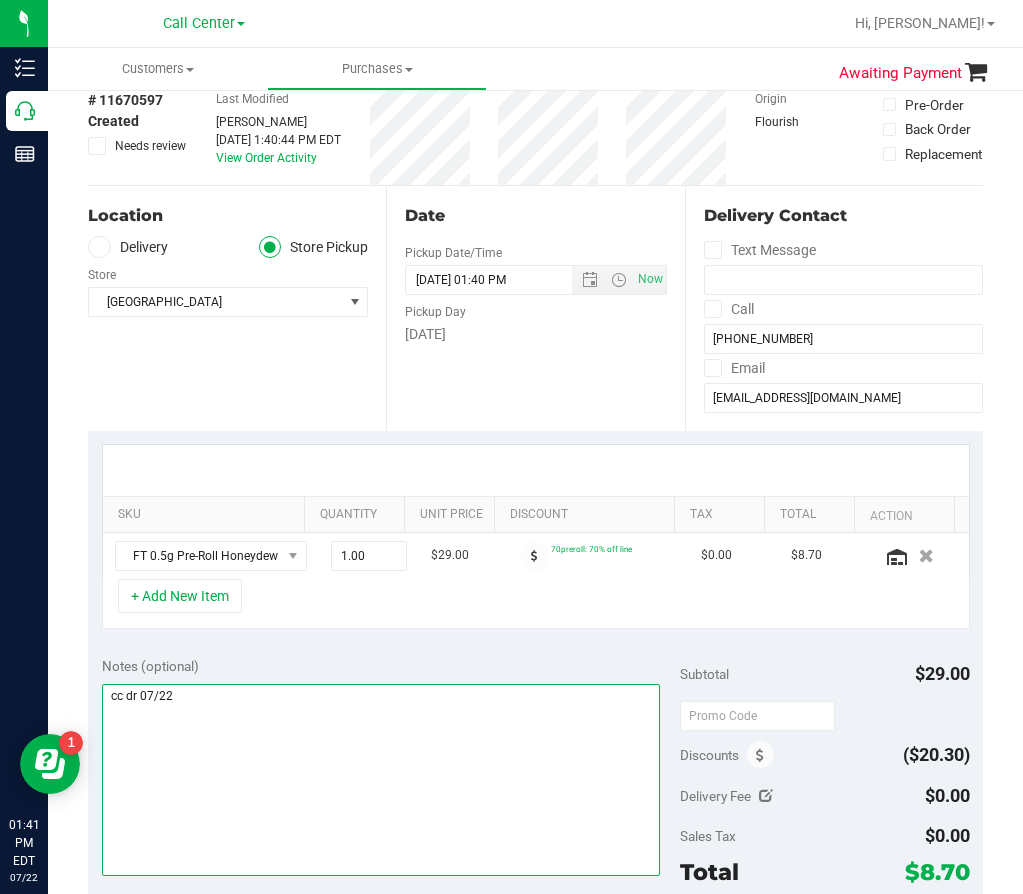 type on "cc dr 07/22" 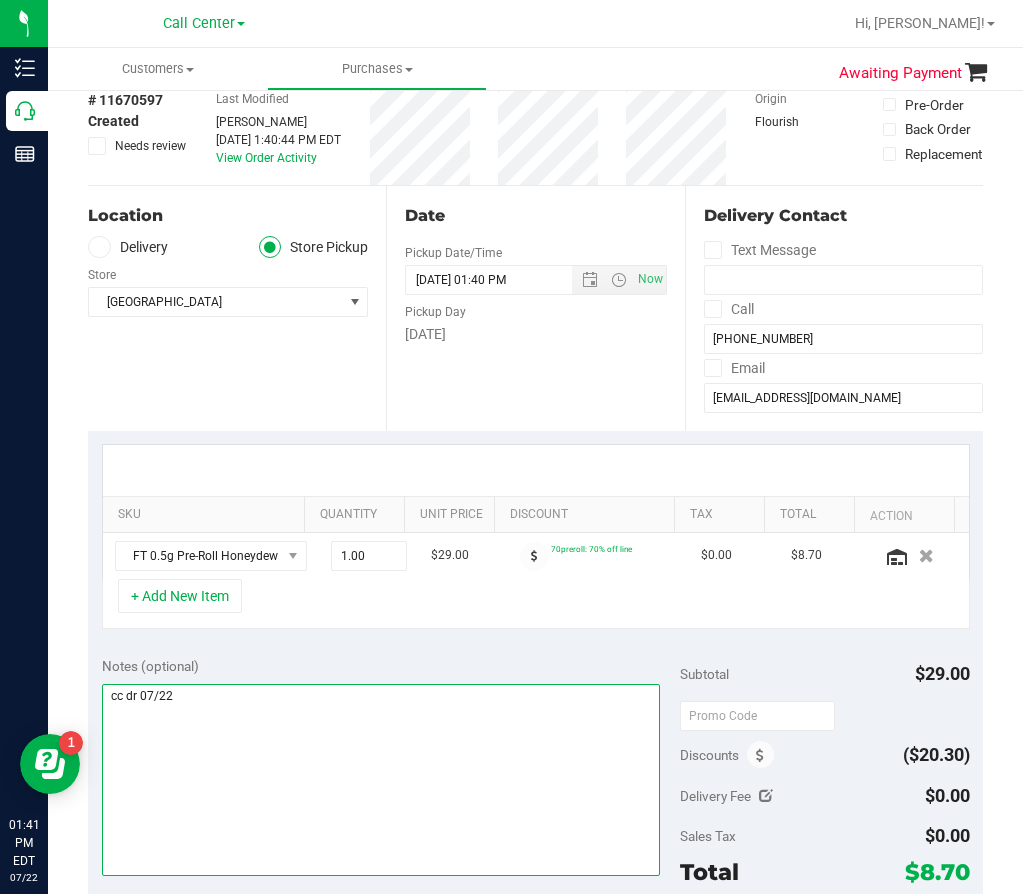 click at bounding box center (381, 780) 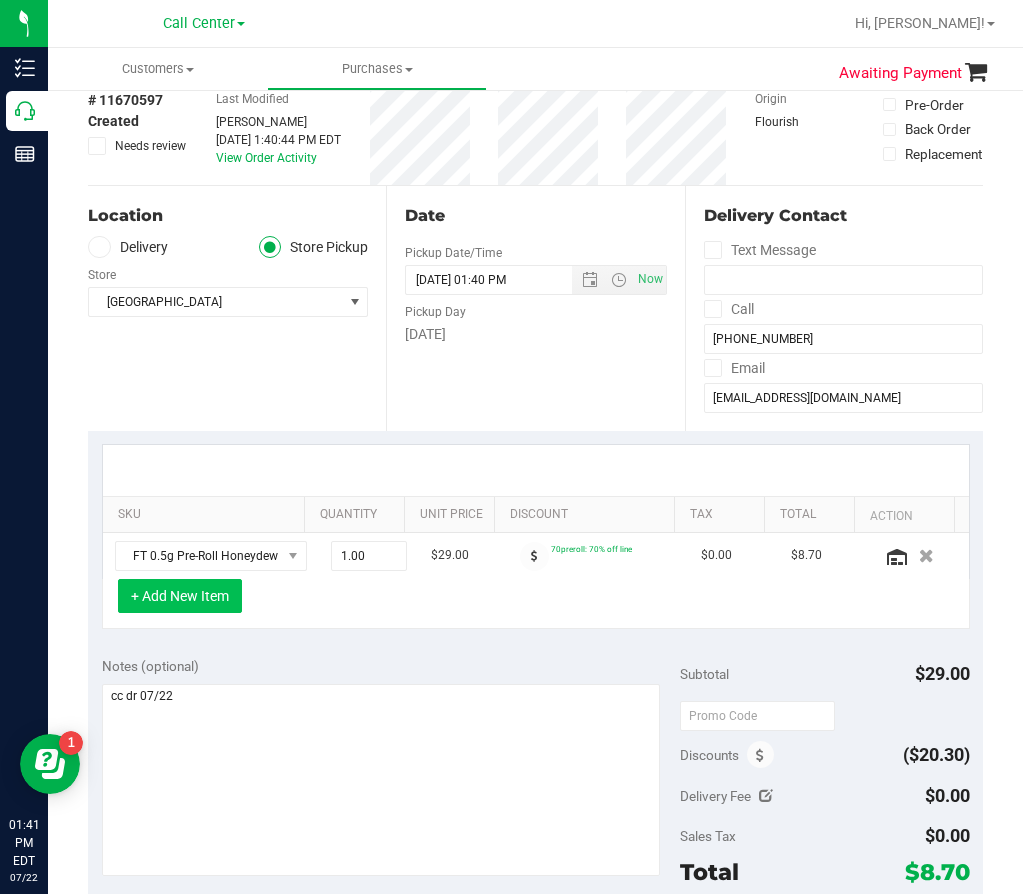 click on "+ Add New Item" at bounding box center (180, 596) 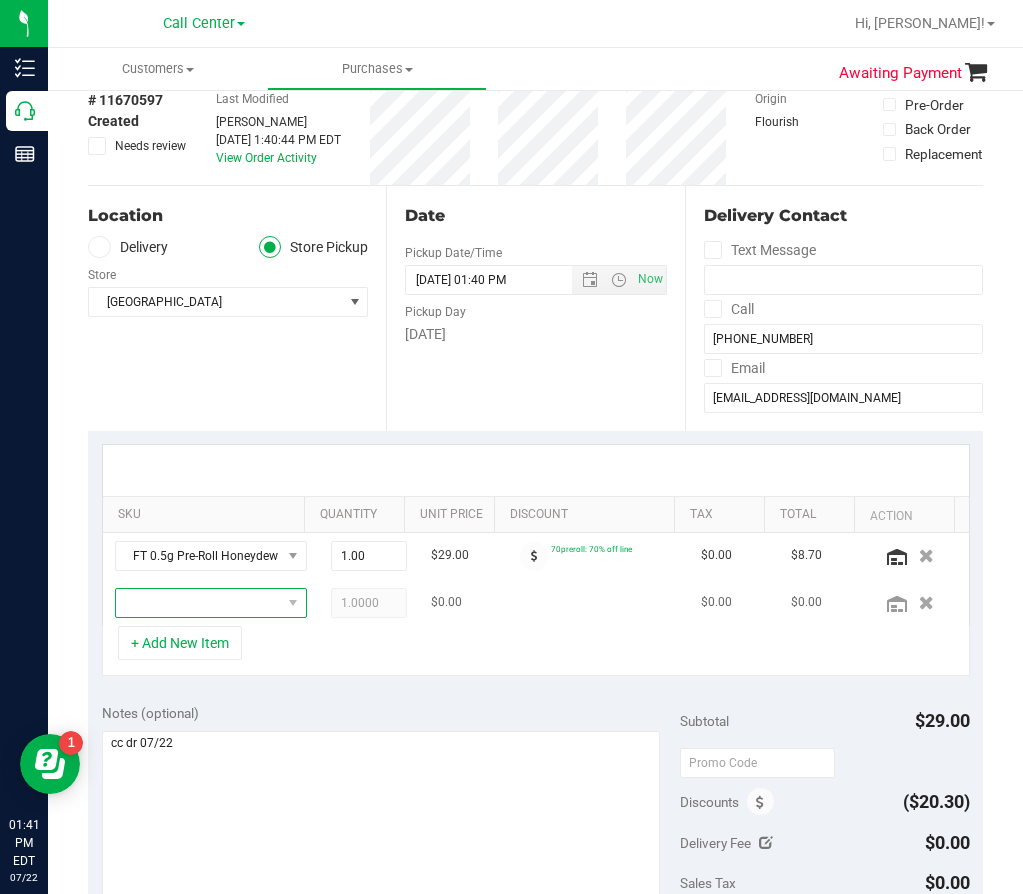 click at bounding box center (198, 603) 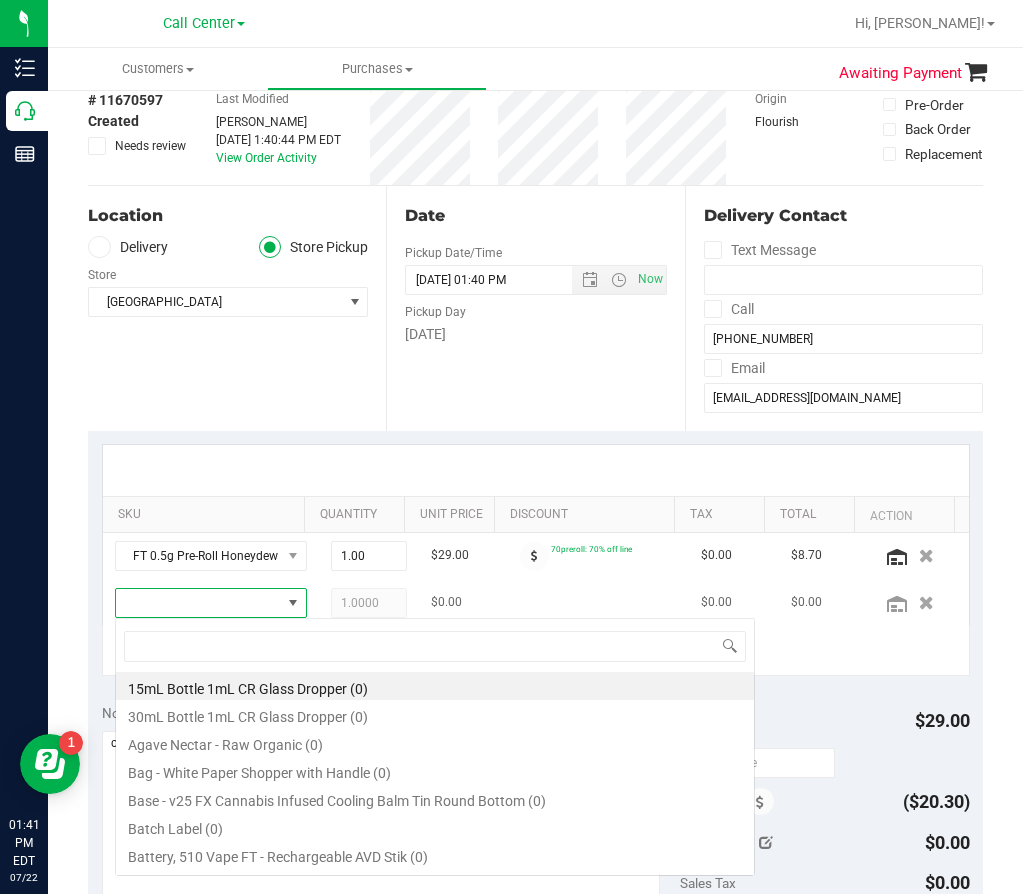scroll, scrollTop: 99970, scrollLeft: 99838, axis: both 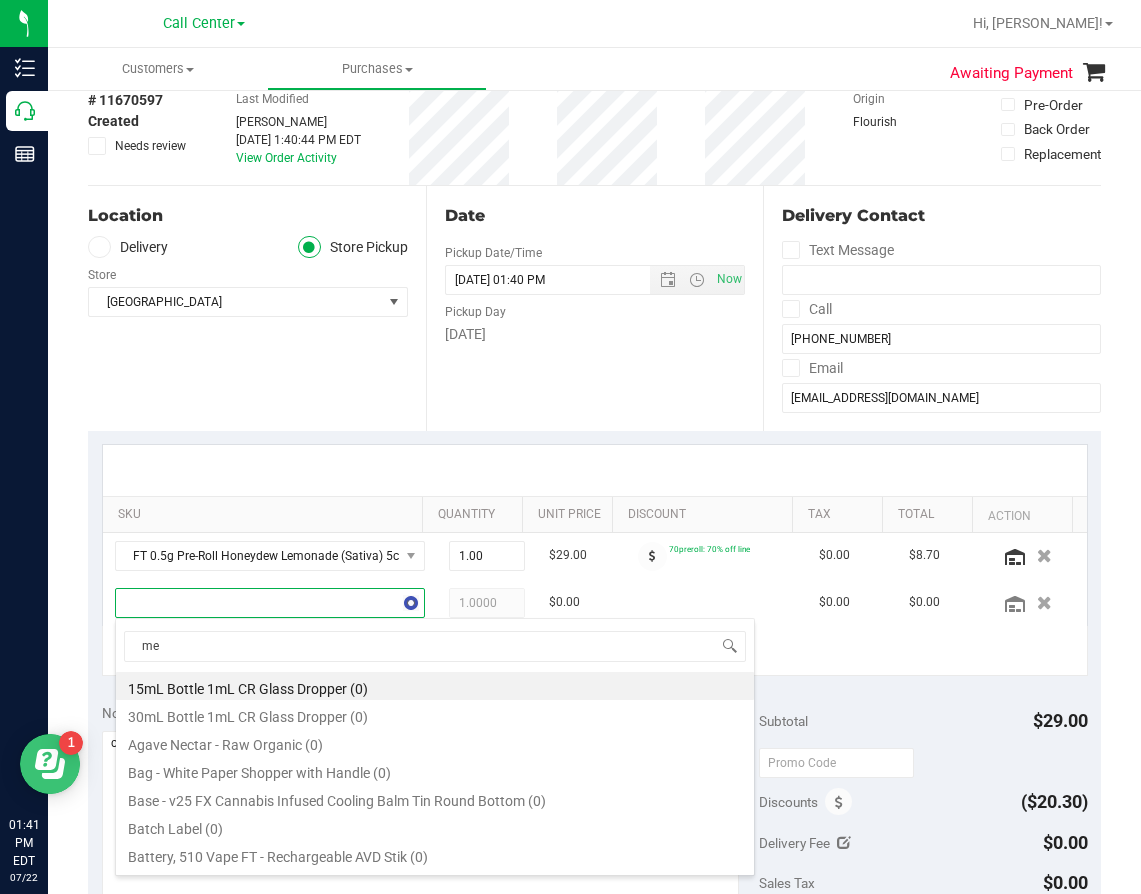 type on "mec" 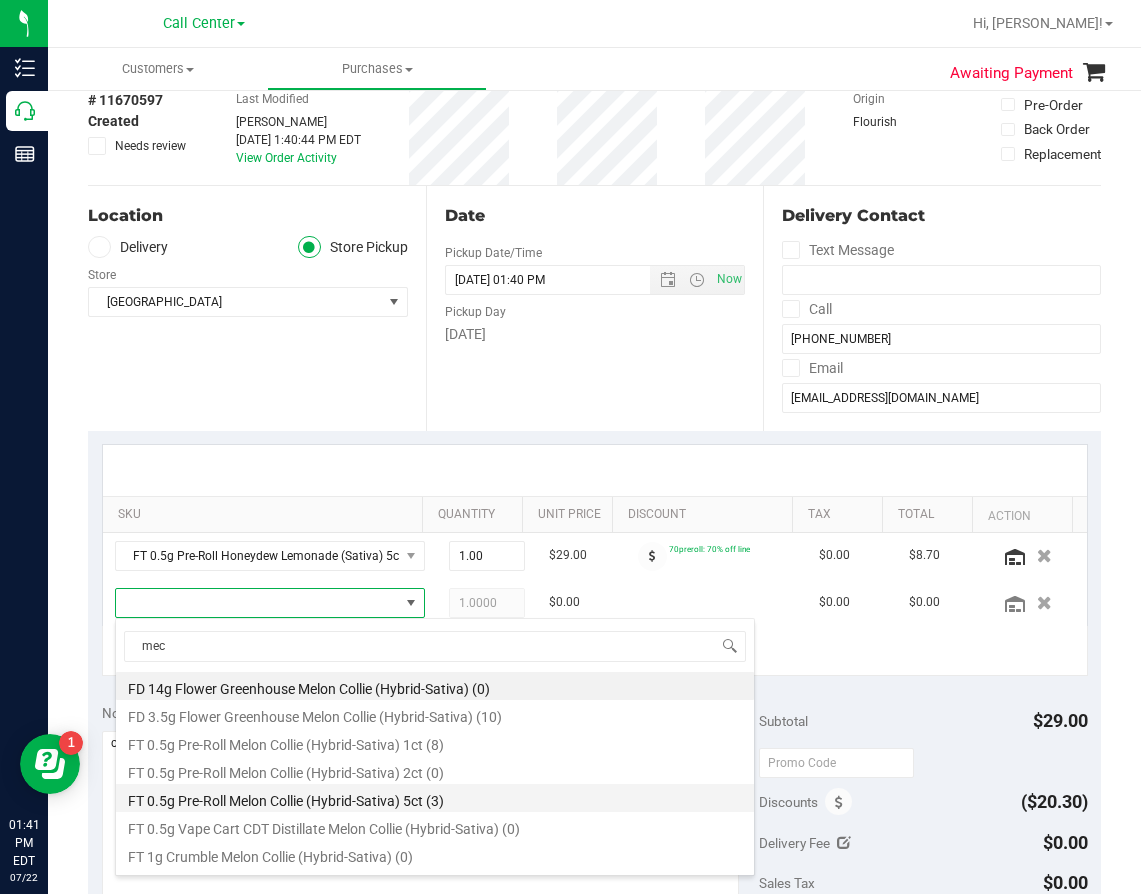 click on "FT 0.5g Pre-Roll Melon Collie (Hybrid-Sativa) 5ct (3)" at bounding box center [435, 798] 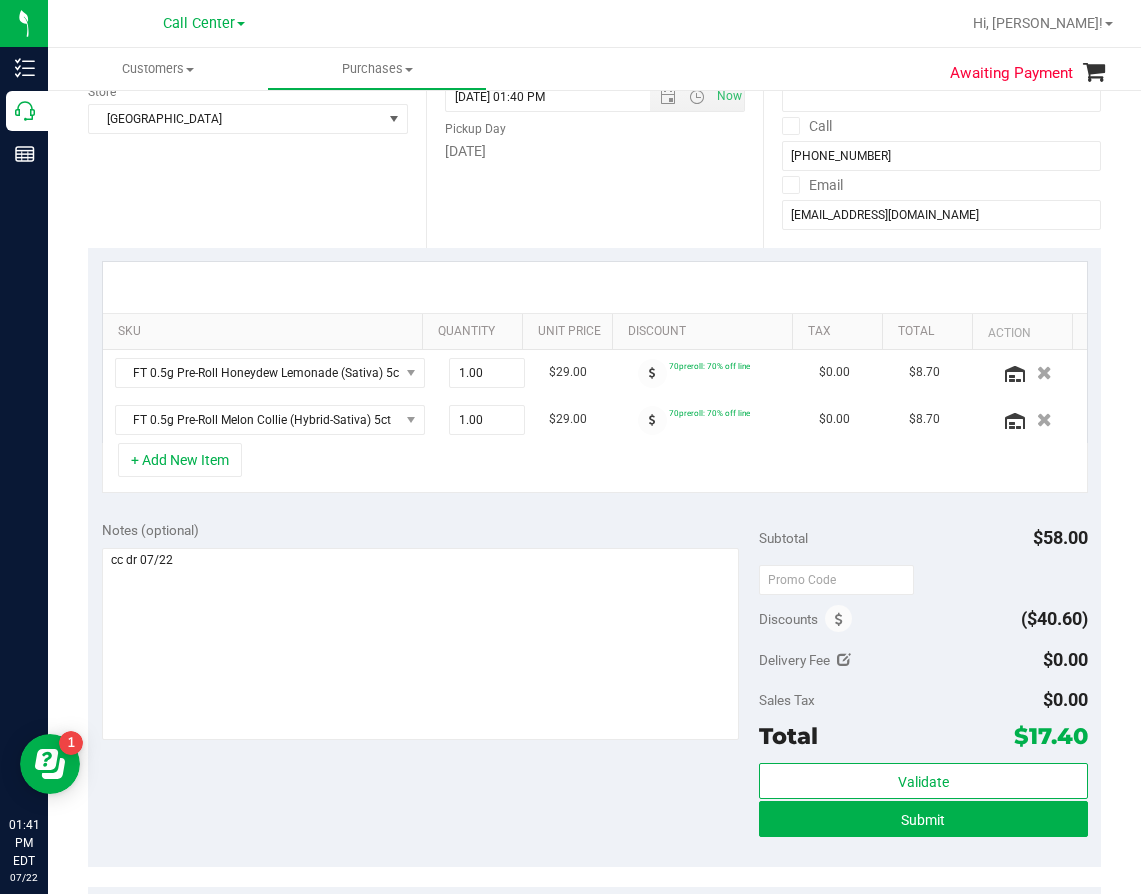 scroll, scrollTop: 300, scrollLeft: 0, axis: vertical 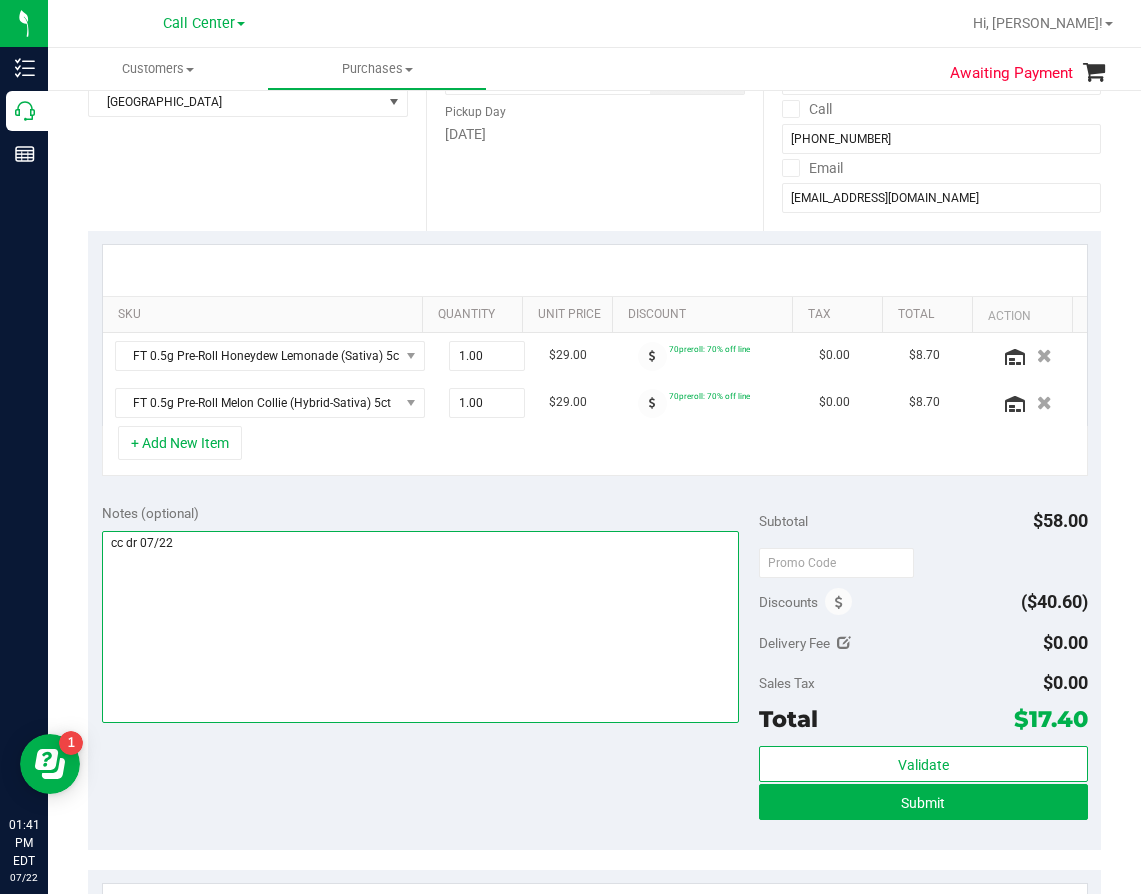 click at bounding box center [420, 627] 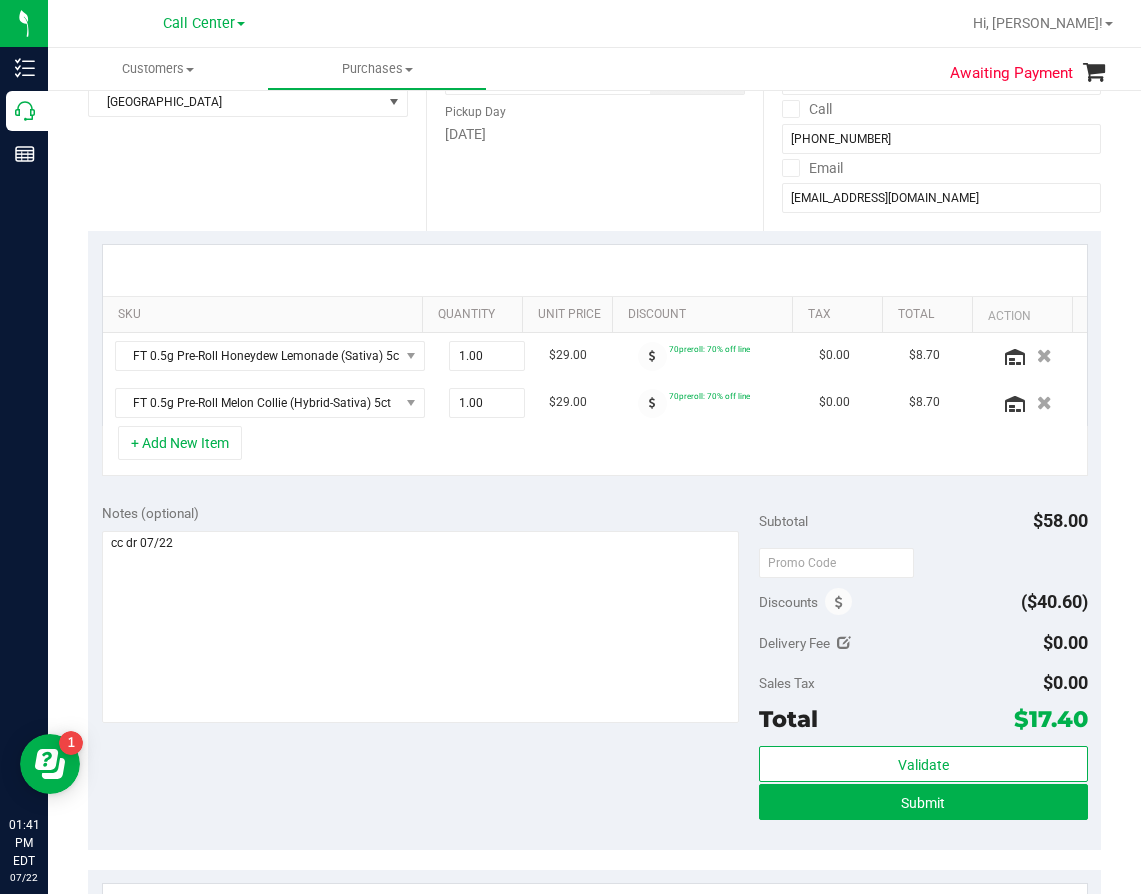 click on "SKU Quantity Unit Price Discount Tax Total Action
FT 0.5g Pre-Roll Honeydew Lemonade (Sativa) 5ct
1.00 1
$29.00
70preroll:
70%
off
line
$0.00
$8.70
FT 0.5g Pre-Roll Melon Collie (Hybrid-Sativa) 5ct
1.00 1
$29.00
70preroll:
70%
off
line
$0.00
$8.70" at bounding box center [594, 360] 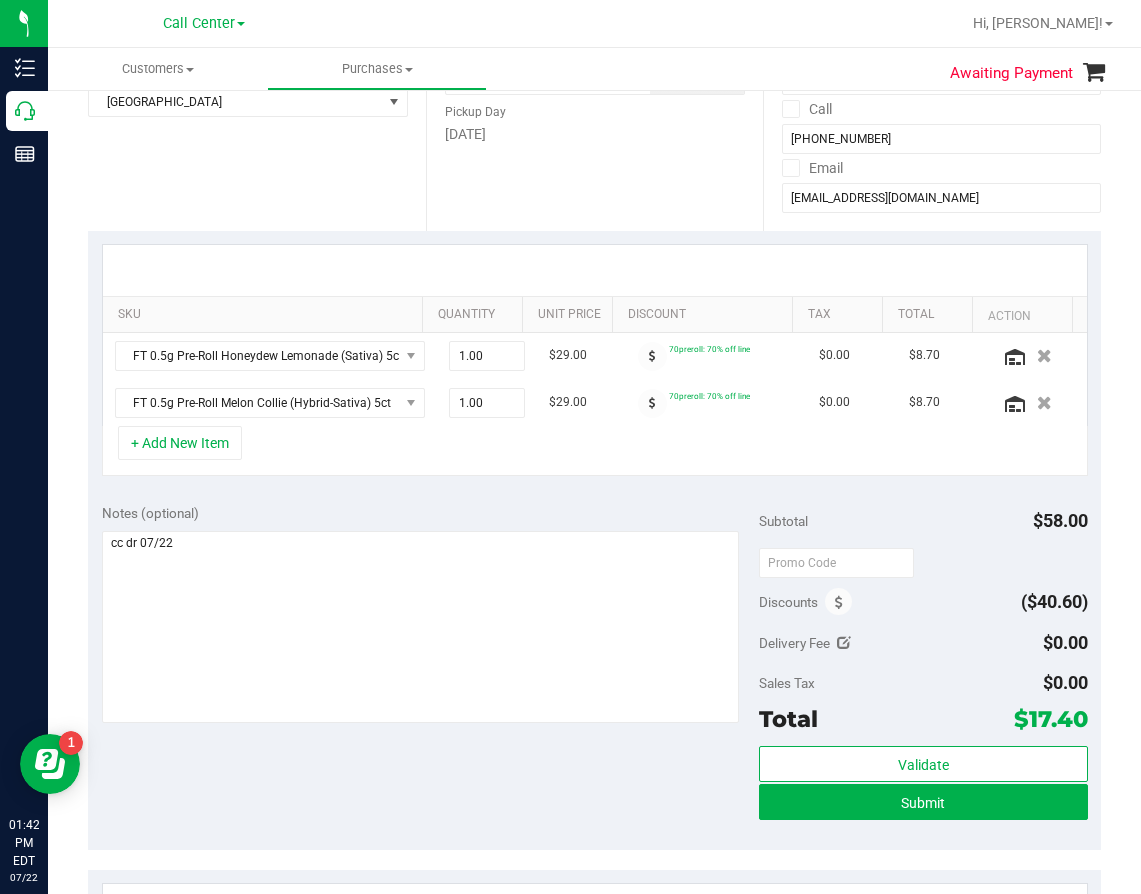 click on "+ Add New Item" at bounding box center [595, 451] 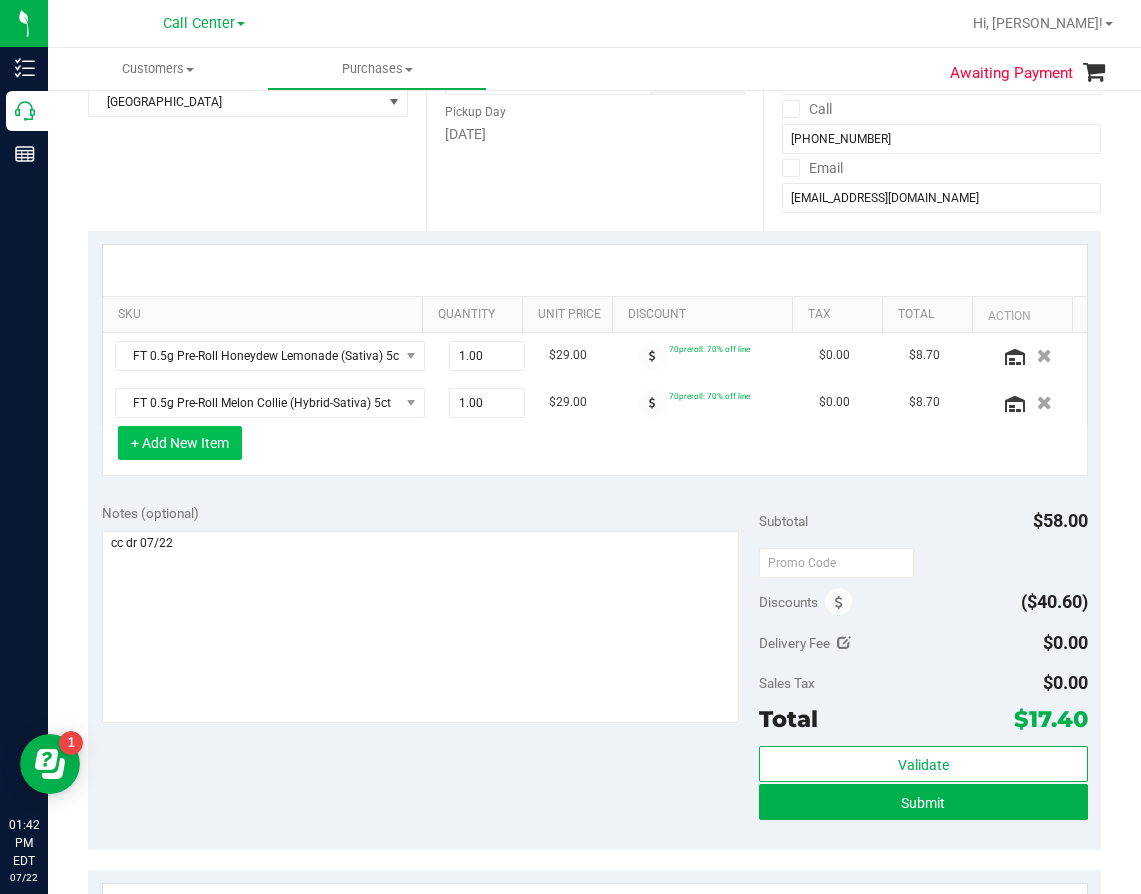 click on "+ Add New Item" at bounding box center (180, 443) 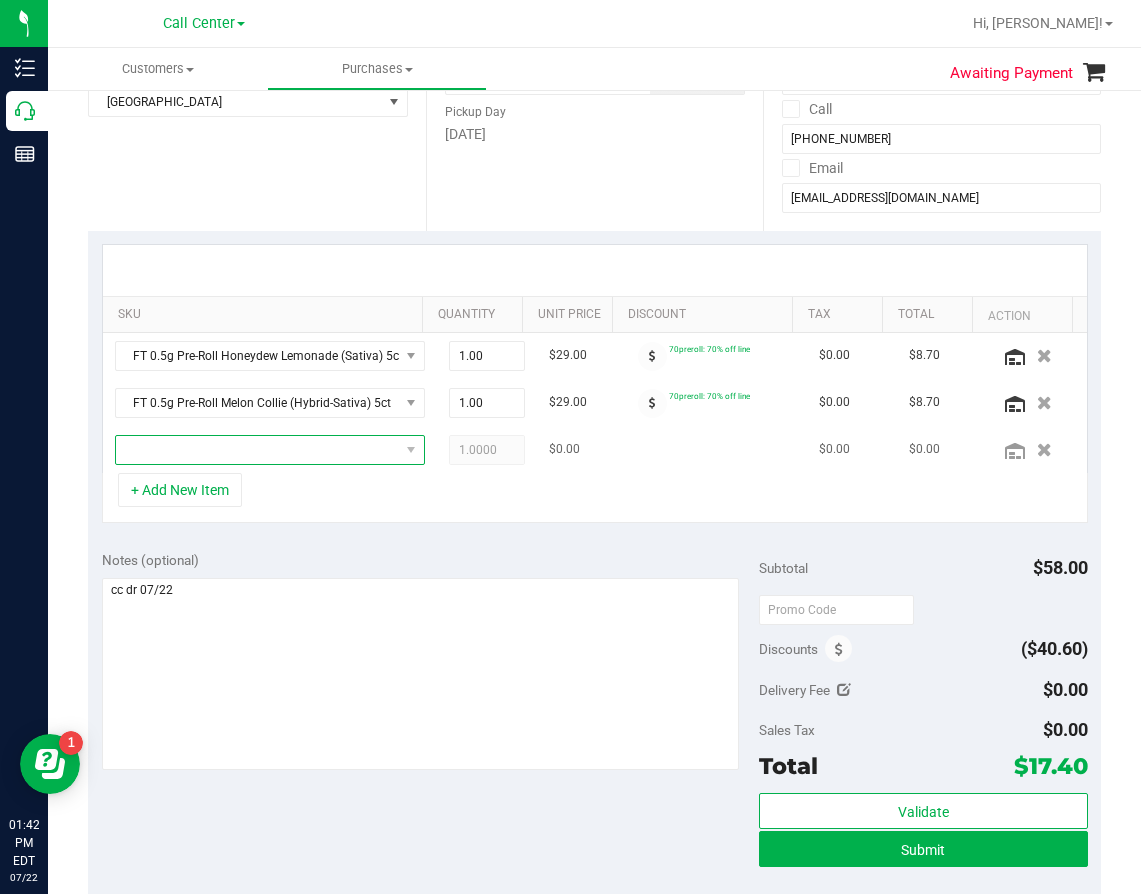 click at bounding box center (257, 450) 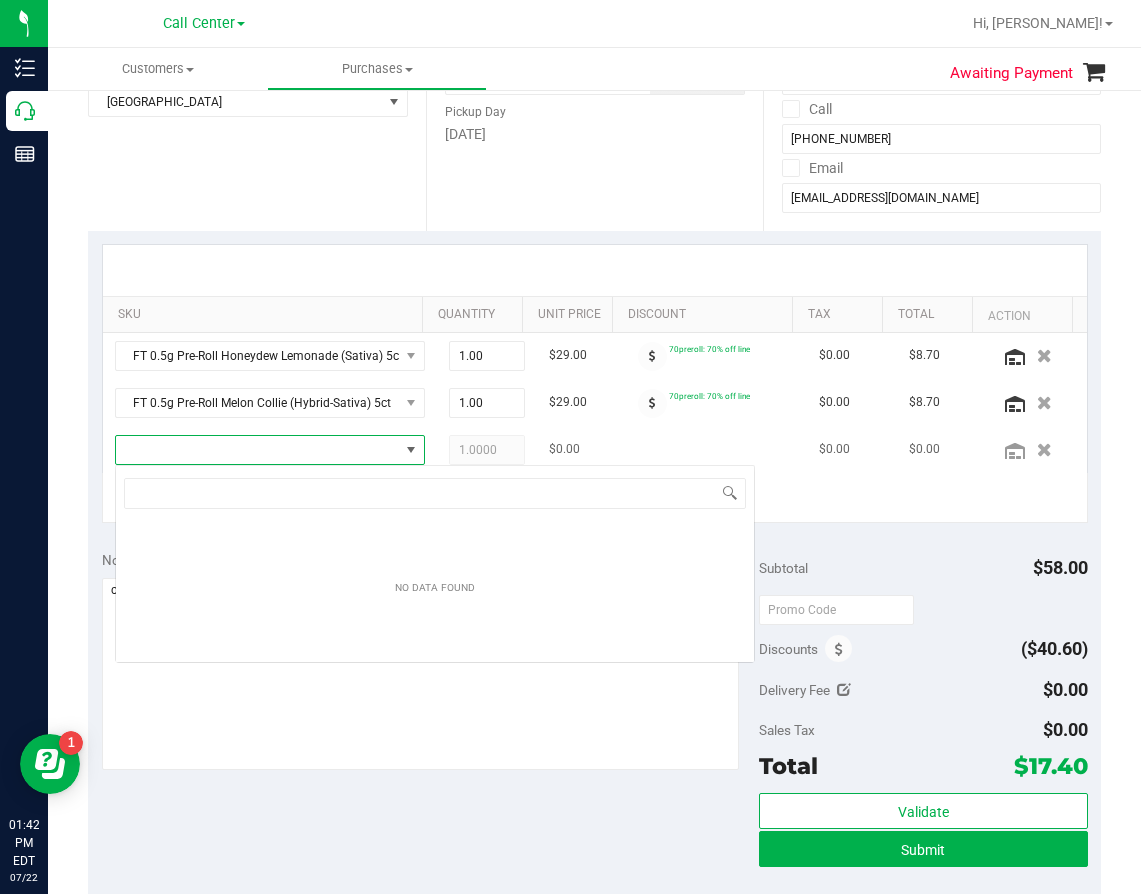 scroll, scrollTop: 99970, scrollLeft: 99720, axis: both 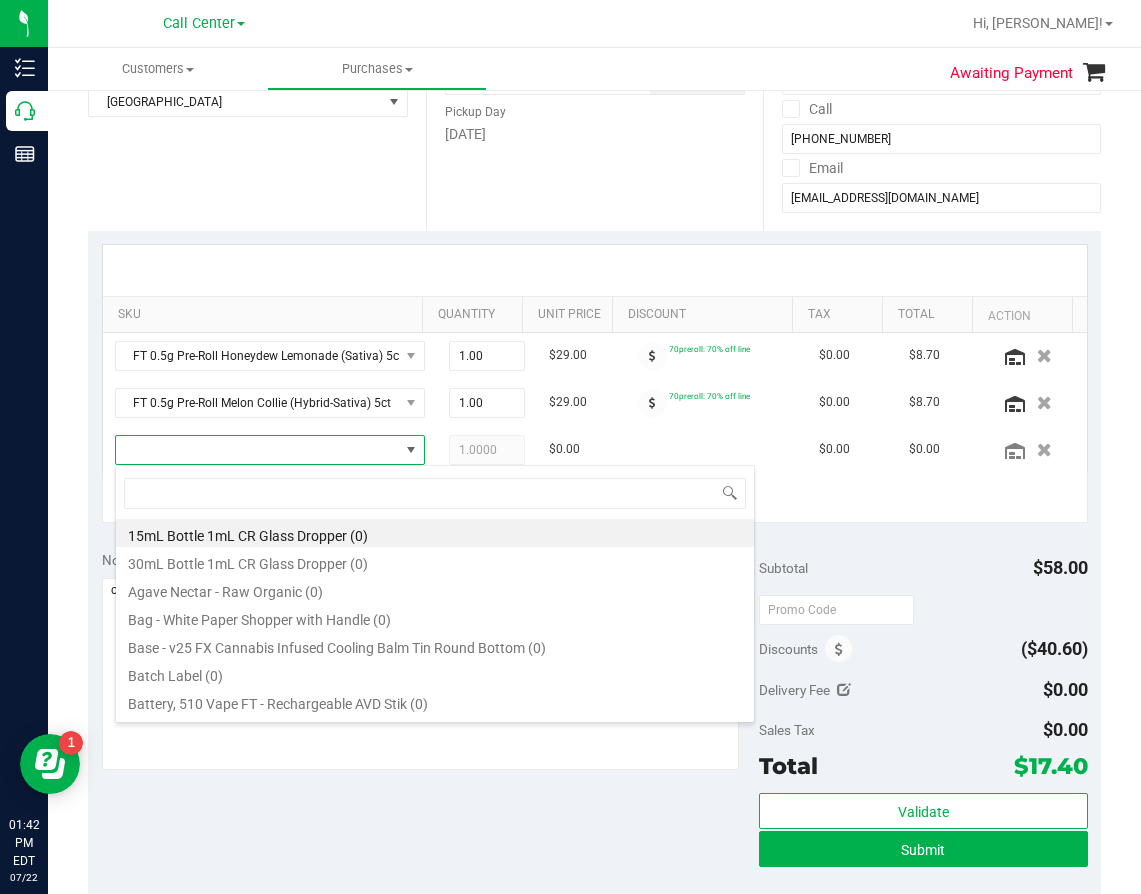 click on "+ Add New Item" at bounding box center (595, 498) 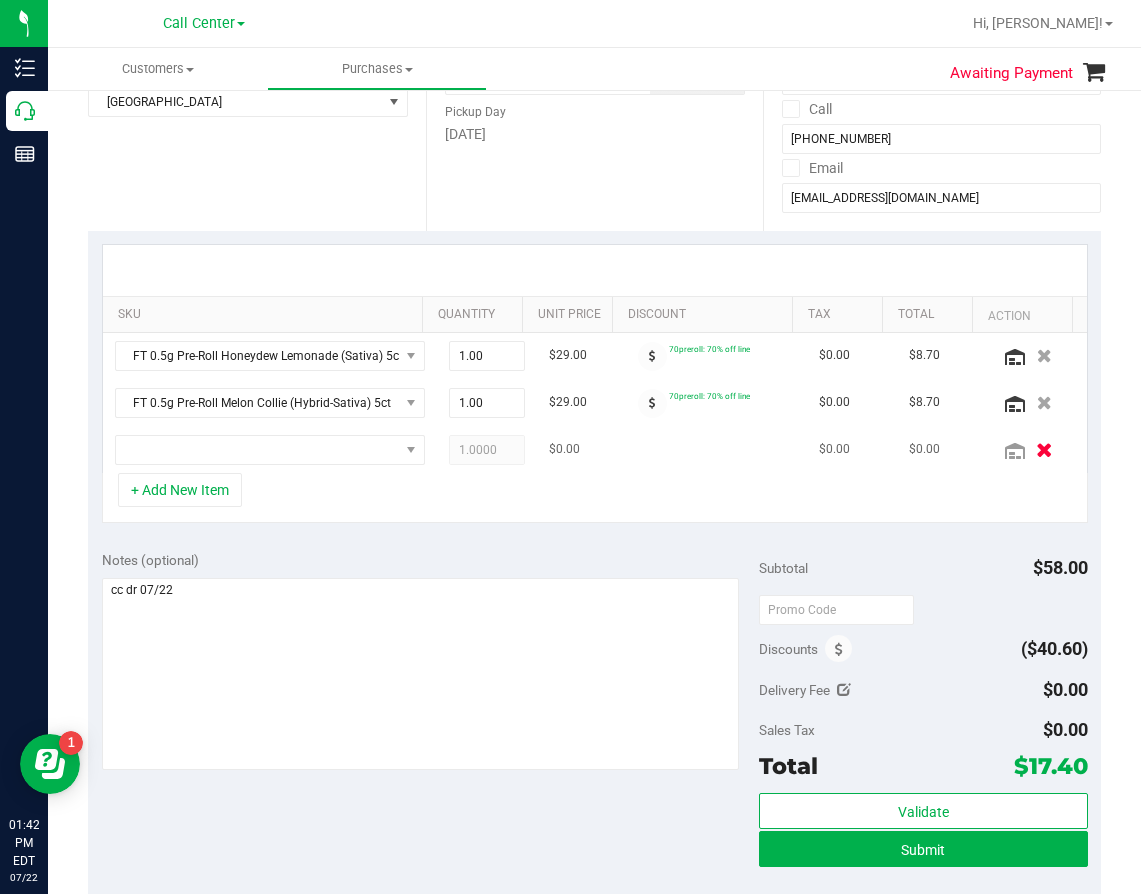 click at bounding box center (1044, 449) 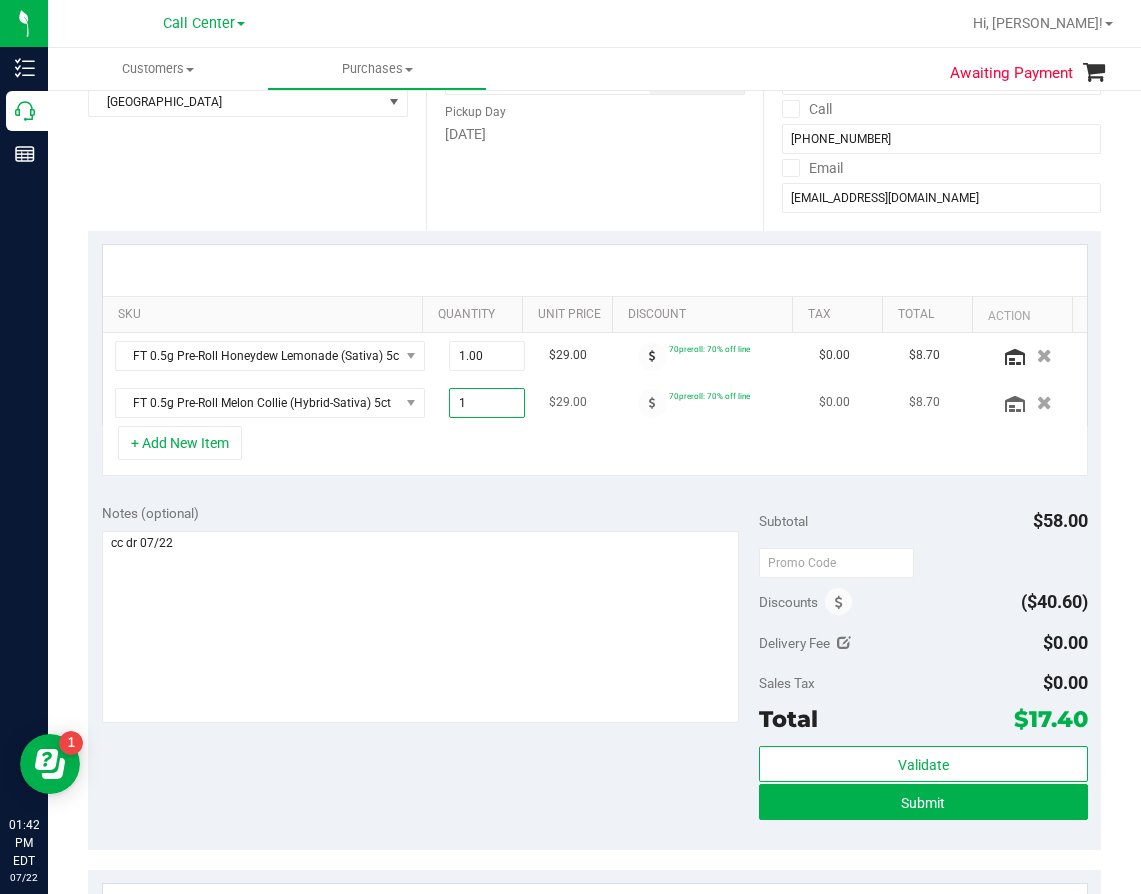 click on "1.00 1" at bounding box center [487, 403] 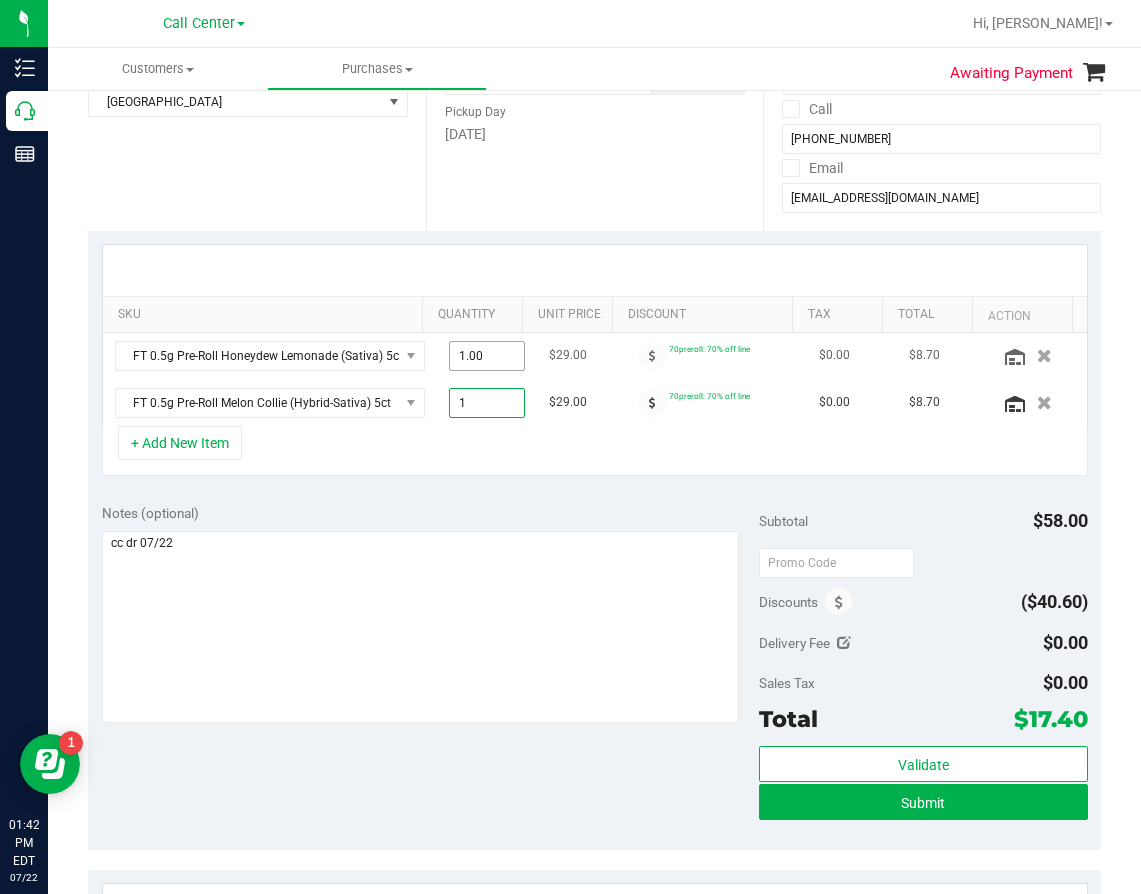 click on "1.00 1" at bounding box center (487, 356) 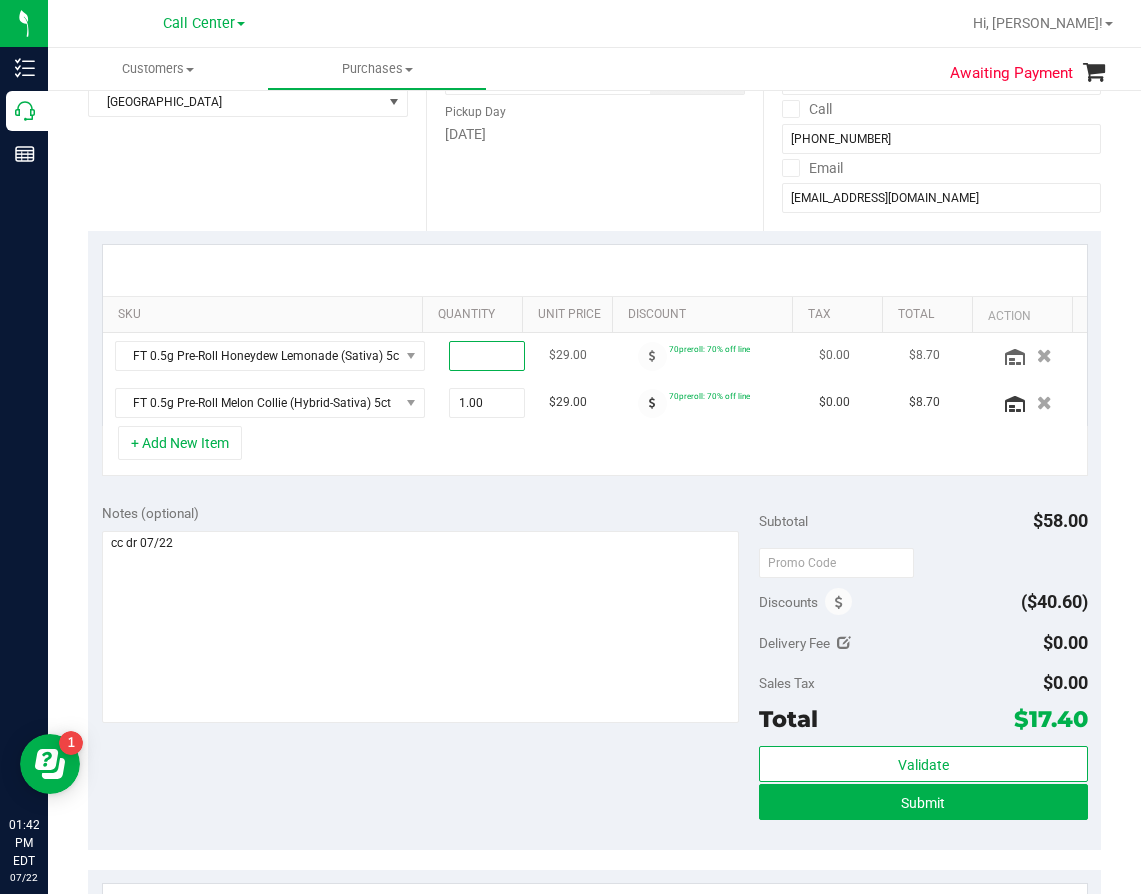 type on "1" 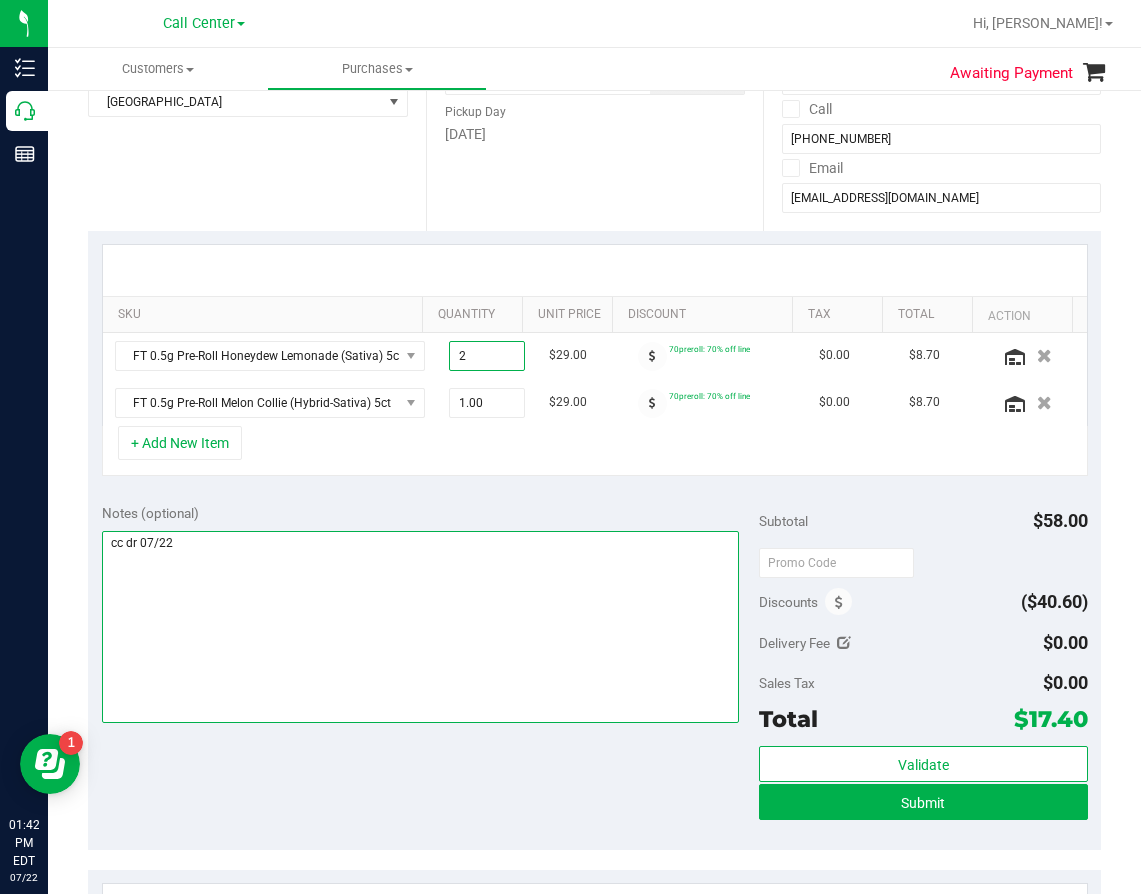 type on "2.00" 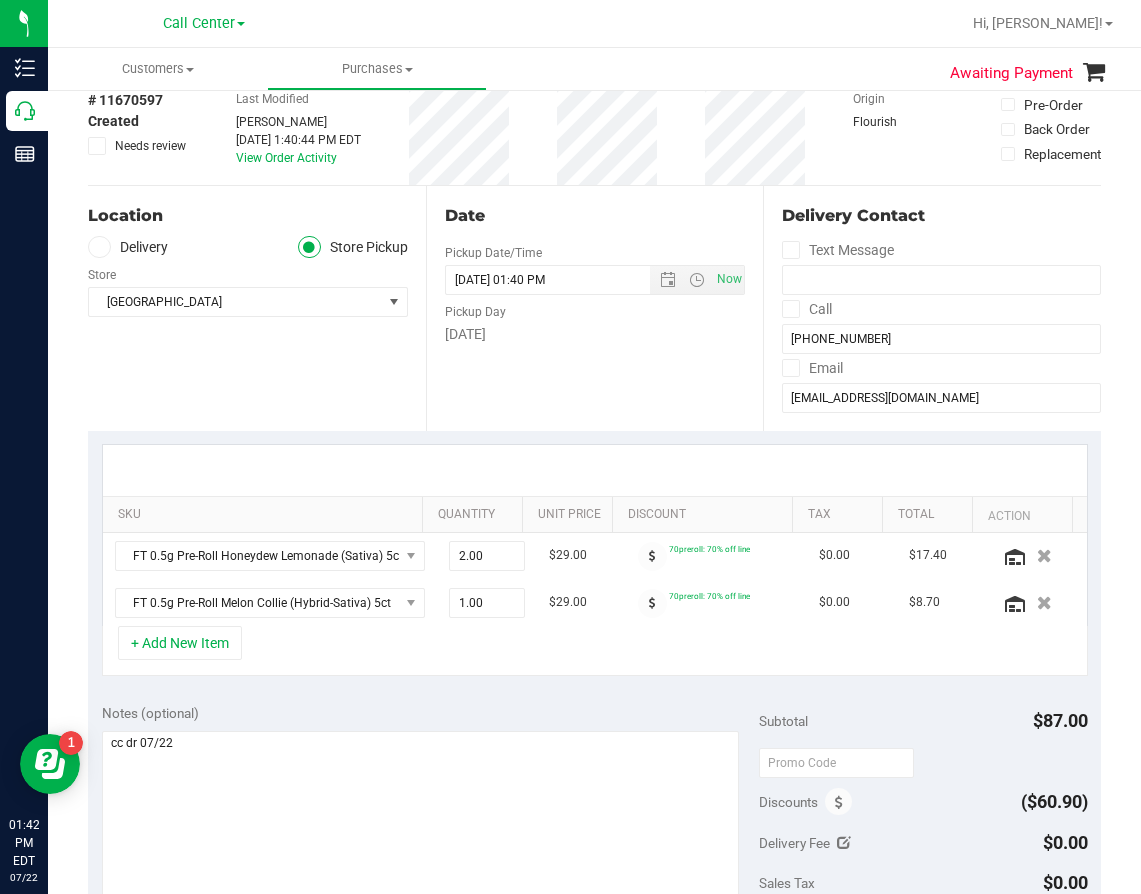 scroll, scrollTop: 0, scrollLeft: 0, axis: both 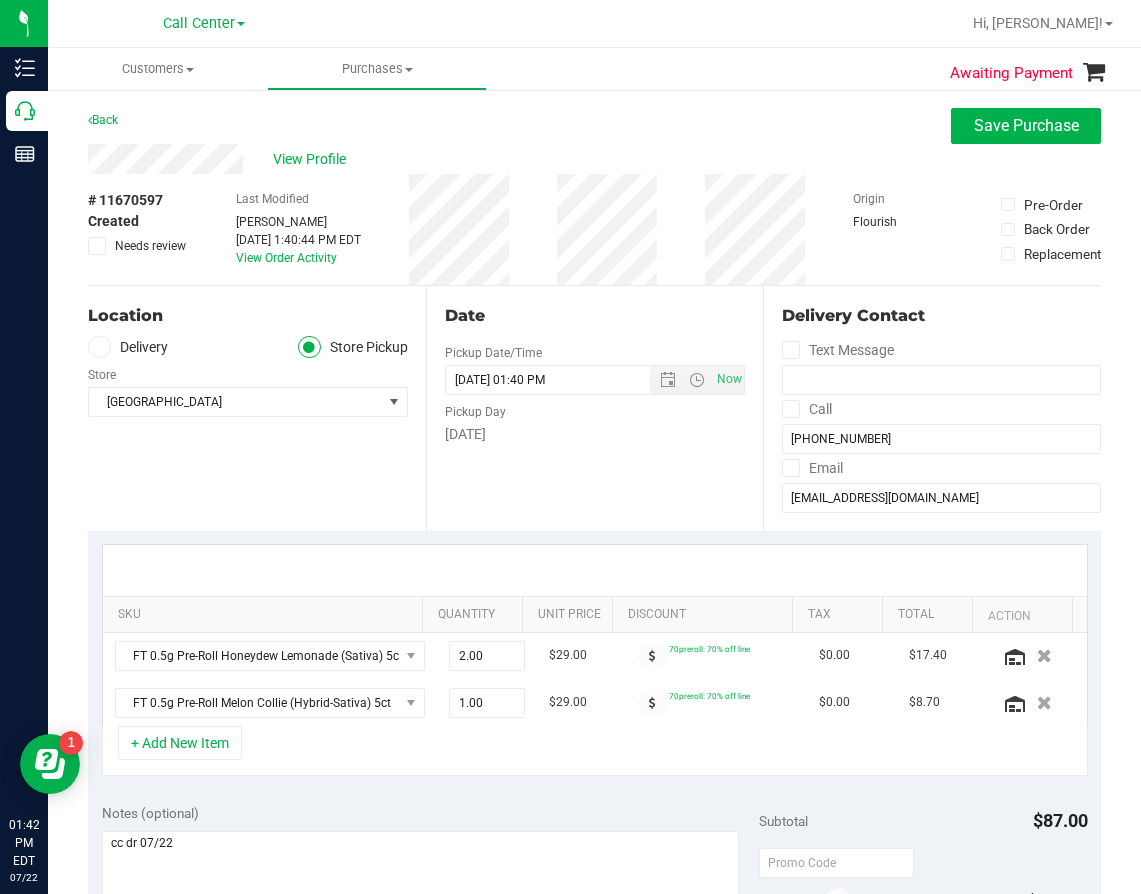 click at bounding box center [595, 570] 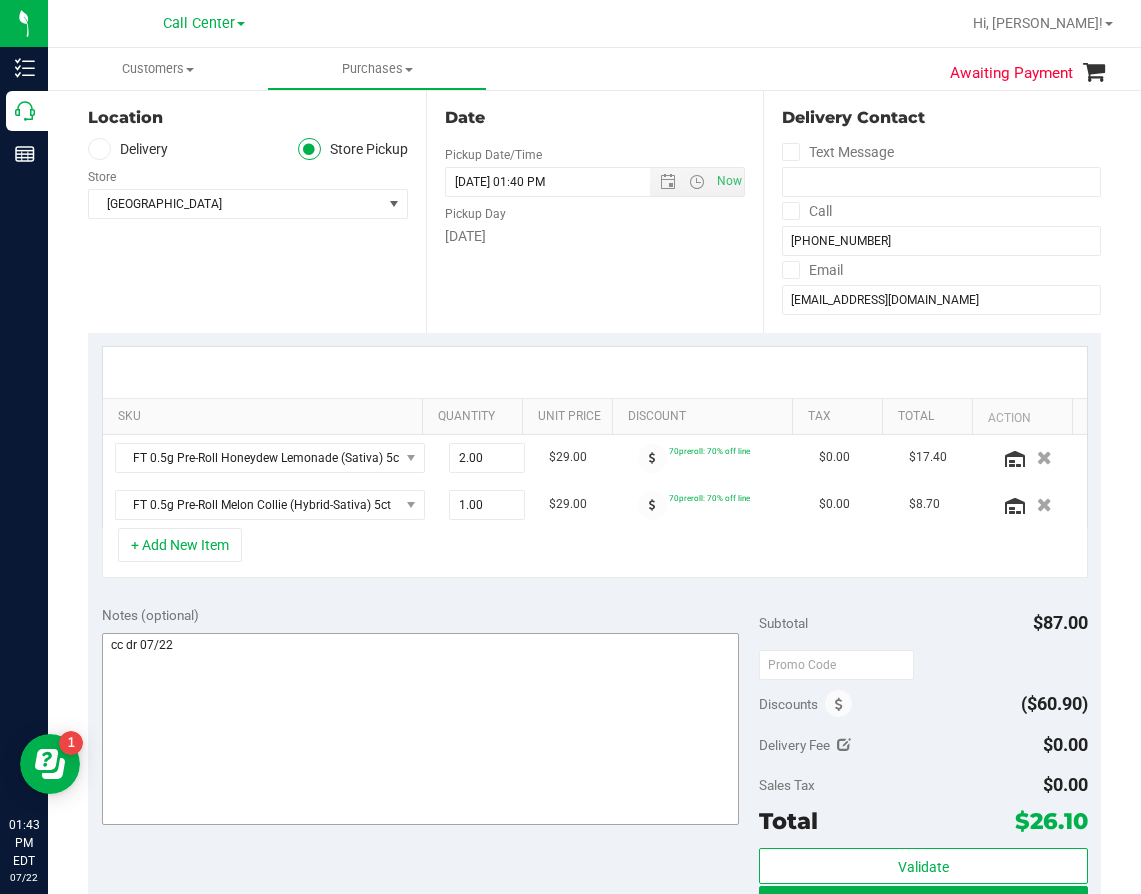 scroll, scrollTop: 300, scrollLeft: 0, axis: vertical 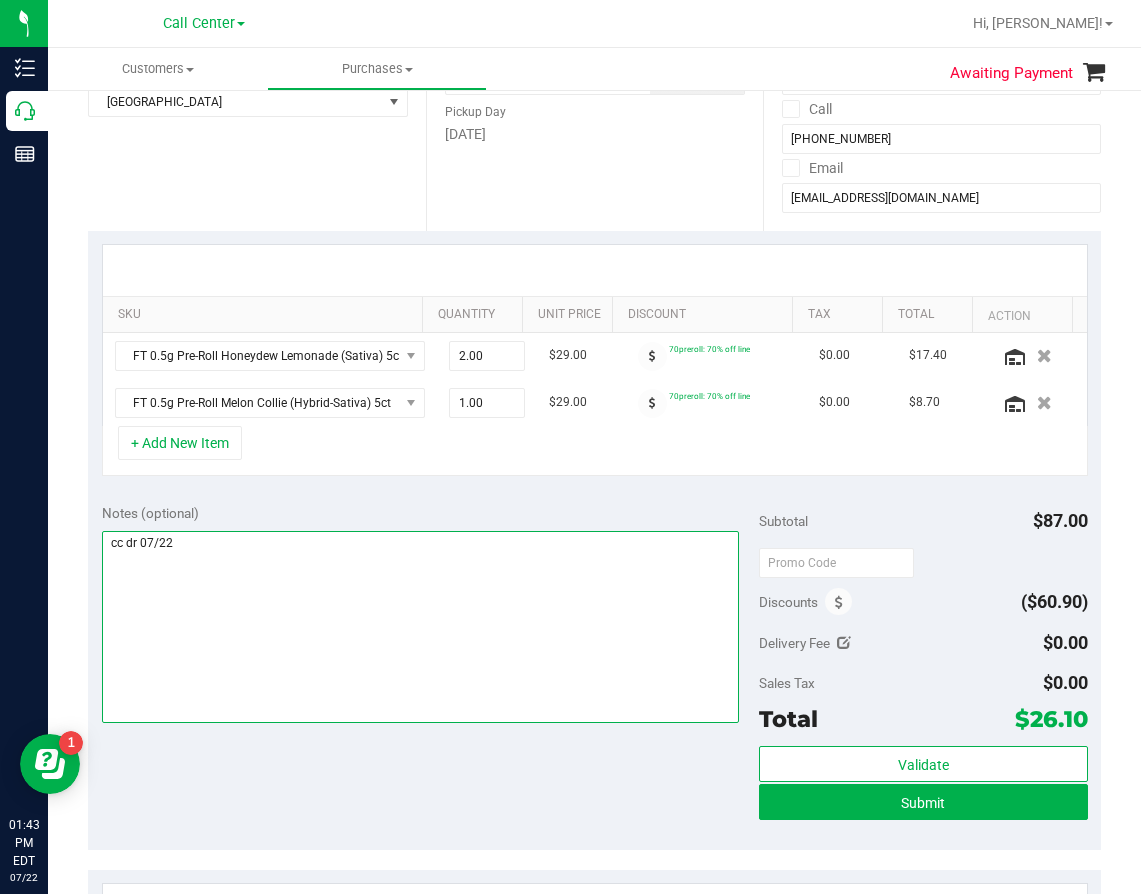 click at bounding box center [420, 627] 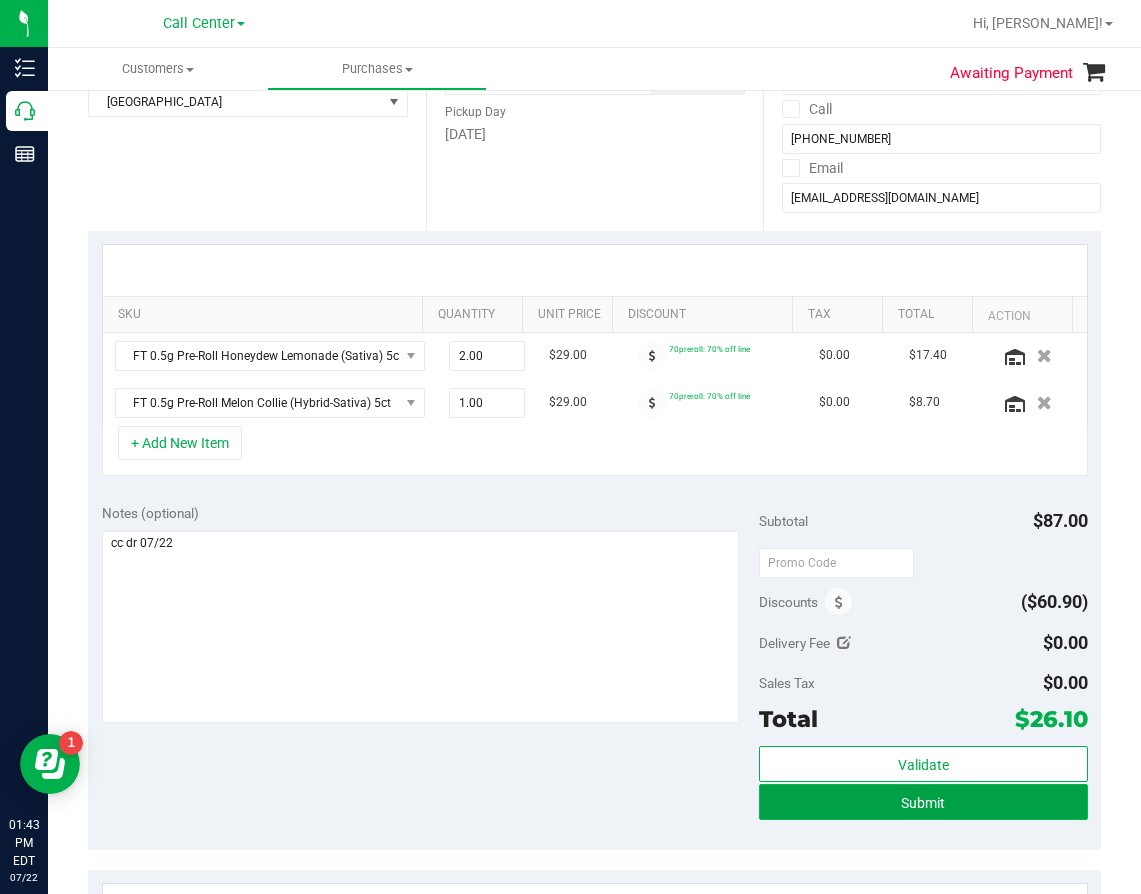 click on "Submit" at bounding box center (923, 802) 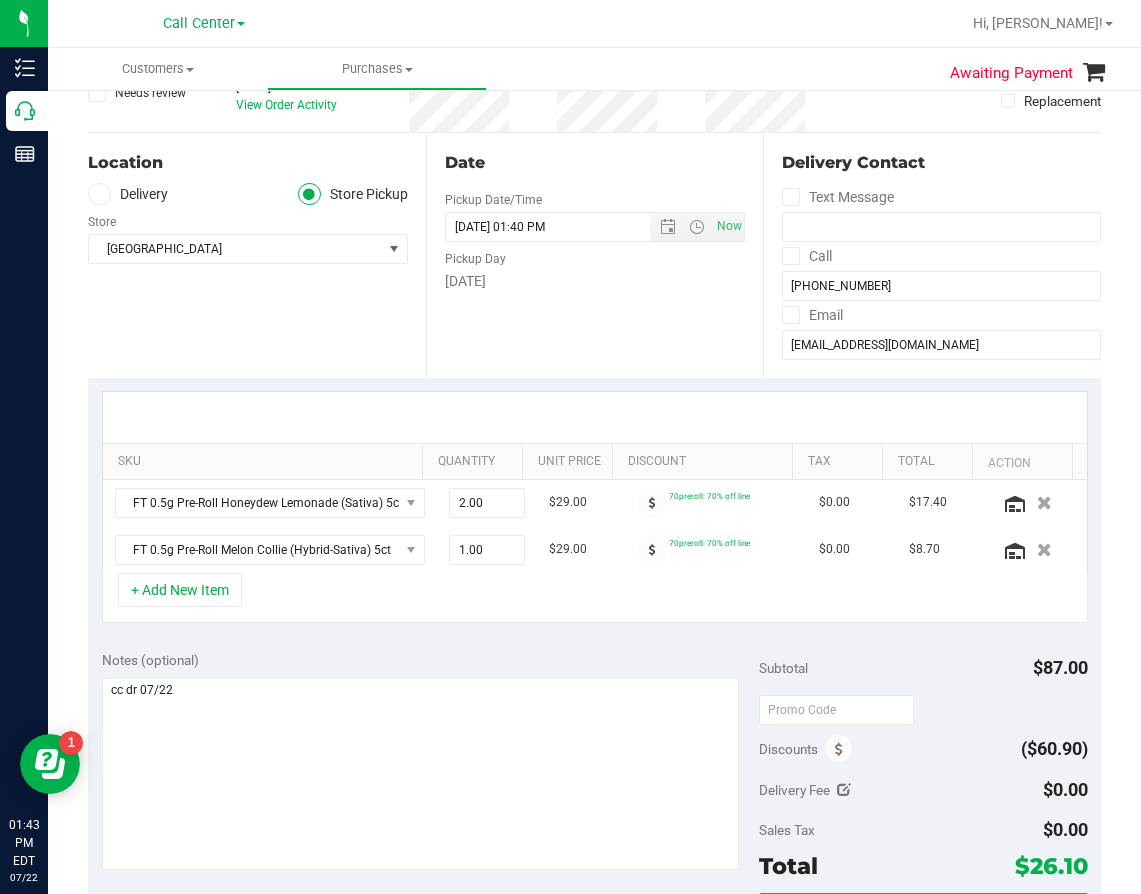 scroll, scrollTop: 0, scrollLeft: 0, axis: both 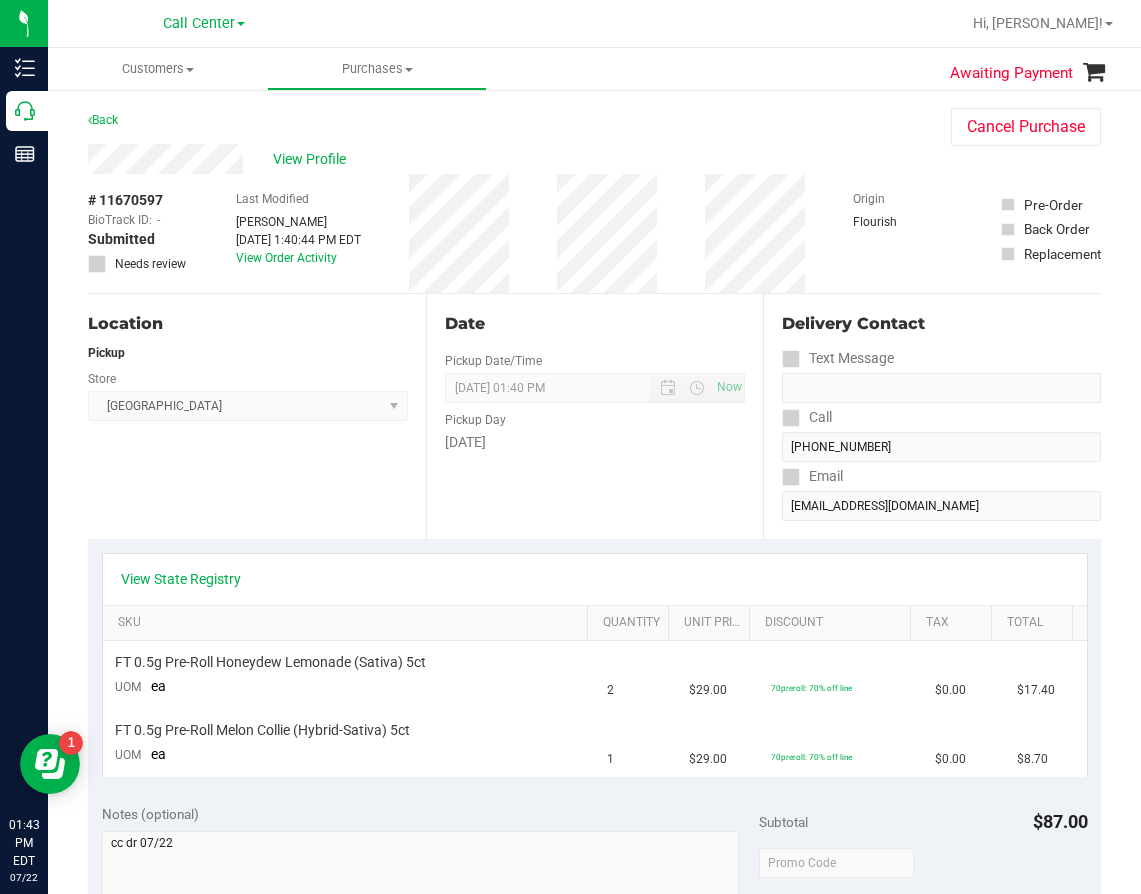 click on "Date
Pickup Date/Time
07/22/2025
Now
07/22/2025 01:40 PM
Now
Pickup Day
Tuesday" at bounding box center [595, 416] 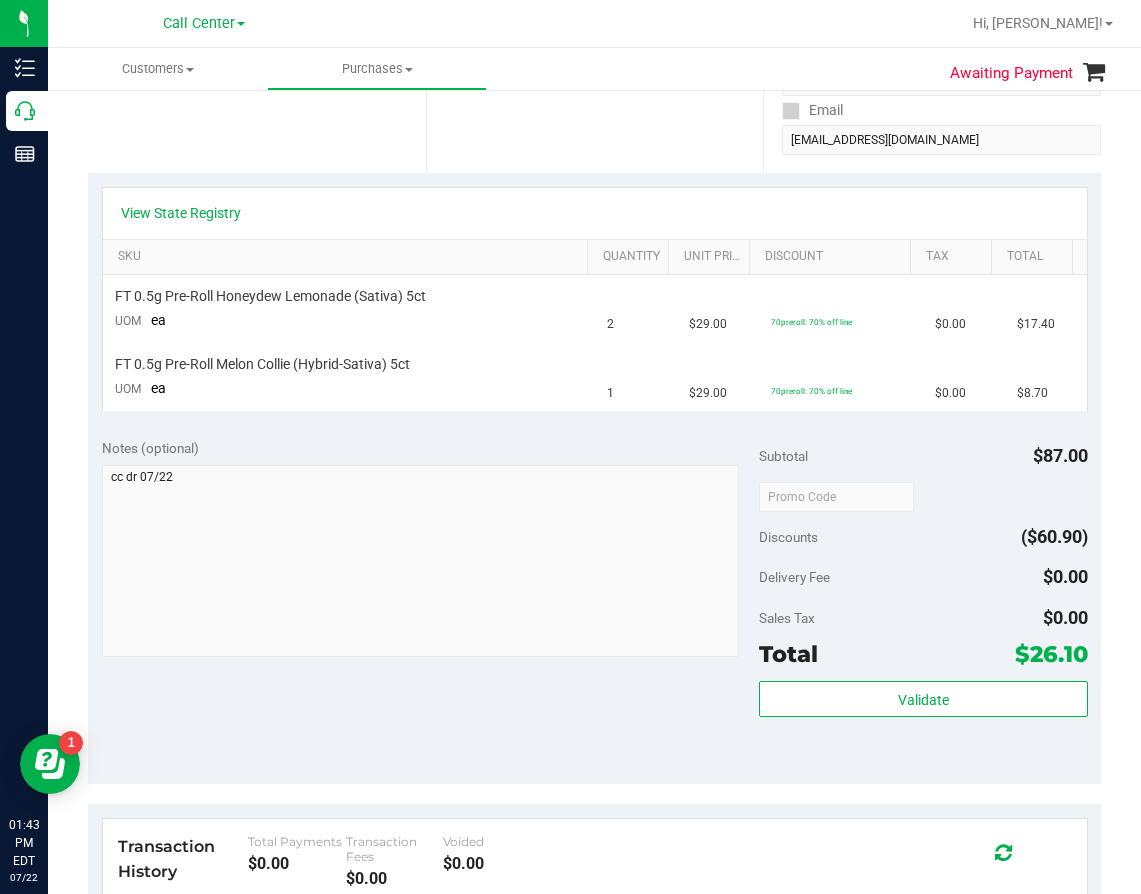 scroll, scrollTop: 166, scrollLeft: 0, axis: vertical 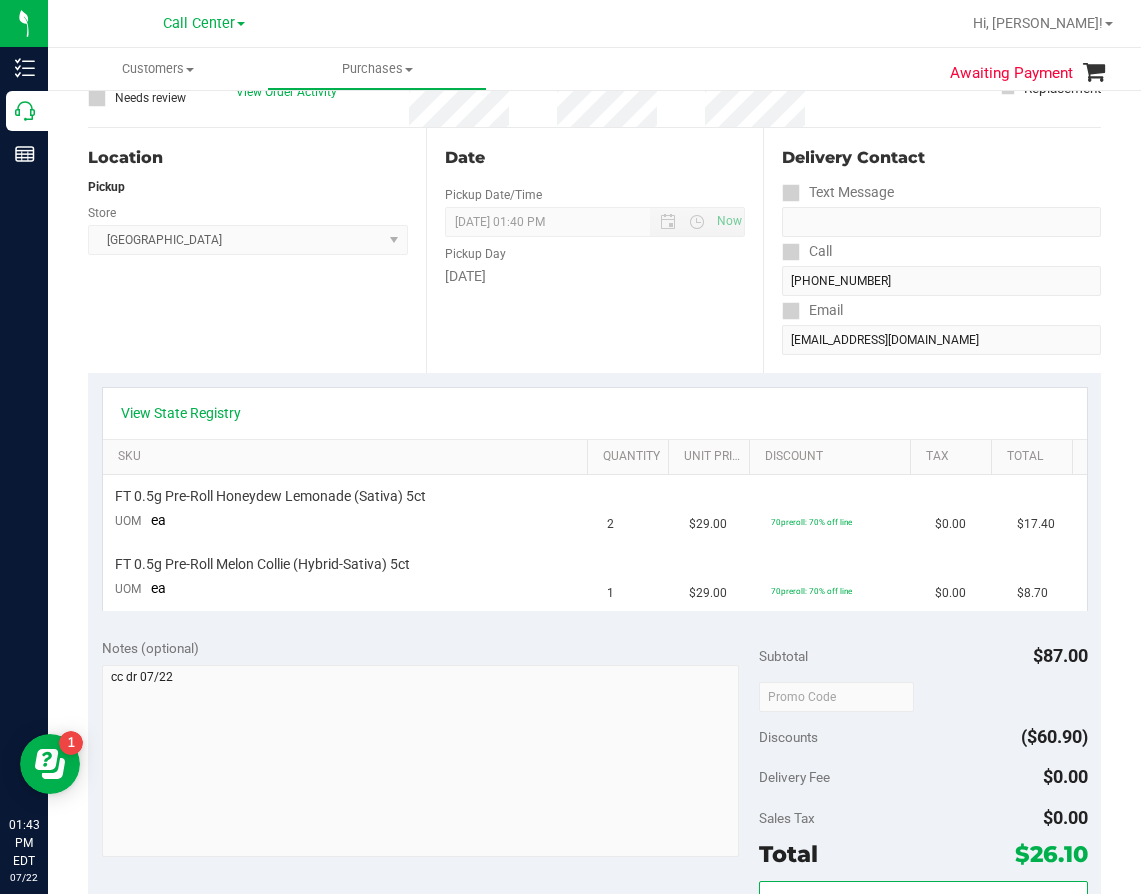 click on "Location
Pickup
Store
Deerfield Beach WC Select Store Bonita Springs WC Boynton Beach WC Bradenton WC Brandon WC Brooksville WC Call Center Clermont WC Crestview WC Deerfield Beach WC Delray Beach WC Deltona WC Ft Walton Beach WC Ft. Lauderdale WC Ft. Myers WC Gainesville WC Jax Atlantic WC JAX DC REP Jax WC Key West WC Lakeland WC Largo WC Lehigh Acres DC REP Merritt Island WC Miami 72nd WC Miami Beach WC Miami Dadeland WC Miramar DC REP New Port Richey WC North Palm Beach WC North Port WC Ocala WC Orange Park WC Orlando Colonial WC Orlando DC REP Orlando WC Oviedo WC Palm Bay WC Palm Coast WC Panama City WC Pensacola WC Port Orange WC Port St. Lucie WC Sebring WC South Tampa WC St. Pete WC Summerfield WC Tallahassee DC REP Tallahassee WC Tampa DC Testing Tampa Warehouse Tampa WC TX Austin DC TX Plano Retail WPB DC" at bounding box center [257, 250] 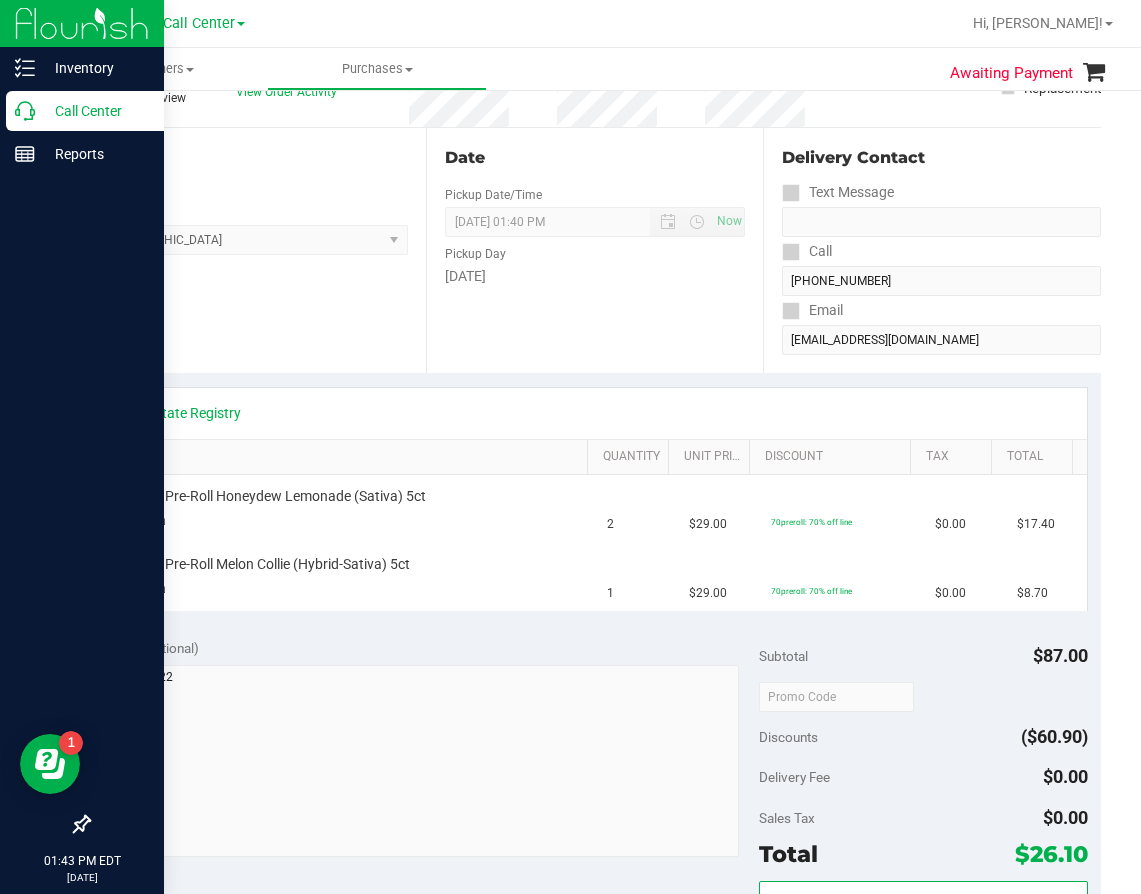 click on "Call Center" at bounding box center [95, 111] 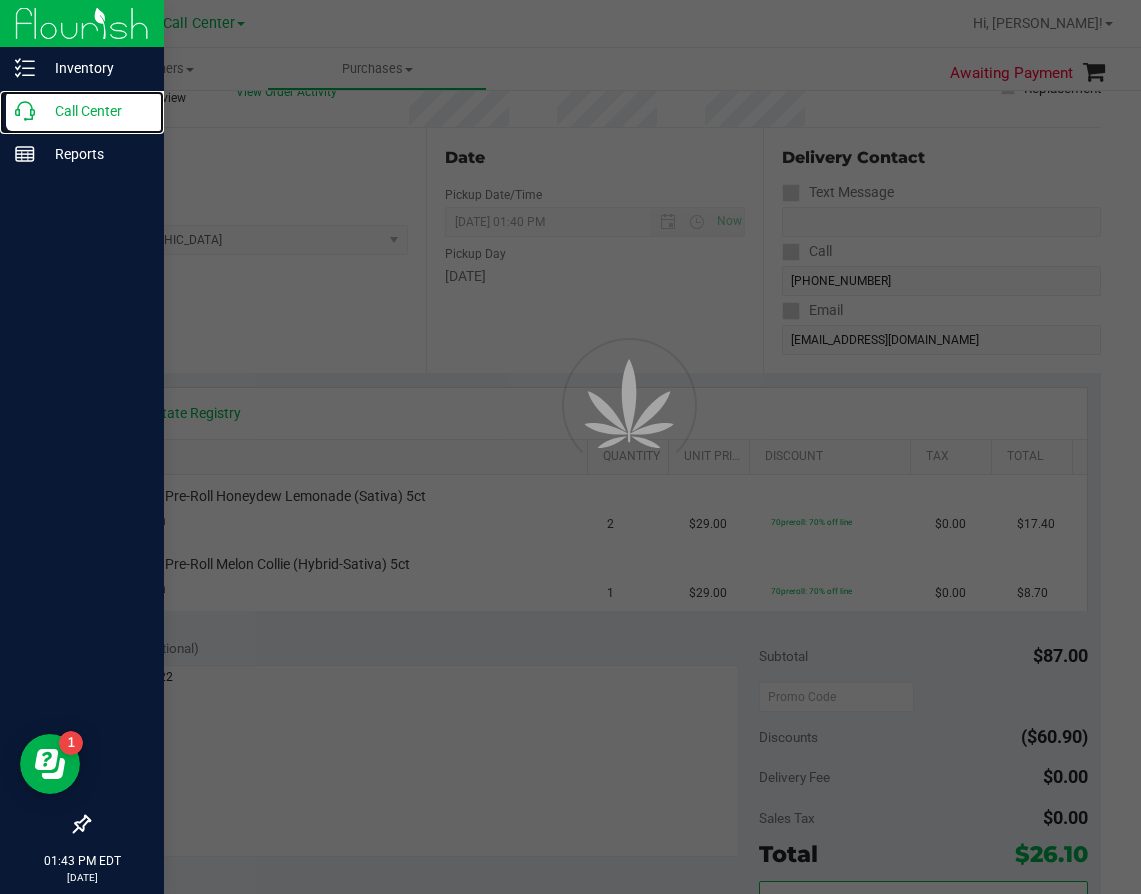scroll, scrollTop: 0, scrollLeft: 0, axis: both 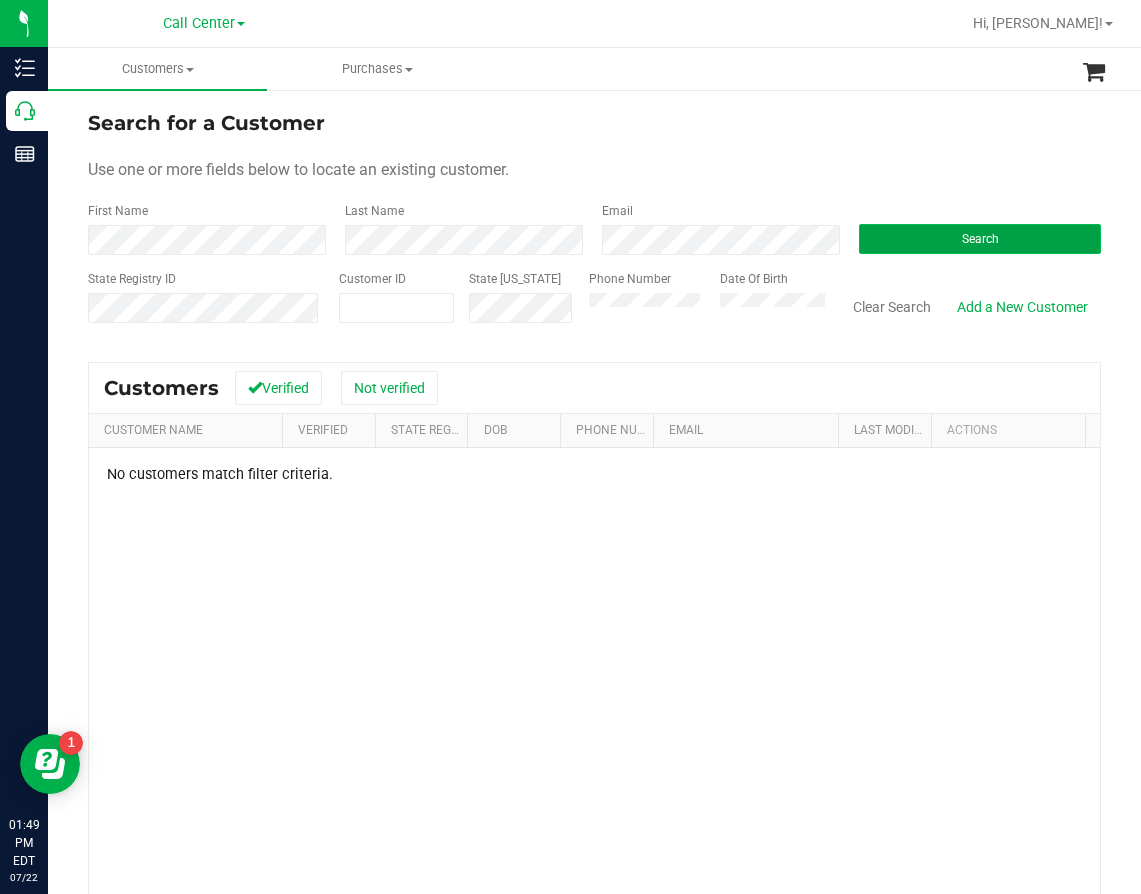 click on "Search" at bounding box center (980, 239) 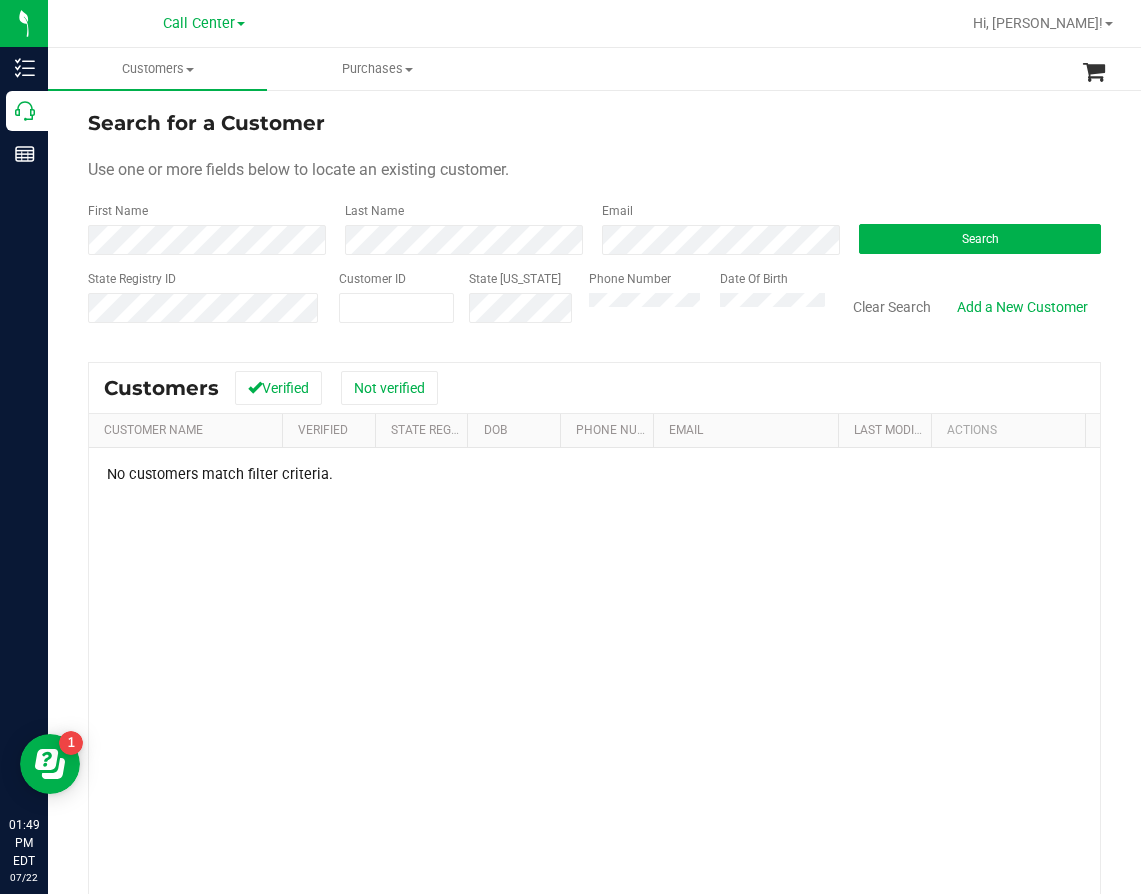 click on "Date Of Birth" at bounding box center (765, 305) 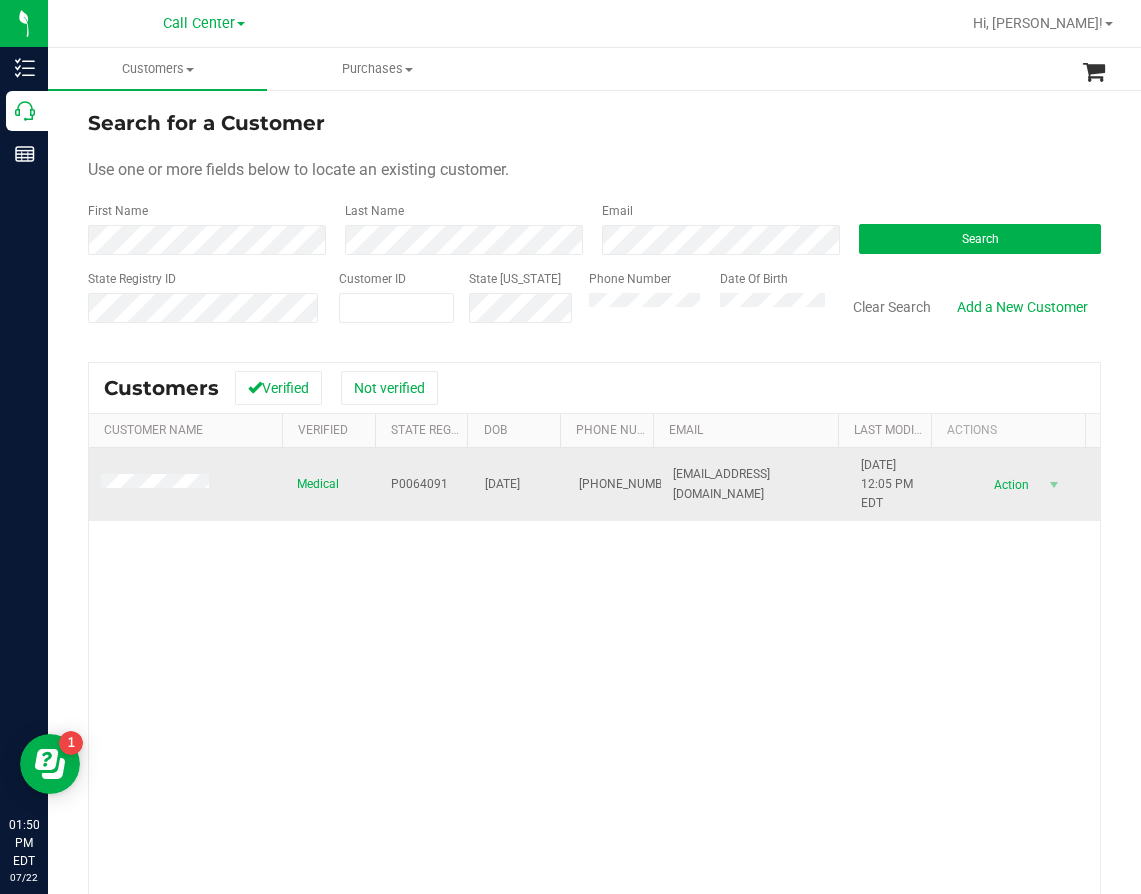 click on "P0064091" at bounding box center (419, 484) 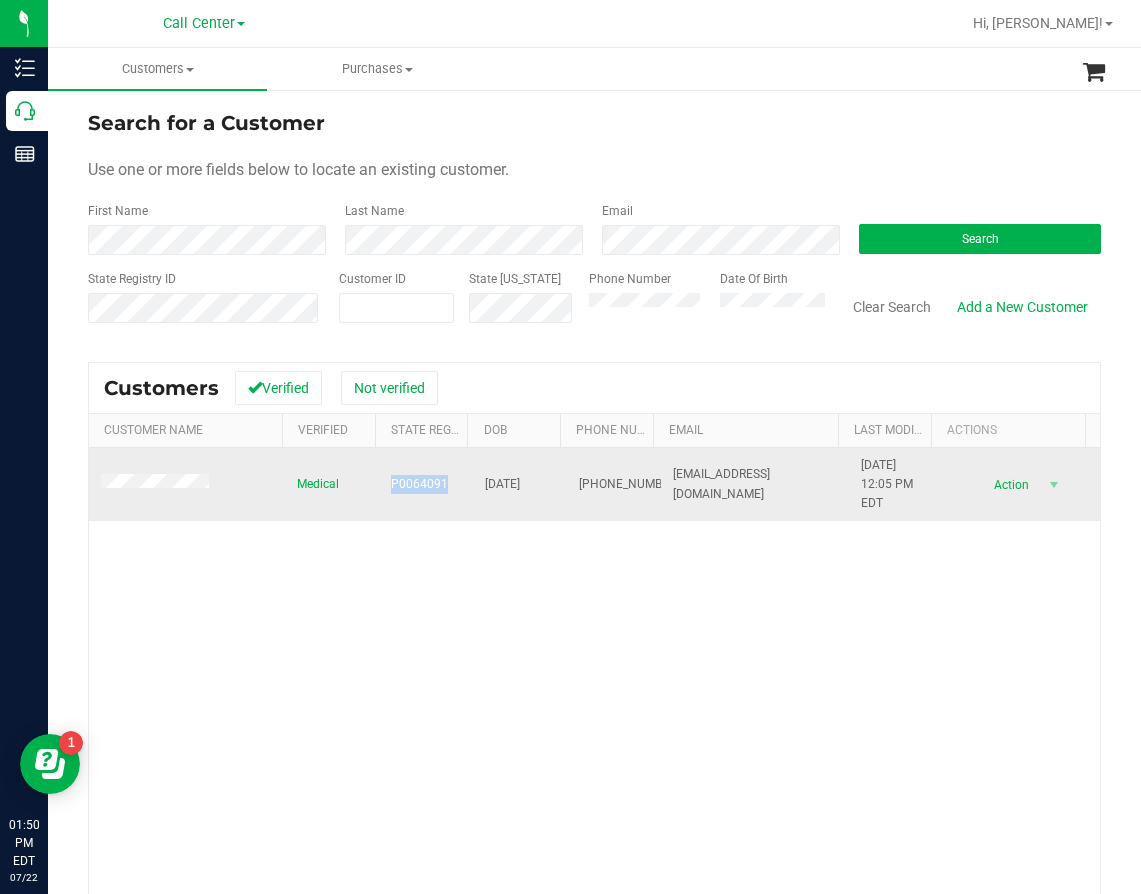 click on "P0064091" at bounding box center (419, 484) 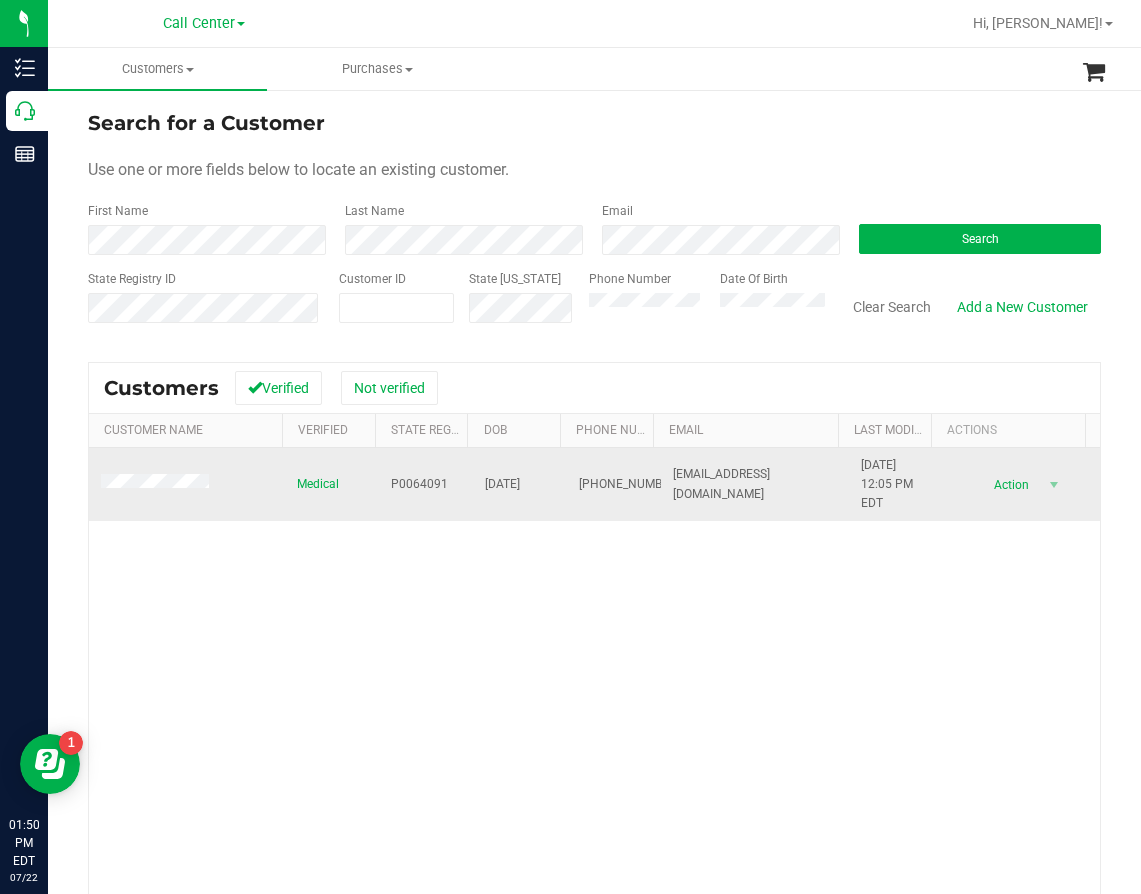 click on "[DATE]" at bounding box center [502, 484] 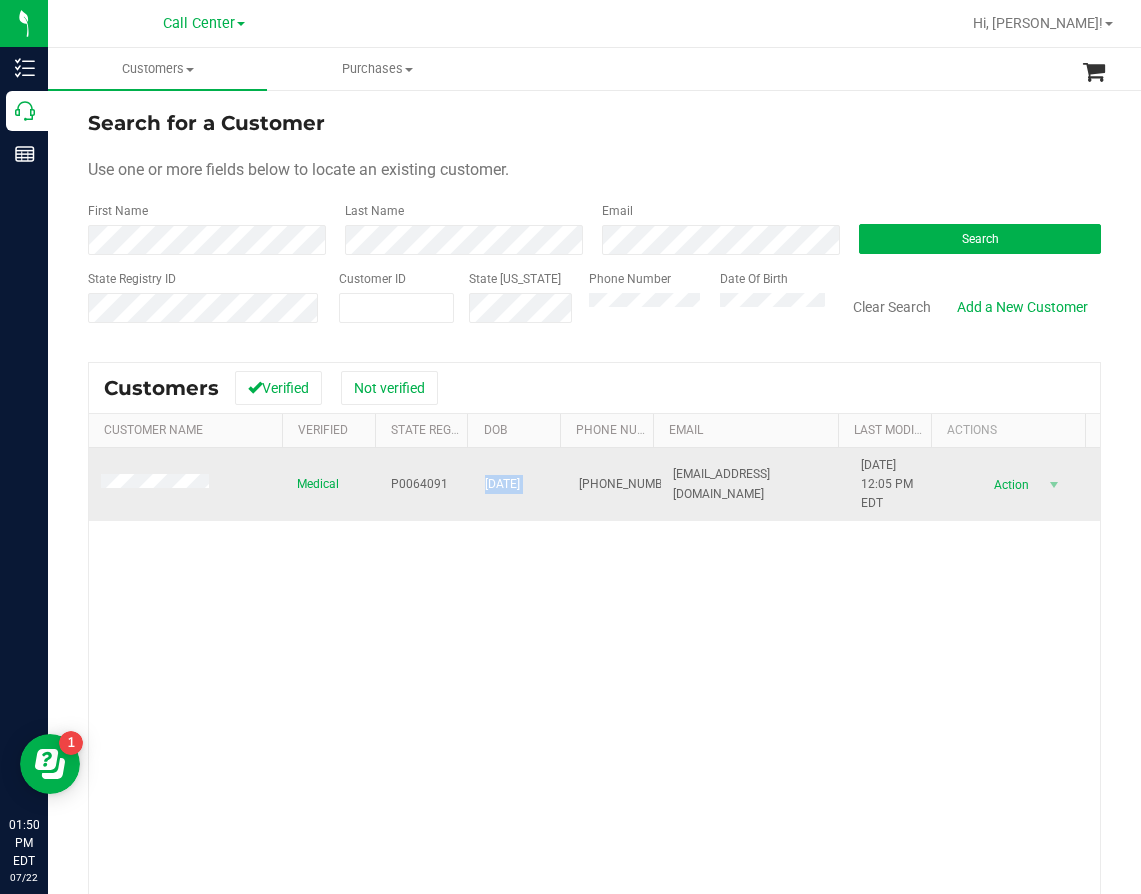 click on "[DATE]" at bounding box center (502, 484) 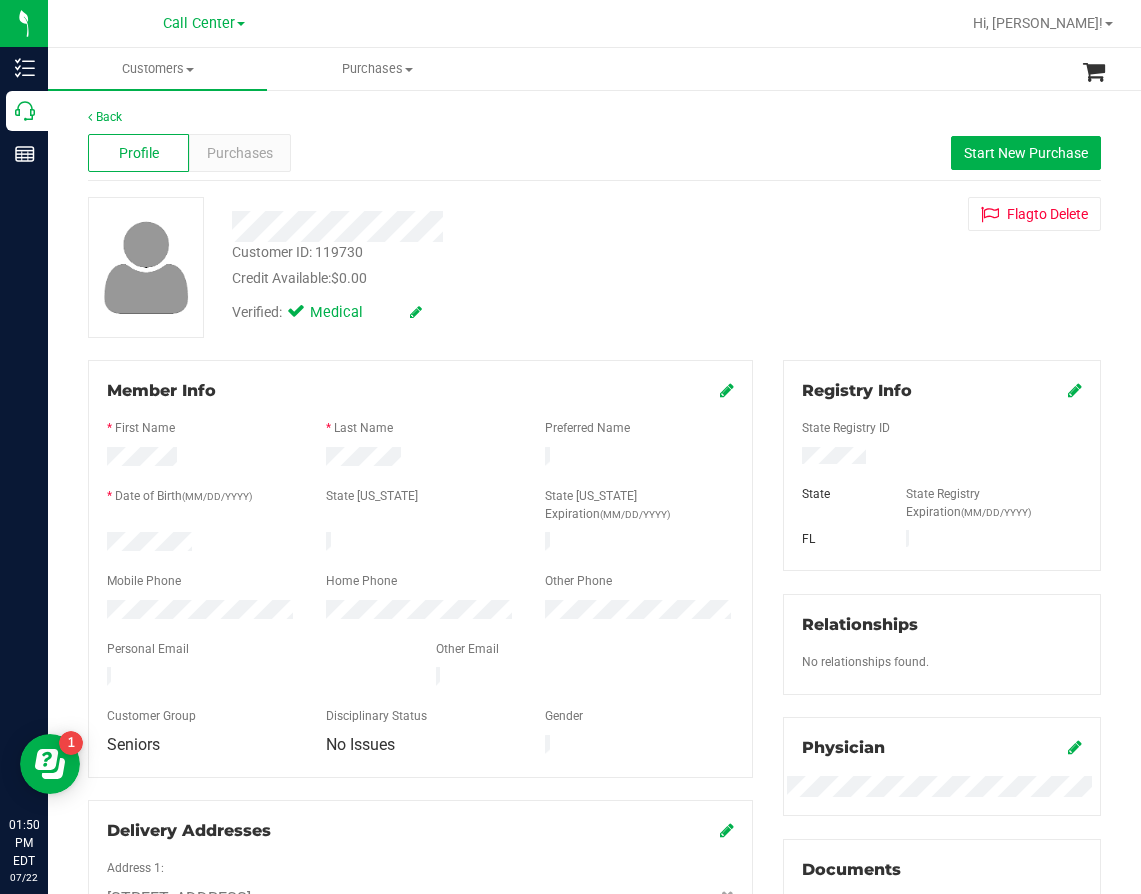 click on "Back
Profile
Purchases
Start New Purchase
Customer ID: 119730
Credit Available:
$0.00
Verified:
Medical" at bounding box center [594, 770] 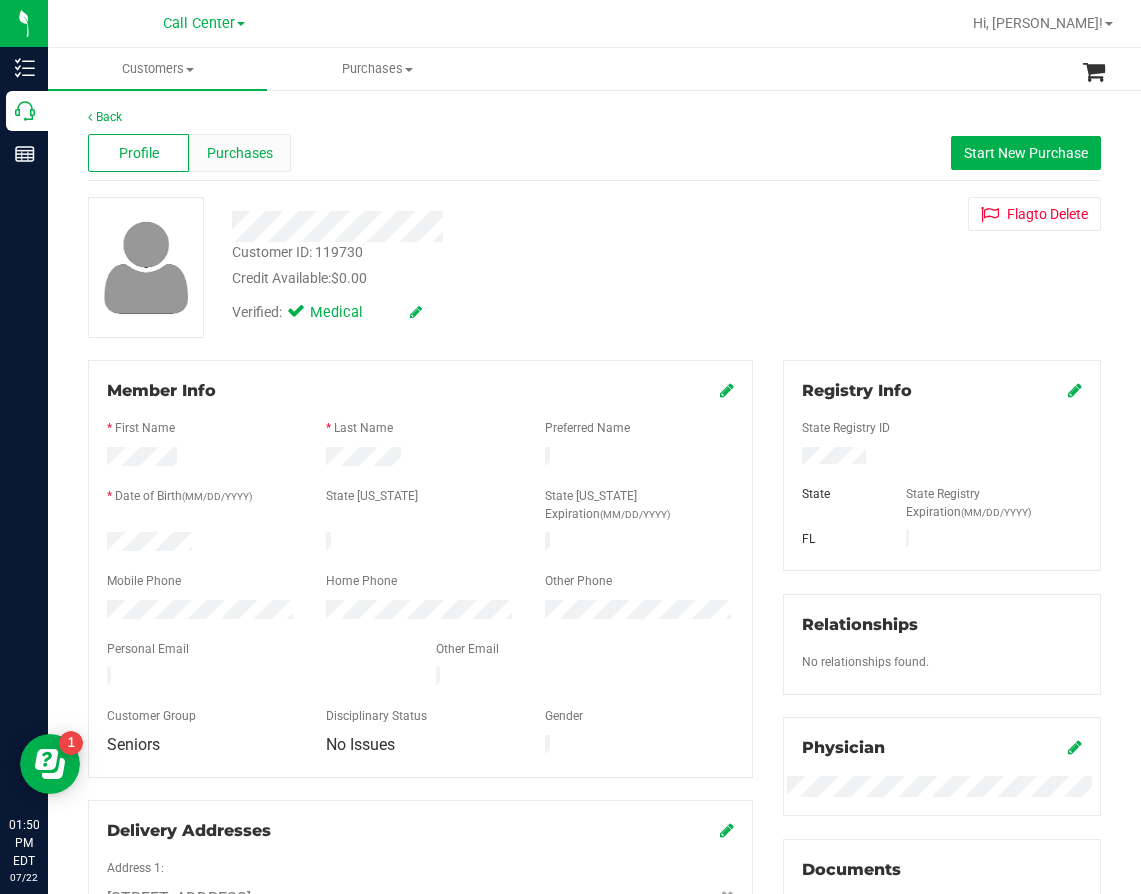 click on "Purchases" at bounding box center [239, 153] 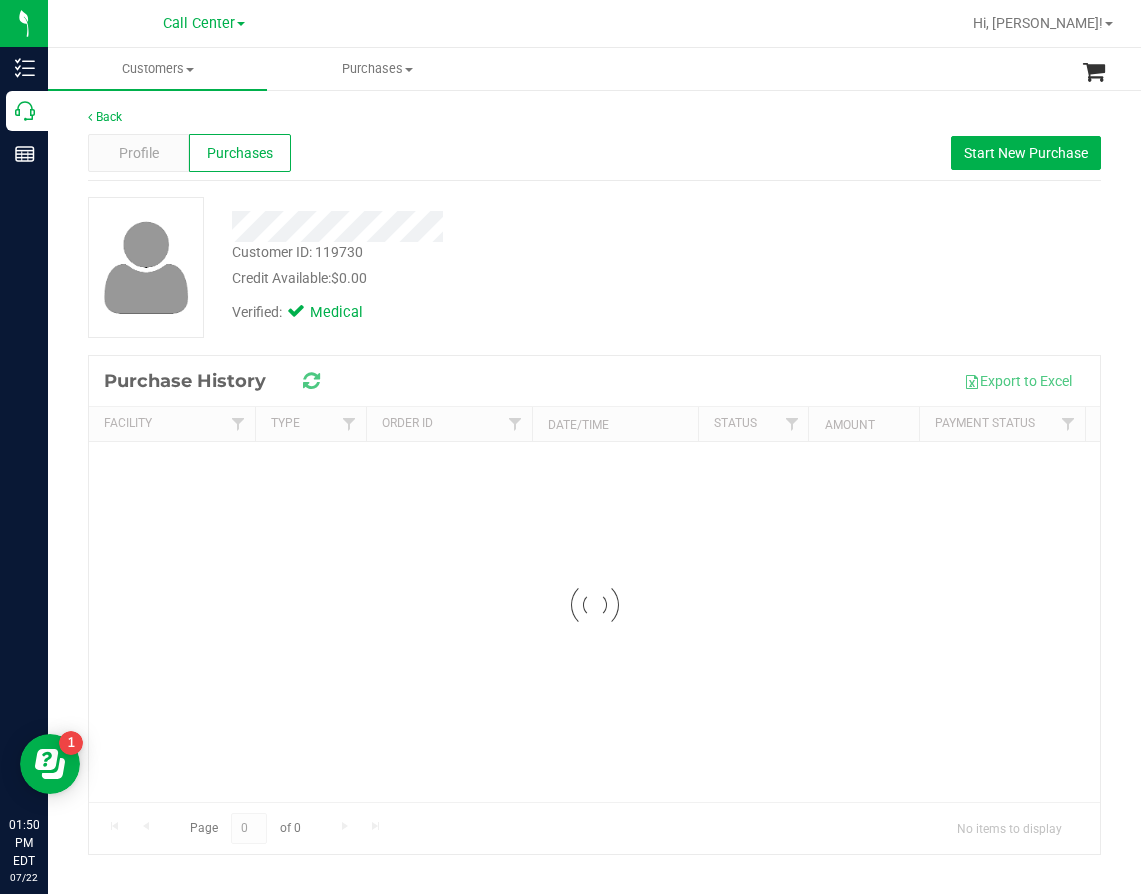 click at bounding box center (478, 219) 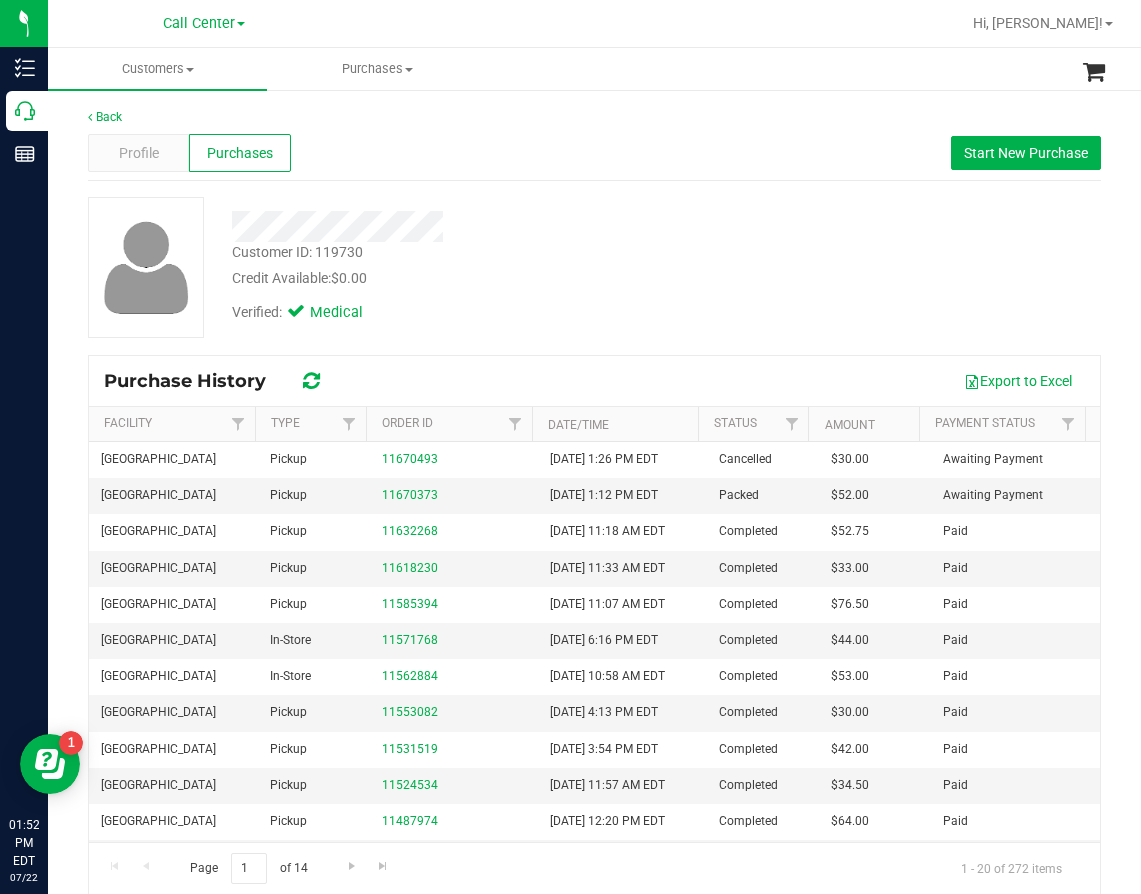 click on "Back" at bounding box center (594, 117) 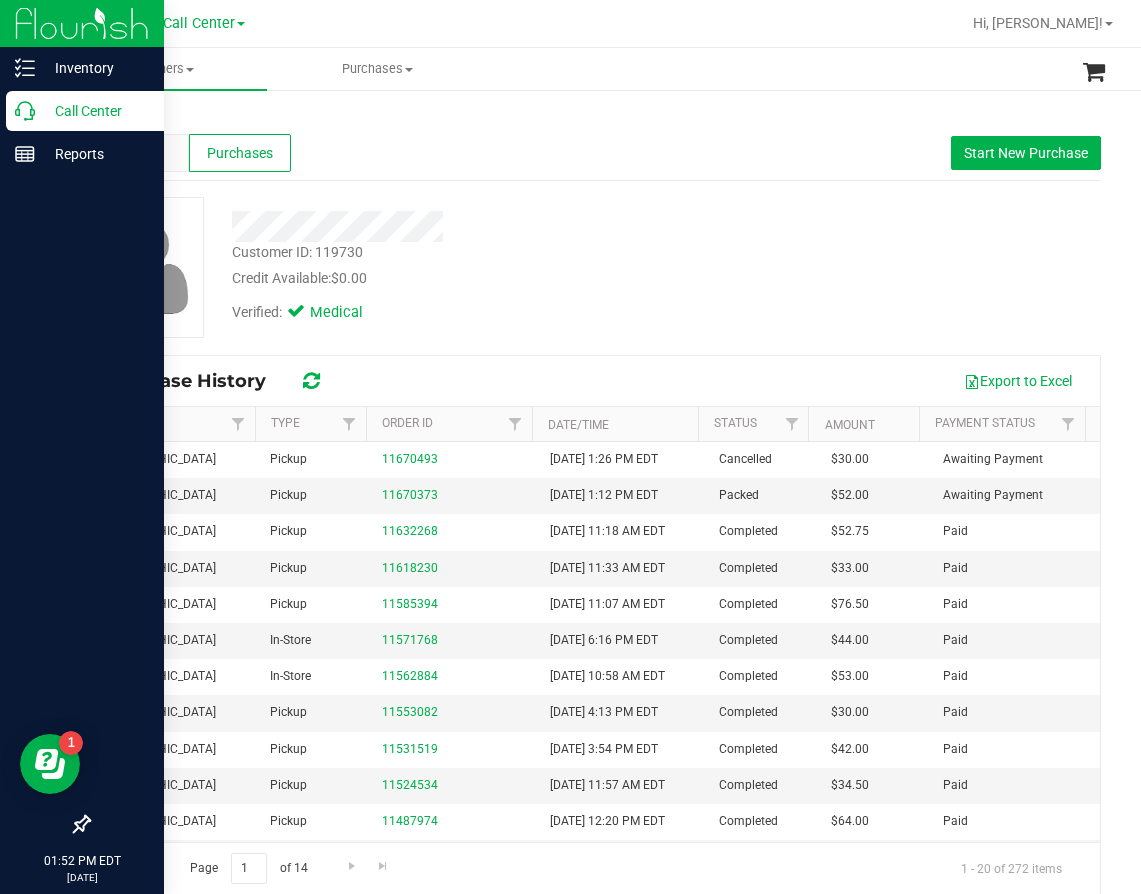click on "Call Center" at bounding box center [95, 111] 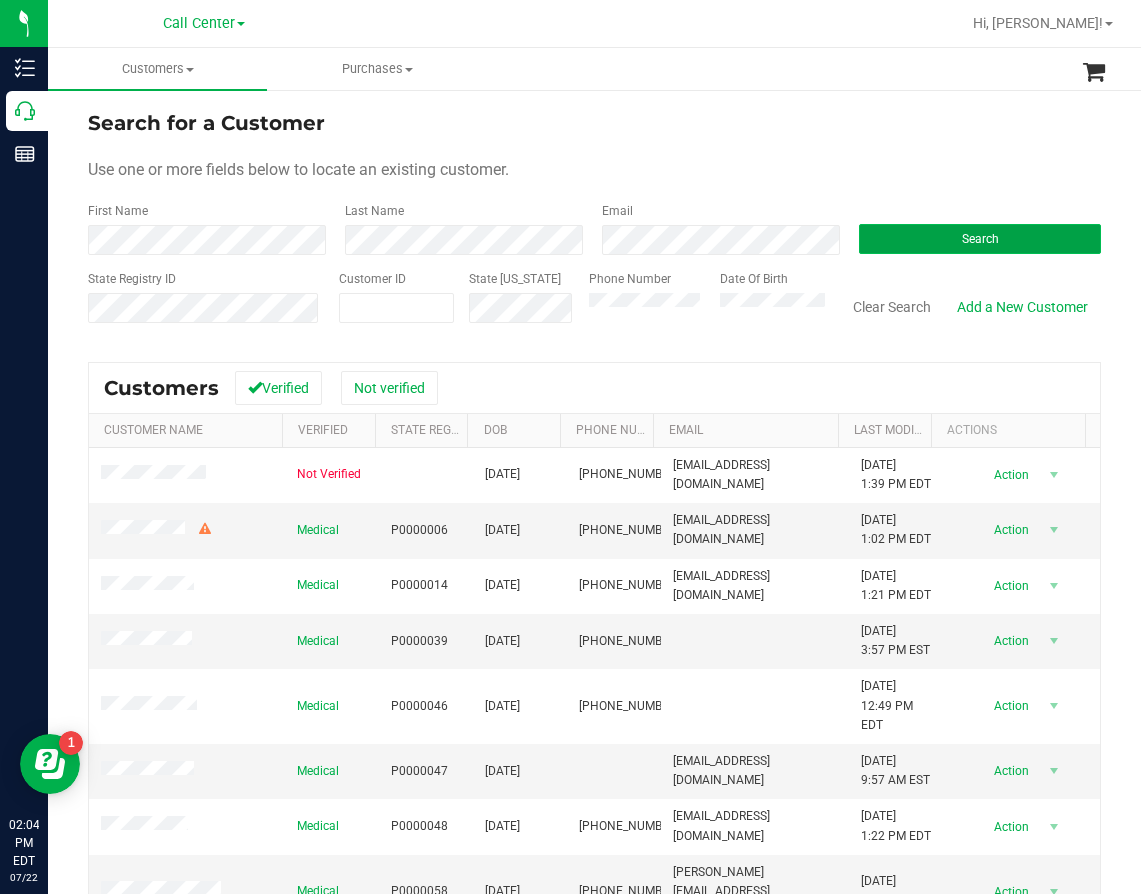 click on "Search" at bounding box center [980, 239] 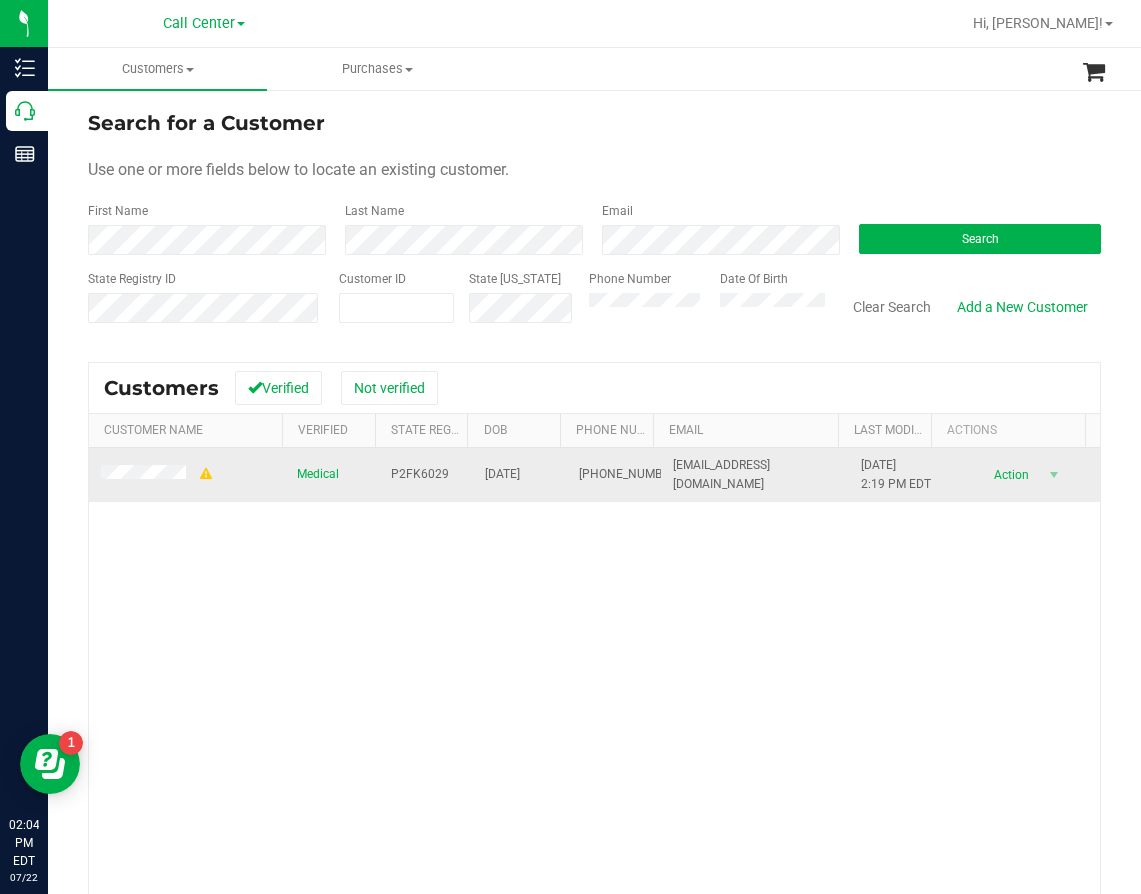 click on "P2FK6029" at bounding box center [420, 474] 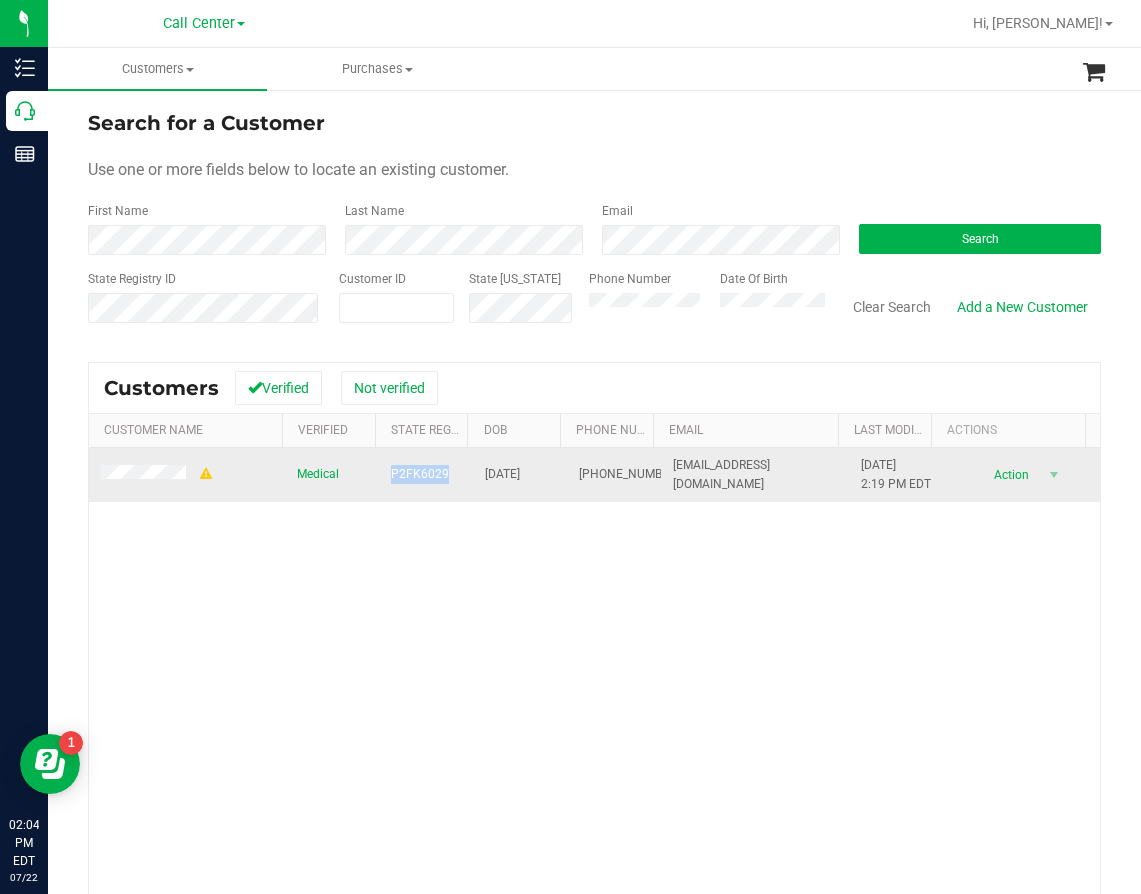 click on "P2FK6029" at bounding box center [420, 474] 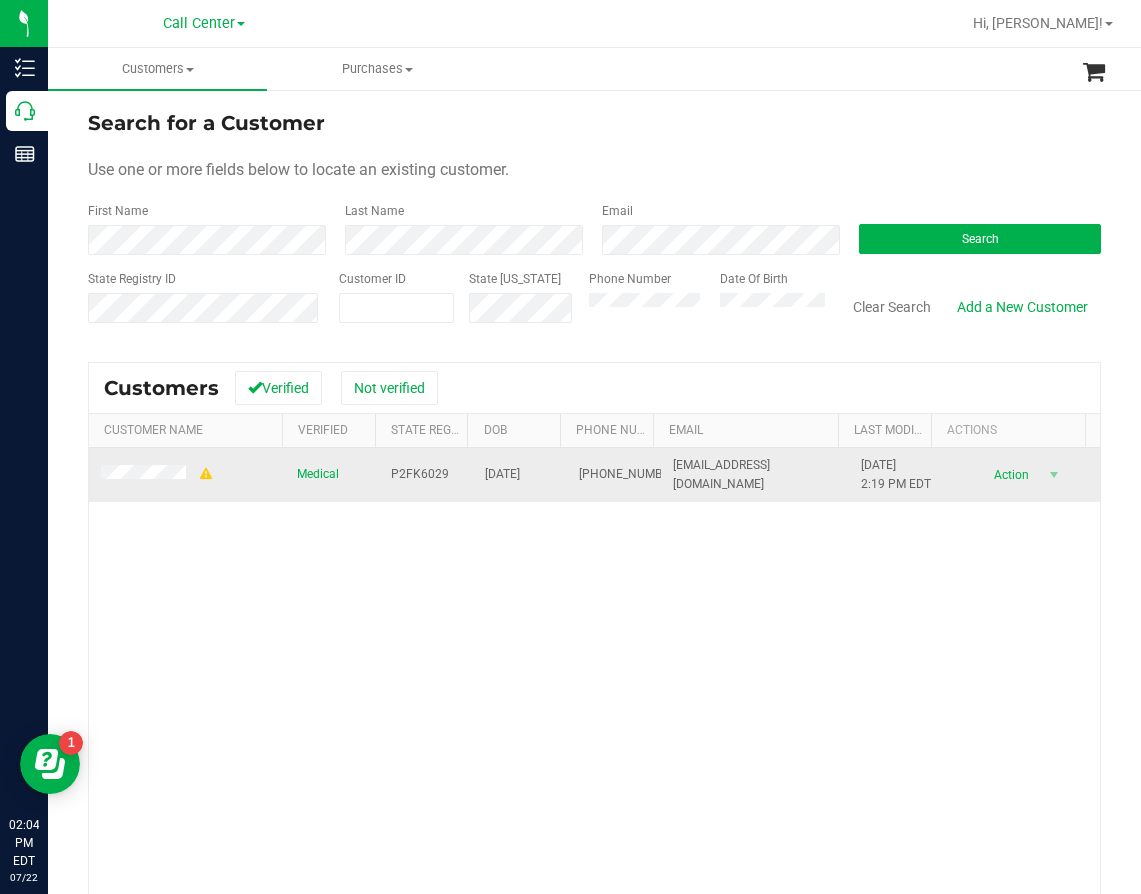 click on "P2FK6029" at bounding box center (420, 474) 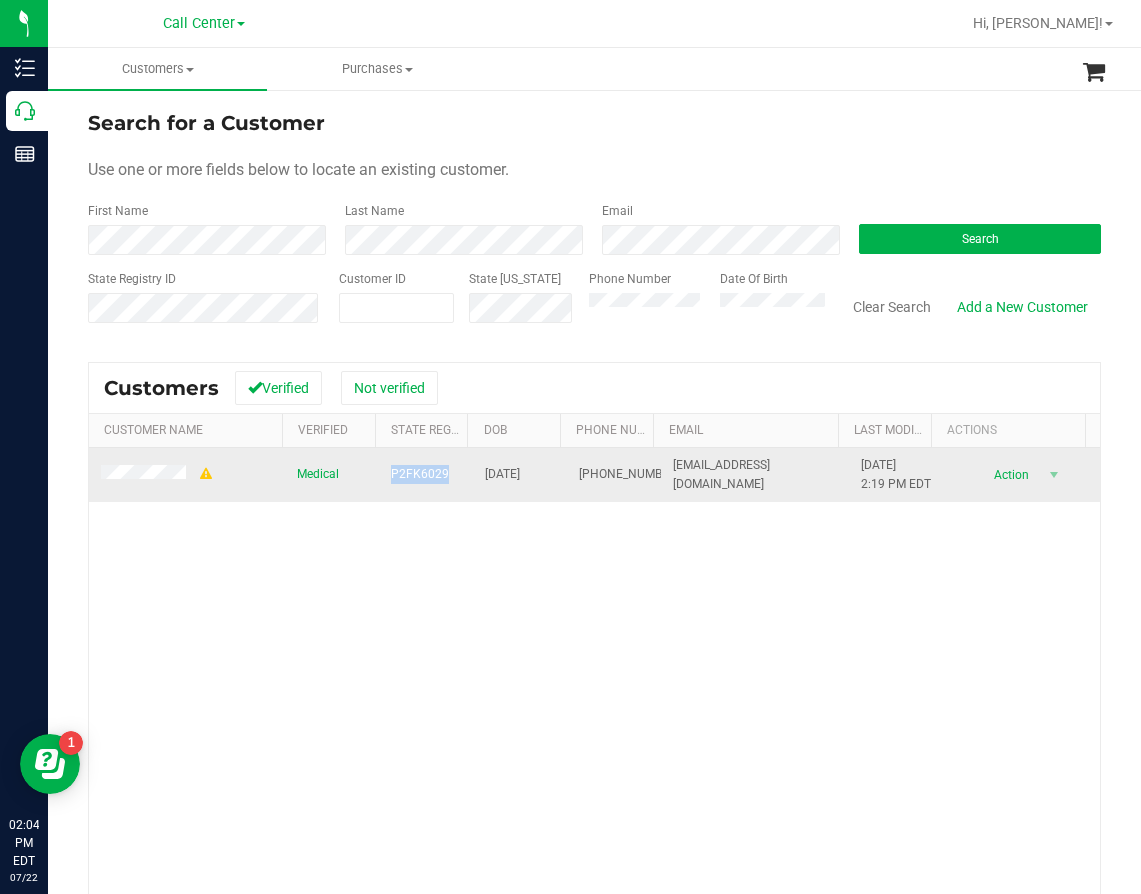 click on "P2FK6029" at bounding box center (420, 474) 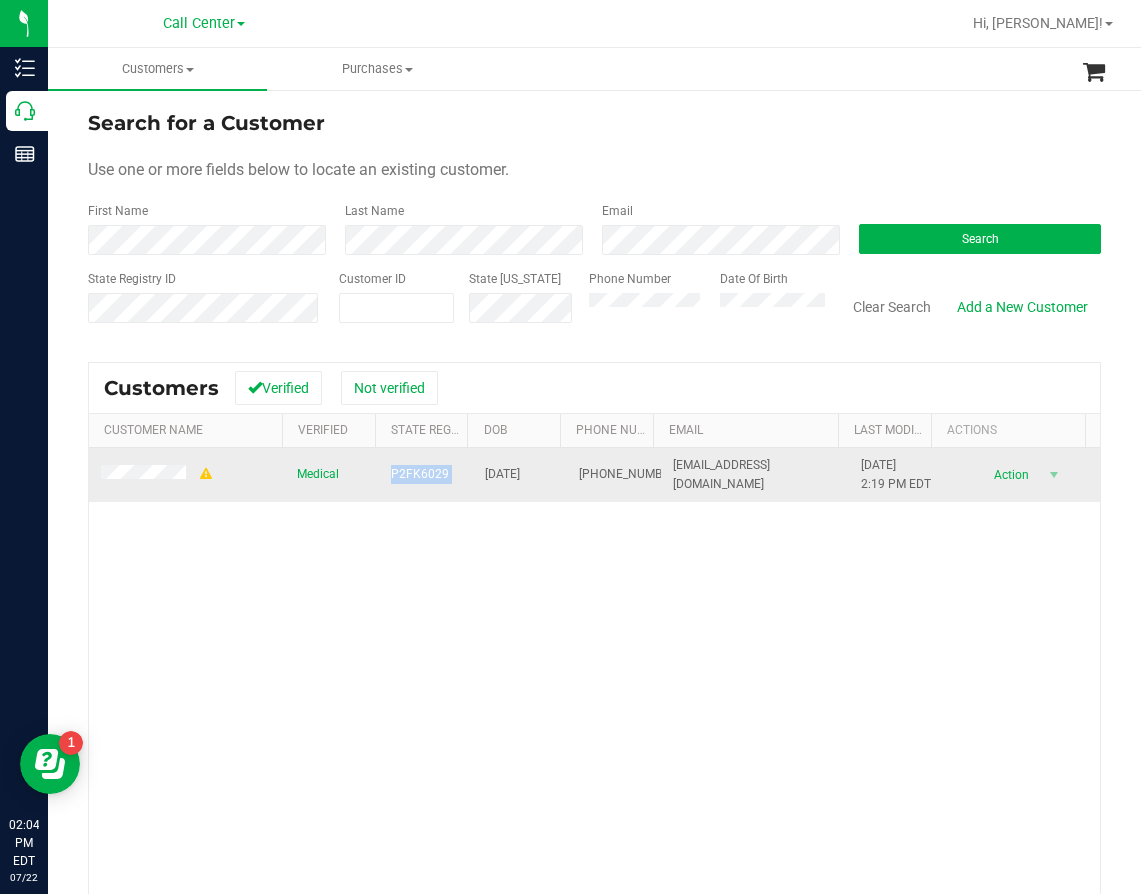 click on "P2FK6029" at bounding box center (420, 474) 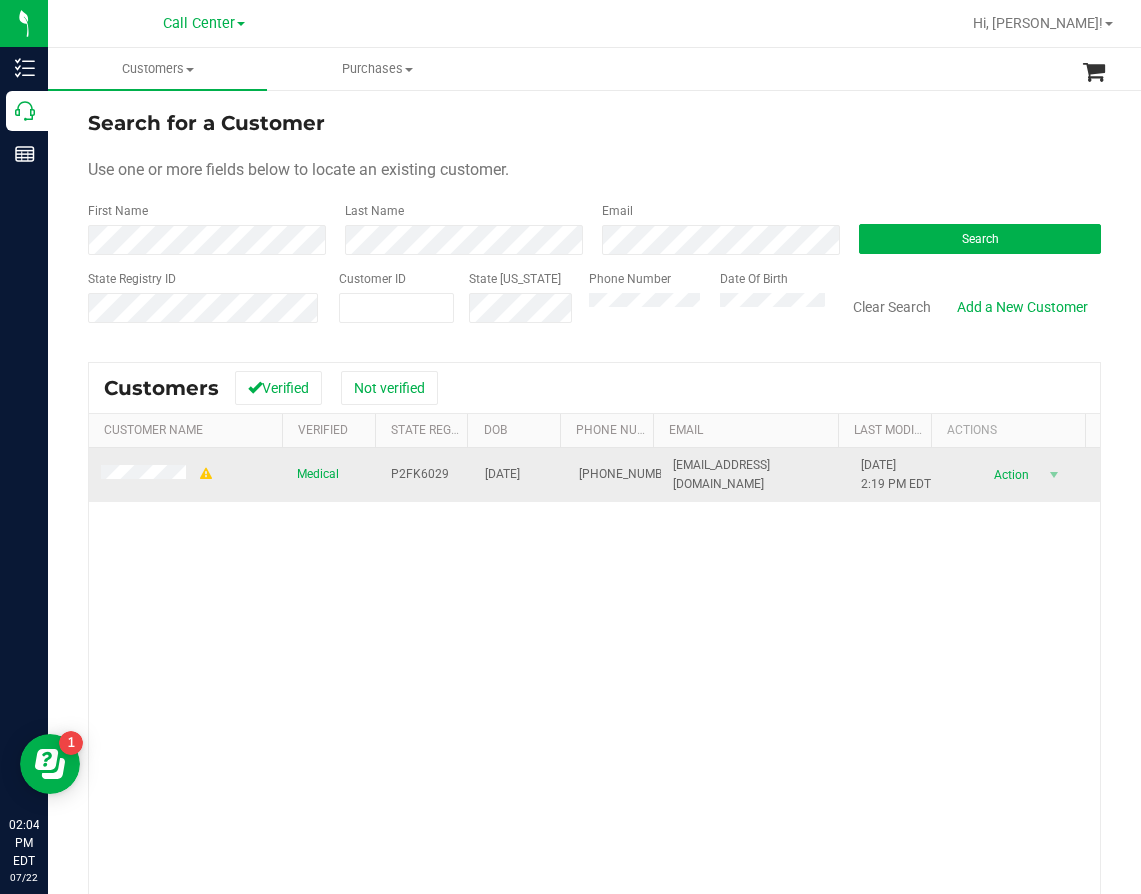 click on "01/03/1958" at bounding box center (502, 474) 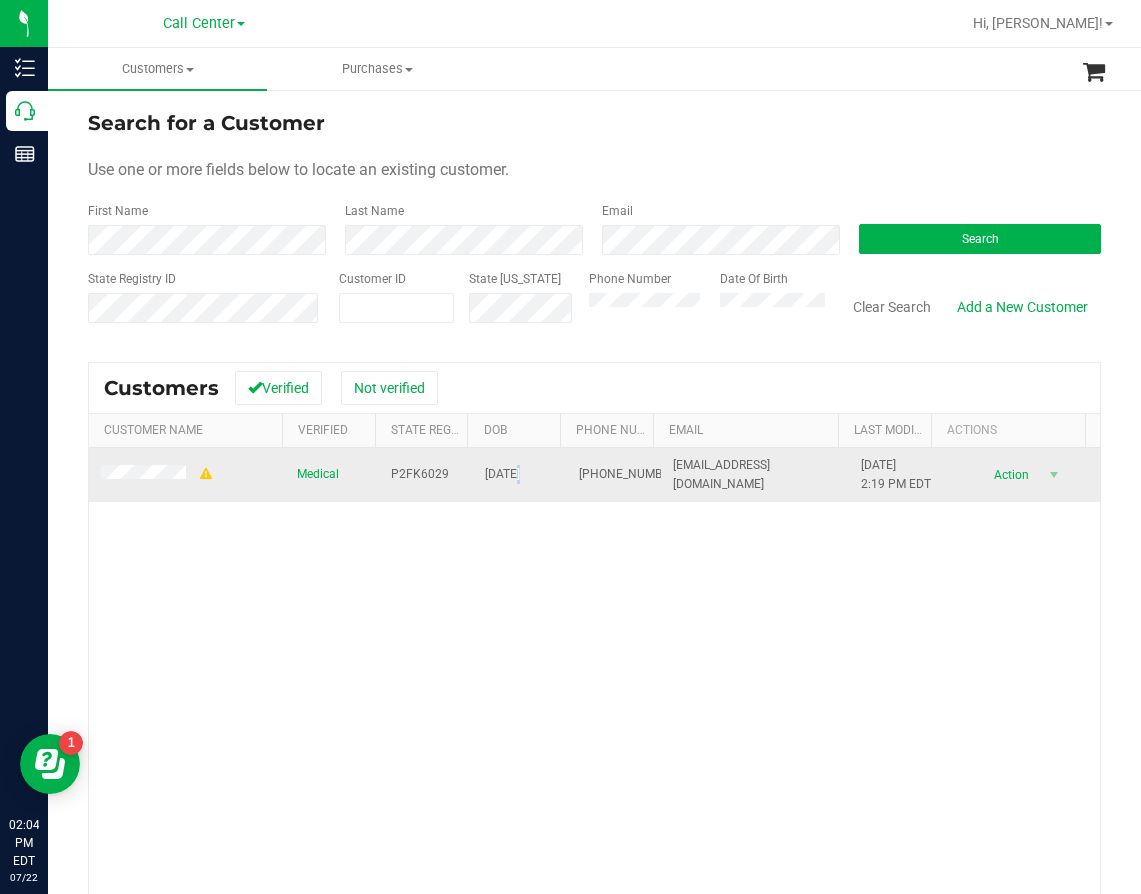click on "01/03/1958" at bounding box center [502, 474] 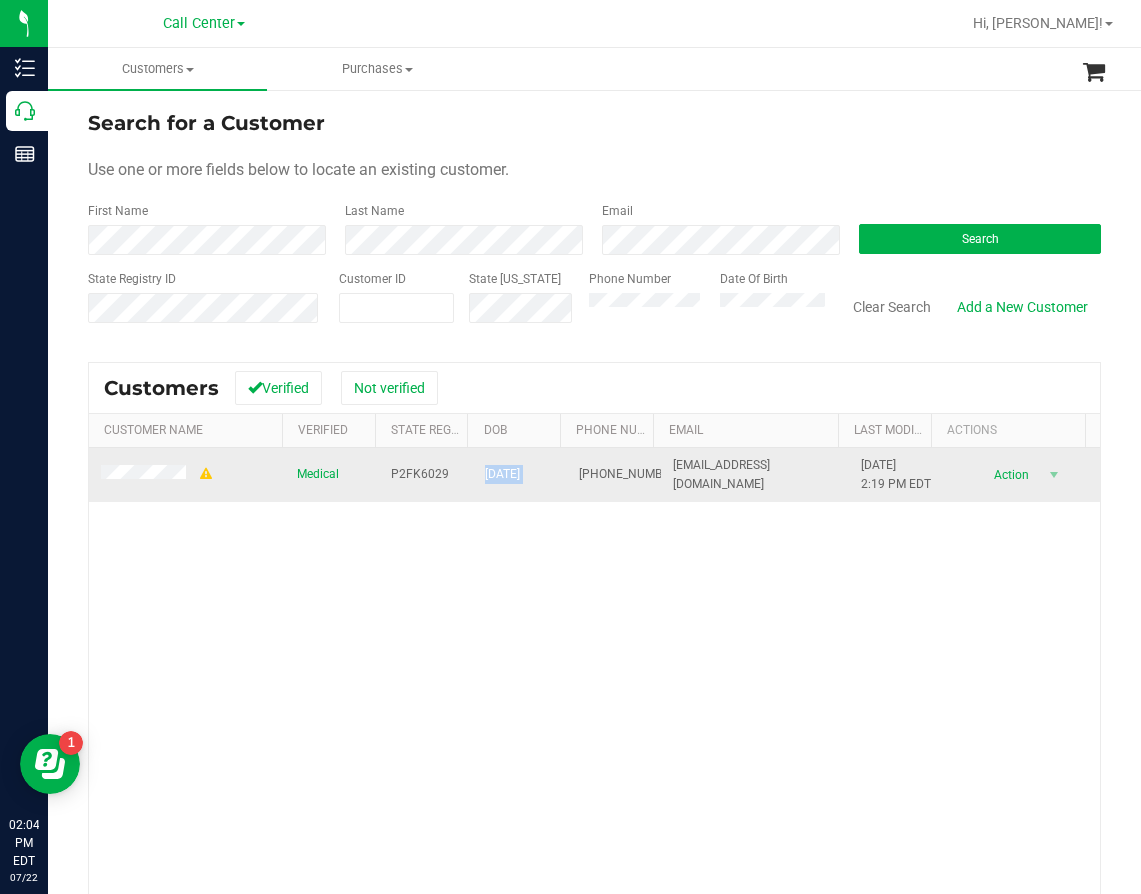 click on "01/03/1958" at bounding box center [502, 474] 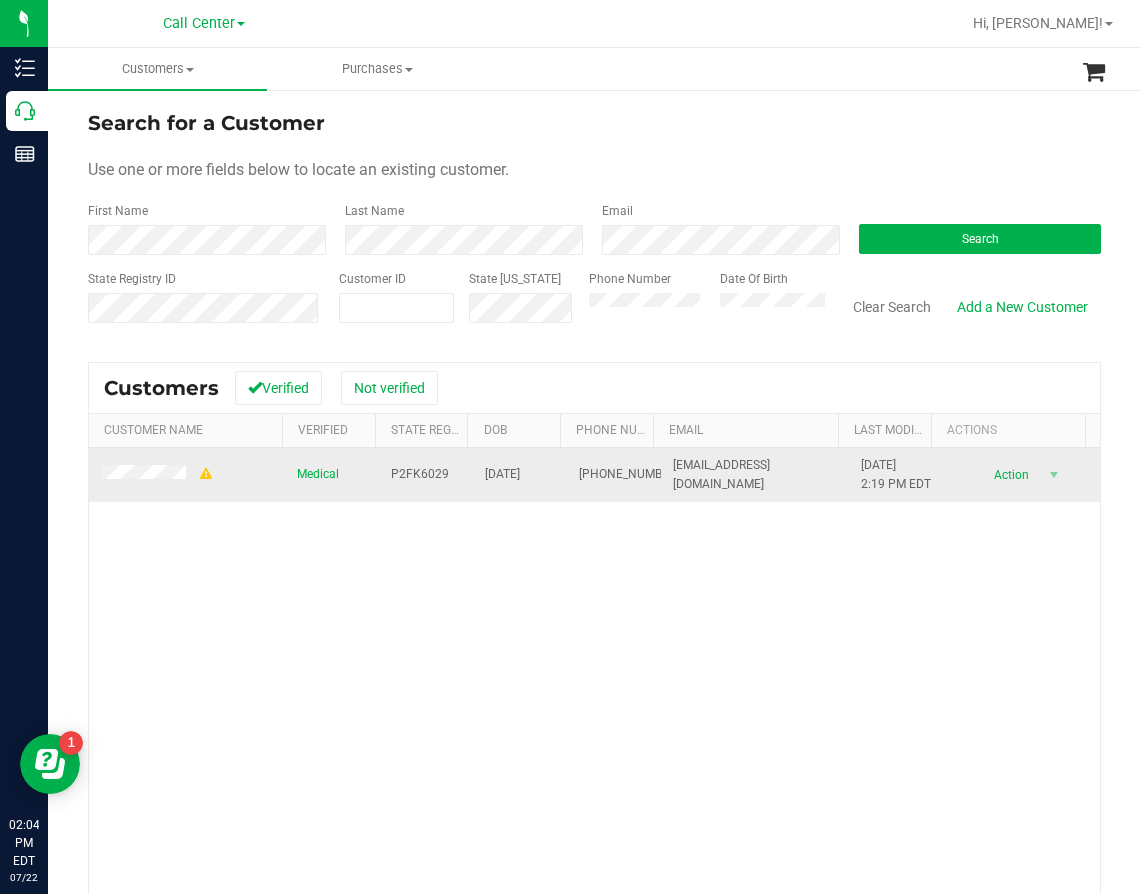 click on "(863) 232-8858" at bounding box center [614, 475] 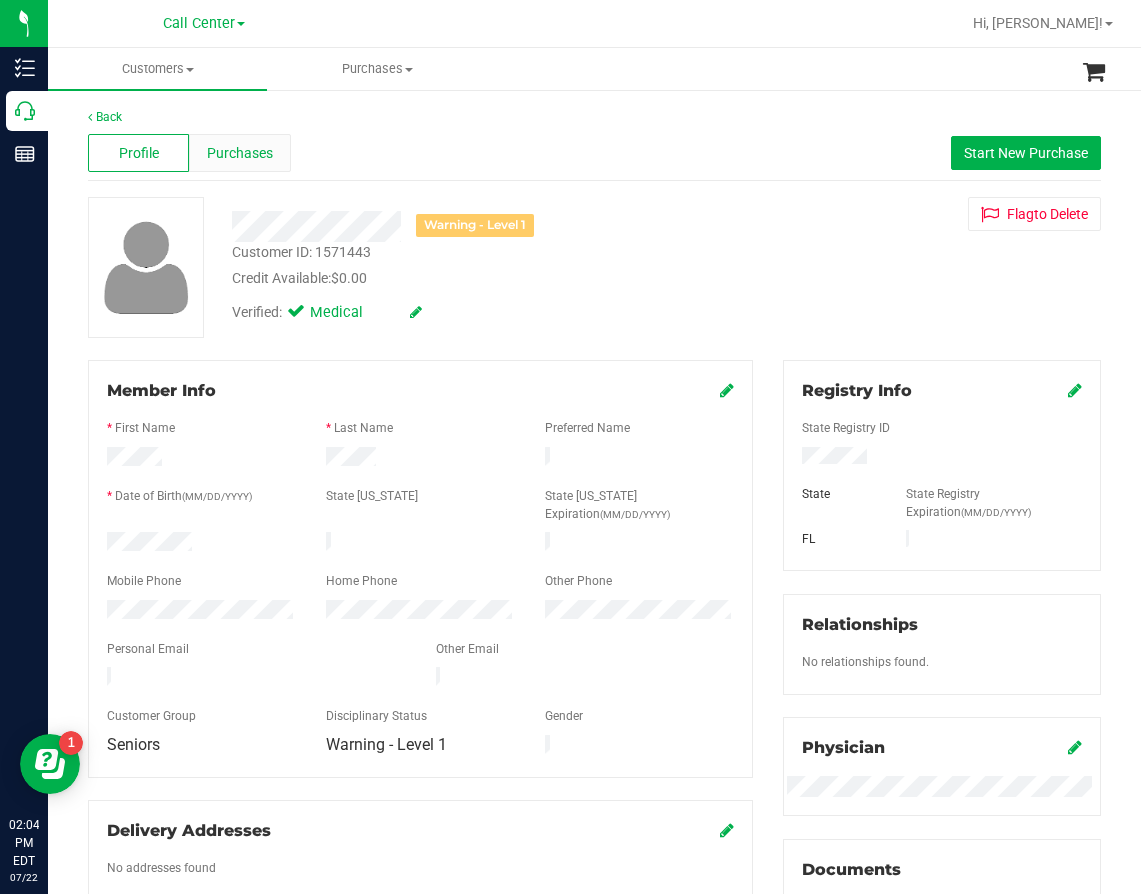 click on "Purchases" at bounding box center (239, 153) 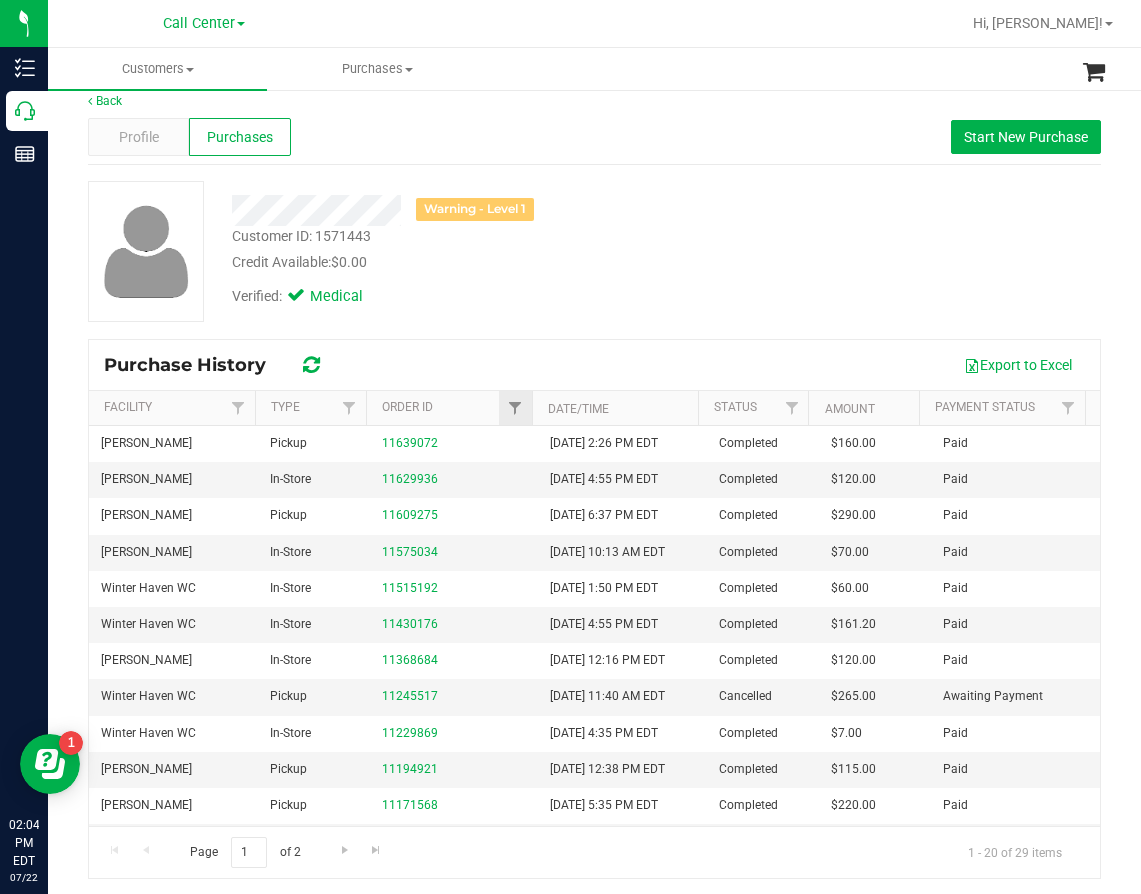 scroll, scrollTop: 21, scrollLeft: 0, axis: vertical 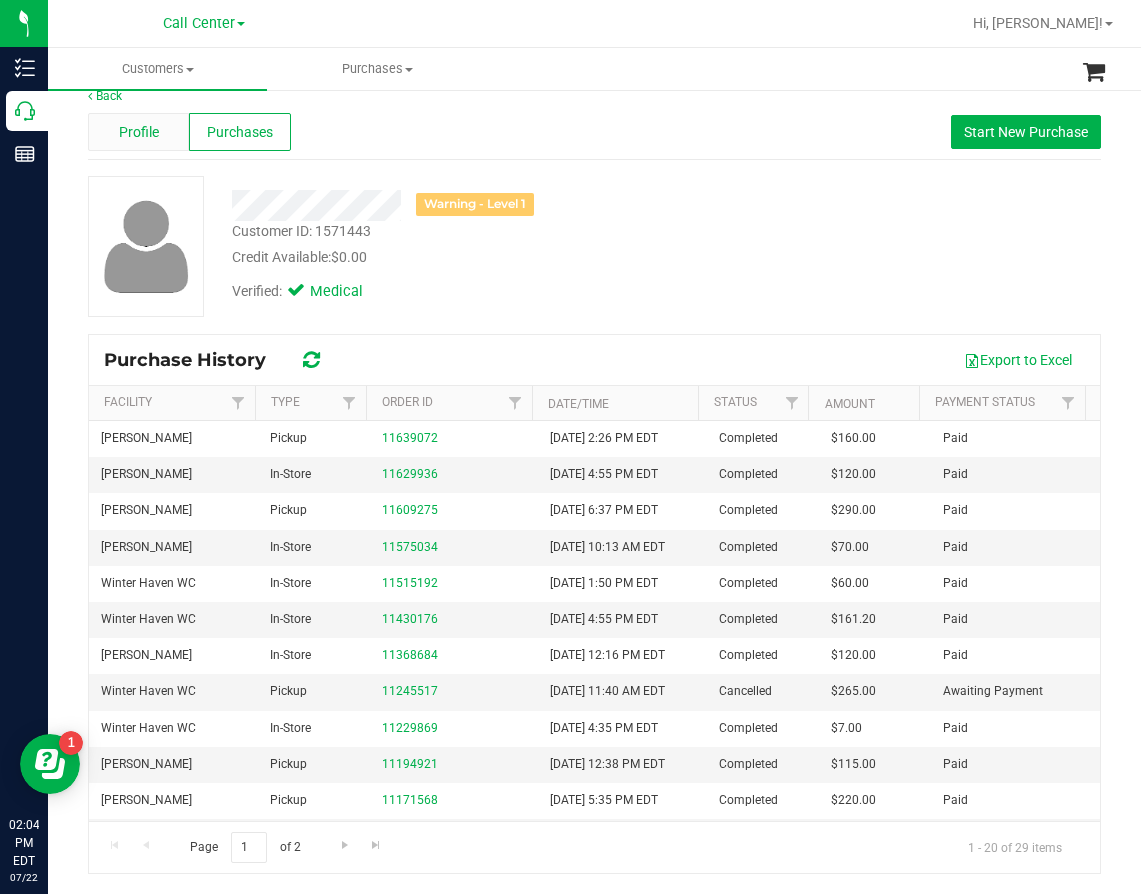 click on "Profile" at bounding box center [138, 132] 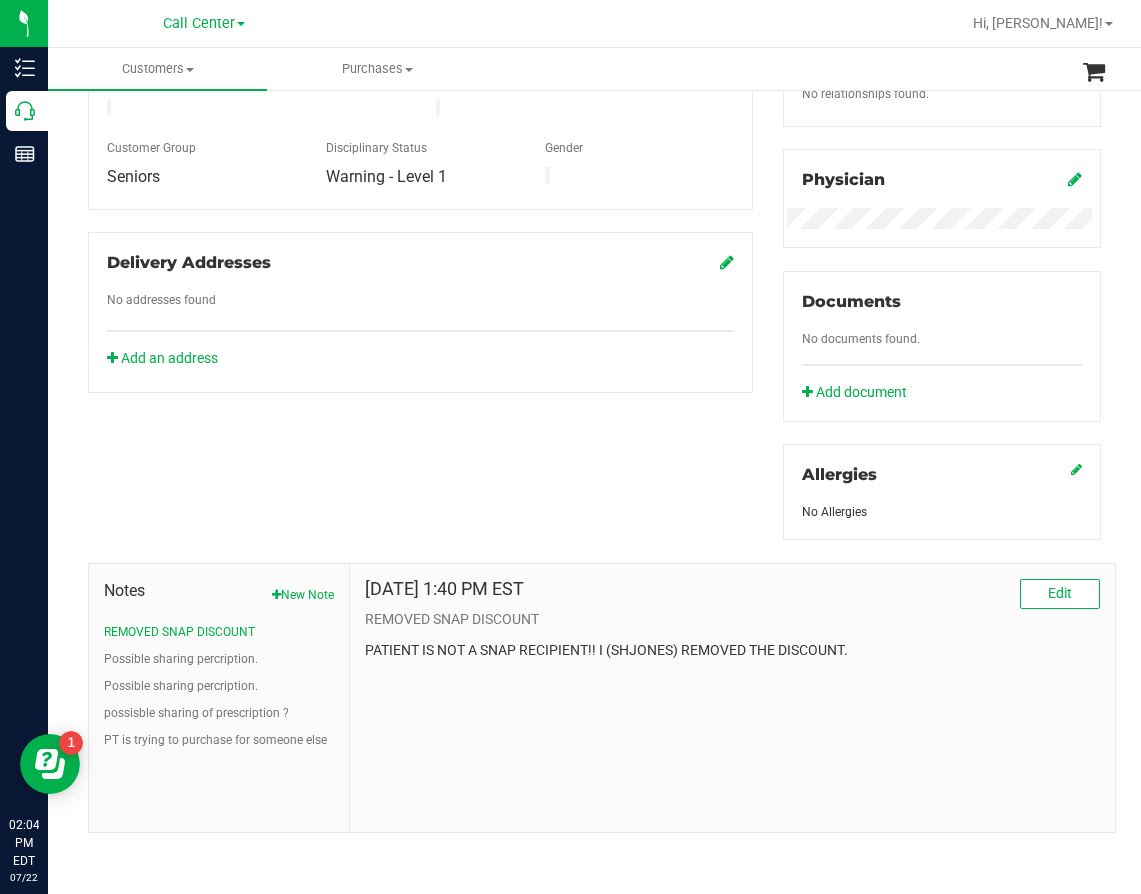 scroll, scrollTop: 570, scrollLeft: 0, axis: vertical 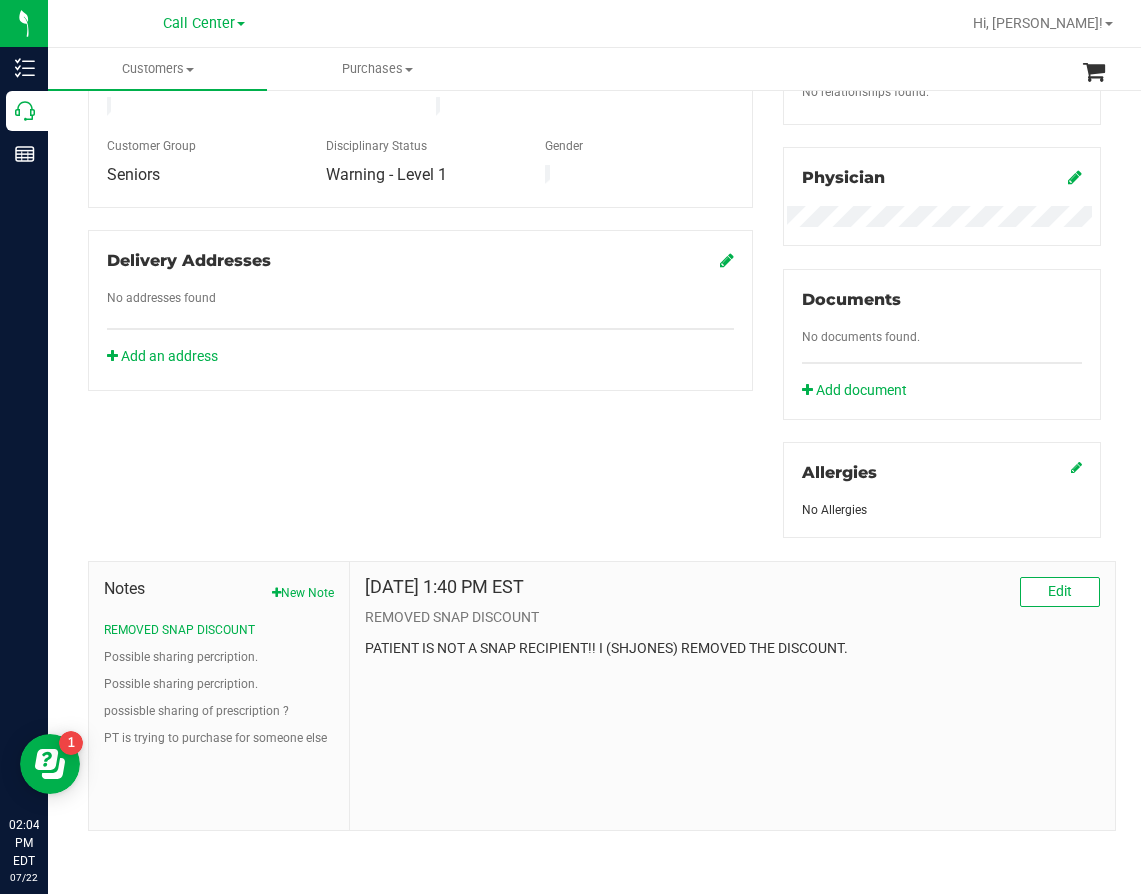 click on "Member Info
*
First Name
*
Last Name
Preferred Name
*
Date of Birth
(MM/DD/YYYY)
State [US_STATE]
State [US_STATE] Expiration
(MM/DD/YYYY)" at bounding box center (594, 310) 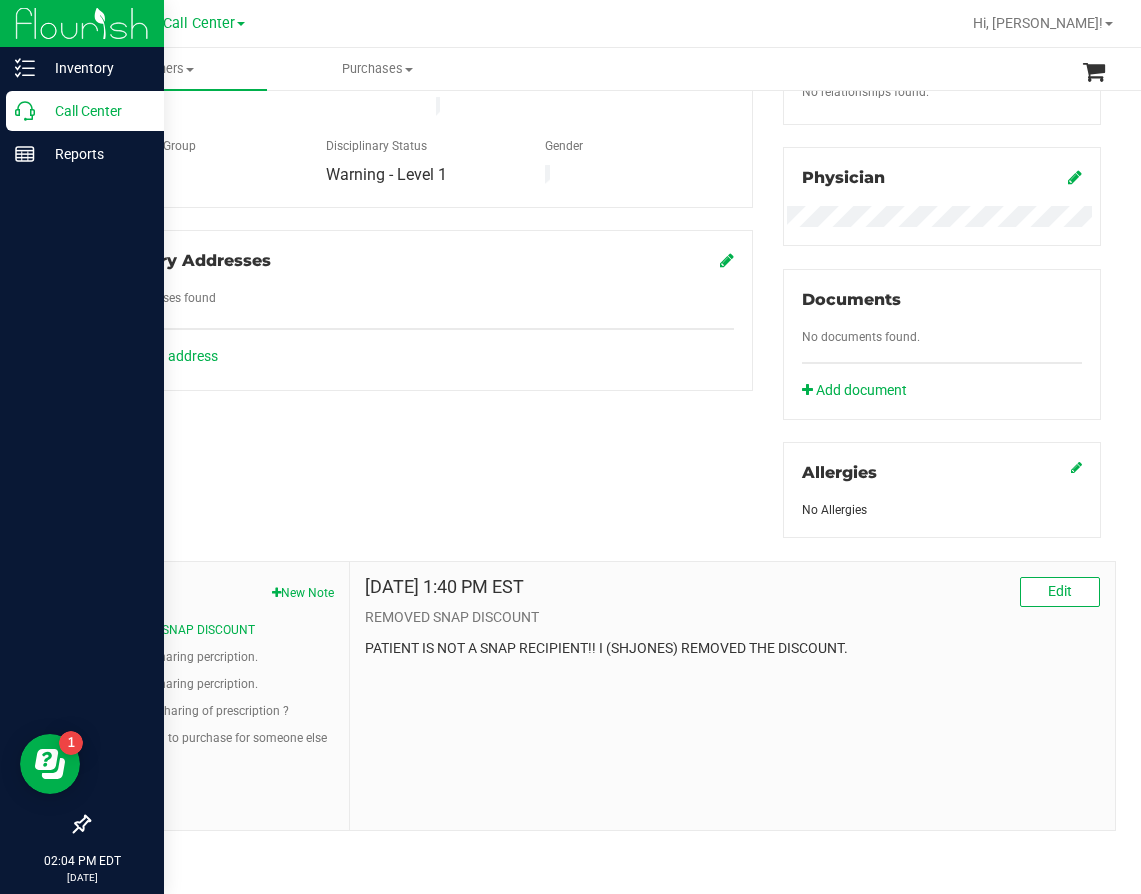 click on "Call Center" at bounding box center [95, 111] 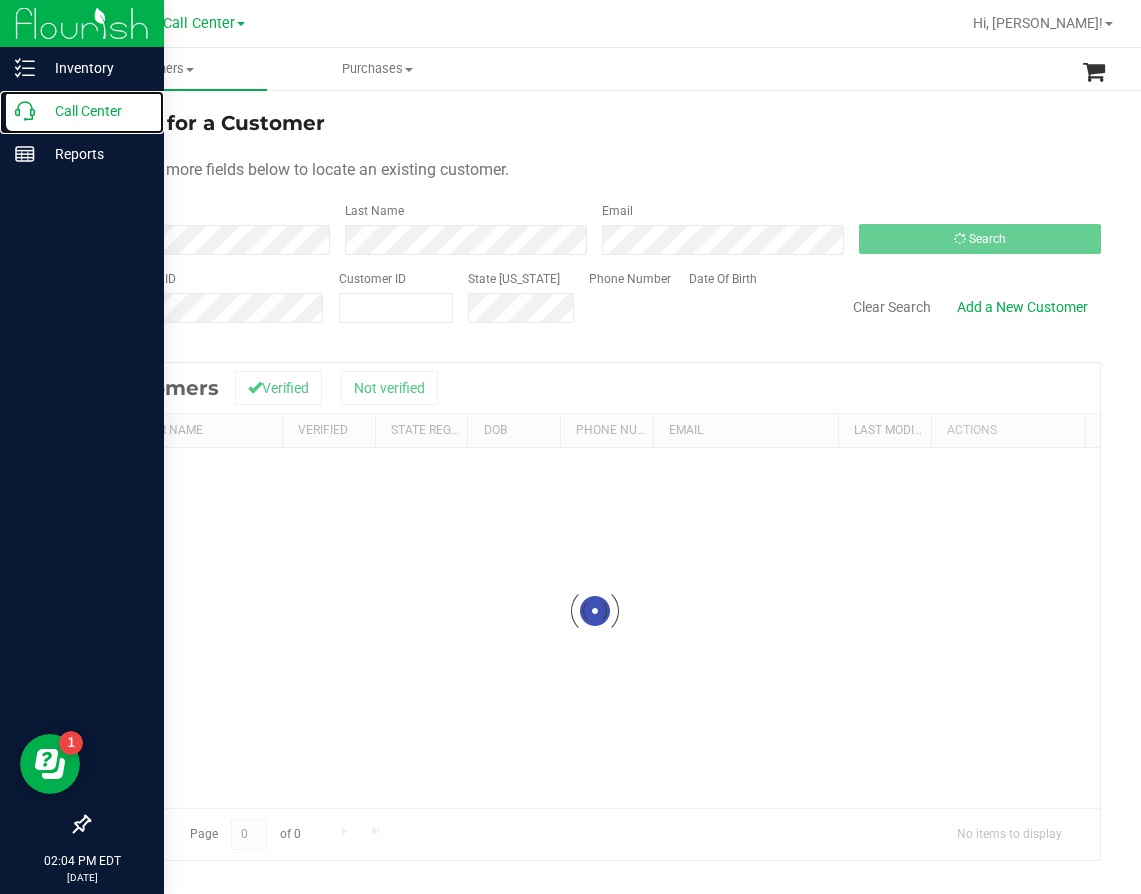 scroll, scrollTop: 0, scrollLeft: 0, axis: both 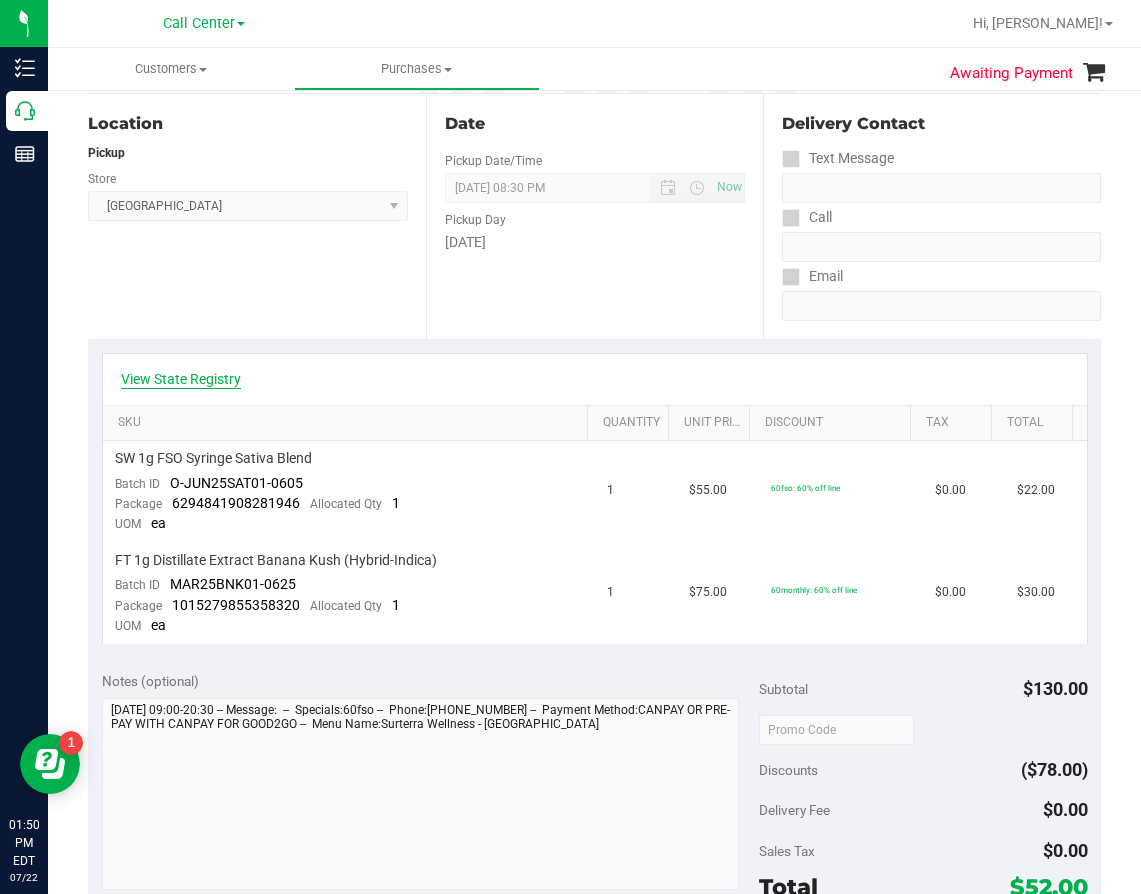 click on "View State Registry" at bounding box center (181, 379) 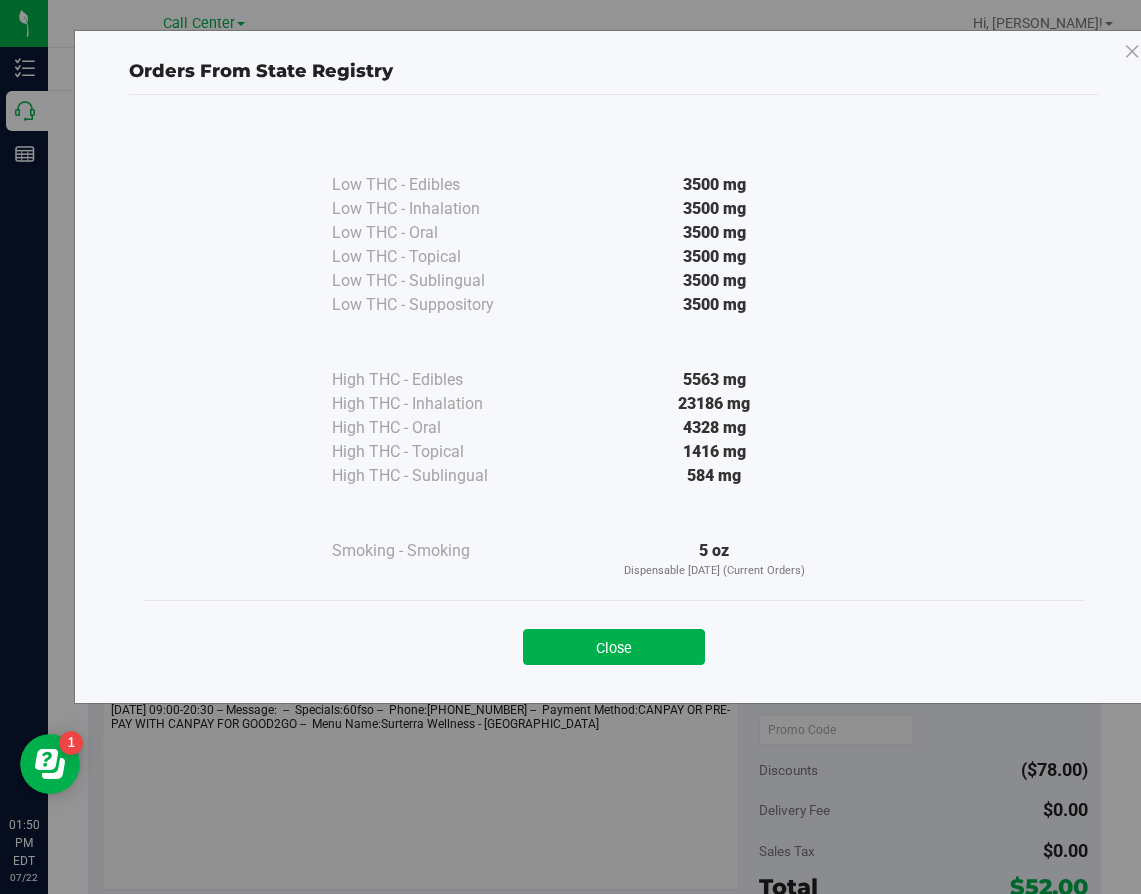 click on "High THC - Oral" at bounding box center (432, 428) 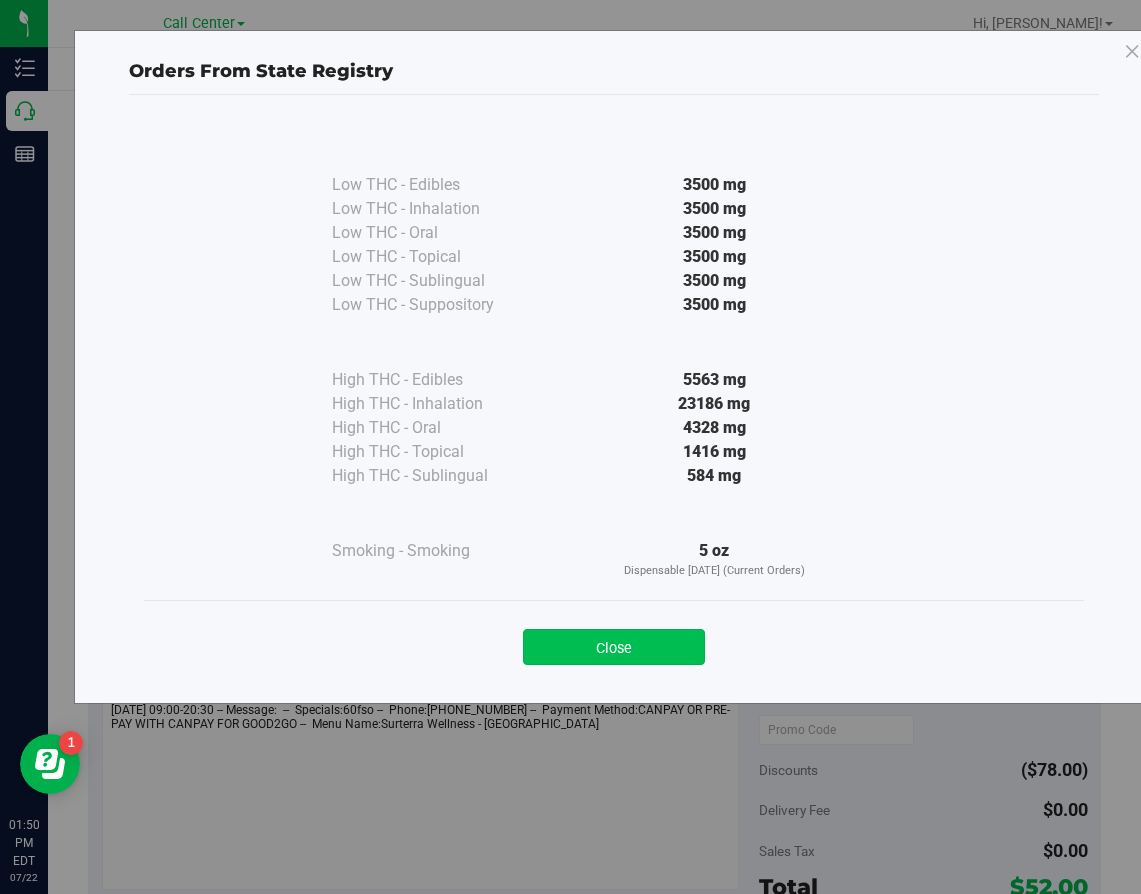 click on "Close" at bounding box center (614, 647) 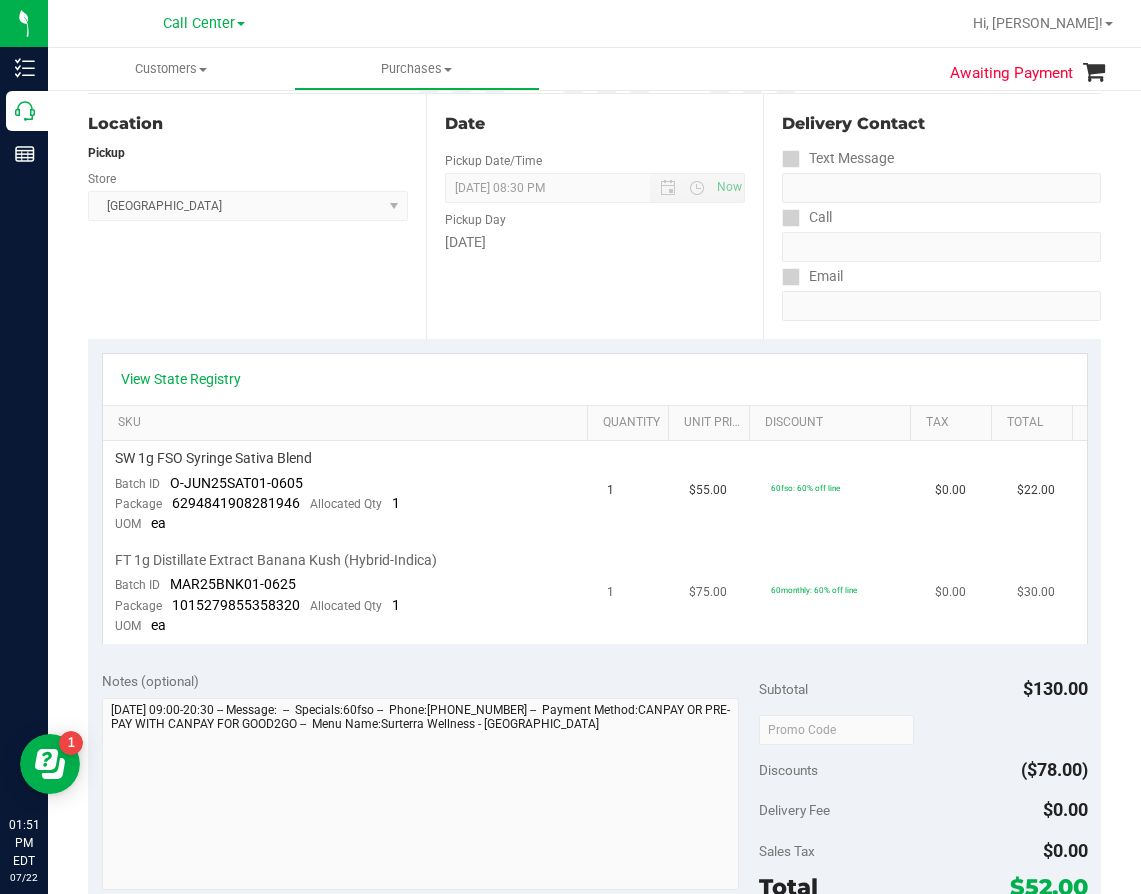 click on "FT 1g Distillate Extract Banana Kush (Hybrid-Indica)
Batch ID
MAR25BNK01-0625
Package
1015279855358320
Allocated Qty
1
UOM
ea" at bounding box center (349, 593) 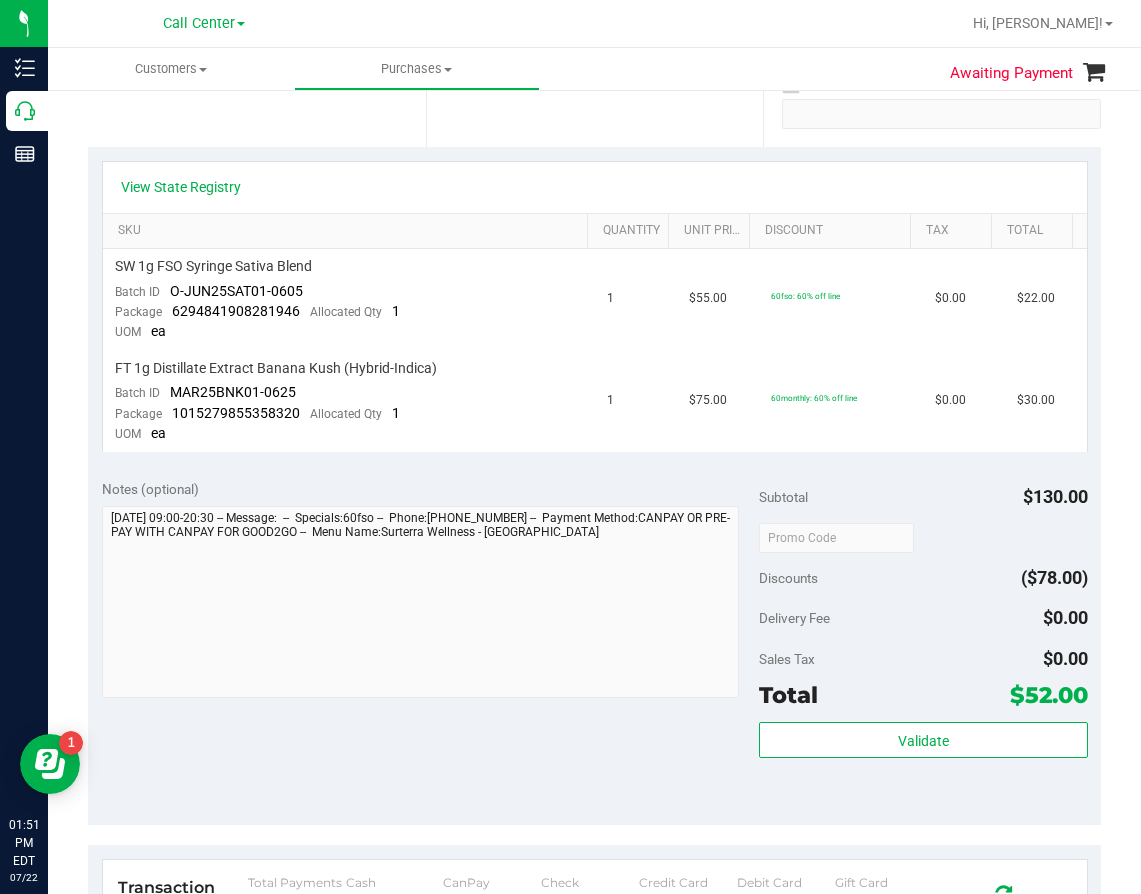 scroll, scrollTop: 400, scrollLeft: 0, axis: vertical 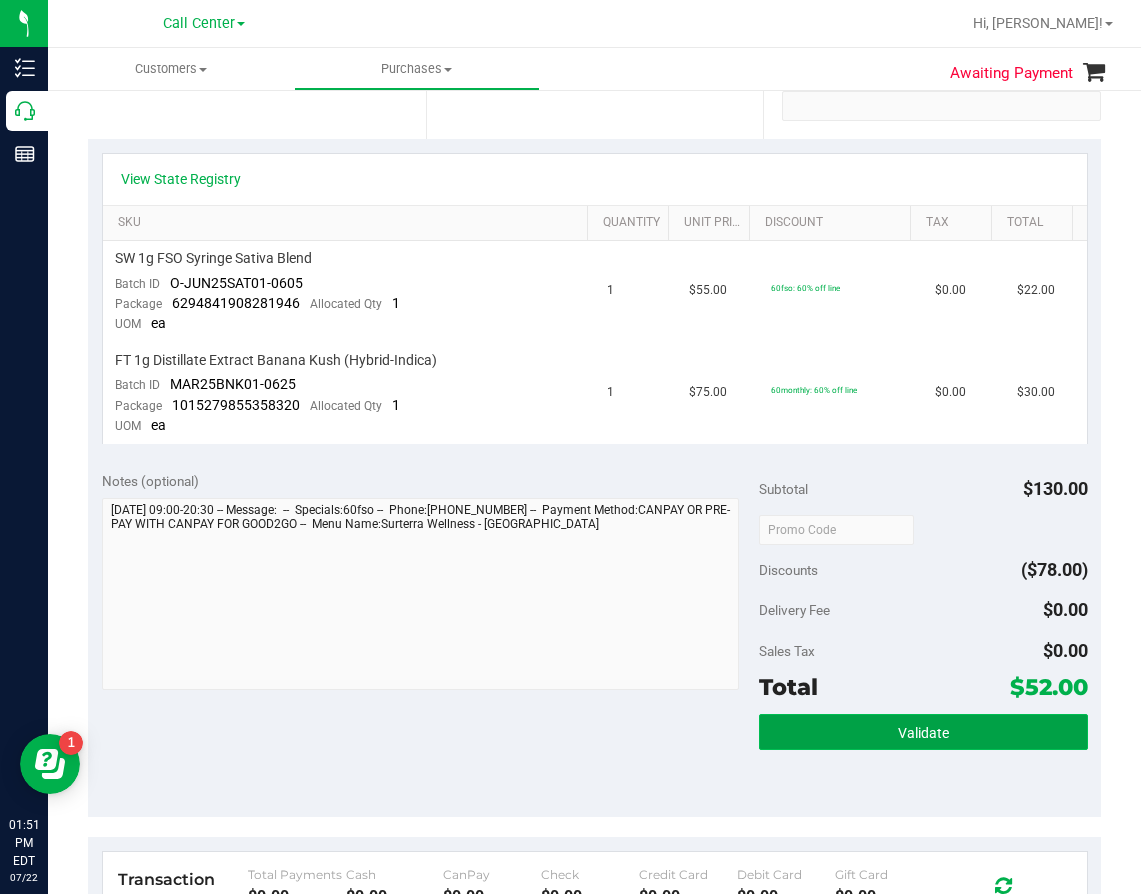 click on "Validate" at bounding box center (923, 732) 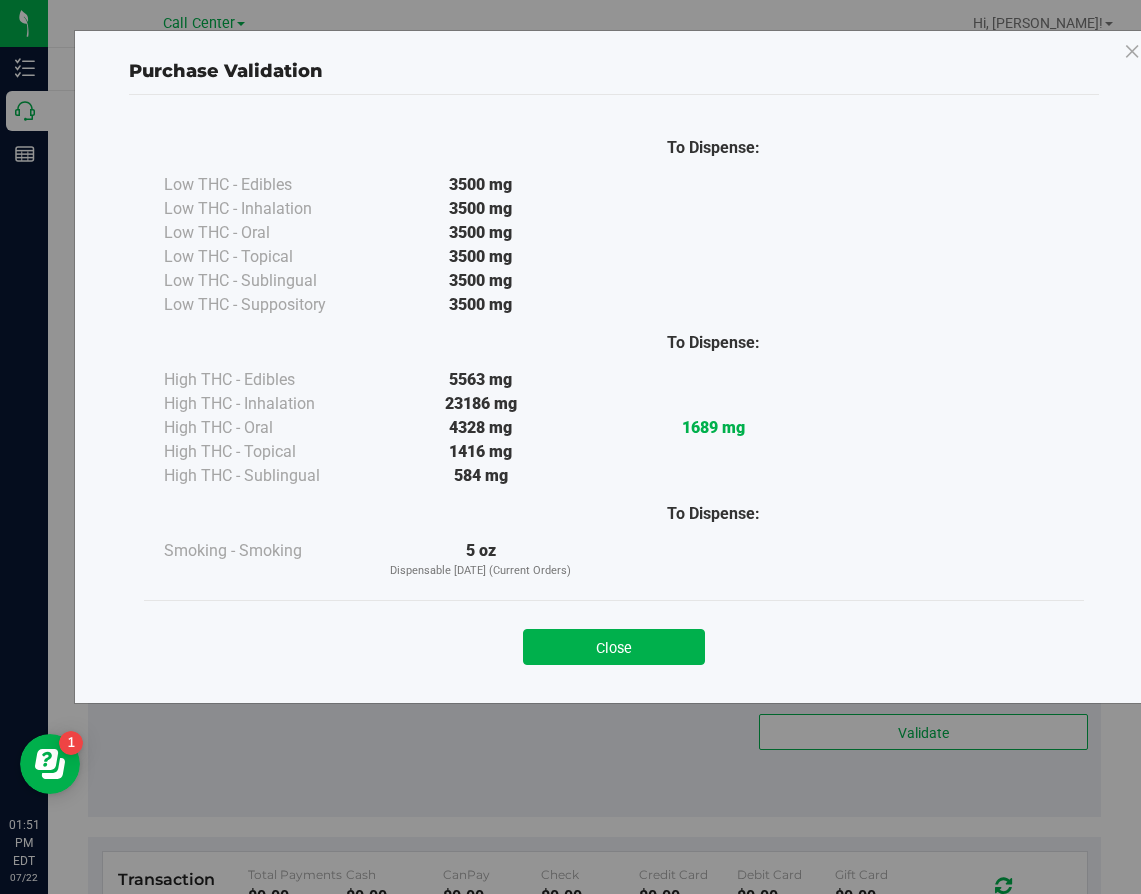 click on "Close" at bounding box center [614, 641] 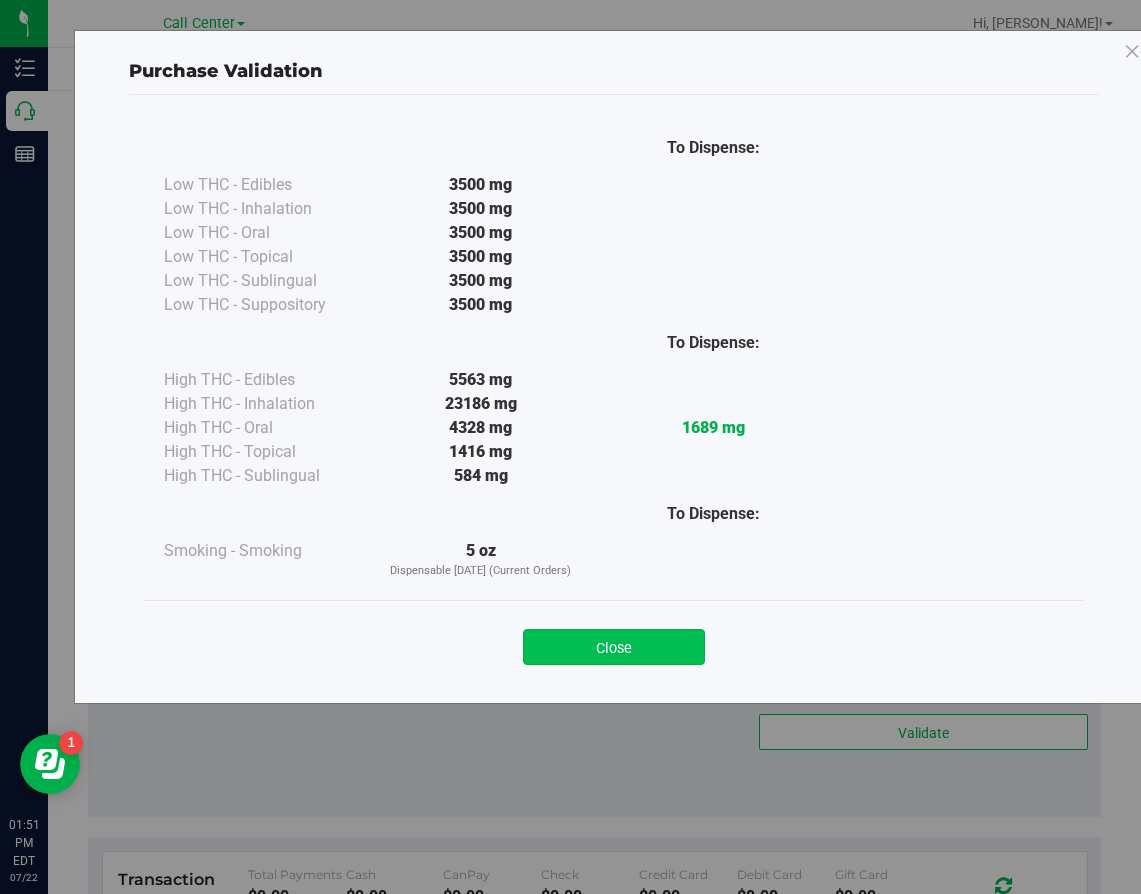 click on "Close" at bounding box center [614, 647] 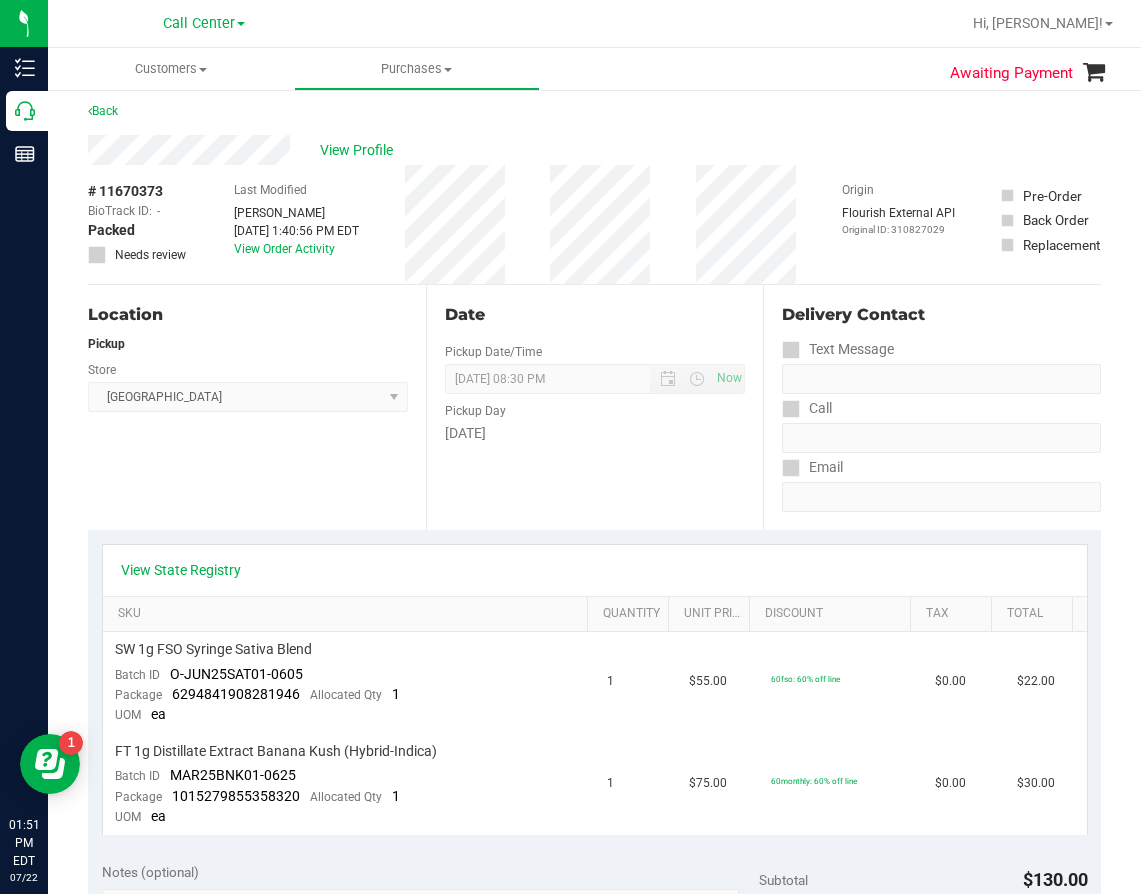 scroll, scrollTop: 0, scrollLeft: 0, axis: both 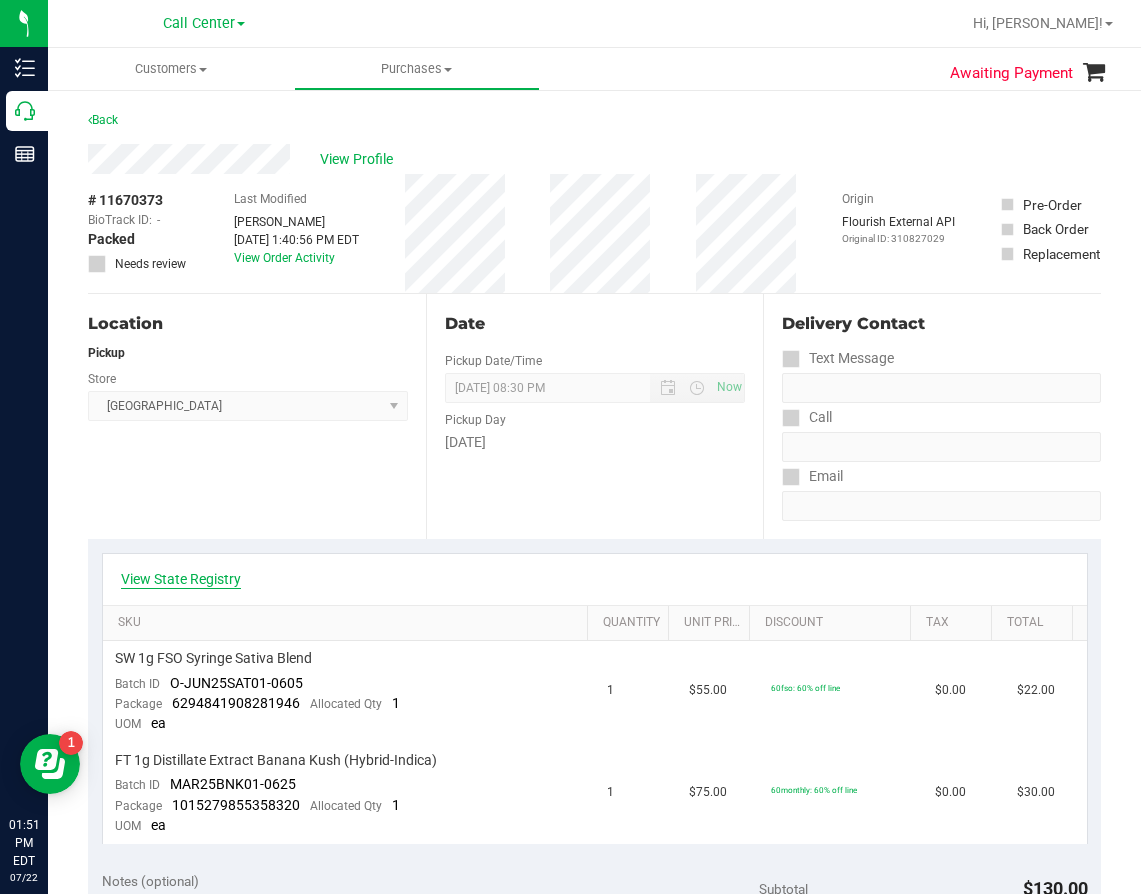 click on "View State Registry" at bounding box center [181, 579] 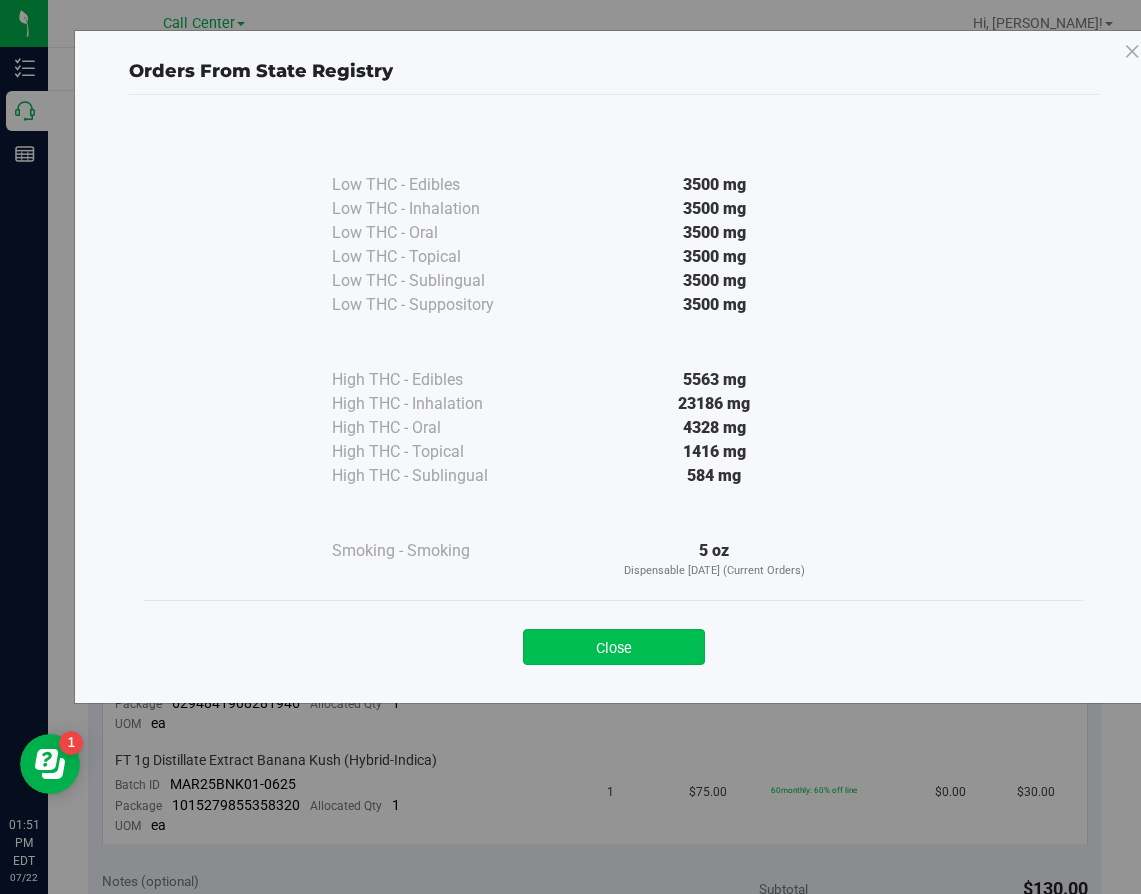 click on "Close" at bounding box center [614, 647] 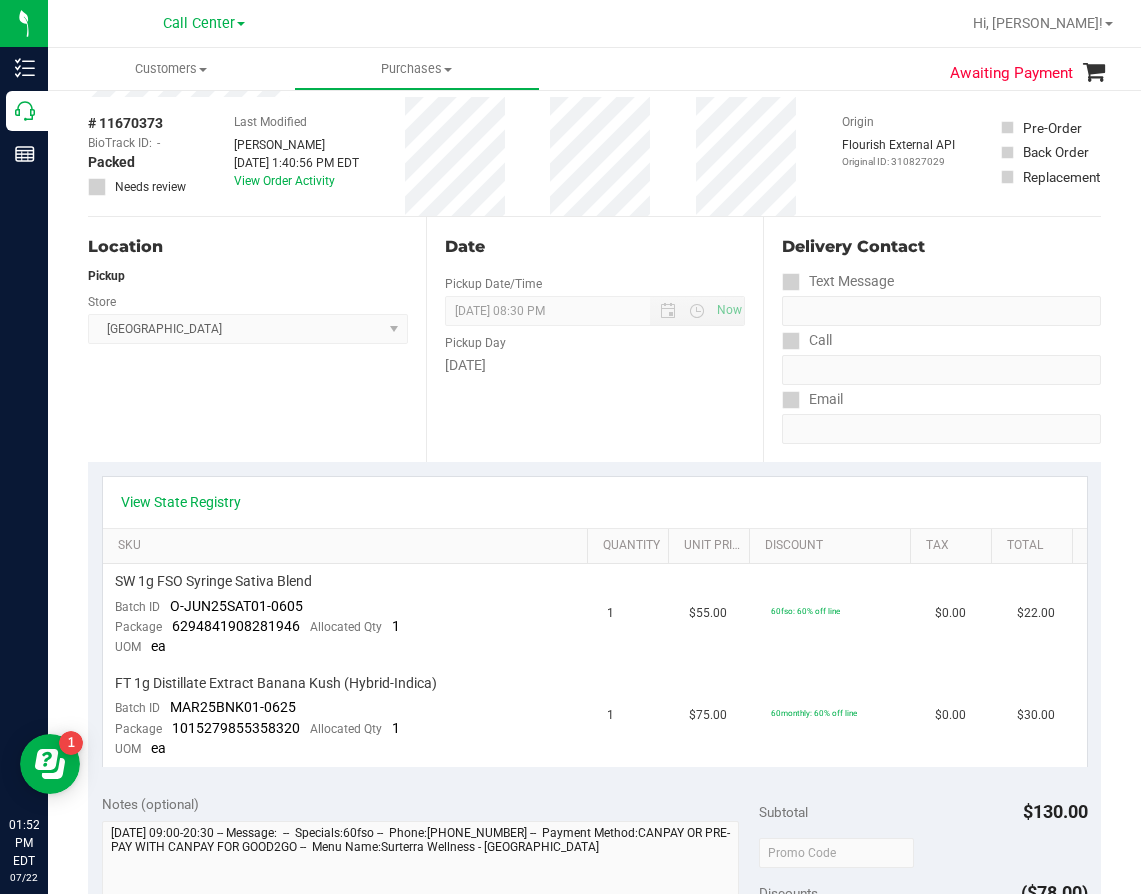 scroll, scrollTop: 0, scrollLeft: 0, axis: both 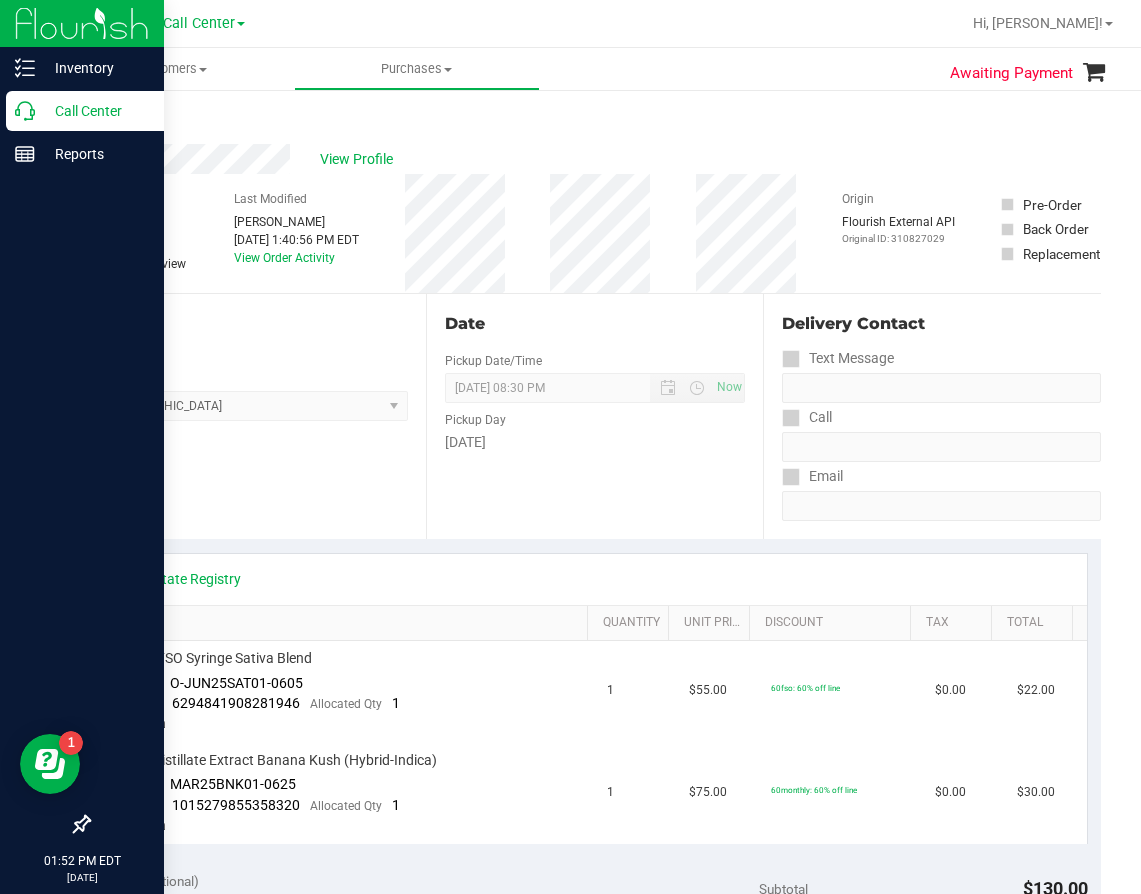 click on "Inventory Call Center Reports 01:52 PM EDT [DATE]  07/22   Call Center   Hi, [PERSON_NAME]!
Customers
All customers
Add a new customer
All physicians
Purchases
All purchases" at bounding box center [570, 447] 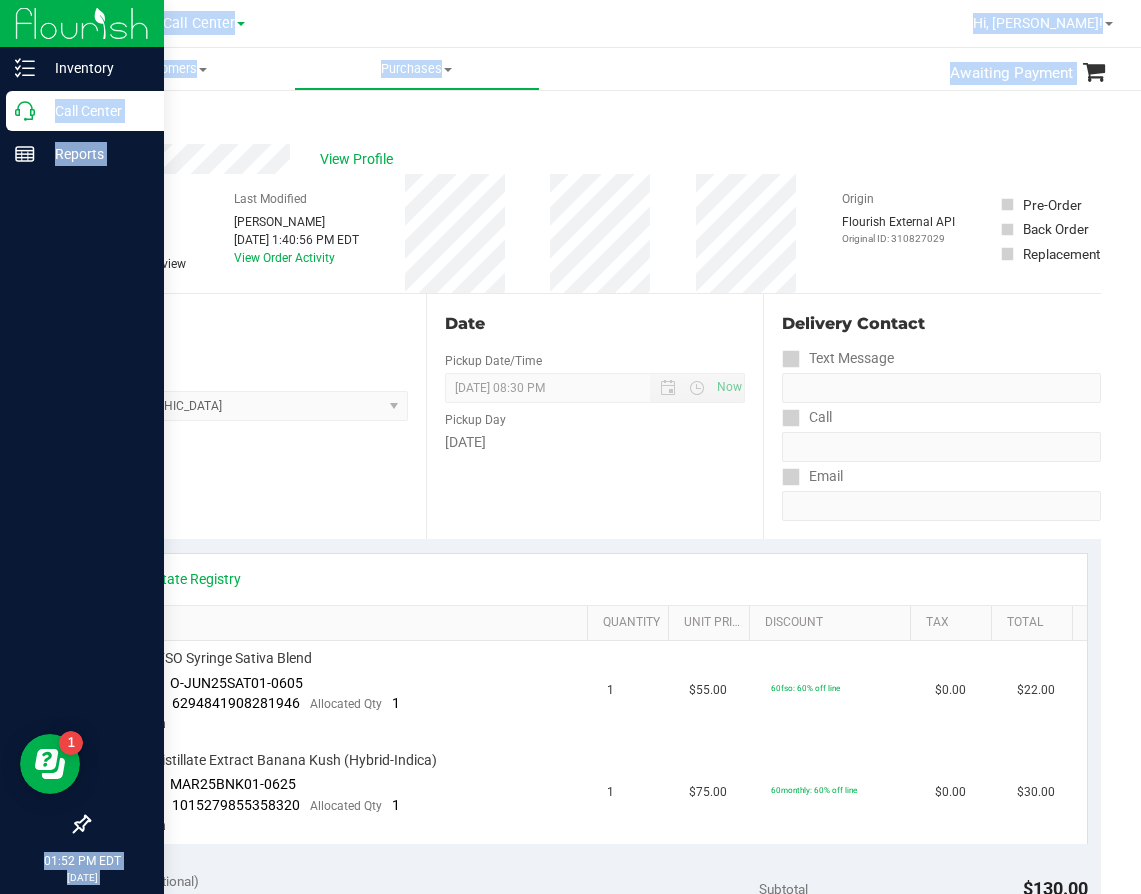 click on "Call Center" at bounding box center (95, 111) 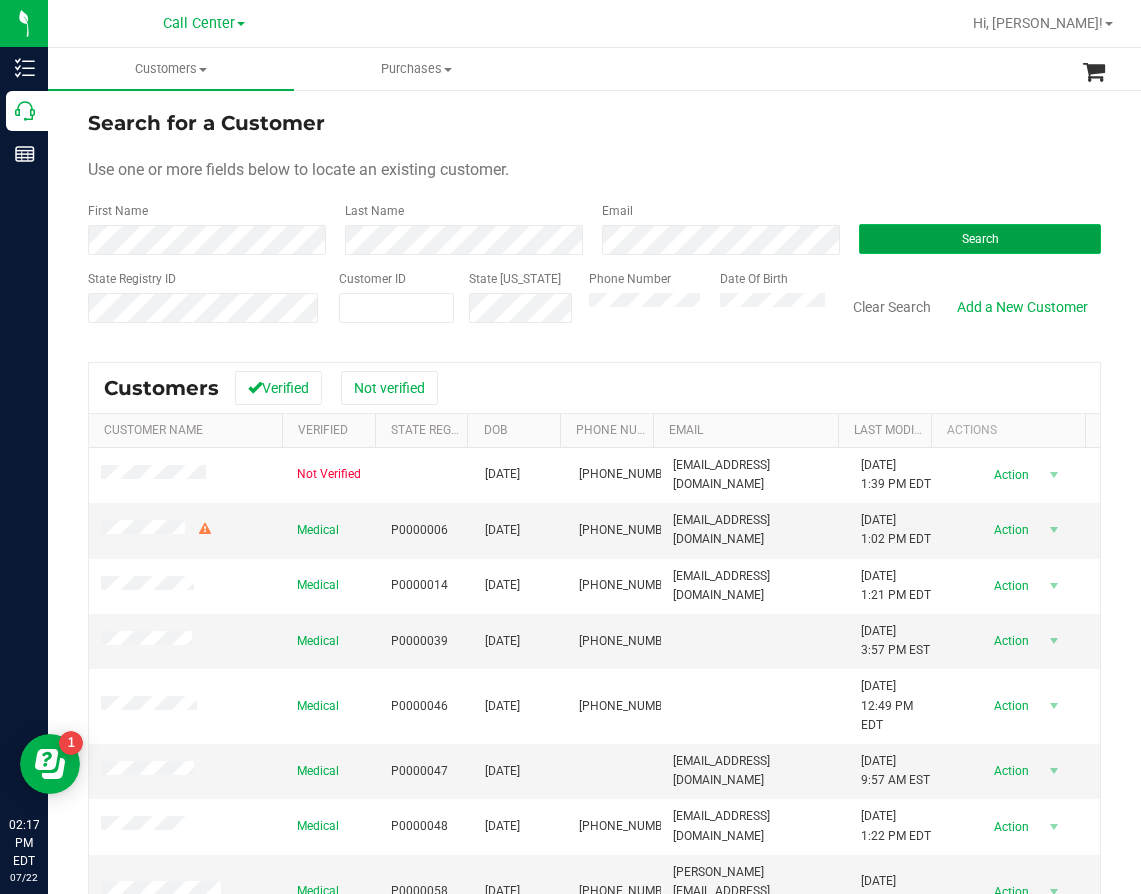 click on "Search" at bounding box center (980, 239) 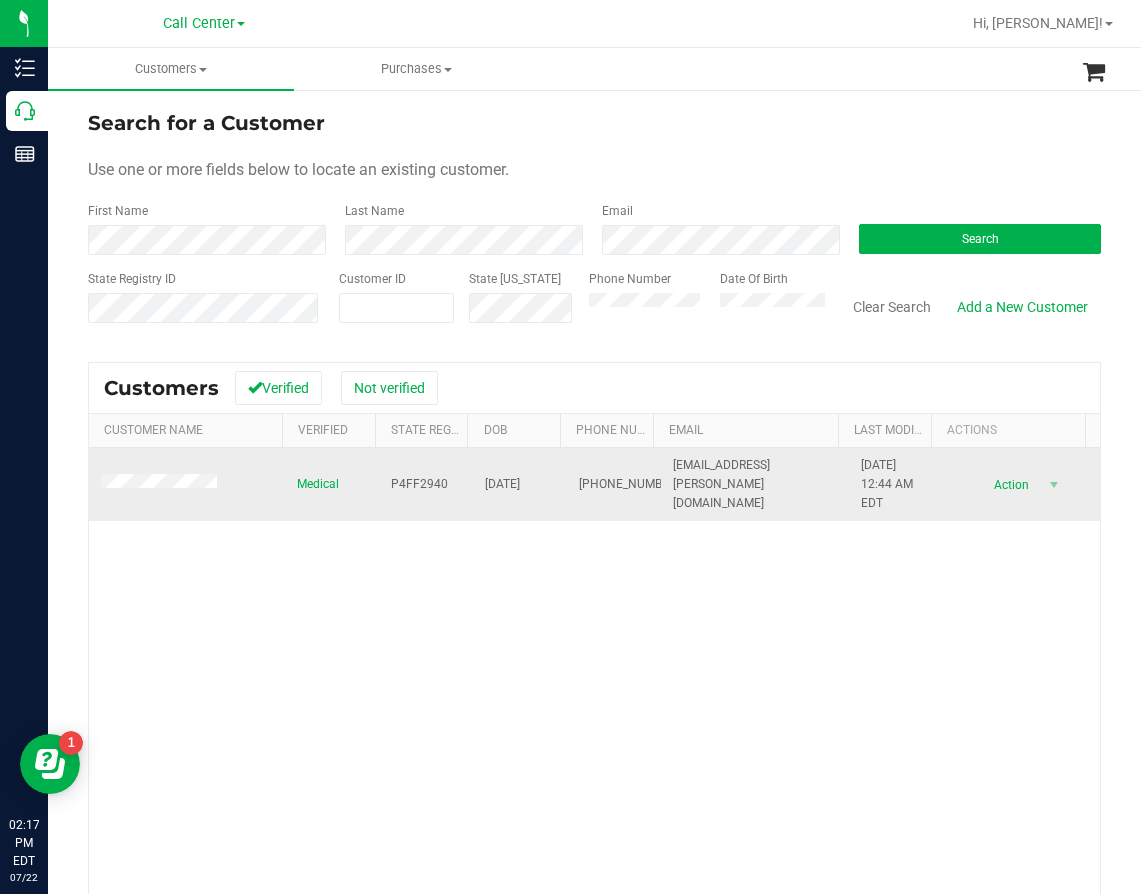 click on "P4FF2940" at bounding box center [419, 484] 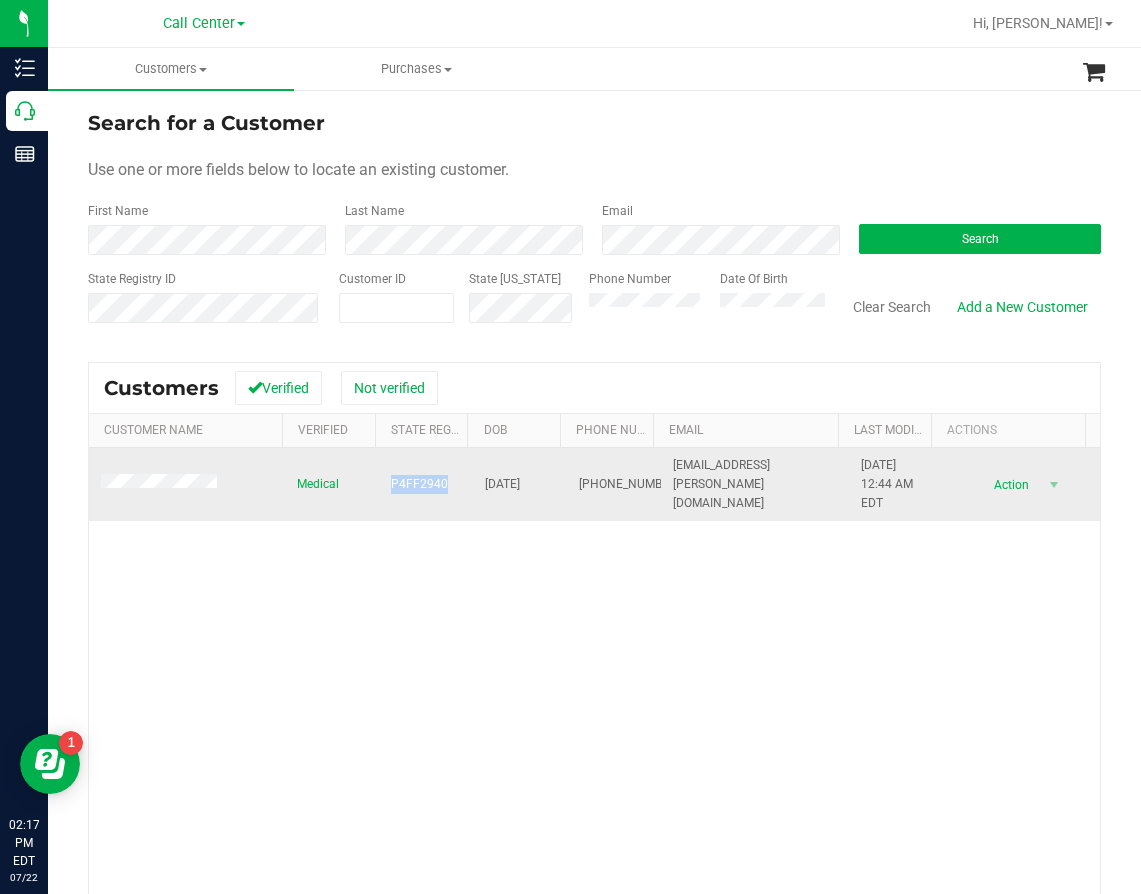 click on "P4FF2940" at bounding box center (419, 484) 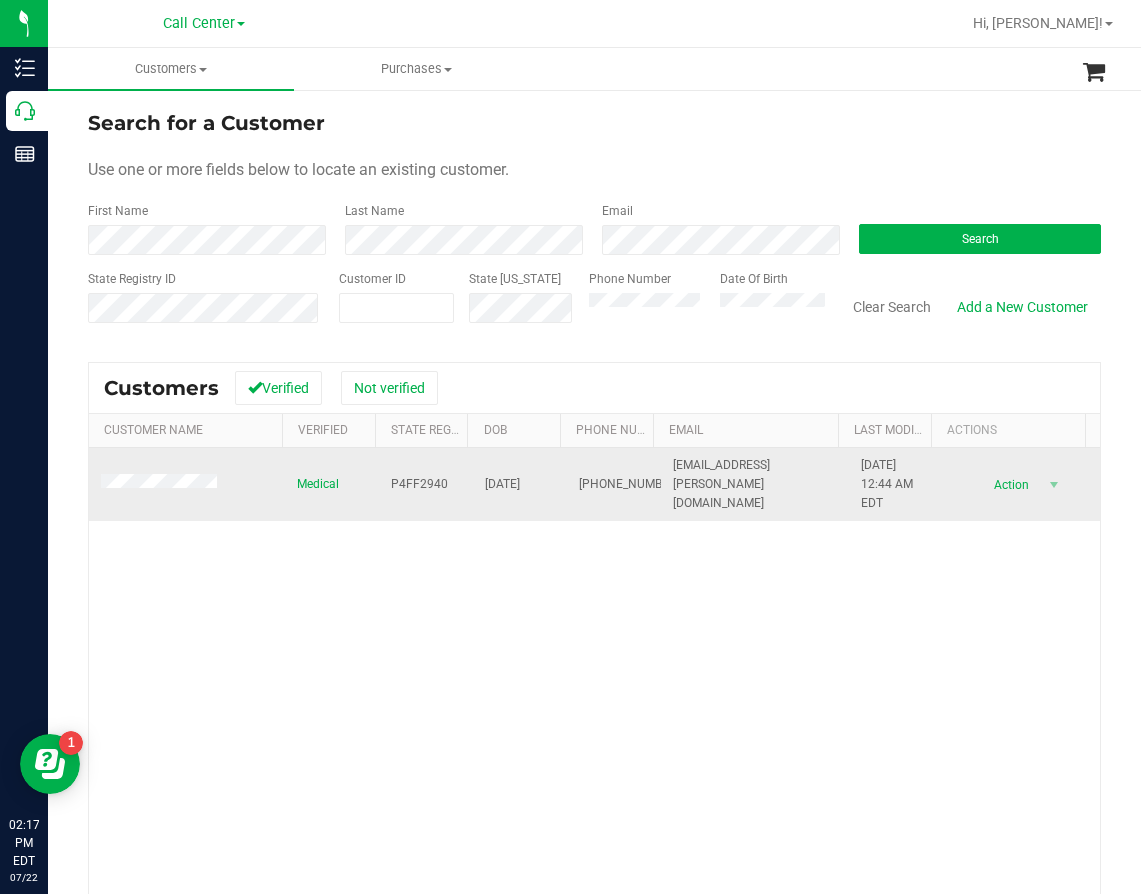 click on "[DATE]" at bounding box center [502, 484] 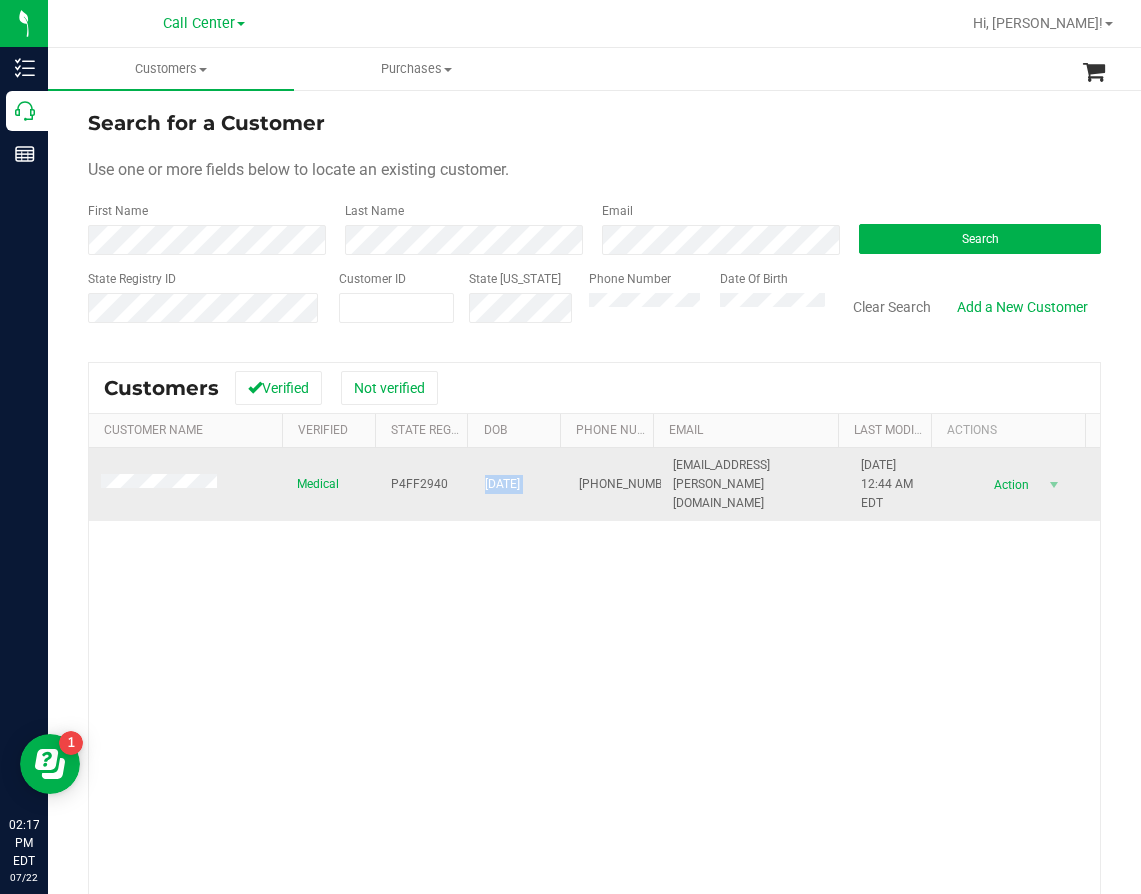 click on "[DATE]" at bounding box center (502, 484) 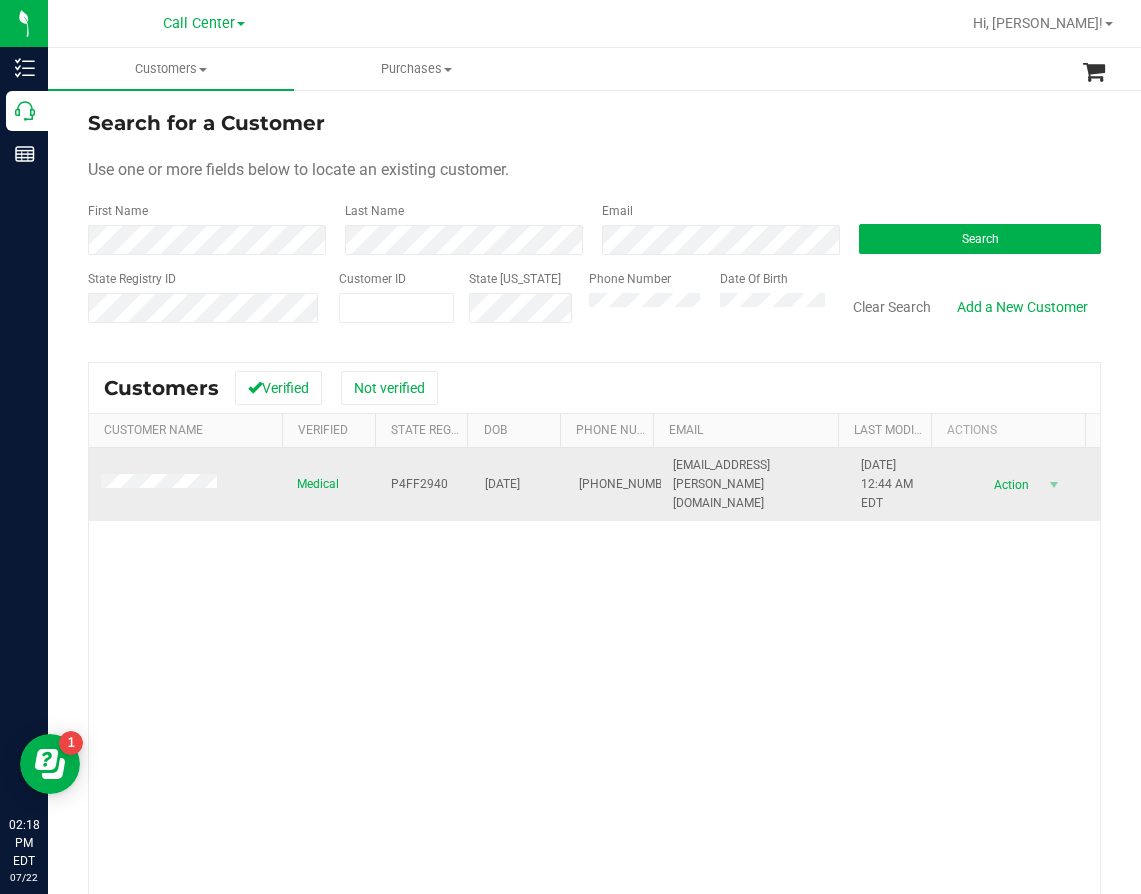 click at bounding box center (187, 485) 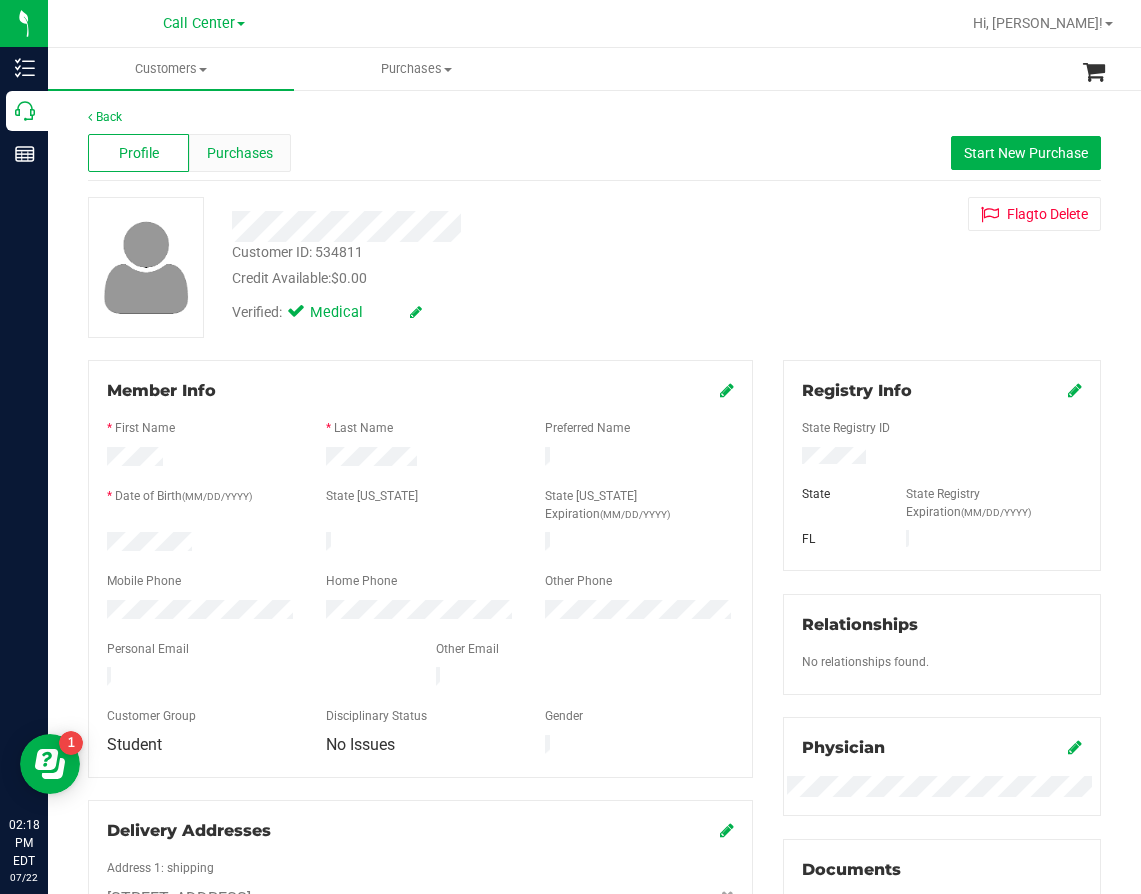 click on "Purchases" at bounding box center [240, 153] 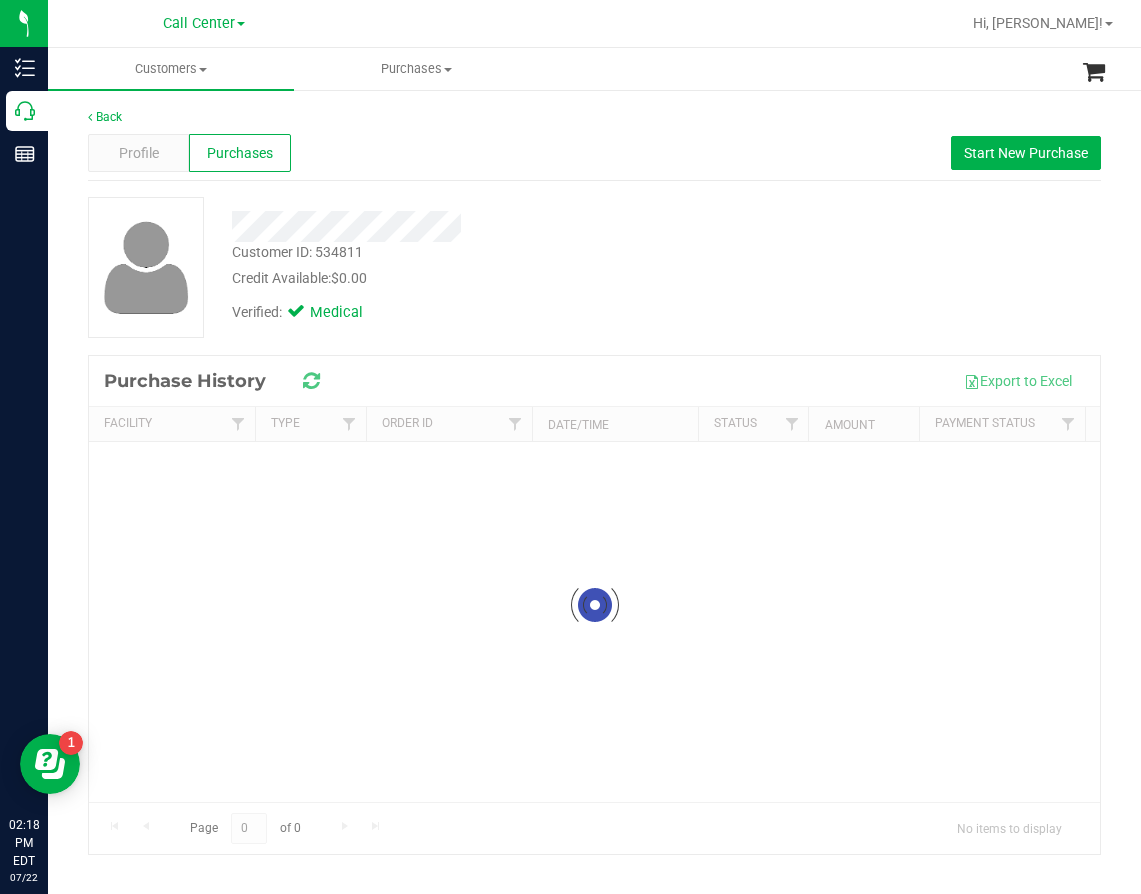 click on "Back
Profile
Purchases
Start New Purchase
Customer ID: 534811
Credit Available:
$0.00
Verified:
Medical
Loading..." at bounding box center [594, 481] 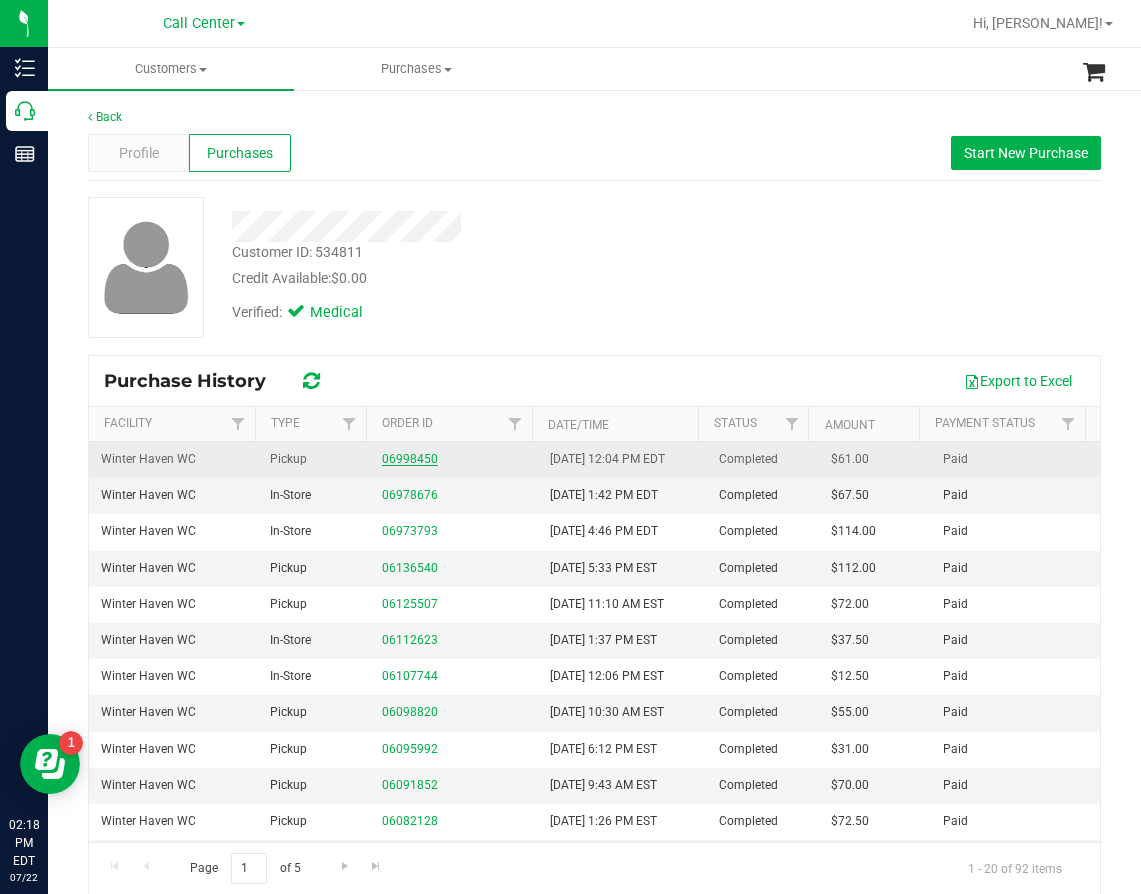 click on "06998450" at bounding box center [410, 459] 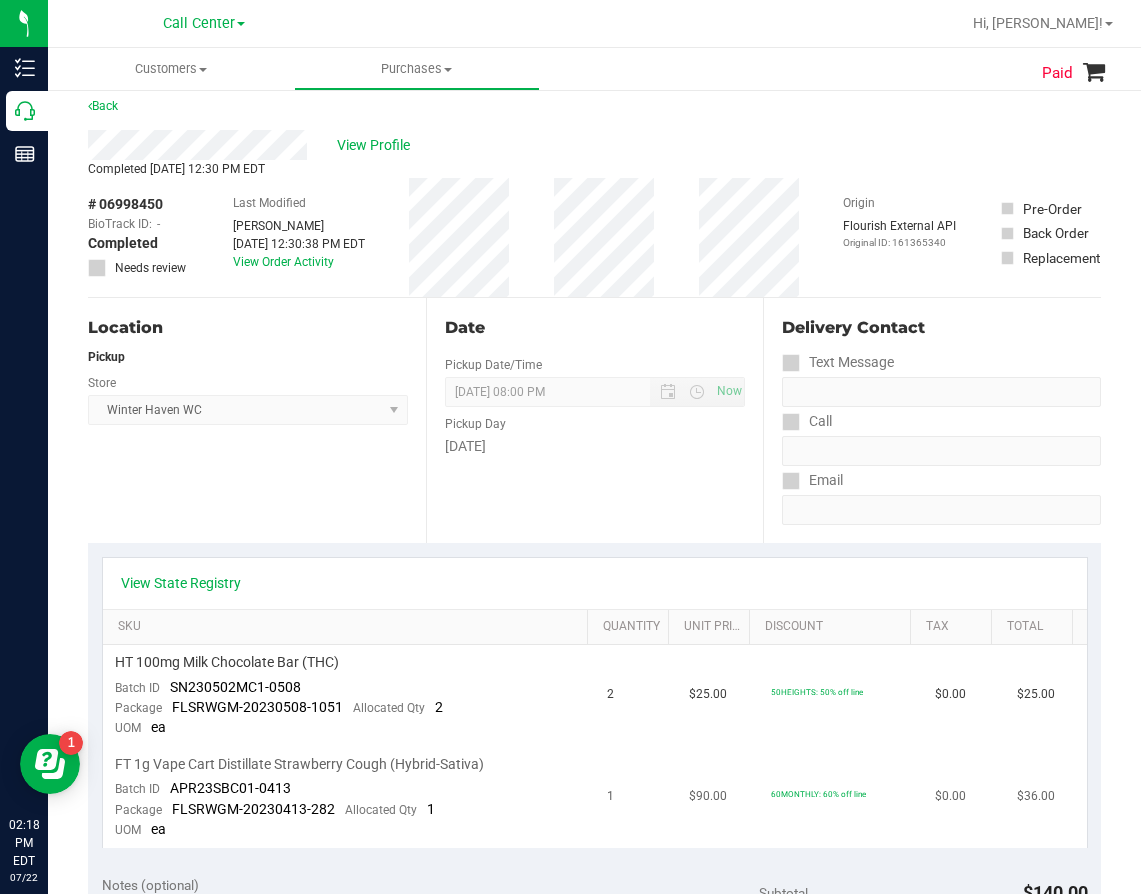 scroll, scrollTop: 0, scrollLeft: 0, axis: both 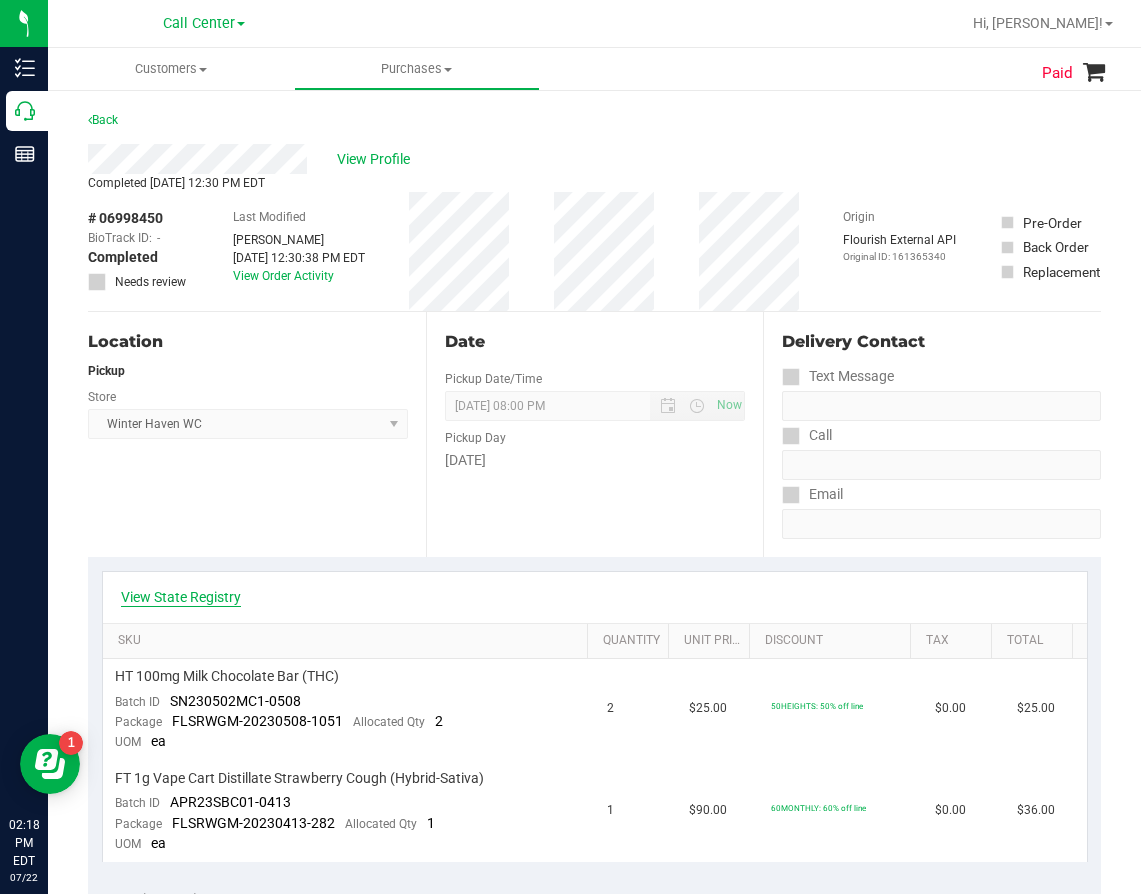 click on "View State Registry" at bounding box center (181, 597) 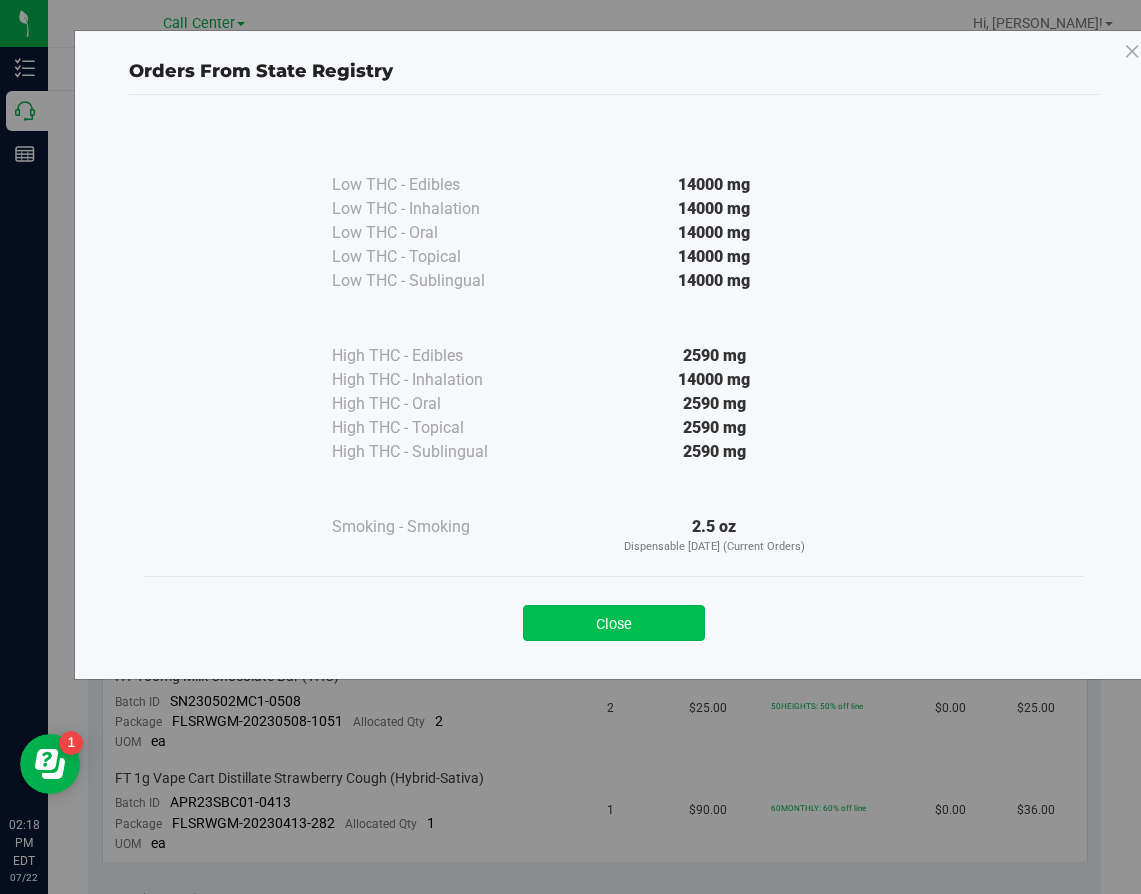 click on "Close" at bounding box center (614, 623) 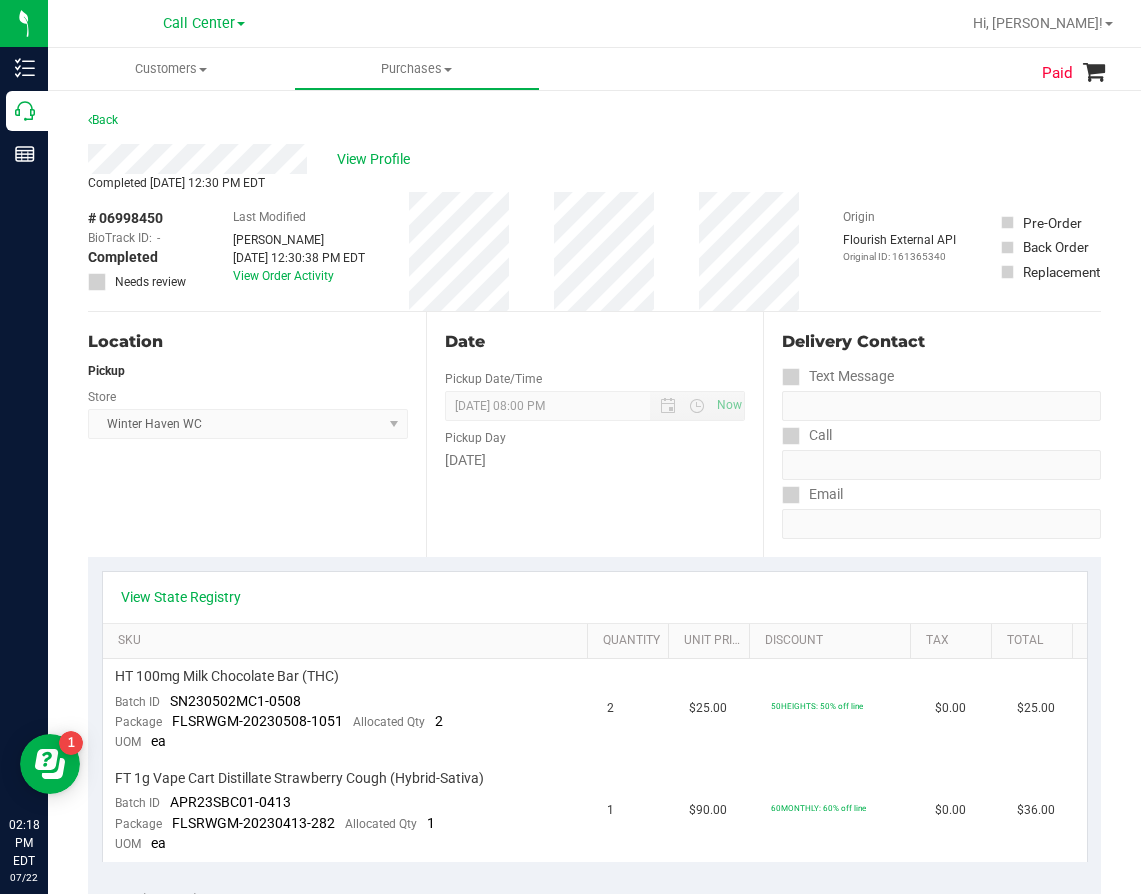click on "Date
Pickup Date/Time
[DATE]
Now
[DATE] 08:00 PM
Now
Pickup Day
[DATE]" at bounding box center (595, 434) 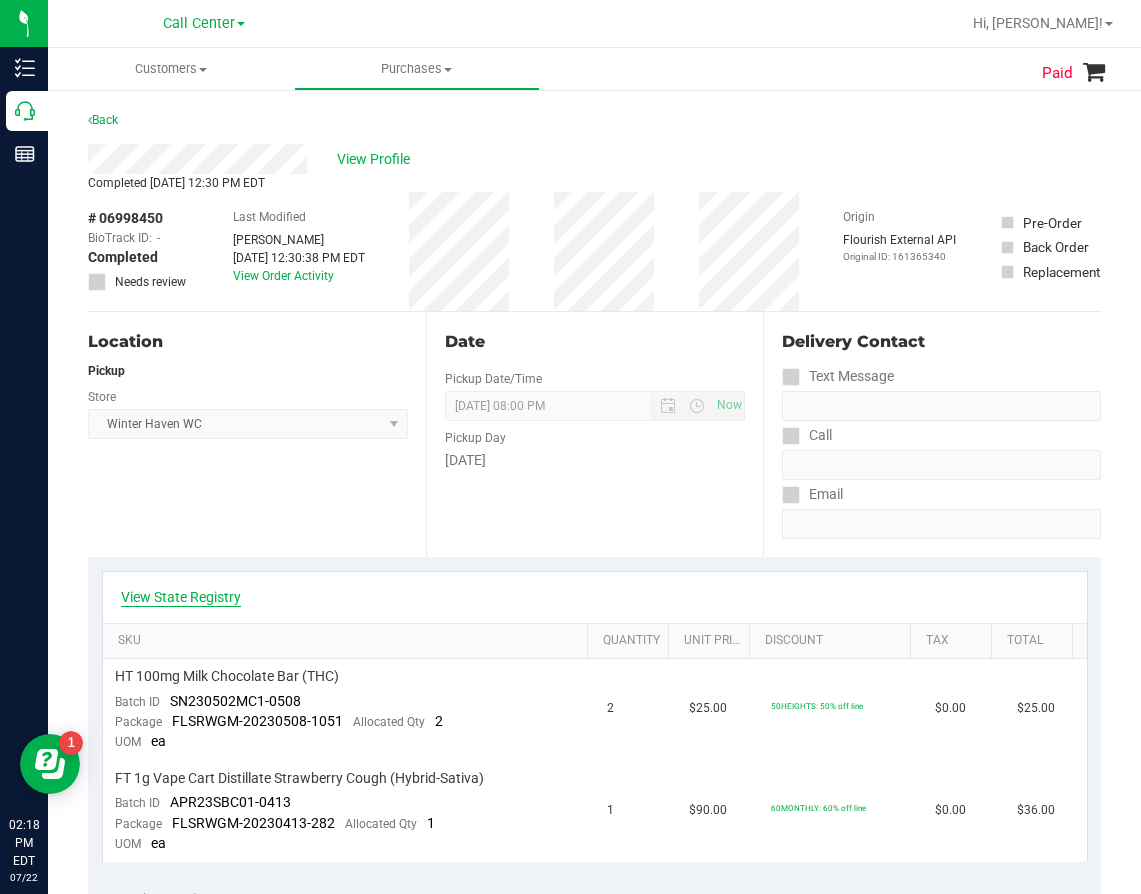 click on "View State Registry" at bounding box center (181, 597) 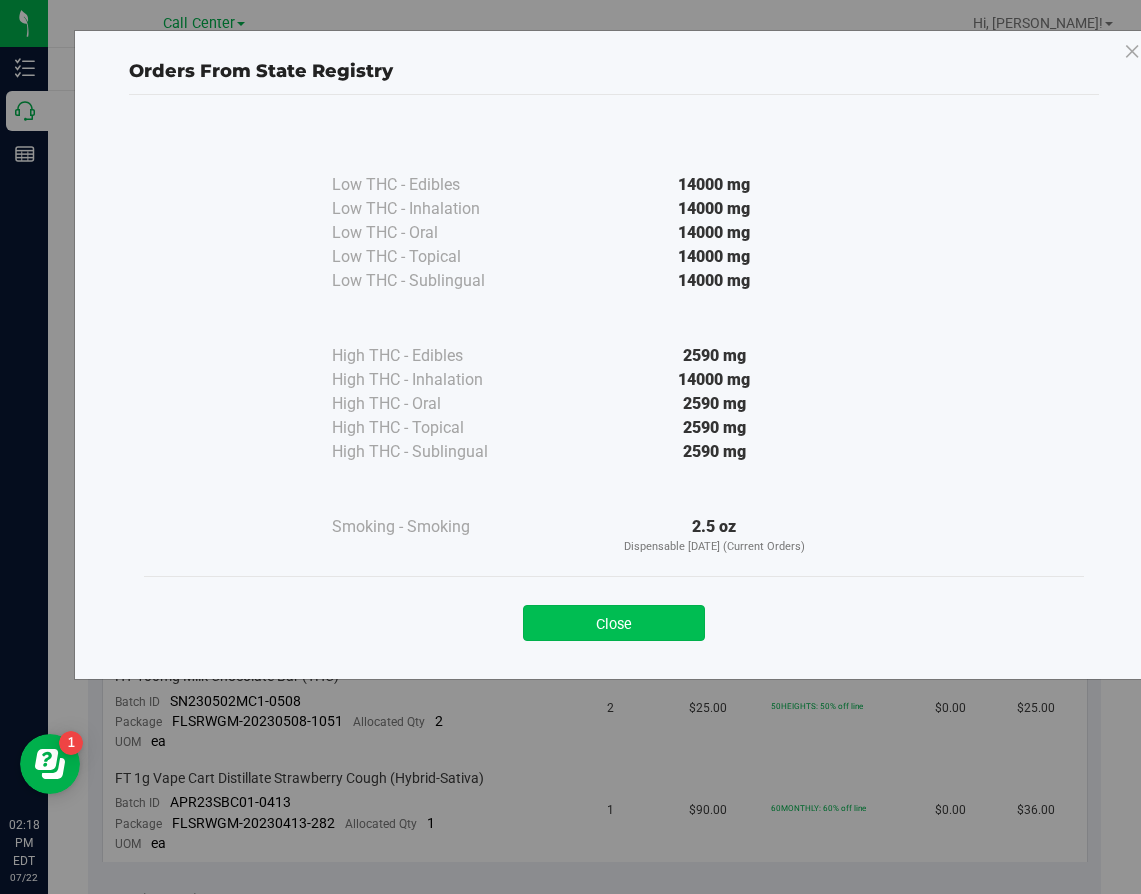 click on "Close" at bounding box center [614, 623] 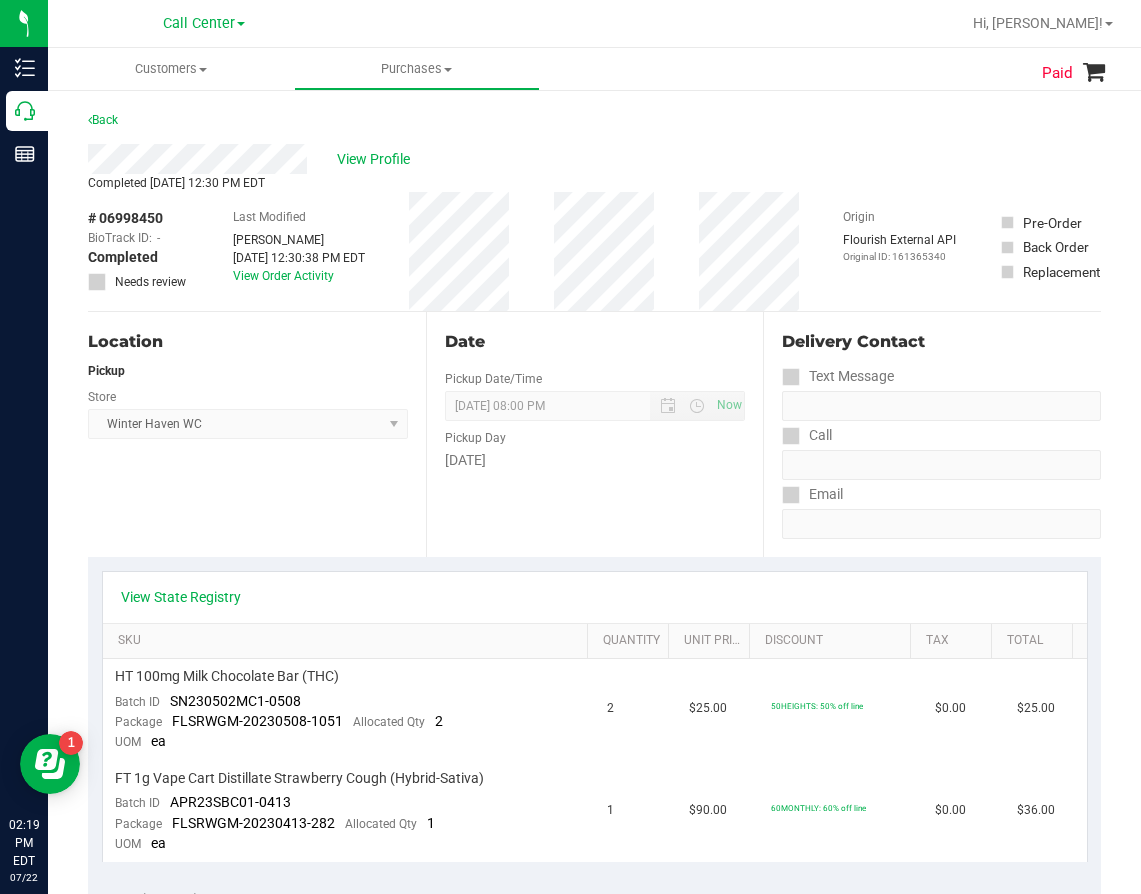 scroll, scrollTop: 300, scrollLeft: 0, axis: vertical 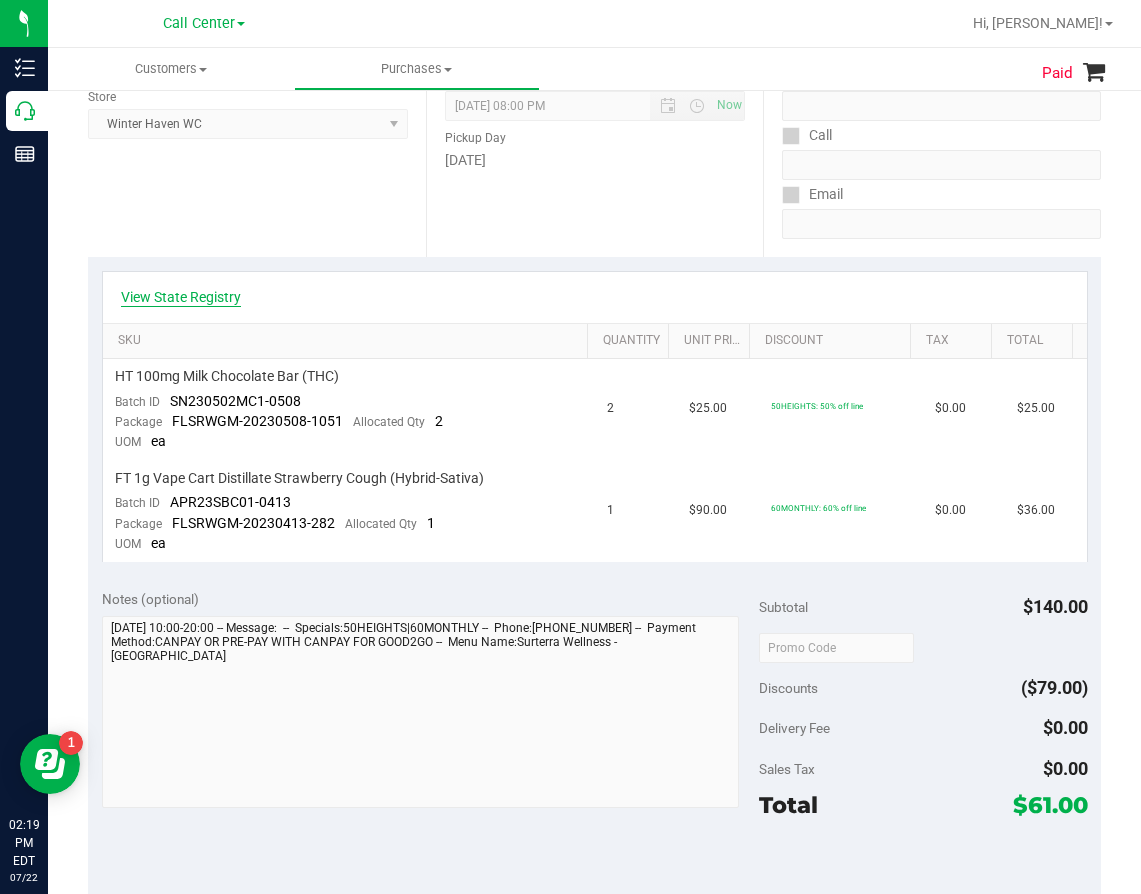 click on "View State Registry" at bounding box center (181, 297) 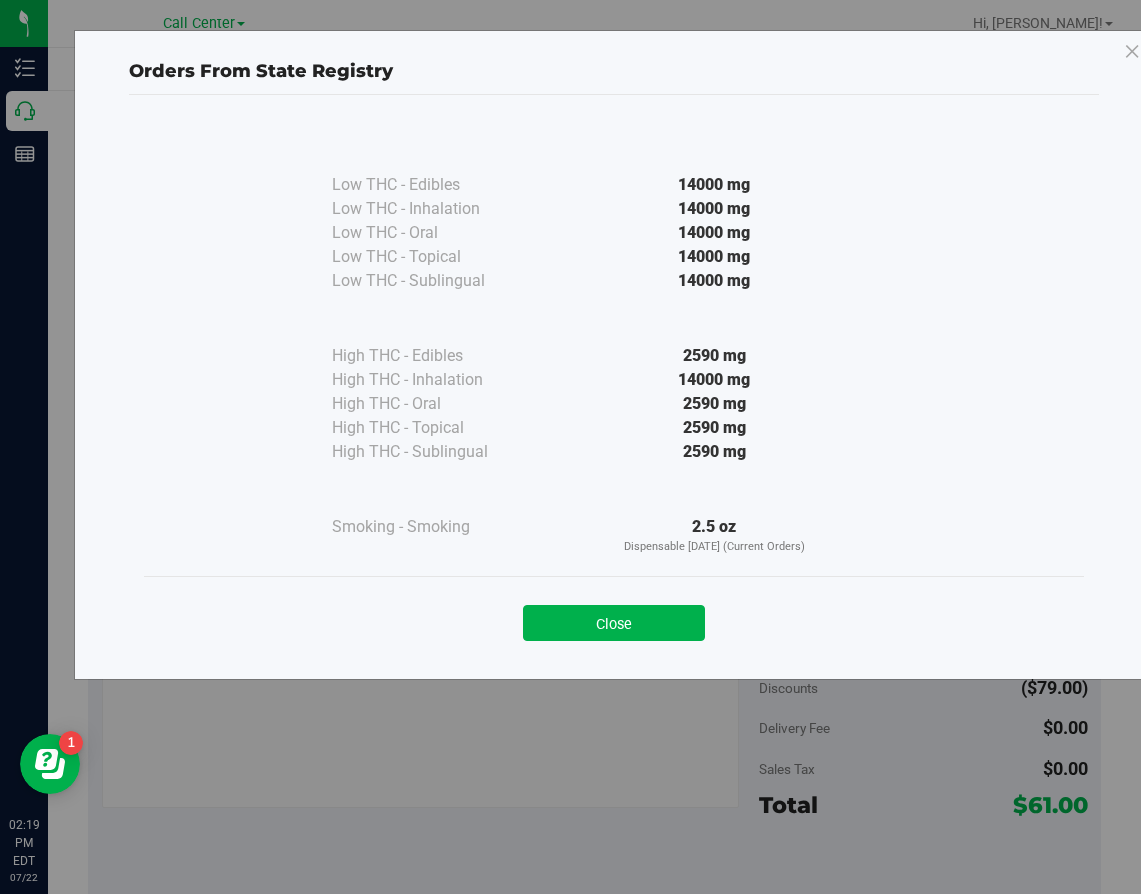 drag, startPoint x: 672, startPoint y: 628, endPoint x: 637, endPoint y: 578, distance: 61.03278 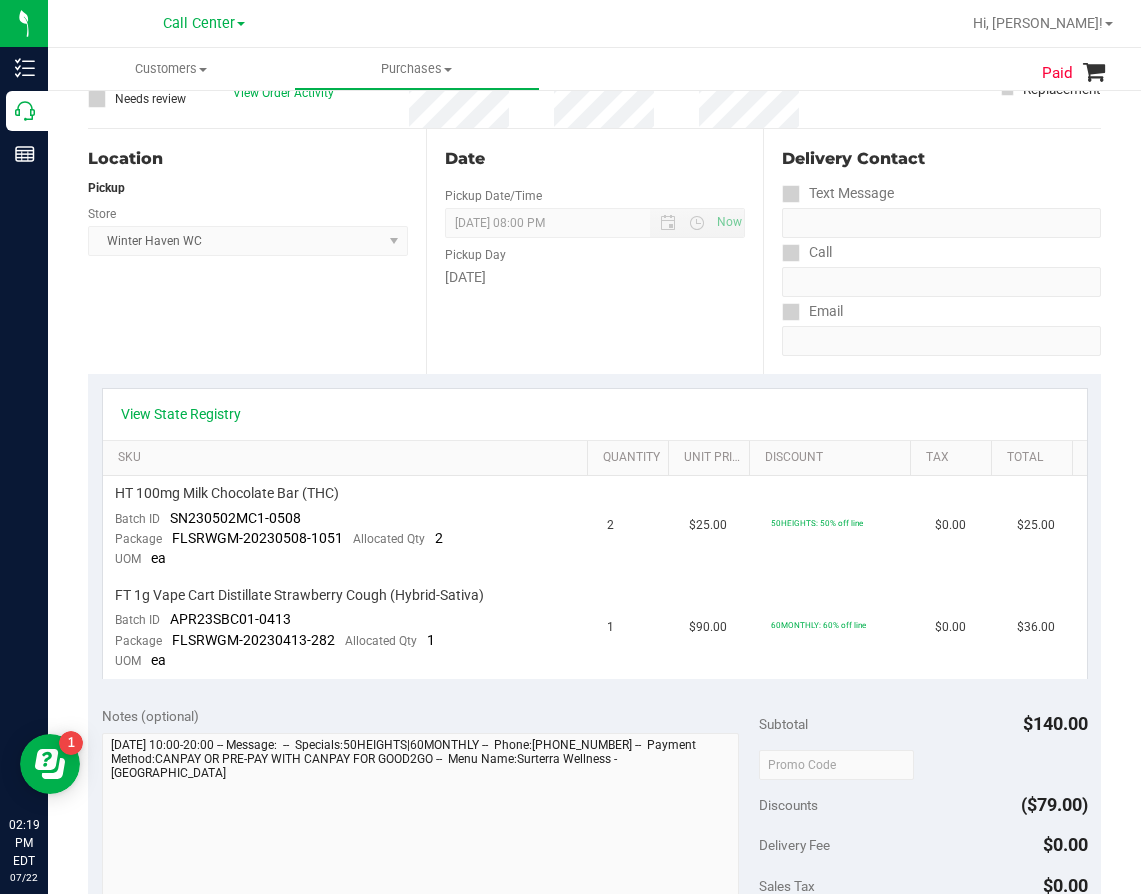 scroll, scrollTop: 0, scrollLeft: 0, axis: both 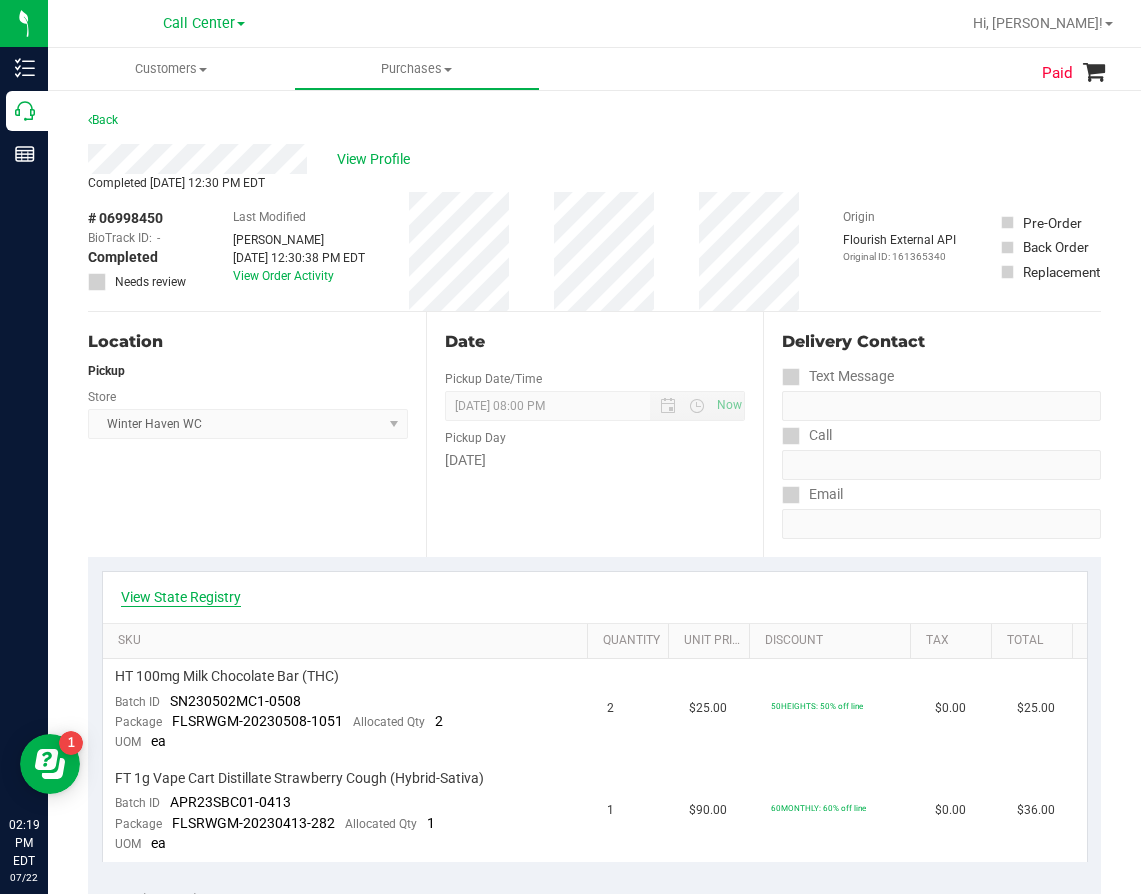 click on "View State Registry" at bounding box center [181, 597] 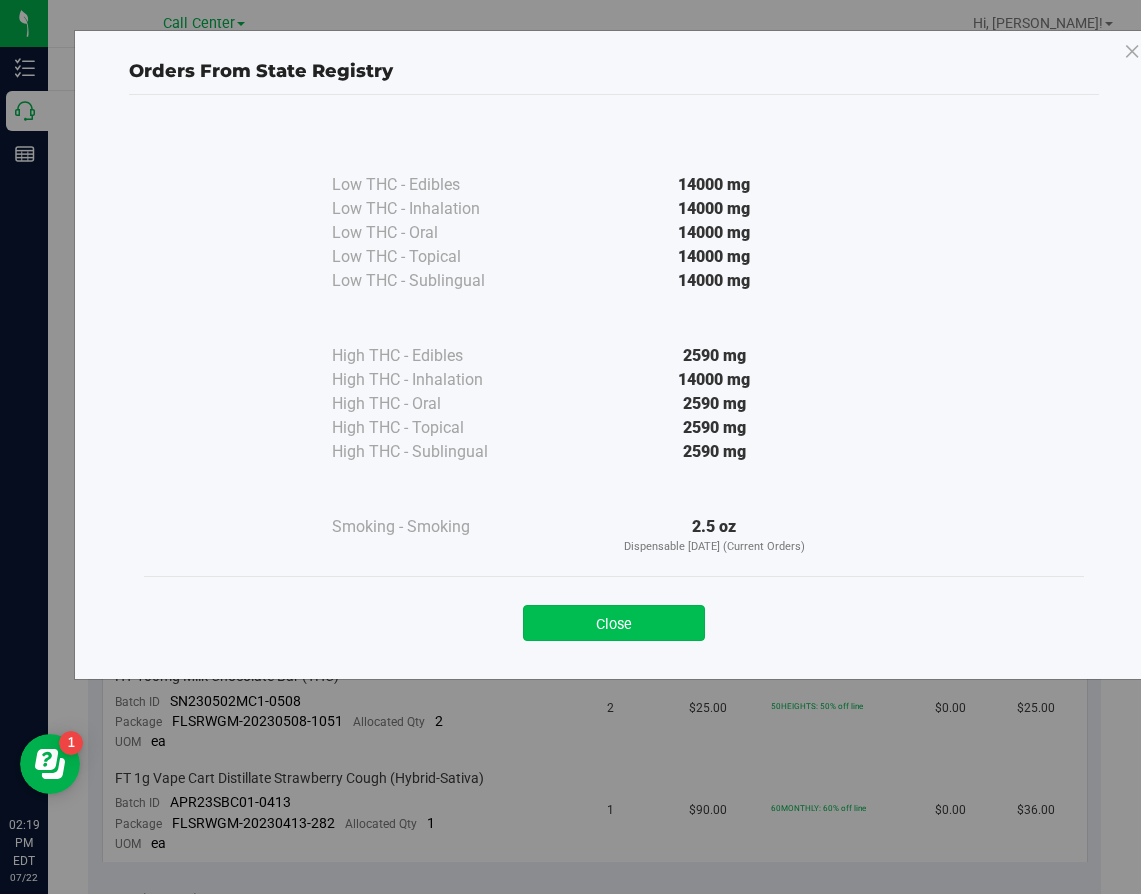 click on "Close" at bounding box center (614, 623) 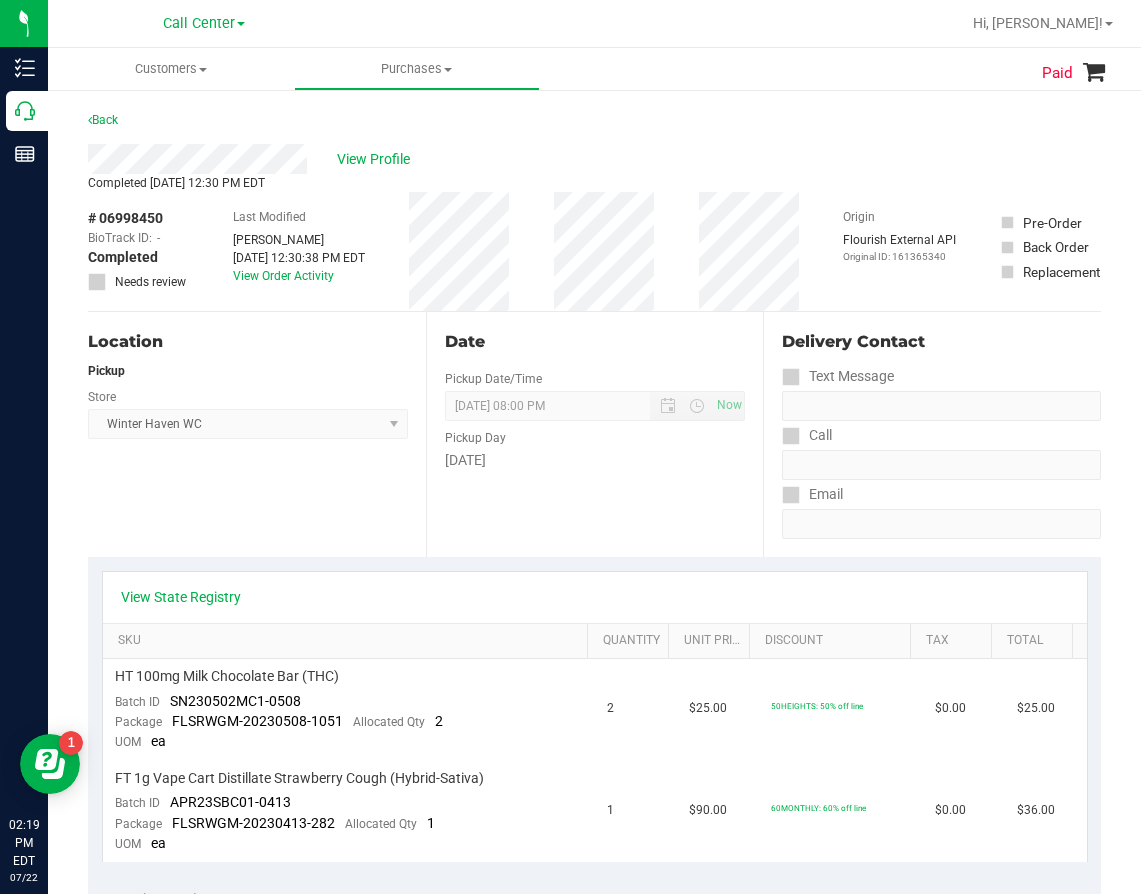 scroll, scrollTop: 300, scrollLeft: 0, axis: vertical 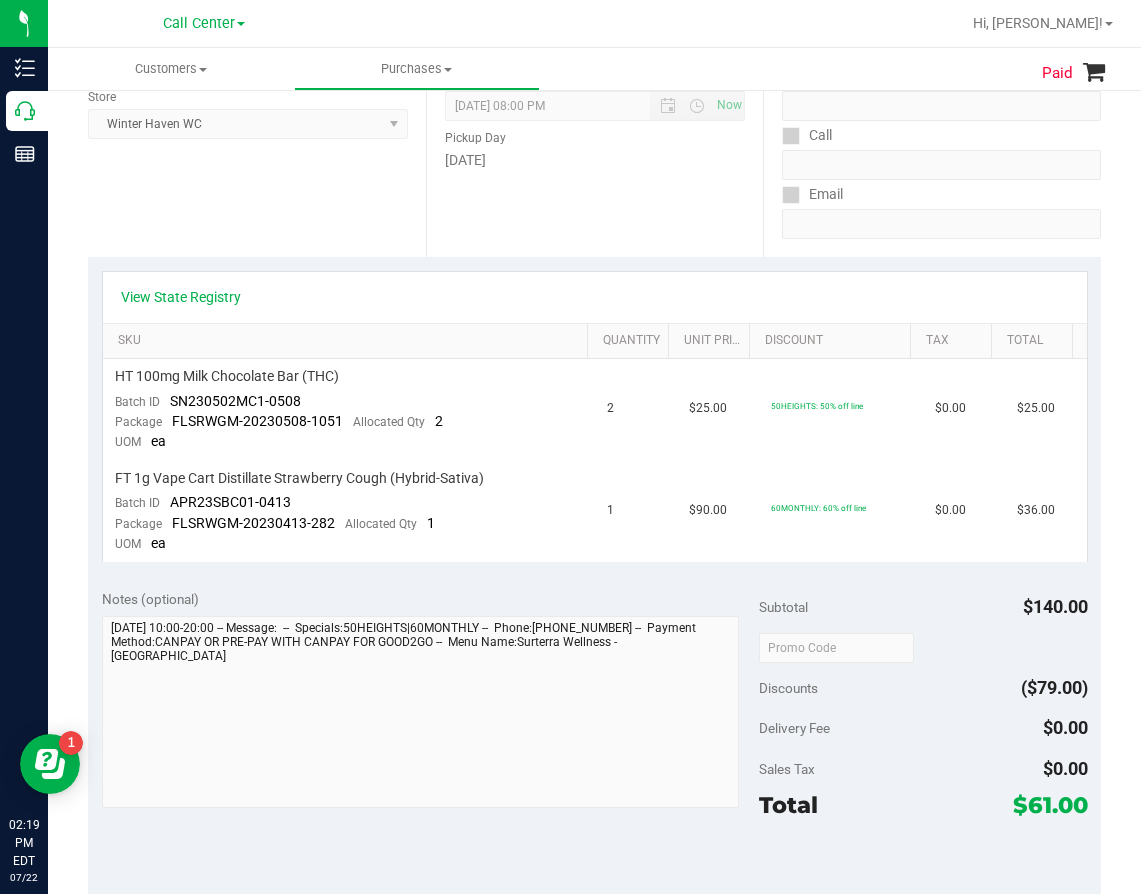 click on "Pickup Day" at bounding box center (595, 135) 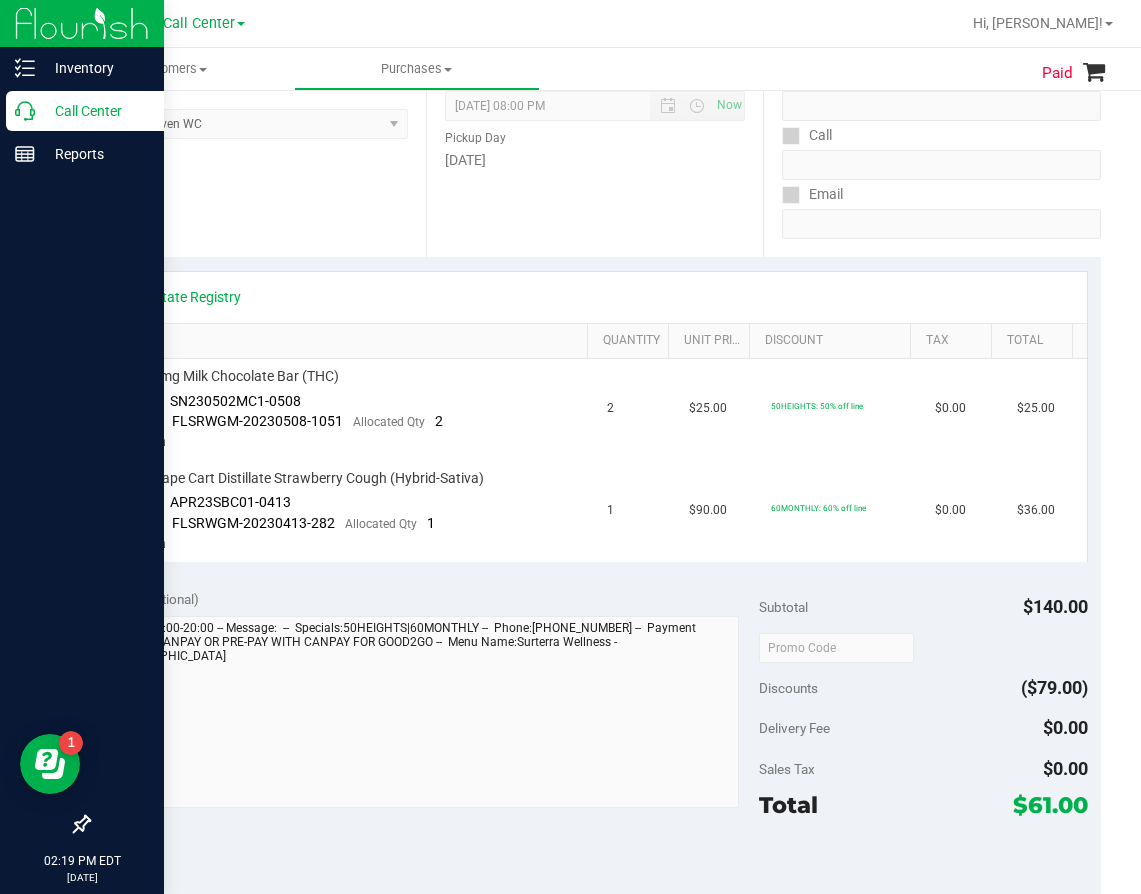 click on "Call Center" at bounding box center (85, 111) 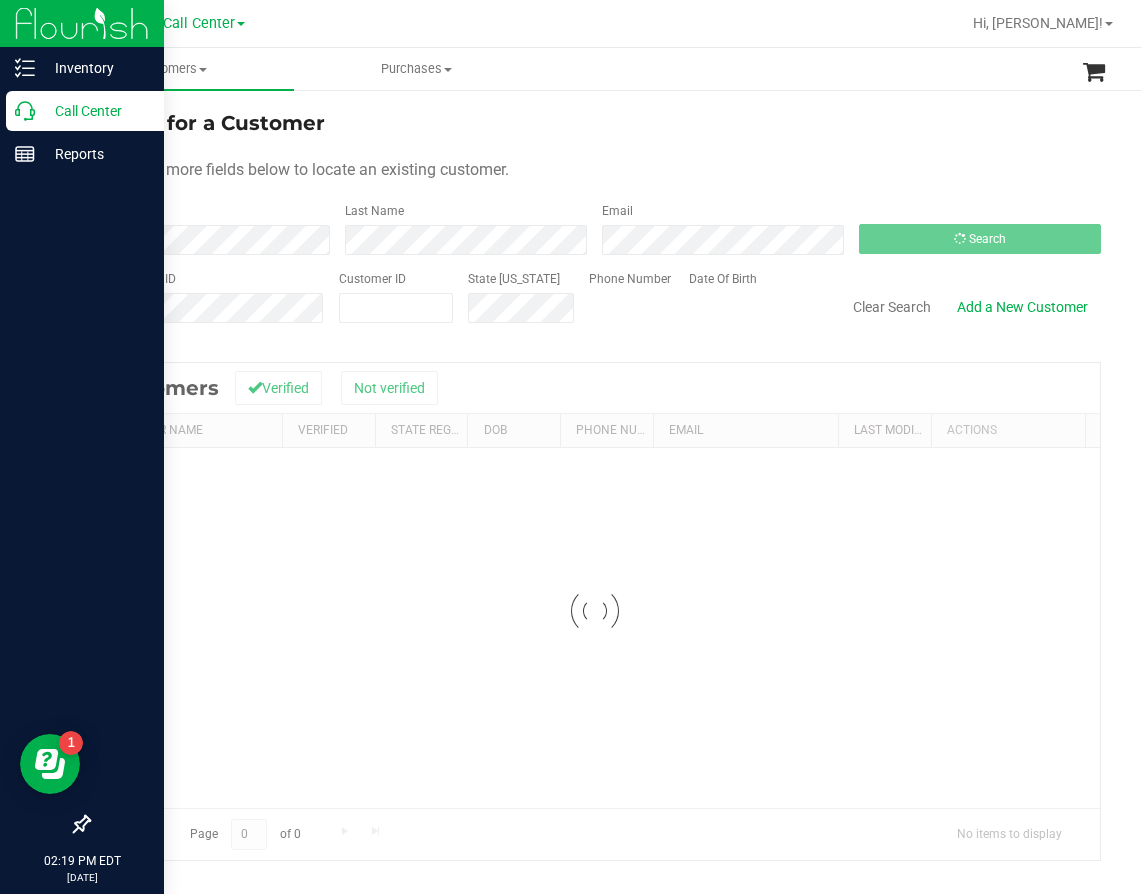 scroll, scrollTop: 0, scrollLeft: 0, axis: both 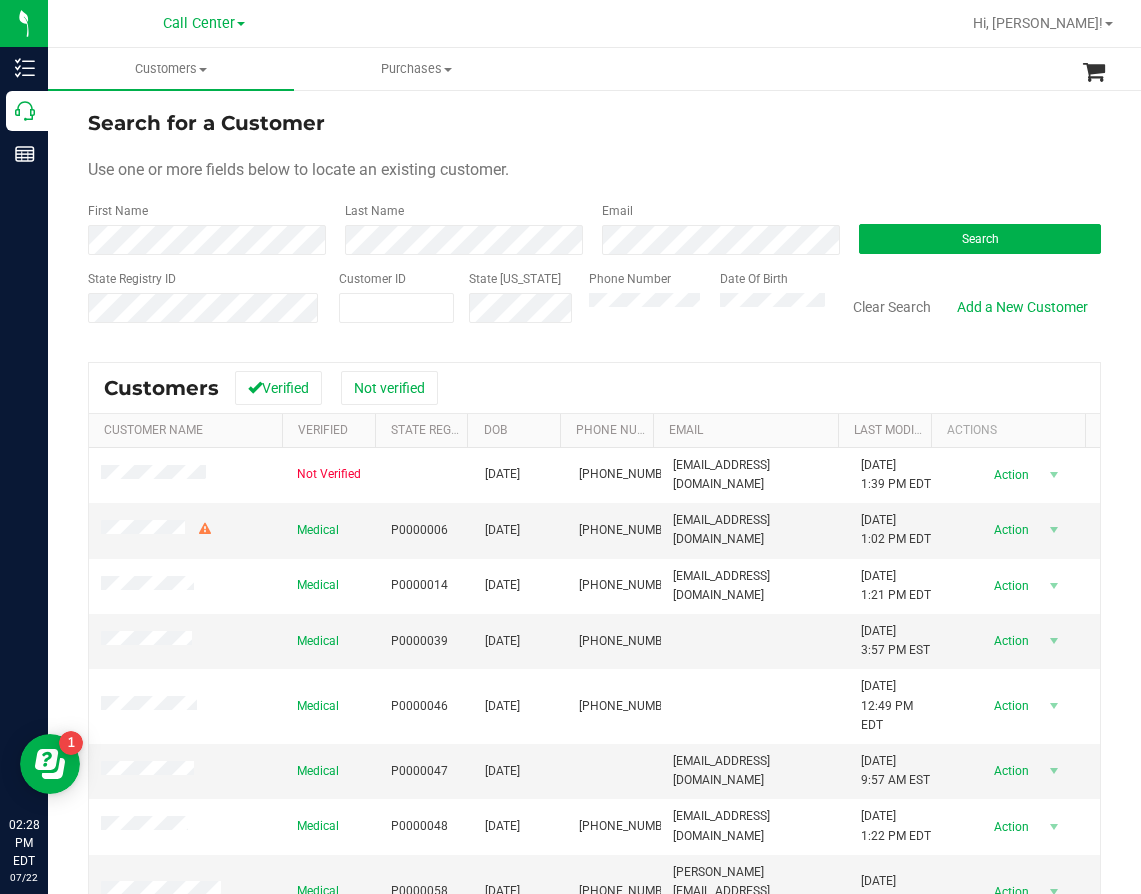 click on "Search for a Customer
Use one or more fields below to locate an existing customer.
First Name
Last Name
Email
Search
State Registry ID
Customer ID
State ID
Phone Number
Date Of Birth" at bounding box center [594, 224] 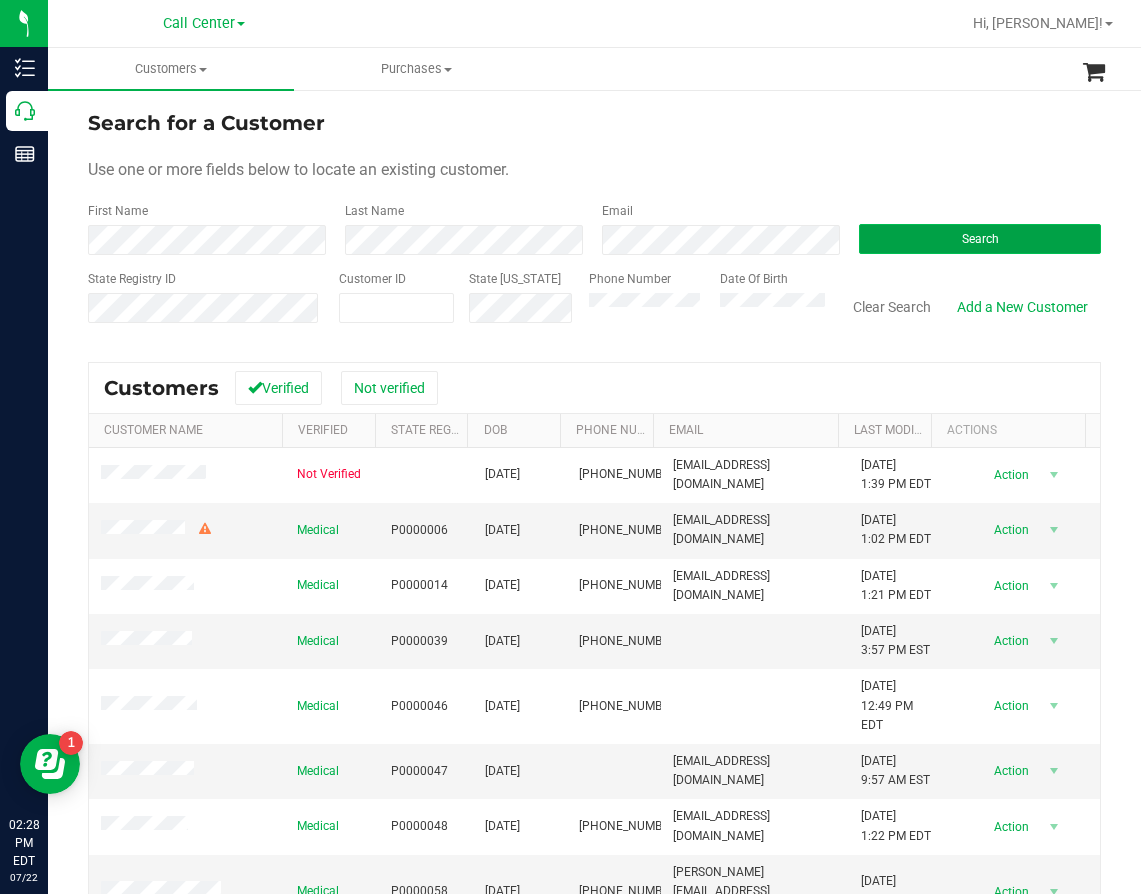 click on "Search" at bounding box center [980, 239] 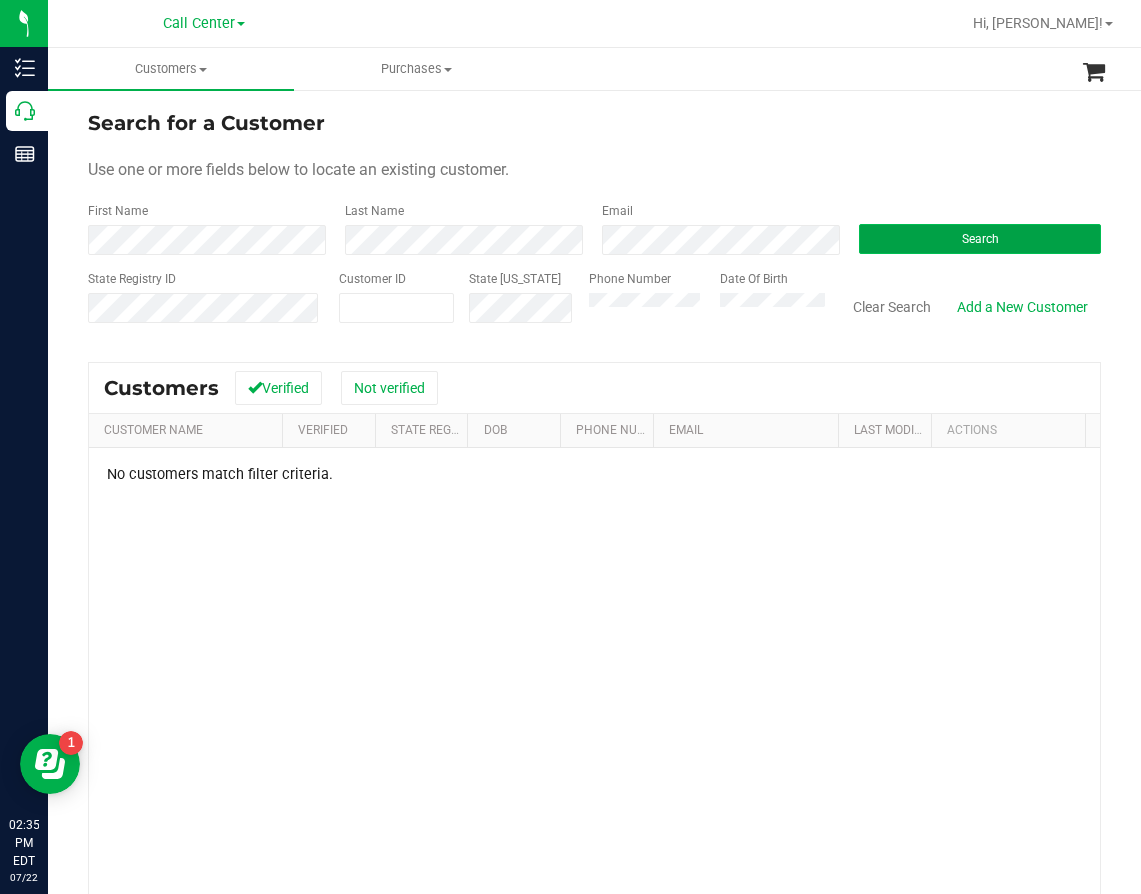click on "Search" at bounding box center [980, 239] 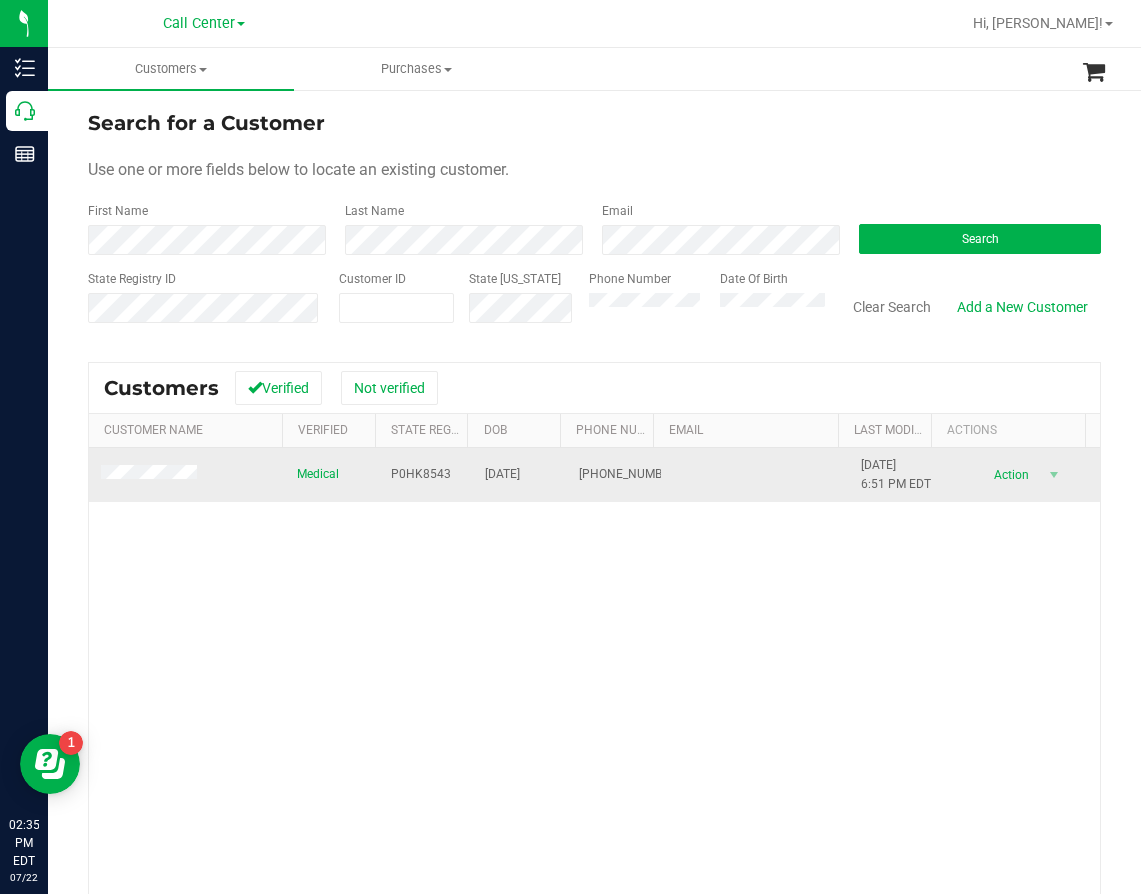click on "05/04/2000" at bounding box center (502, 474) 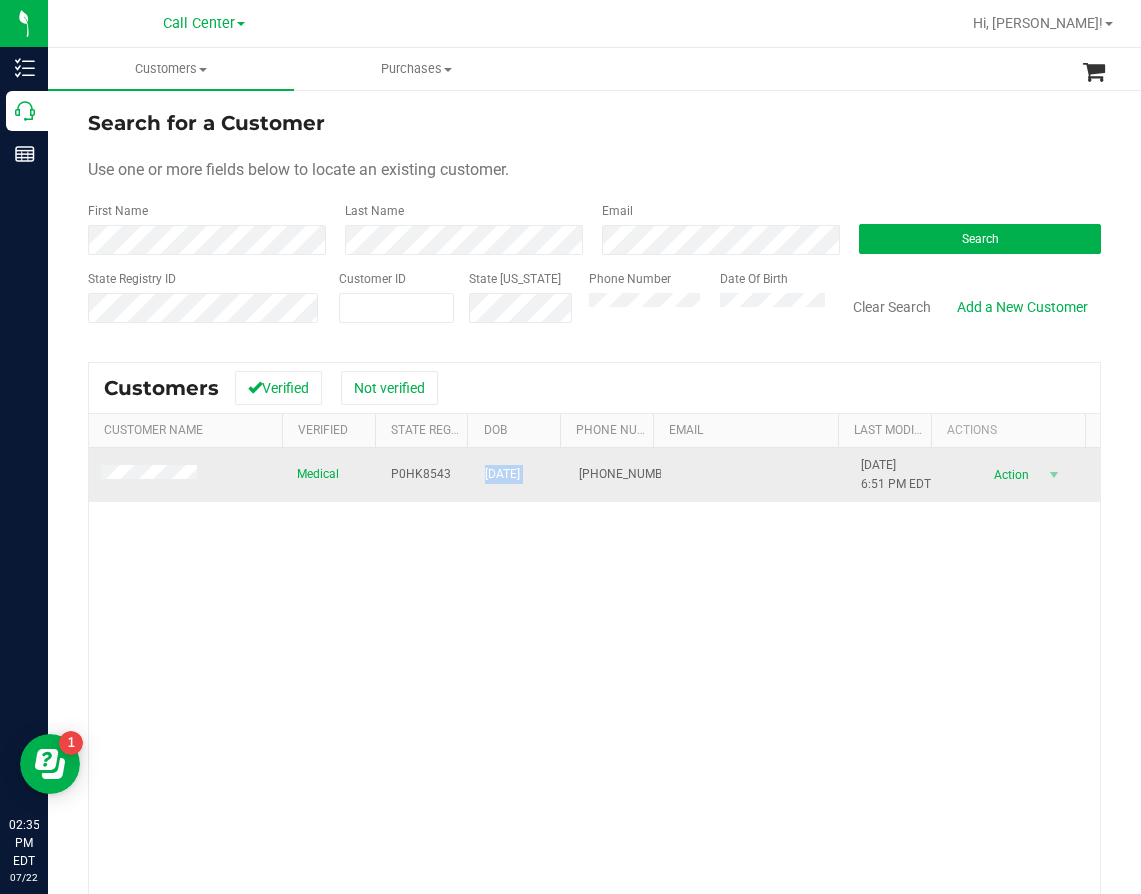 click on "05/04/2000" at bounding box center (502, 474) 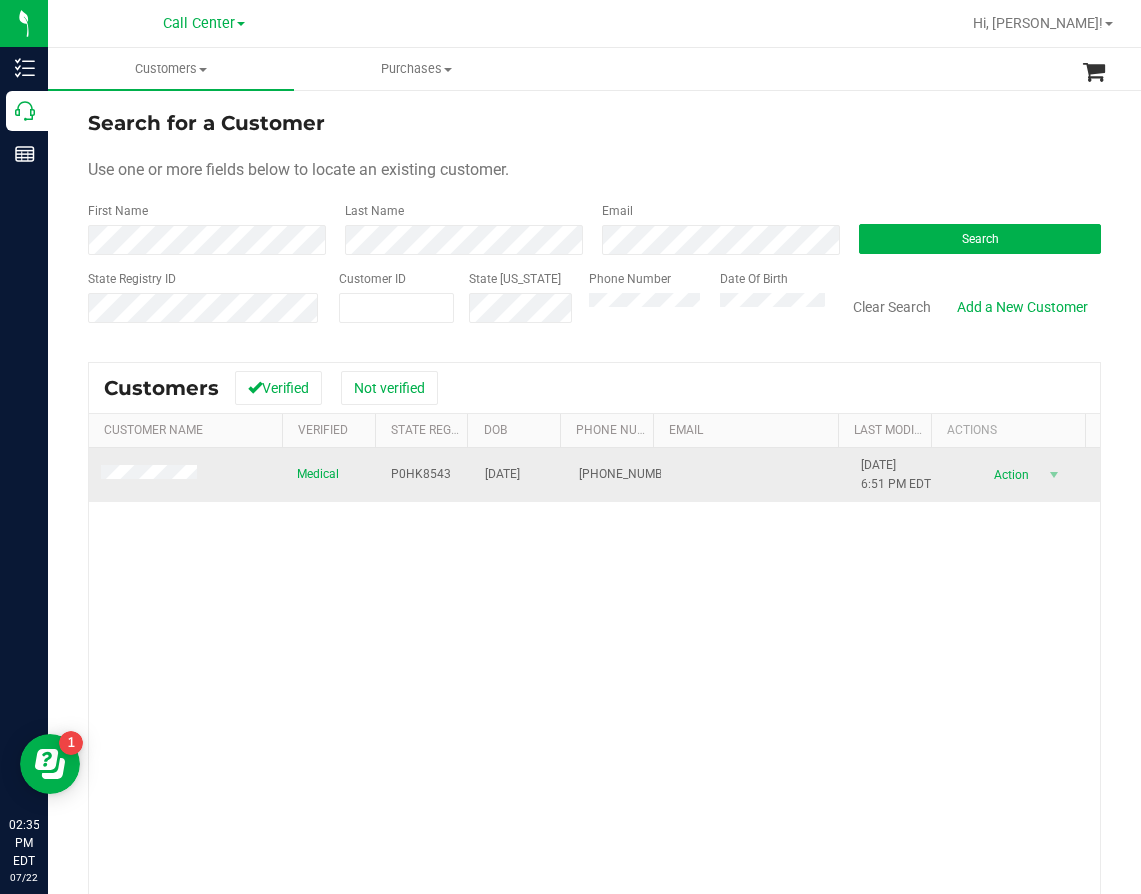 click on "P0HK8543" at bounding box center (421, 474) 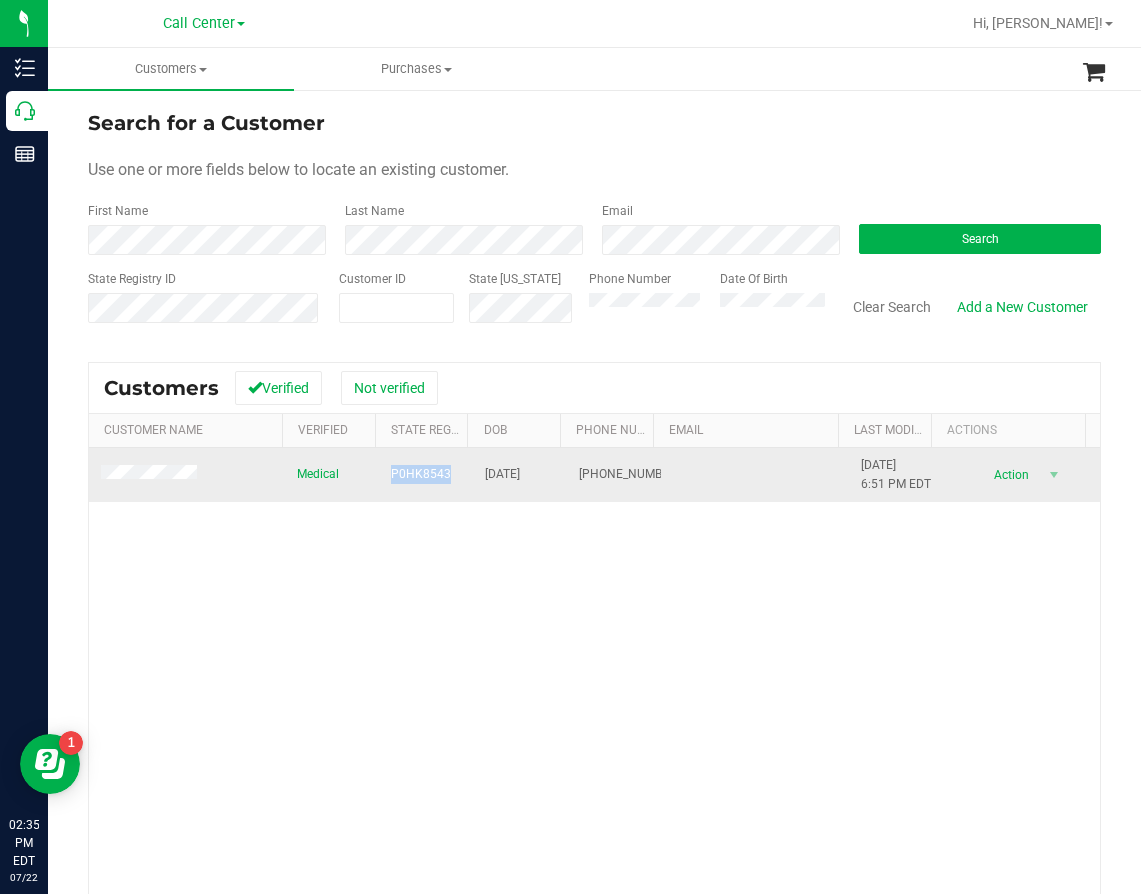click on "P0HK8543" at bounding box center [421, 474] 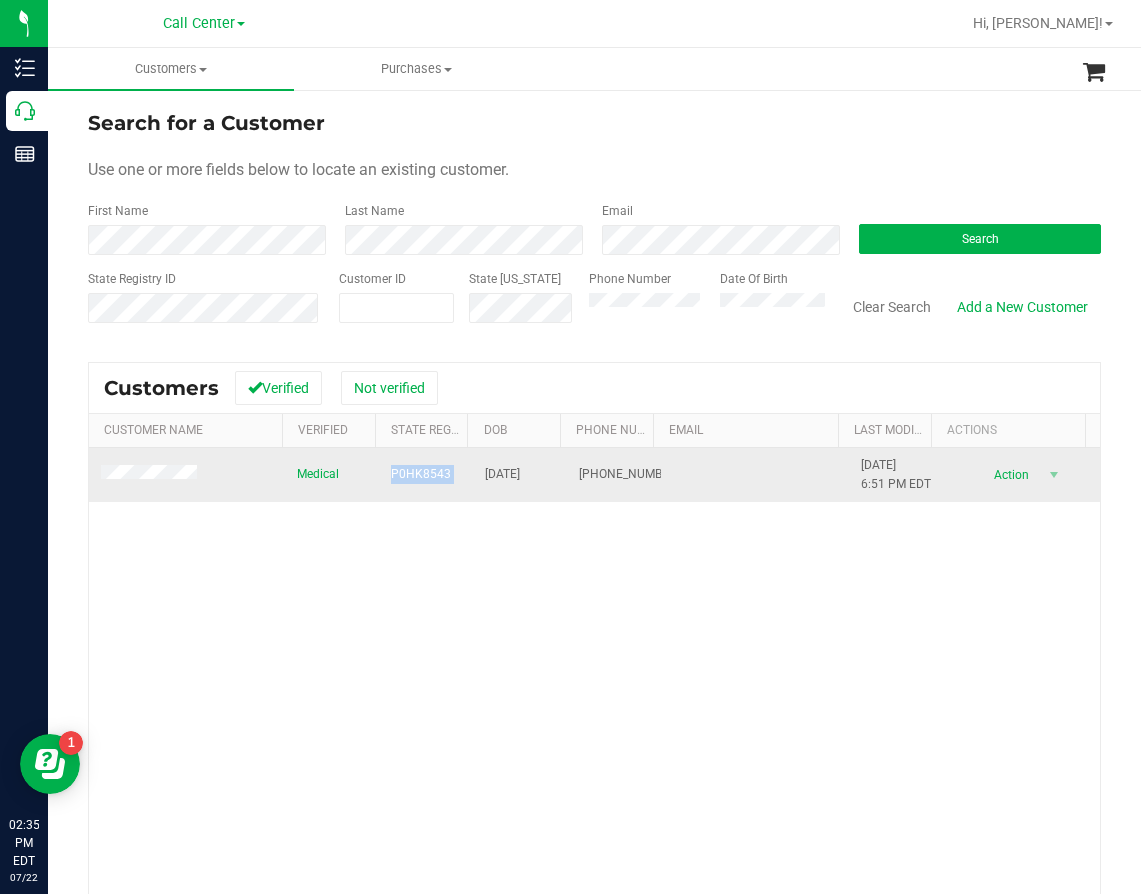 click on "P0HK8543" at bounding box center [421, 474] 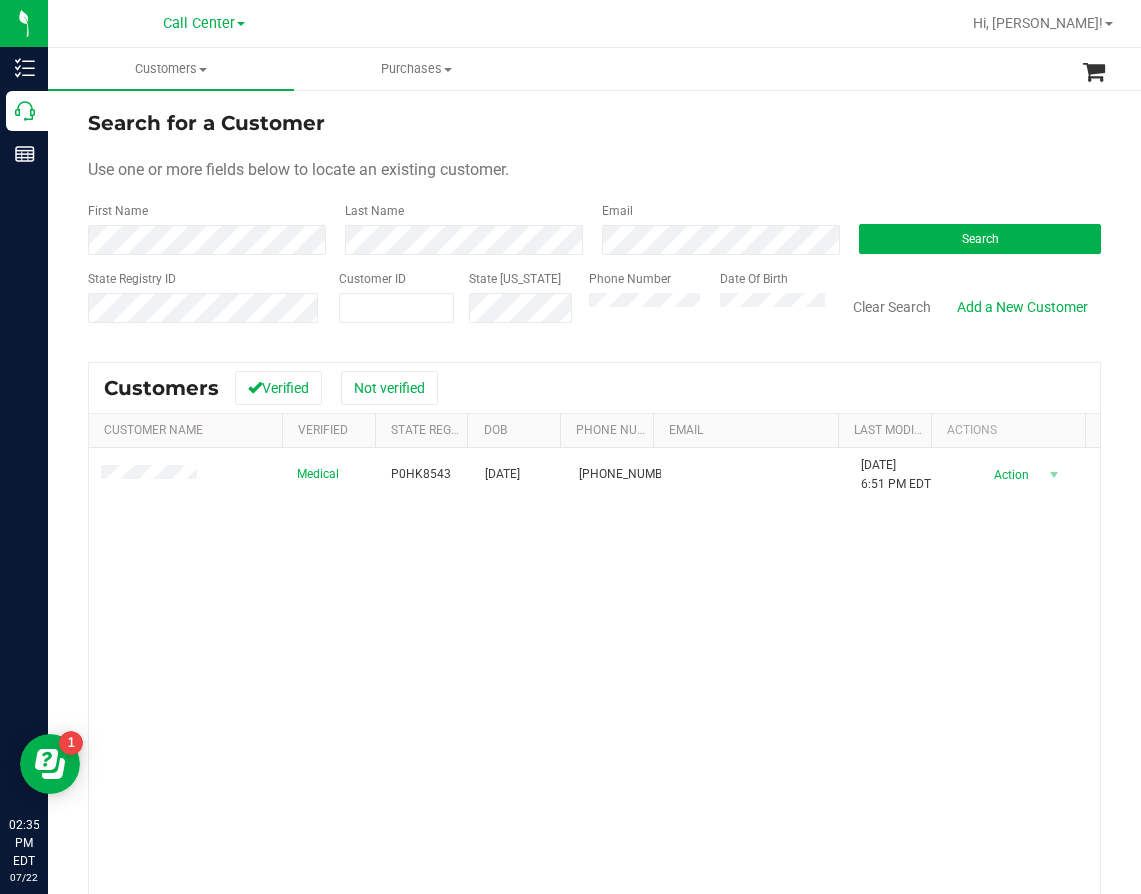 click on "Medical P0HK8543 05/04/2000 (850) 634-7366 6/13/2023 6:51 PM EDT
Delete Profile
Action Action Create new purchase View profile View purchases" at bounding box center [594, 729] 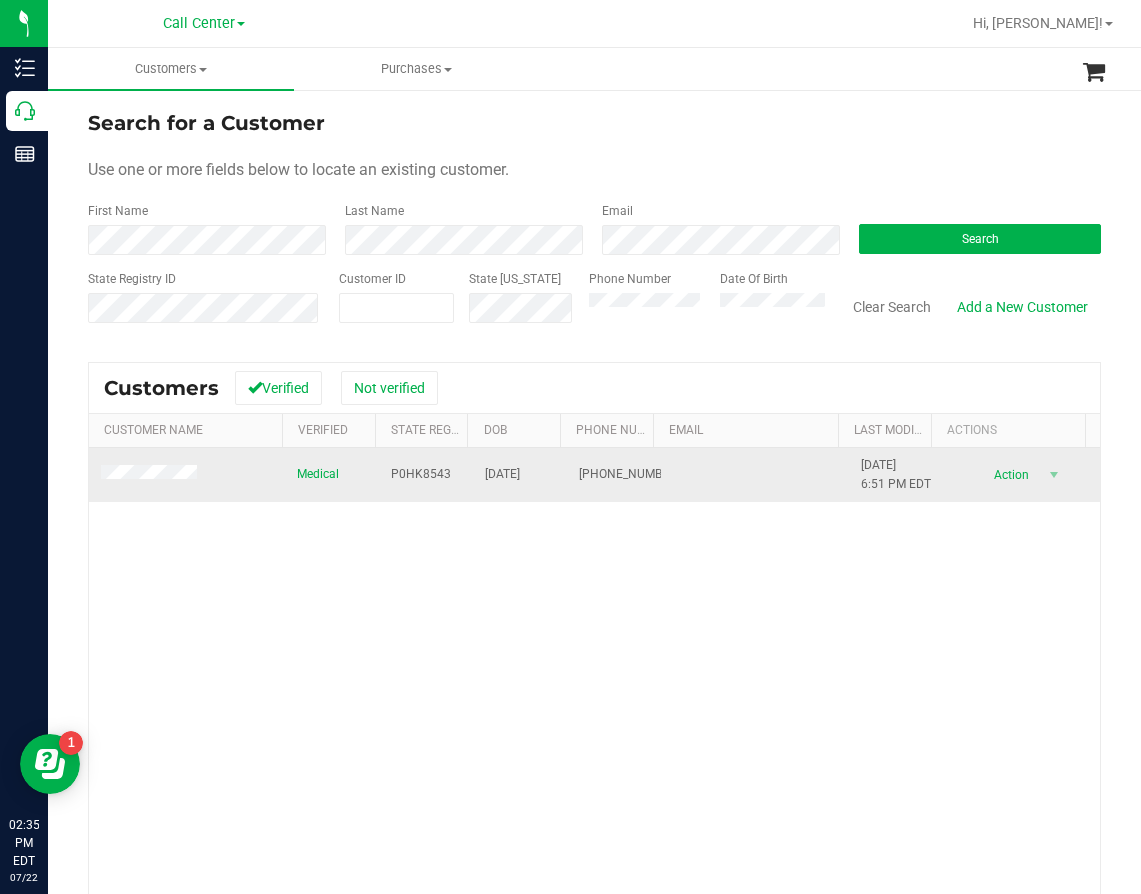 click on "P0HK8543" at bounding box center (421, 474) 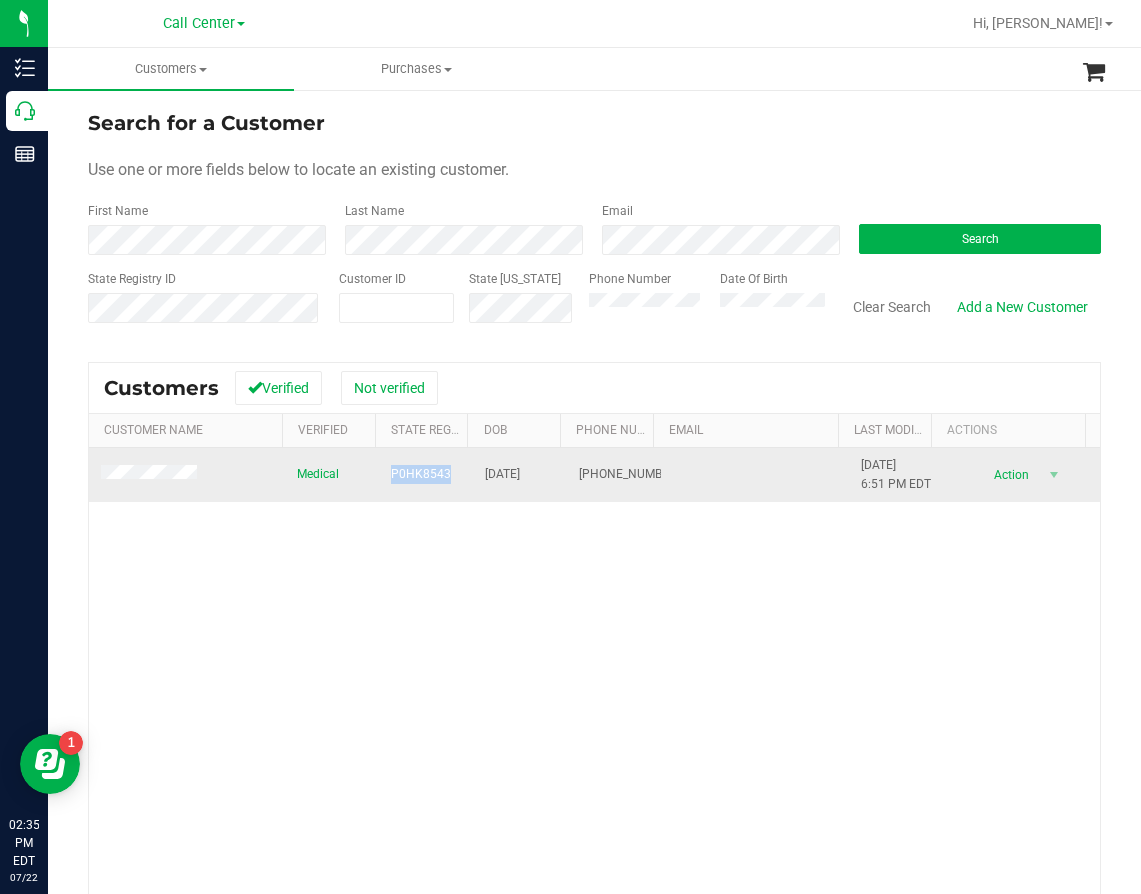 click on "P0HK8543" at bounding box center (421, 474) 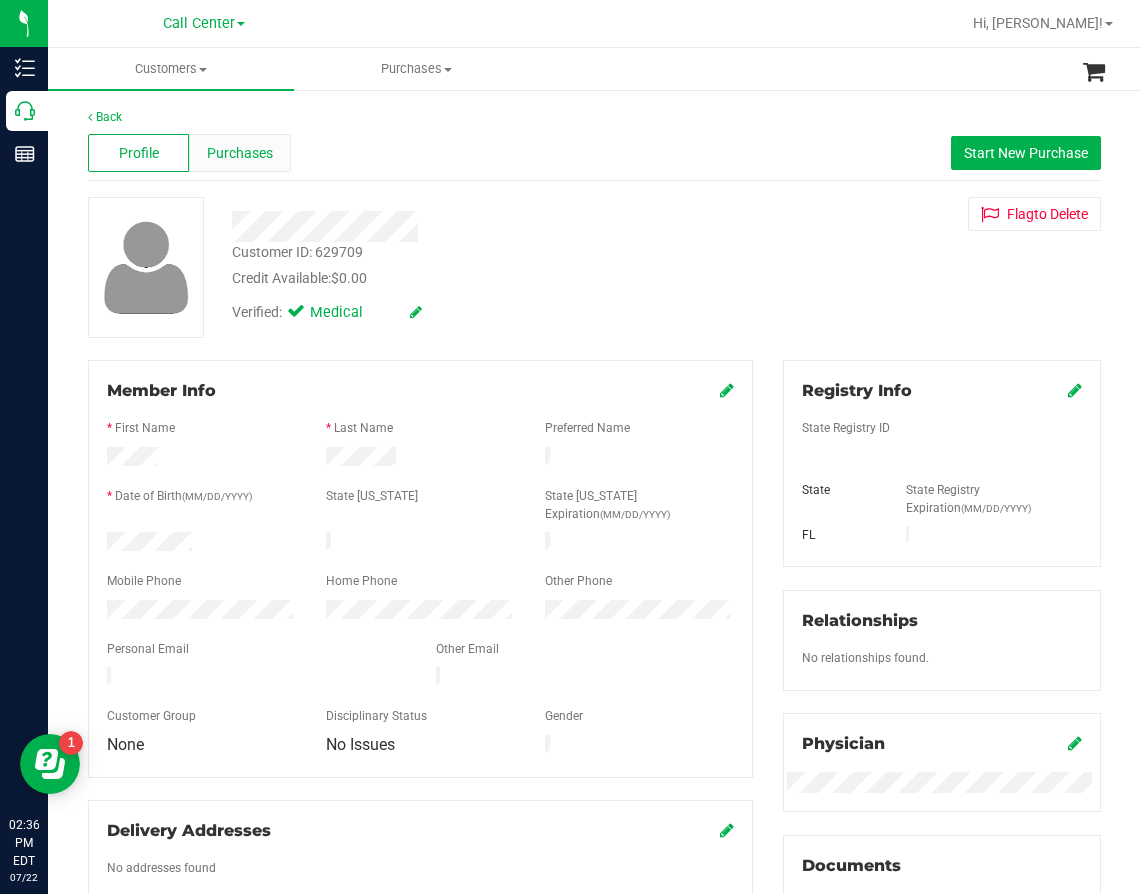 click on "Purchases" at bounding box center [240, 153] 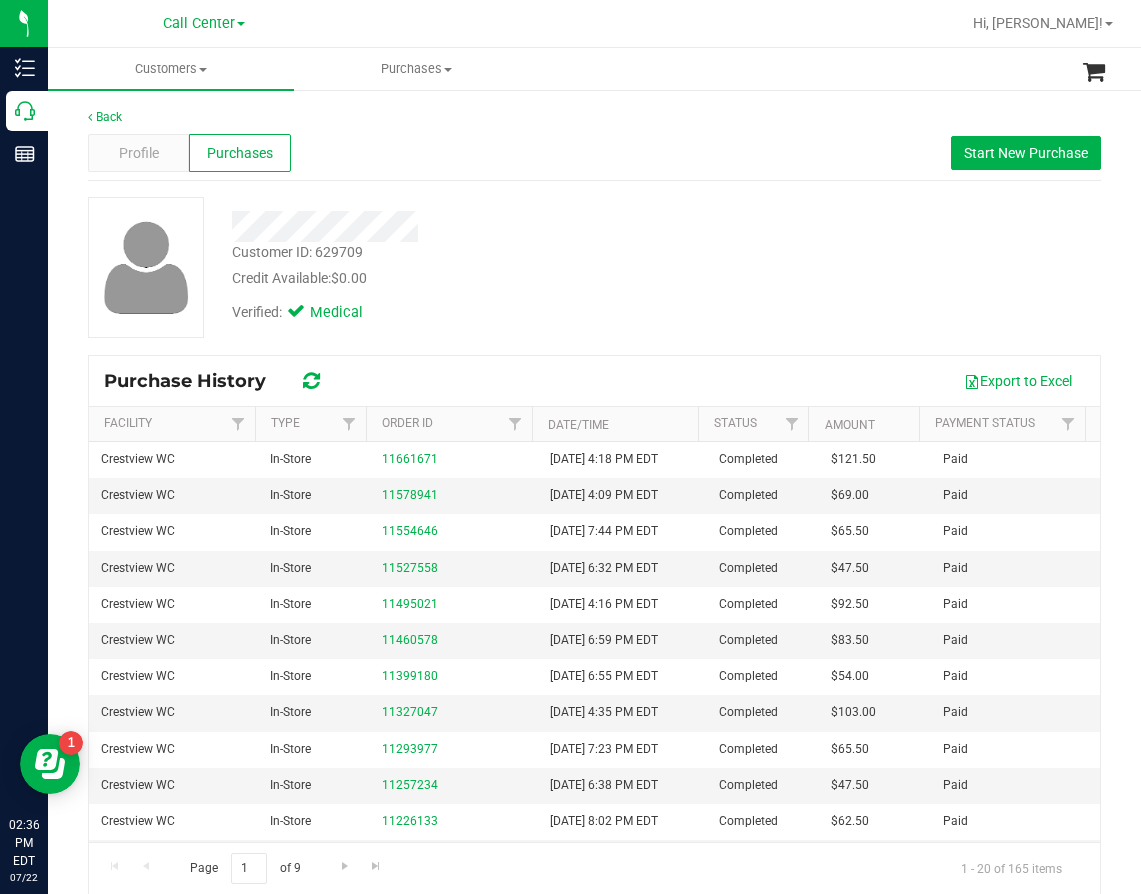 click at bounding box center [478, 226] 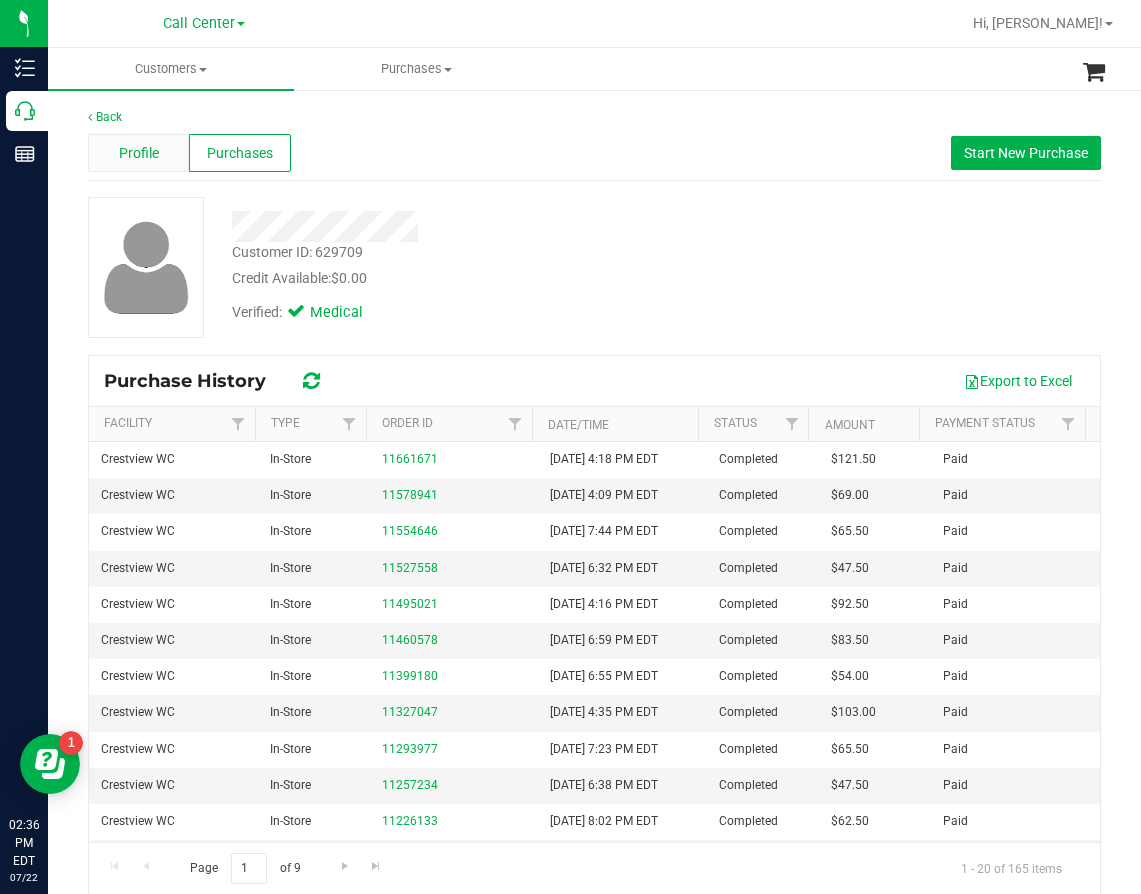 click on "Profile" at bounding box center (138, 153) 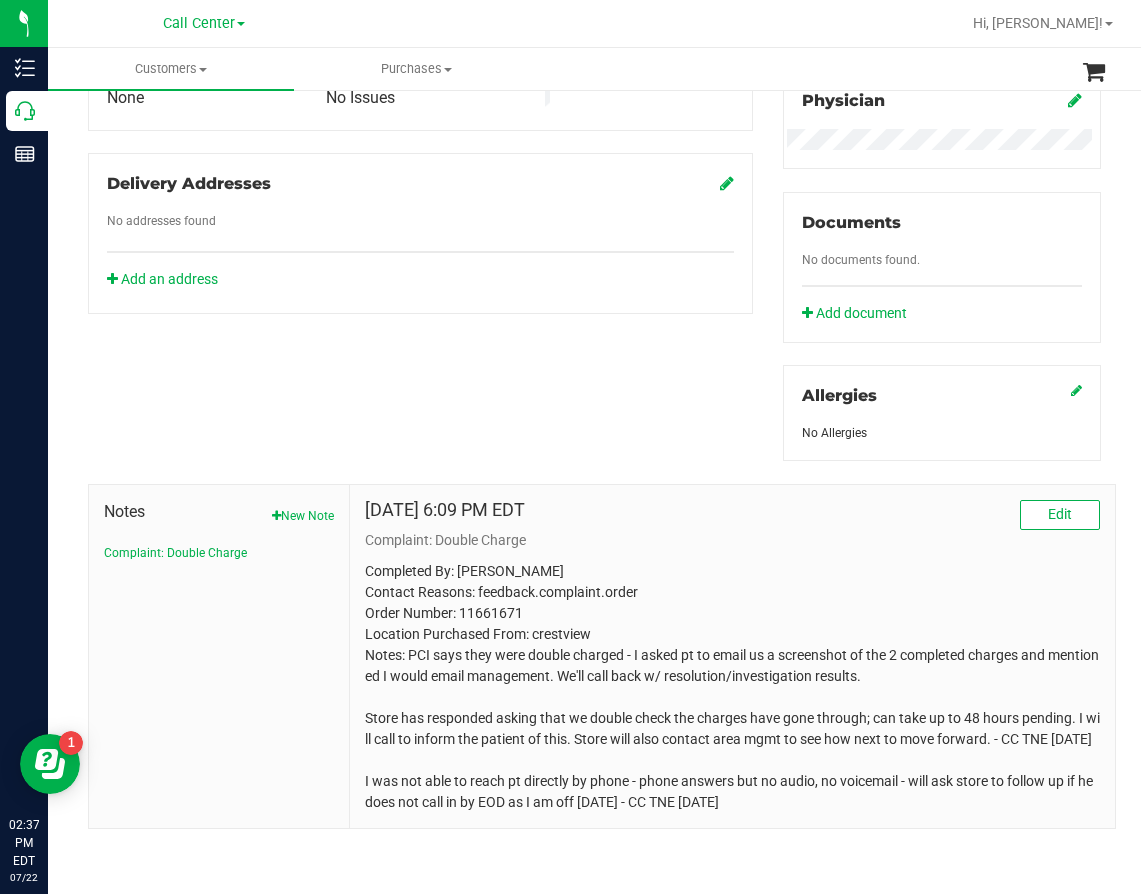 scroll, scrollTop: 666, scrollLeft: 0, axis: vertical 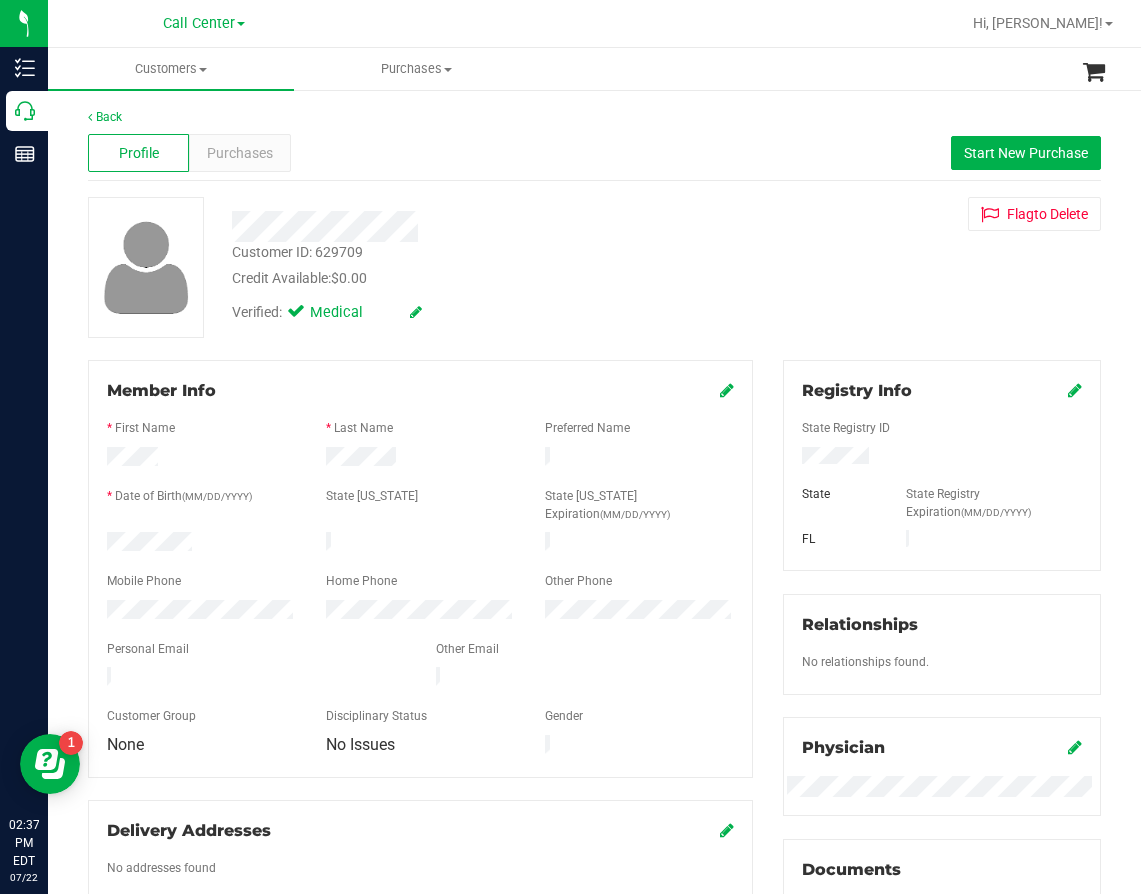 click on "Delivery Addresses" 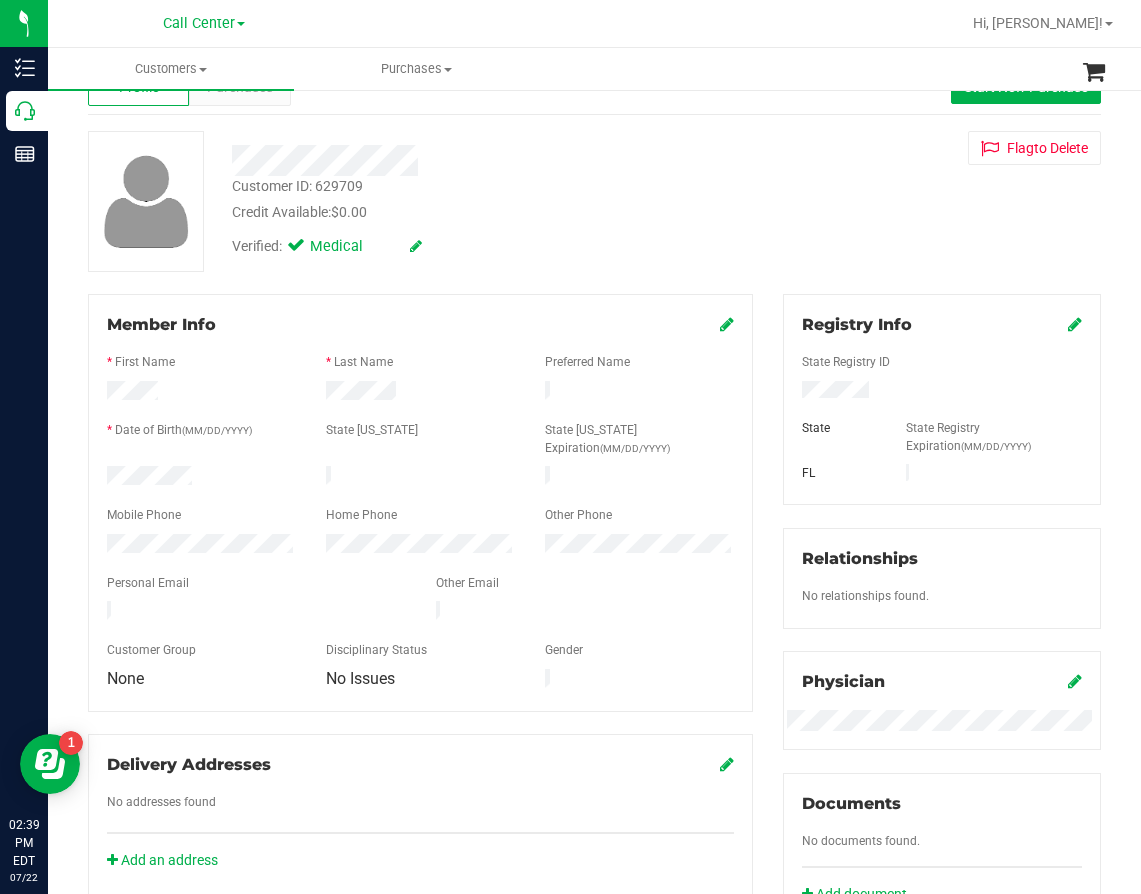 scroll, scrollTop: 0, scrollLeft: 0, axis: both 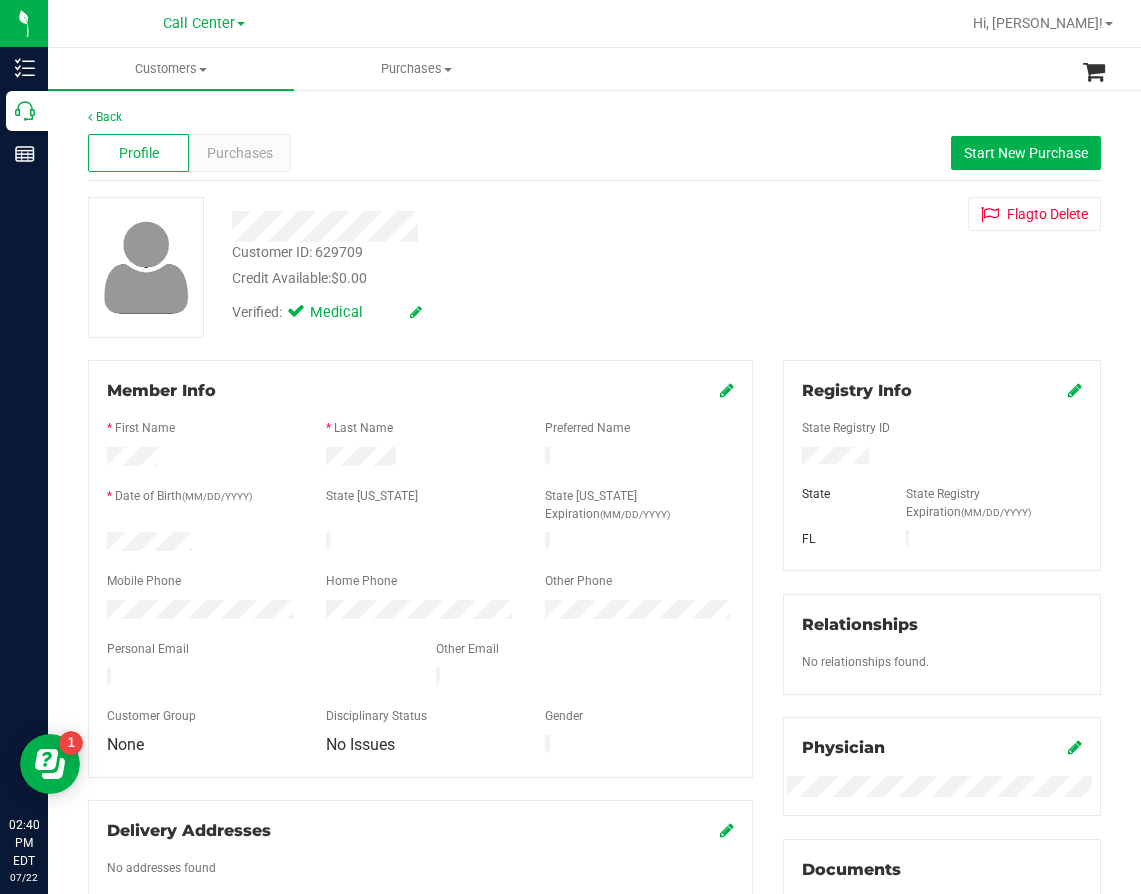 click at bounding box center [478, 226] 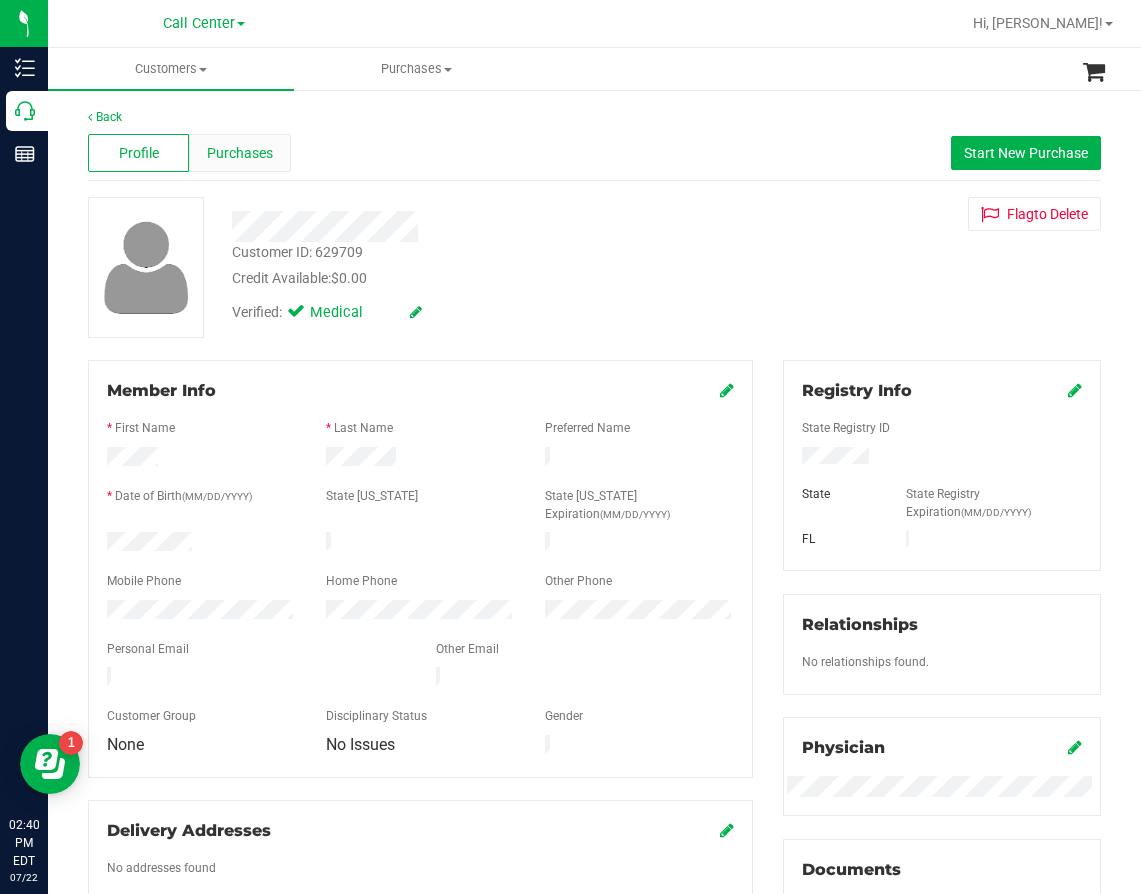 drag, startPoint x: 292, startPoint y: 147, endPoint x: 280, endPoint y: 152, distance: 13 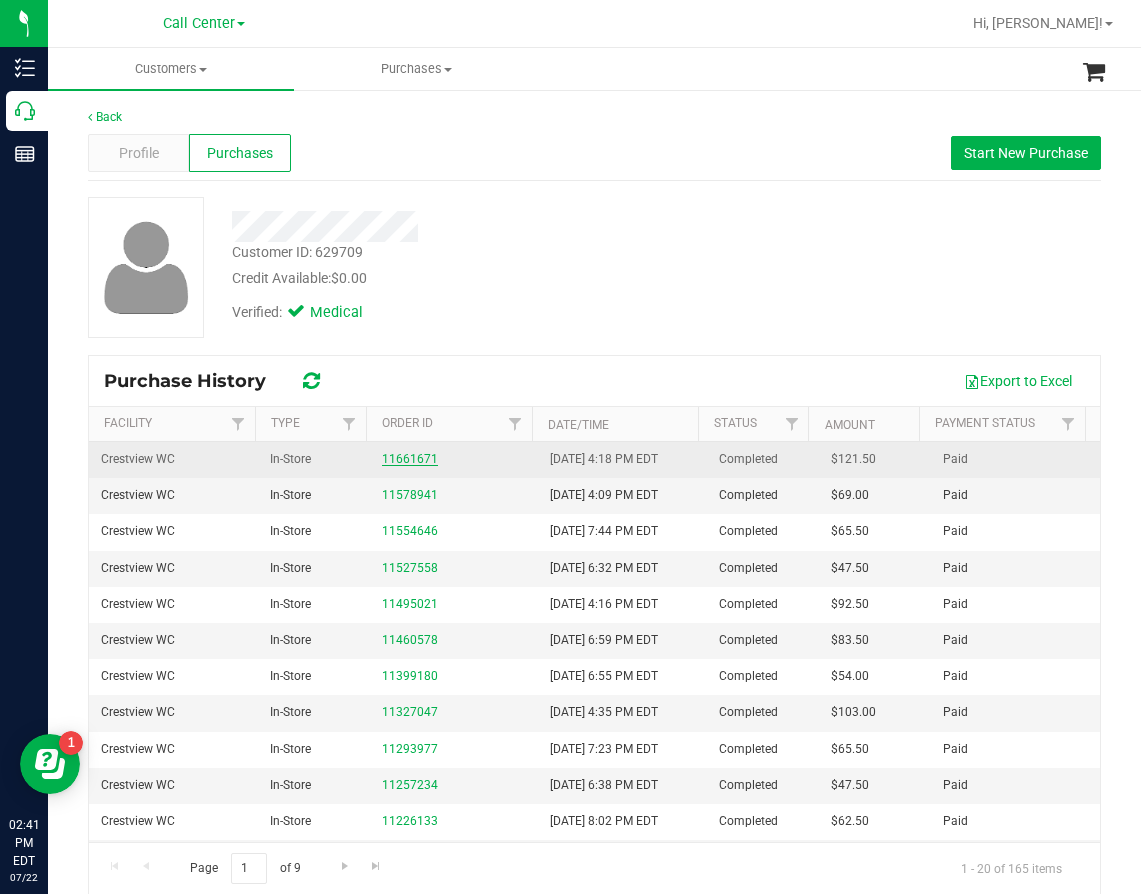 click on "11661671" at bounding box center (410, 459) 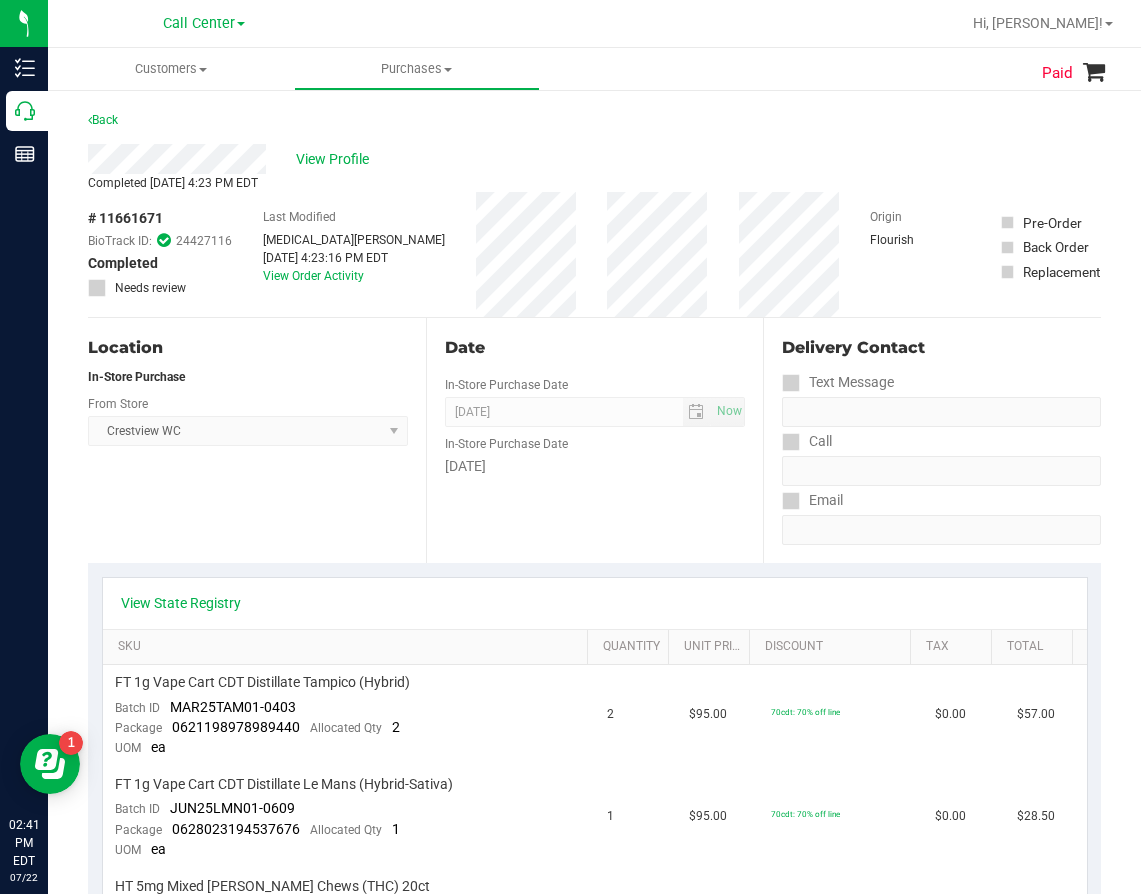 drag, startPoint x: 349, startPoint y: 340, endPoint x: 346, endPoint y: 326, distance: 14.3178215 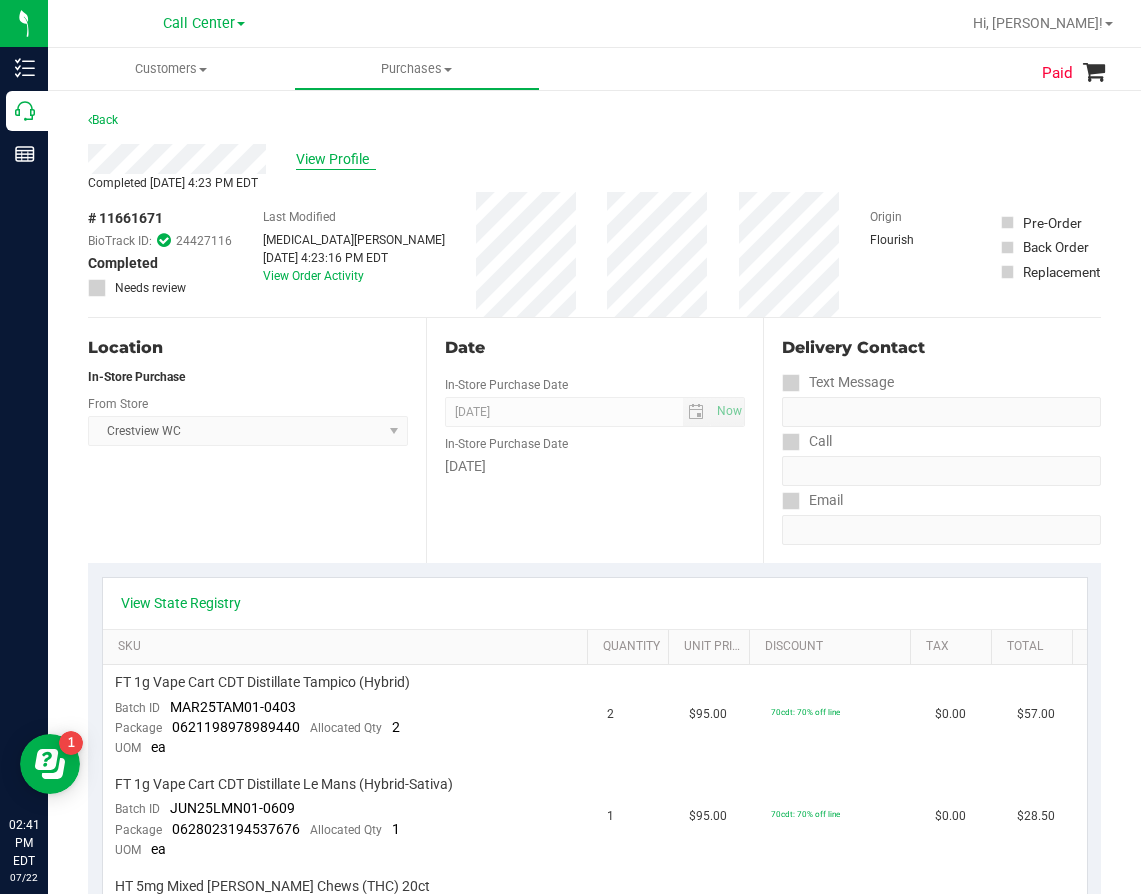 click on "View Profile" at bounding box center (336, 159) 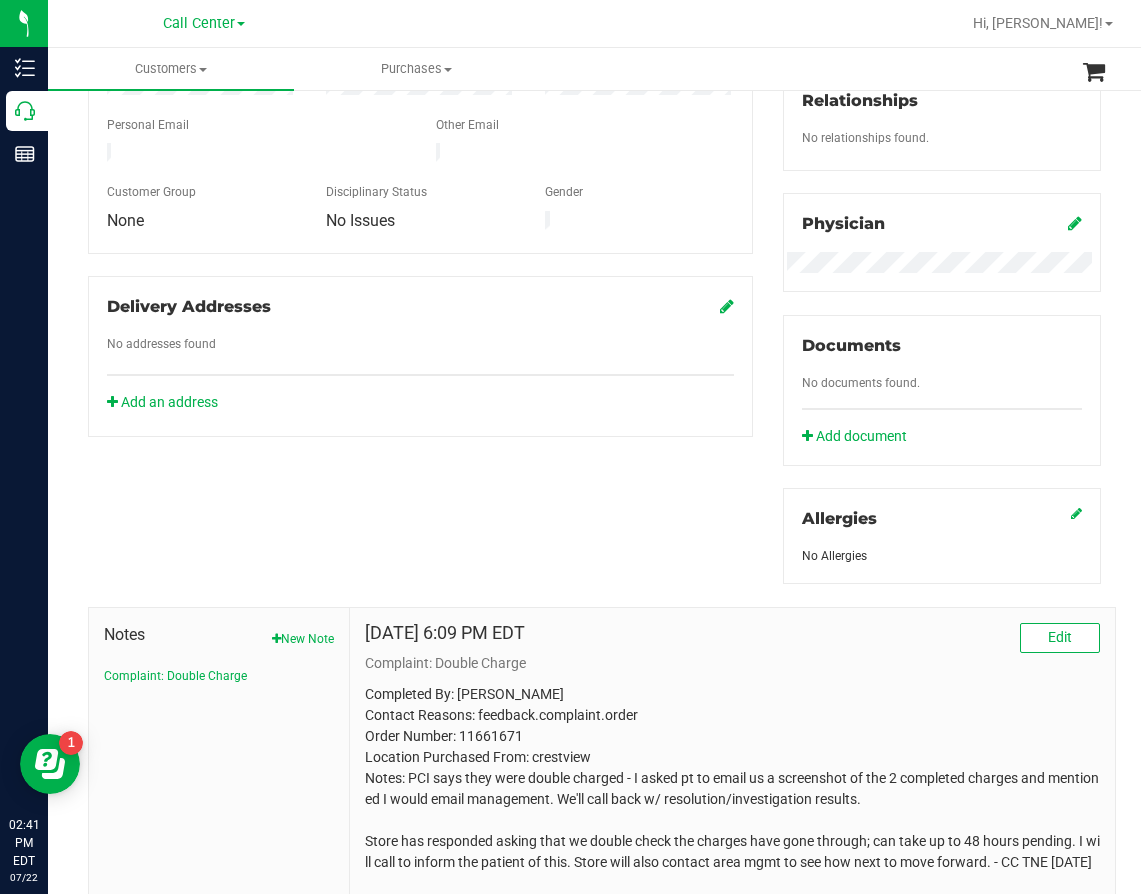 scroll, scrollTop: 666, scrollLeft: 0, axis: vertical 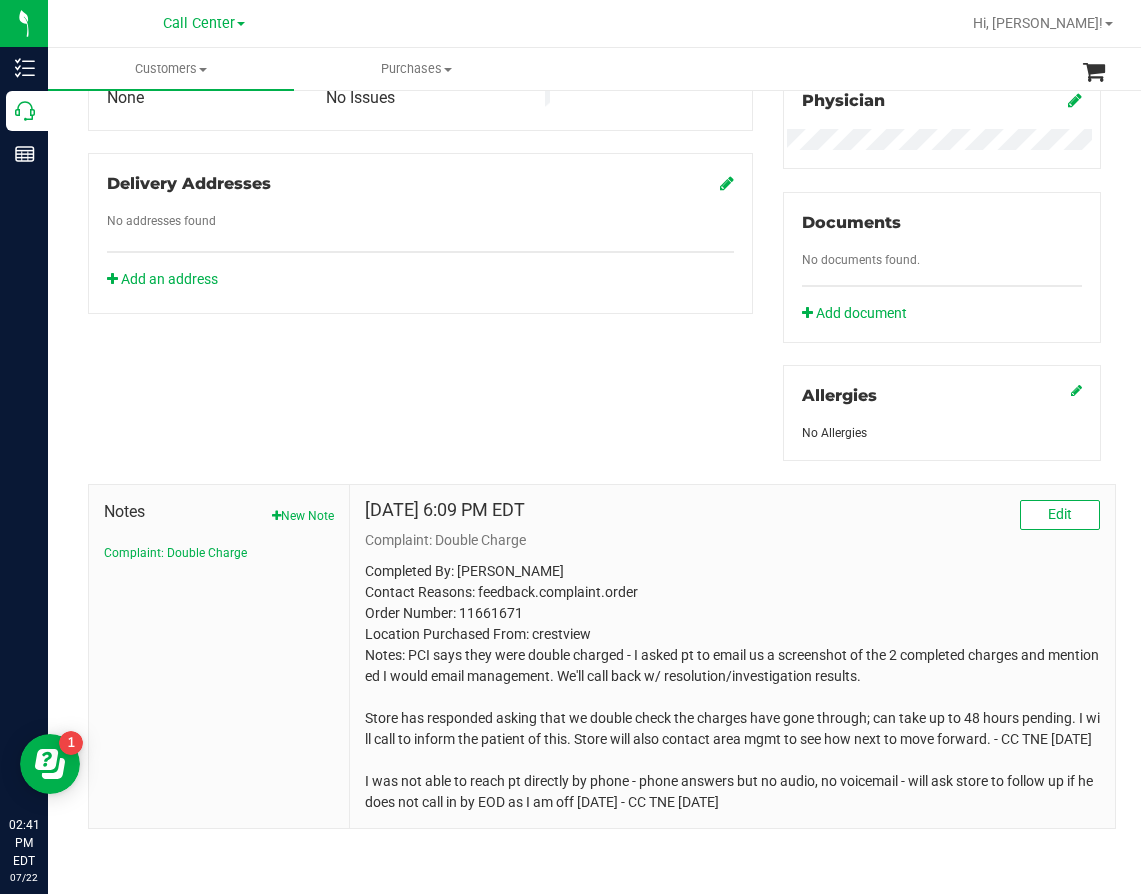 click on "Completed By: Terese Estes
Contact Reasons: feedback.complaint.order
Order Number: 11661671
Location Purchased From: crestview
Notes: PCI says they were double charged - I asked pt to email us a screenshot of the 2 completed charges and mentioned I would email management. We'll call back w/ resolution/investigation results.
Store has responded asking that we double check the charges have gone through; can take up to 48 hours pending. I will call to inform the patient of this. Store will also contact area mgmt to see how next to move forward. - CC TNE 07/21/2025
I was not able to reach pt directly by phone - phone answers but no audio, no voicemail - will ask store to follow up if he does not call in by EOD as I am off tomorrow - CC TNE 07/21/2025" at bounding box center (732, 687) 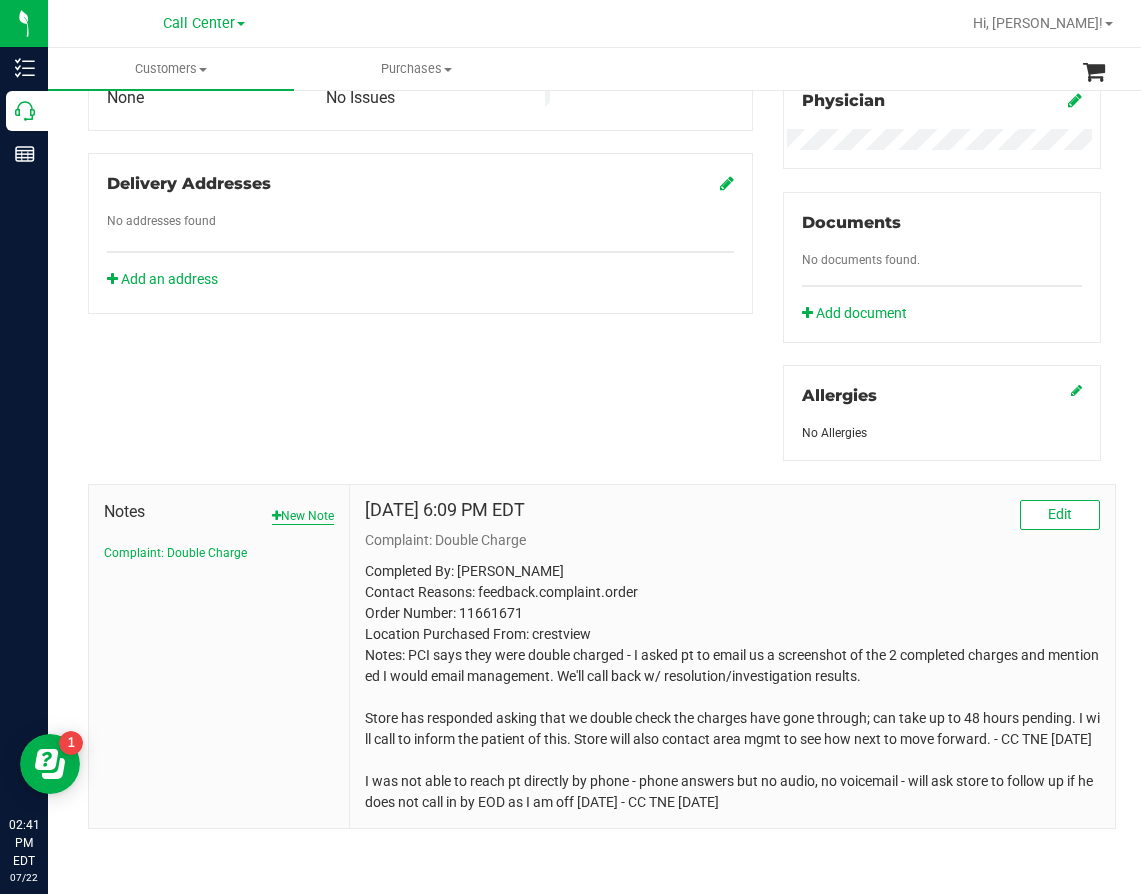 click on "New Note" at bounding box center [303, 516] 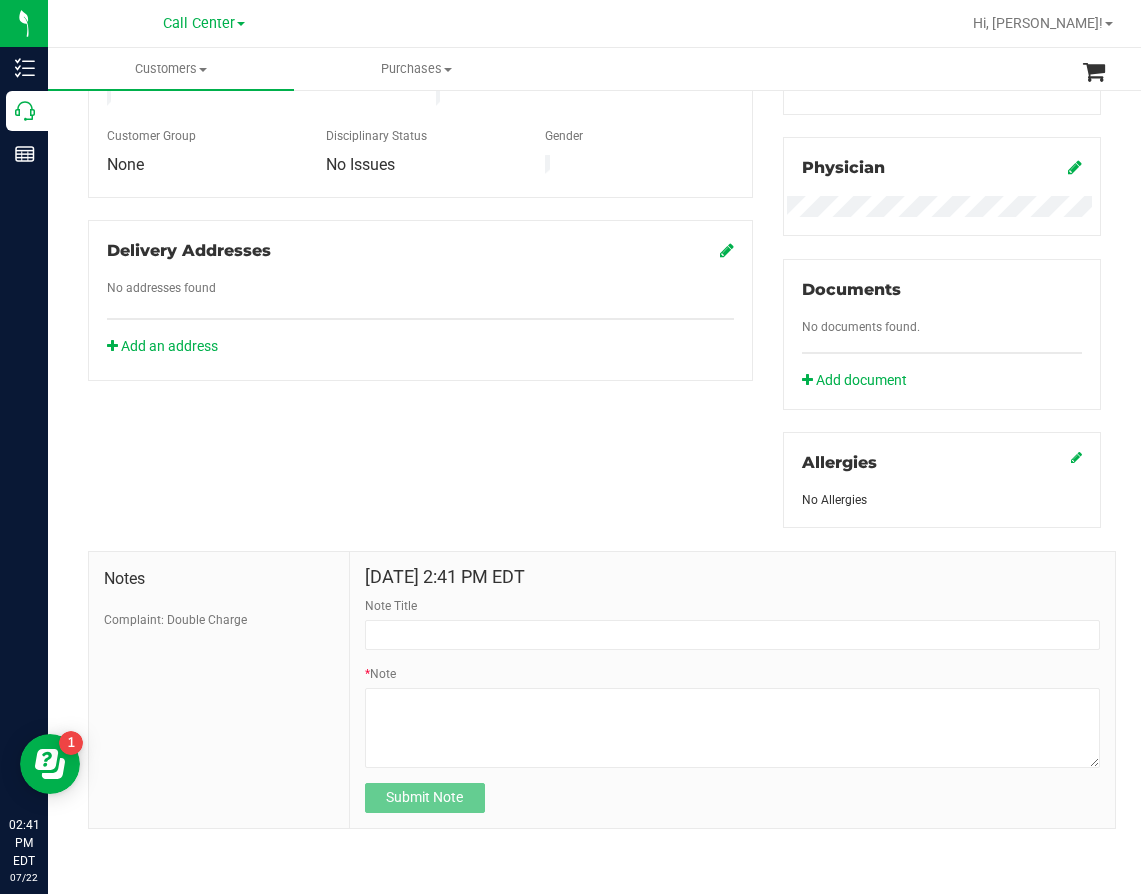 scroll, scrollTop: 578, scrollLeft: 0, axis: vertical 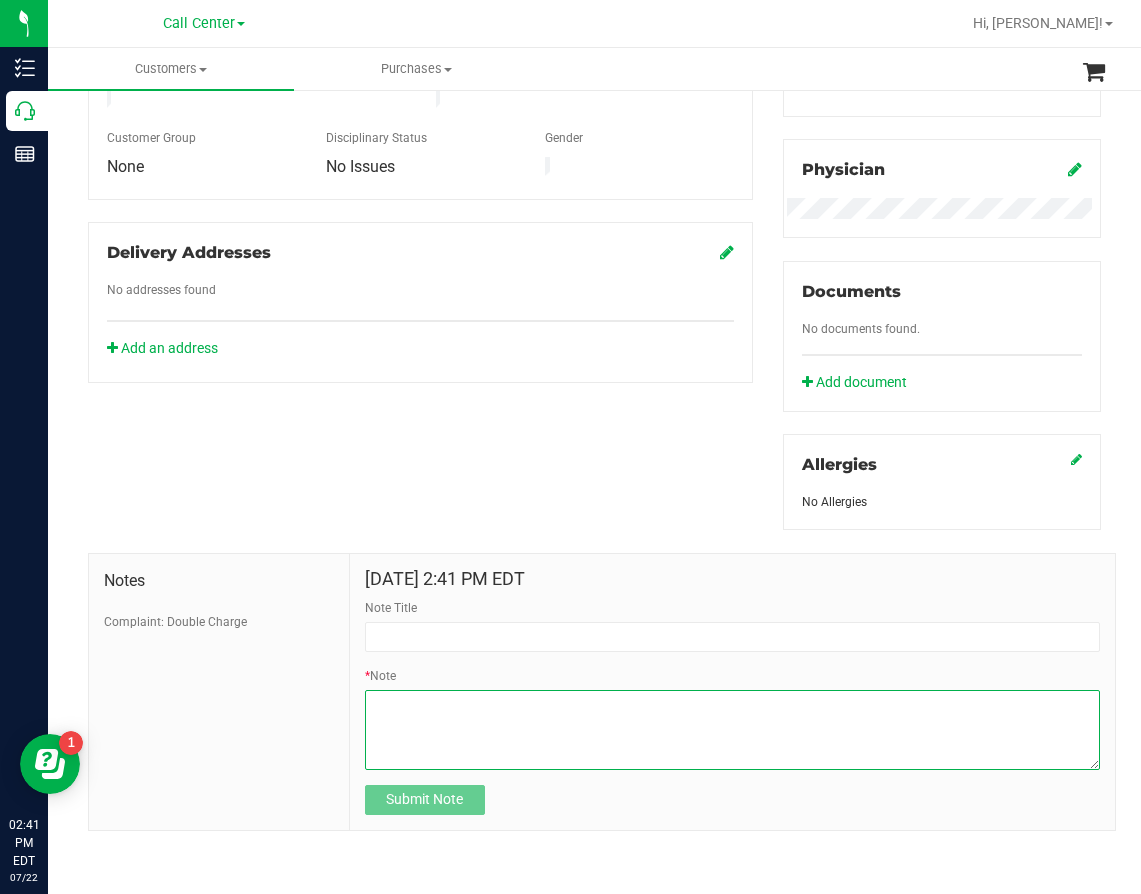 drag, startPoint x: 440, startPoint y: 669, endPoint x: 453, endPoint y: 704, distance: 37.336308 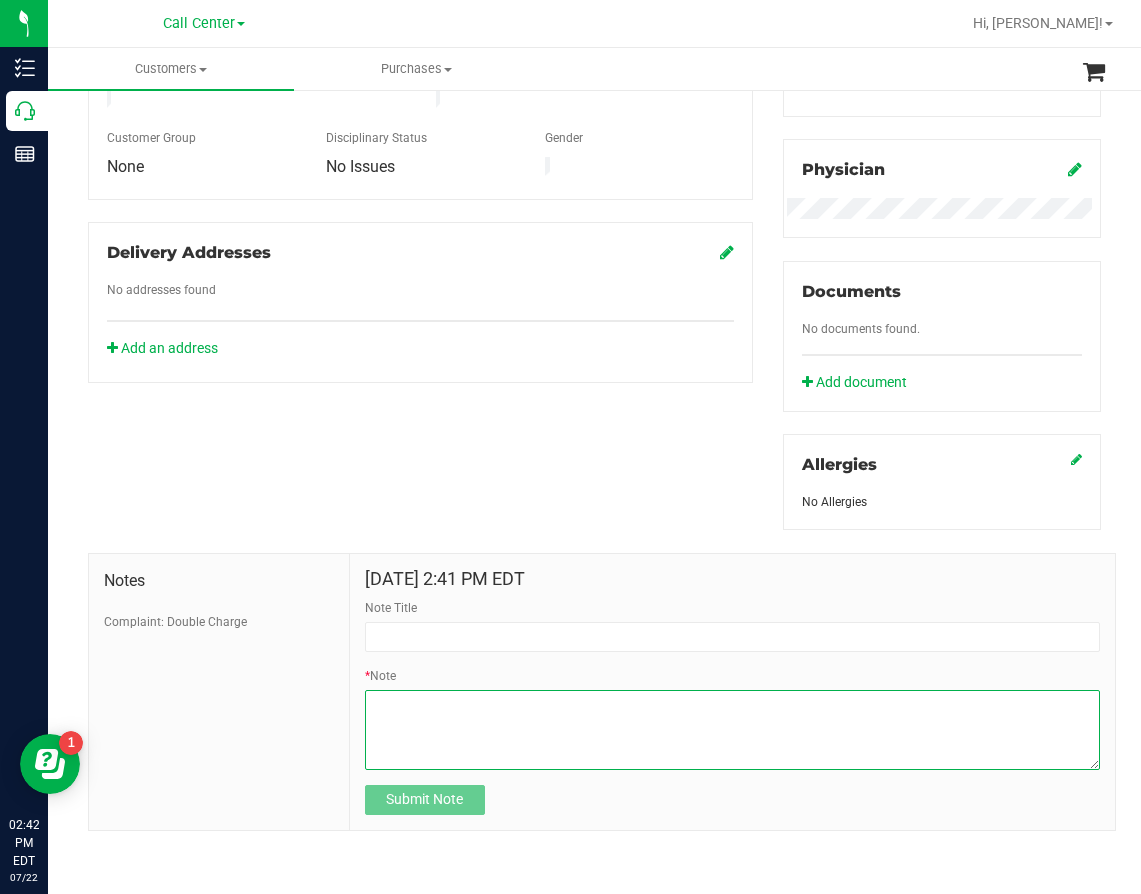 paste on "Completed By: Daniela Ramos Montoya
Contact Reasons: feedback.complaint.order_total_discrepancy1
Order Number: 11661671
Location Purchased From: crestview
Notes: Patient called in about escalation sent email to store.////I hope all is well. CID: 629709 called in following up on double charges that were made to his account. The patient called in a few days ago and is looking for a follow up from store management. Patients best call back # is on profile." 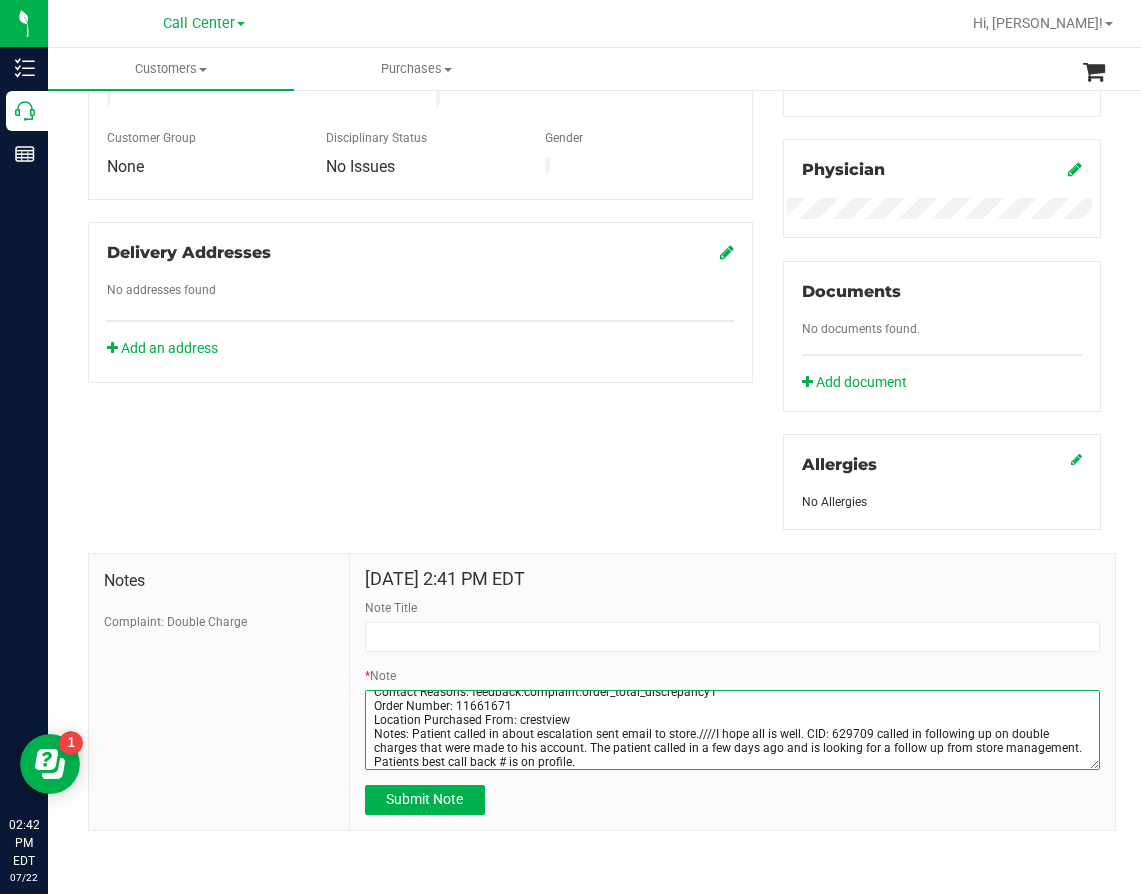 scroll, scrollTop: 0, scrollLeft: 0, axis: both 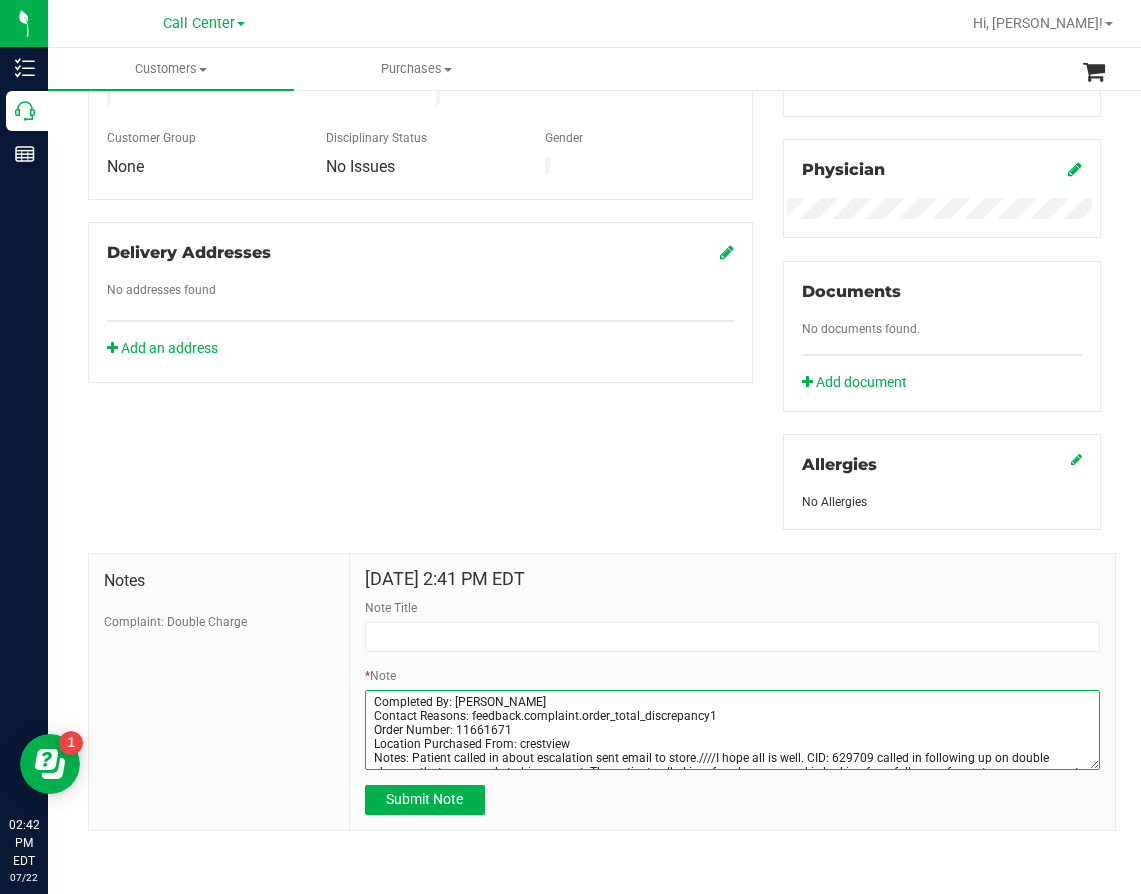 click on "*
Note" at bounding box center (732, 730) 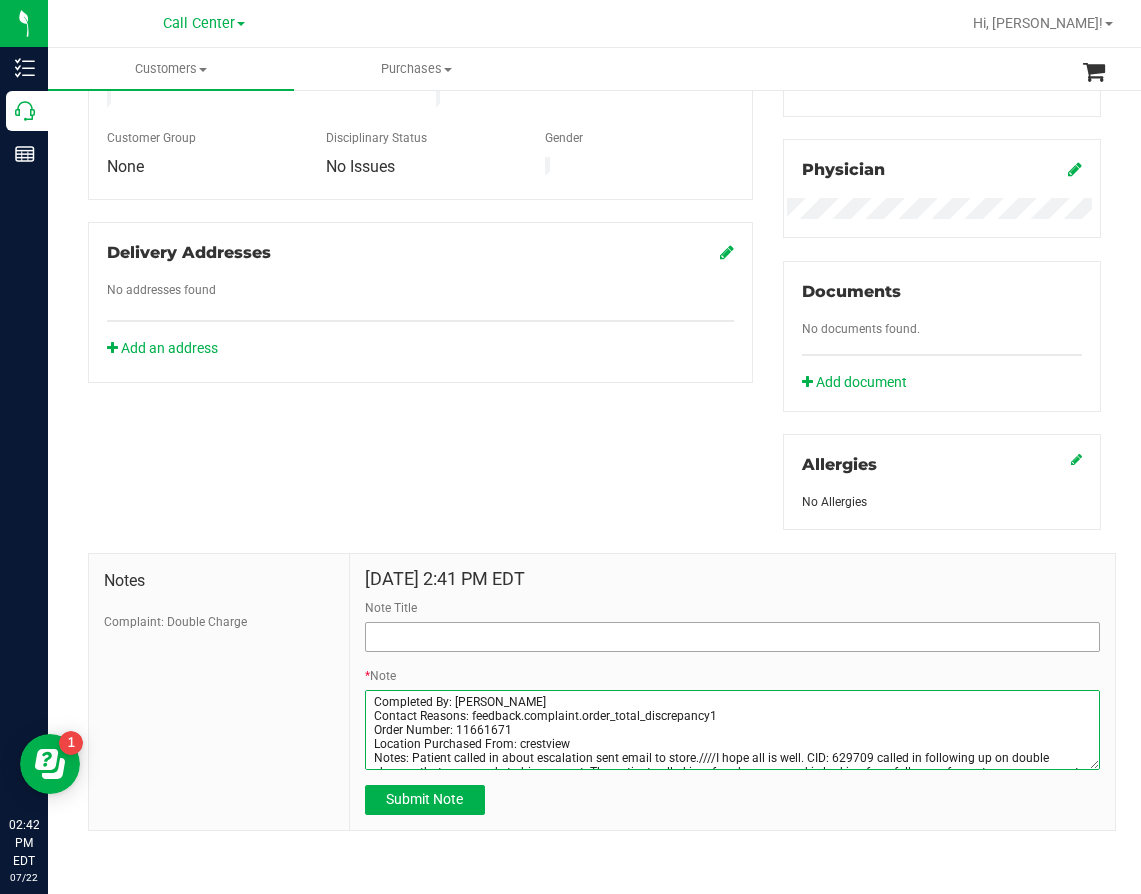 type on "Completed By: Daniela Ramos Montoya
Contact Reasons: feedback.complaint.order_total_discrepancy1
Order Number: 11661671
Location Purchased From: crestview
Notes: Patient called in about escalation sent email to store.////I hope all is well. CID: 629709 called in following up on double charges that were made to his account. The patient called in a few days ago and is looking for a follow up from store management. Patients best call back # is on profile." 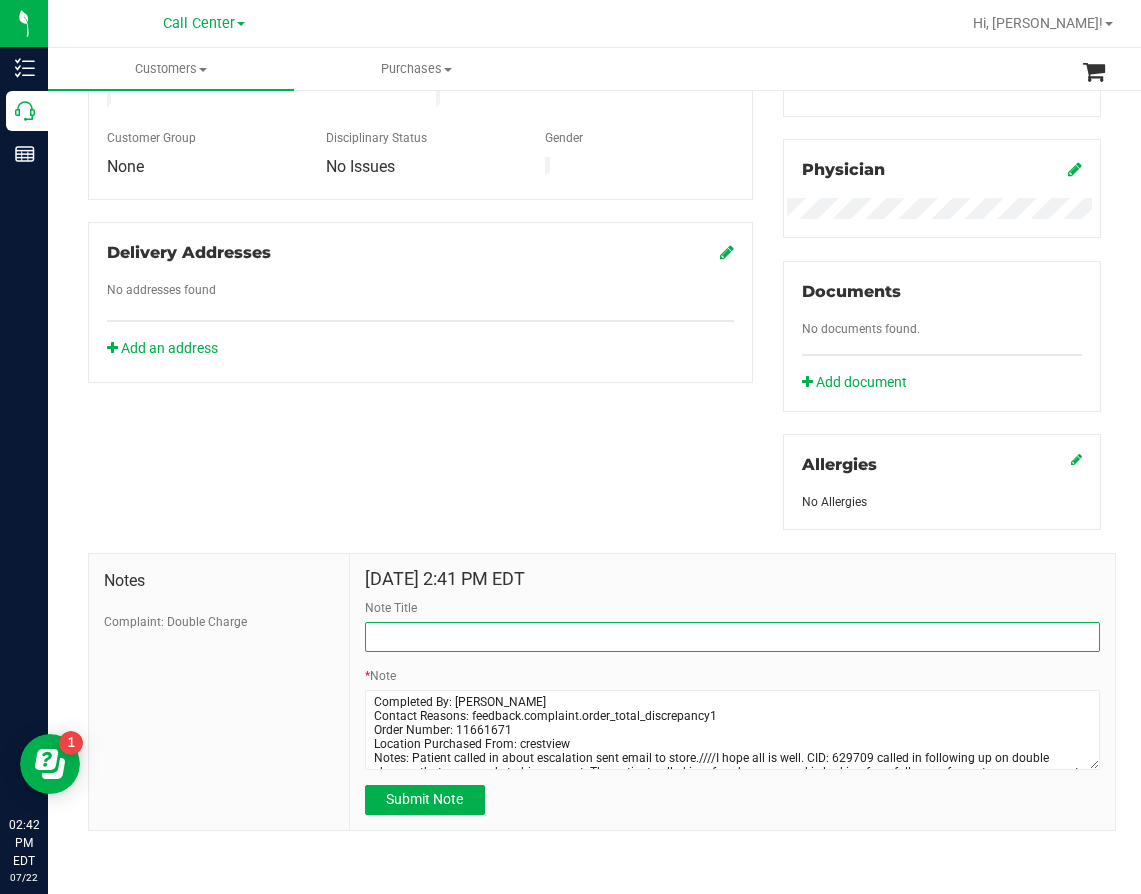 paste on "Order Number: 11661671" 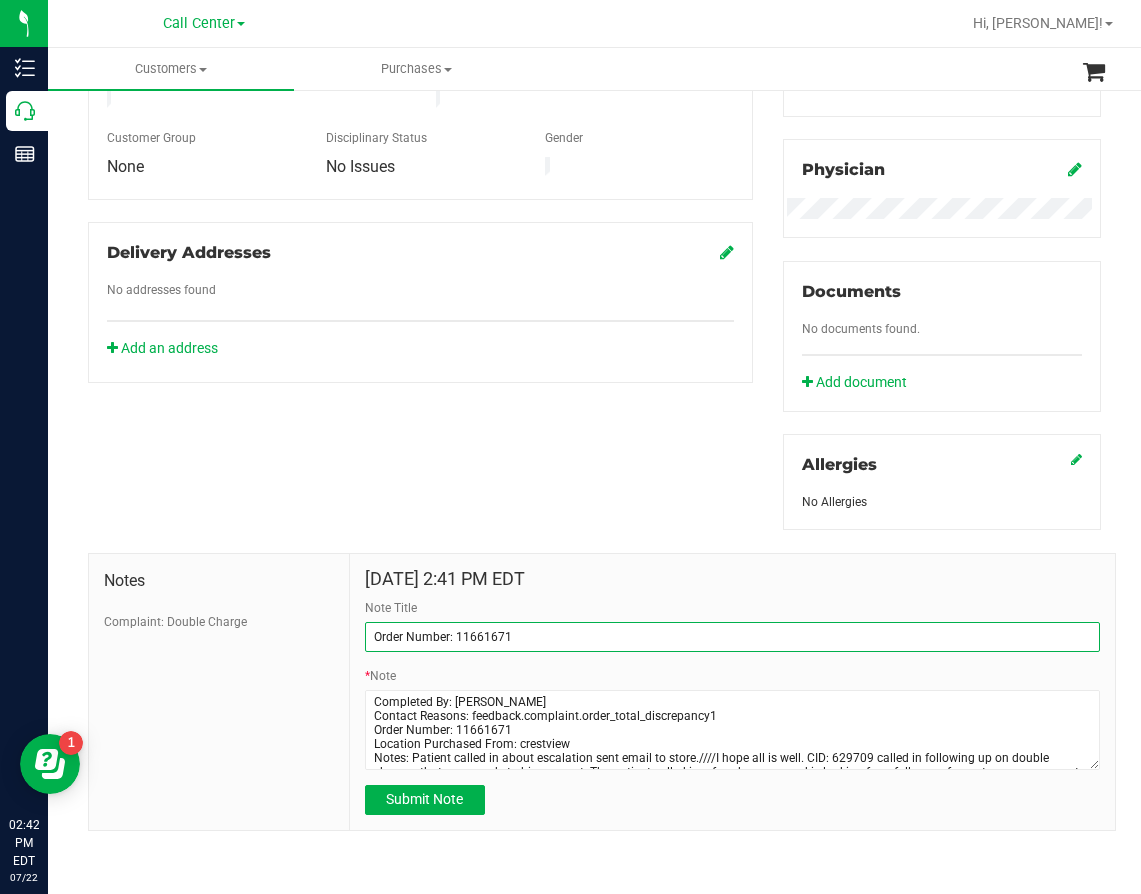 type on "Order Number: 11661671" 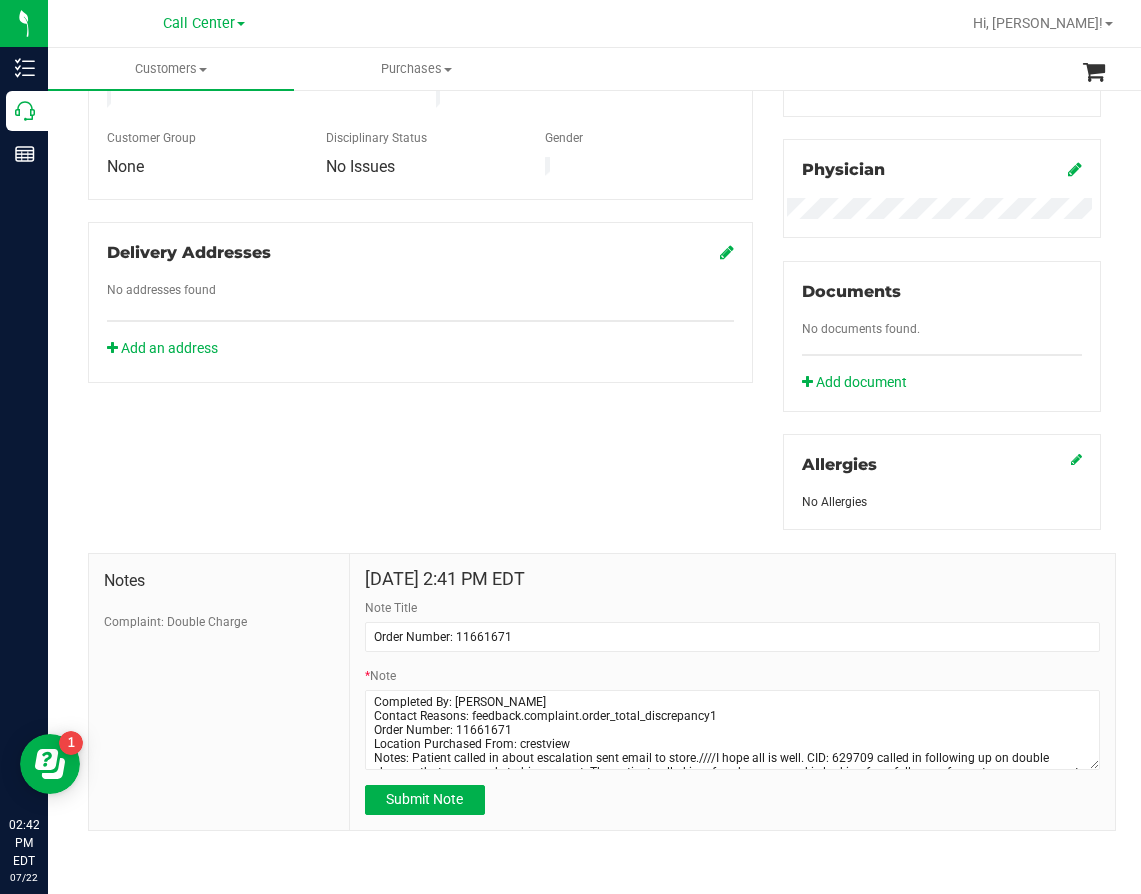 click on "Member Info
*
First Name
*
Last Name
Preferred Name
*
Date of Birth
(MM/DD/YYYY)
State ID
State ID Expiration
(MM/DD/YYYY)" at bounding box center (594, 306) 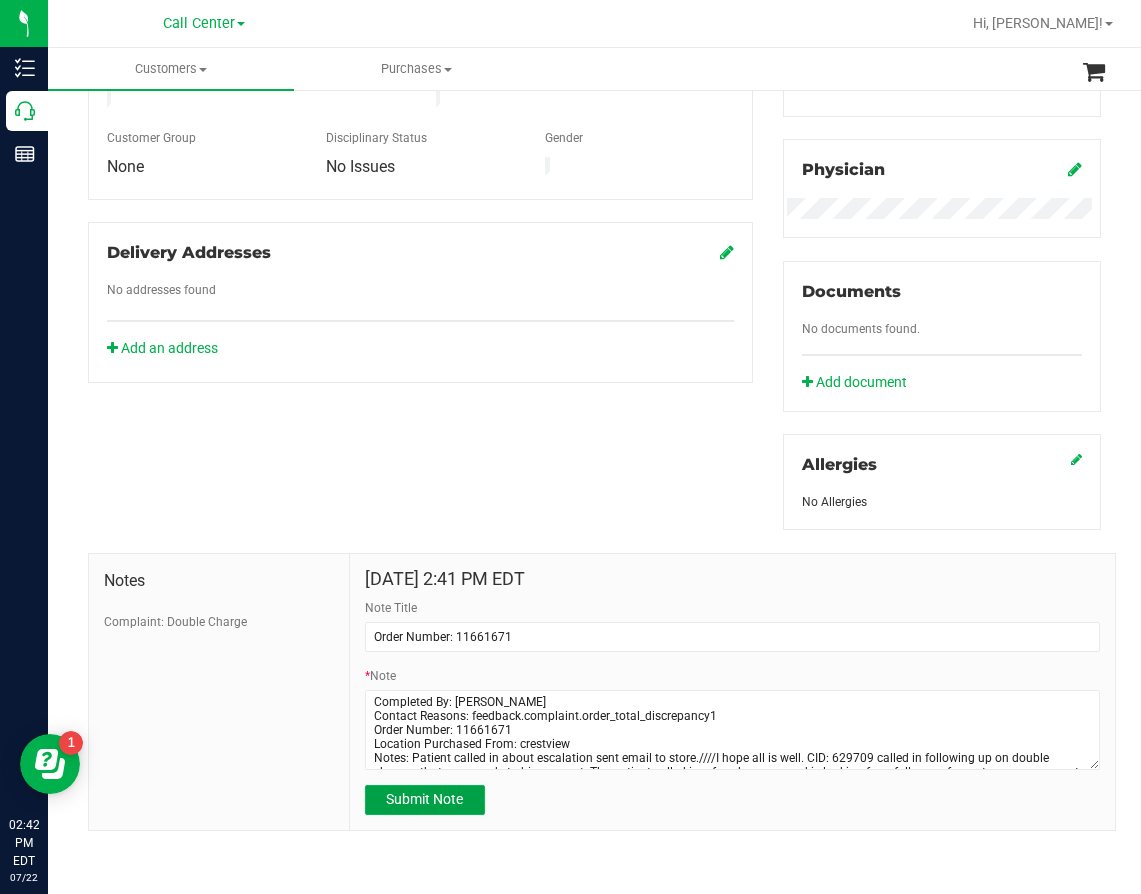 click on "Submit Note" at bounding box center (425, 800) 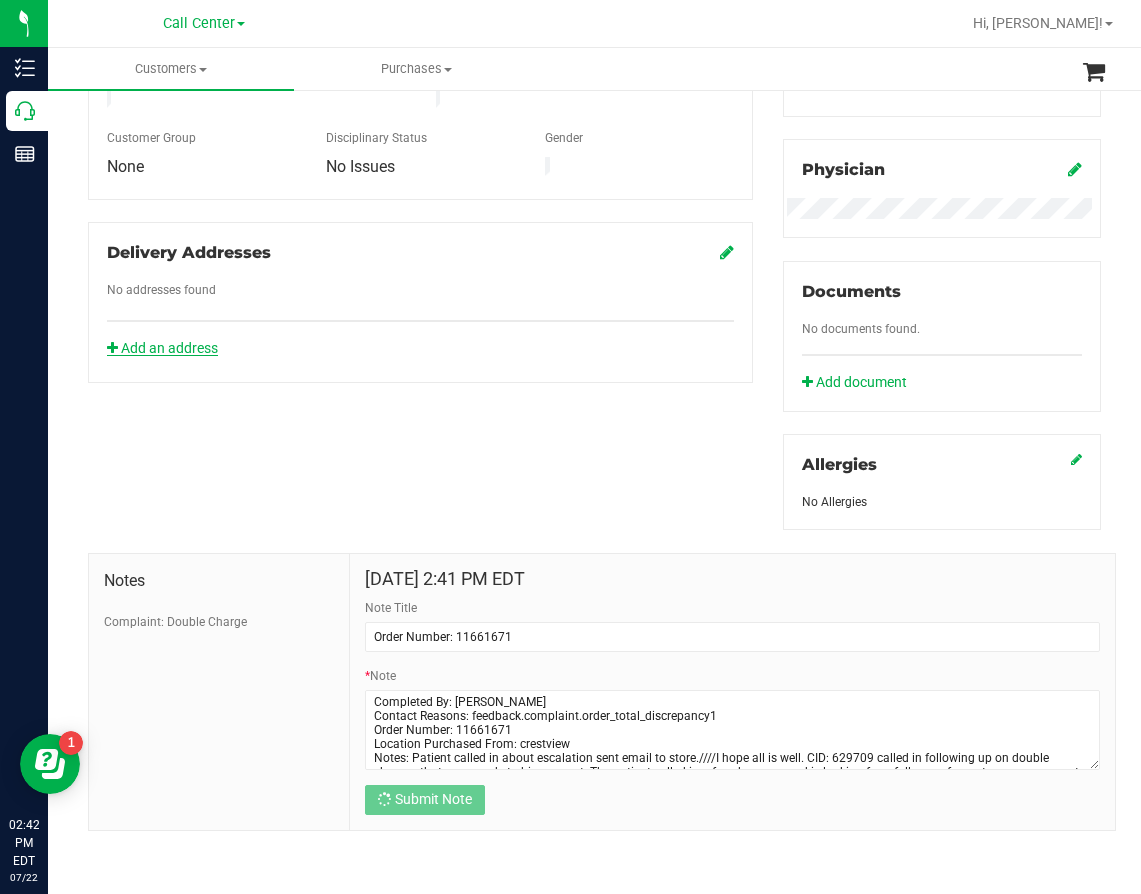 scroll, scrollTop: 570, scrollLeft: 0, axis: vertical 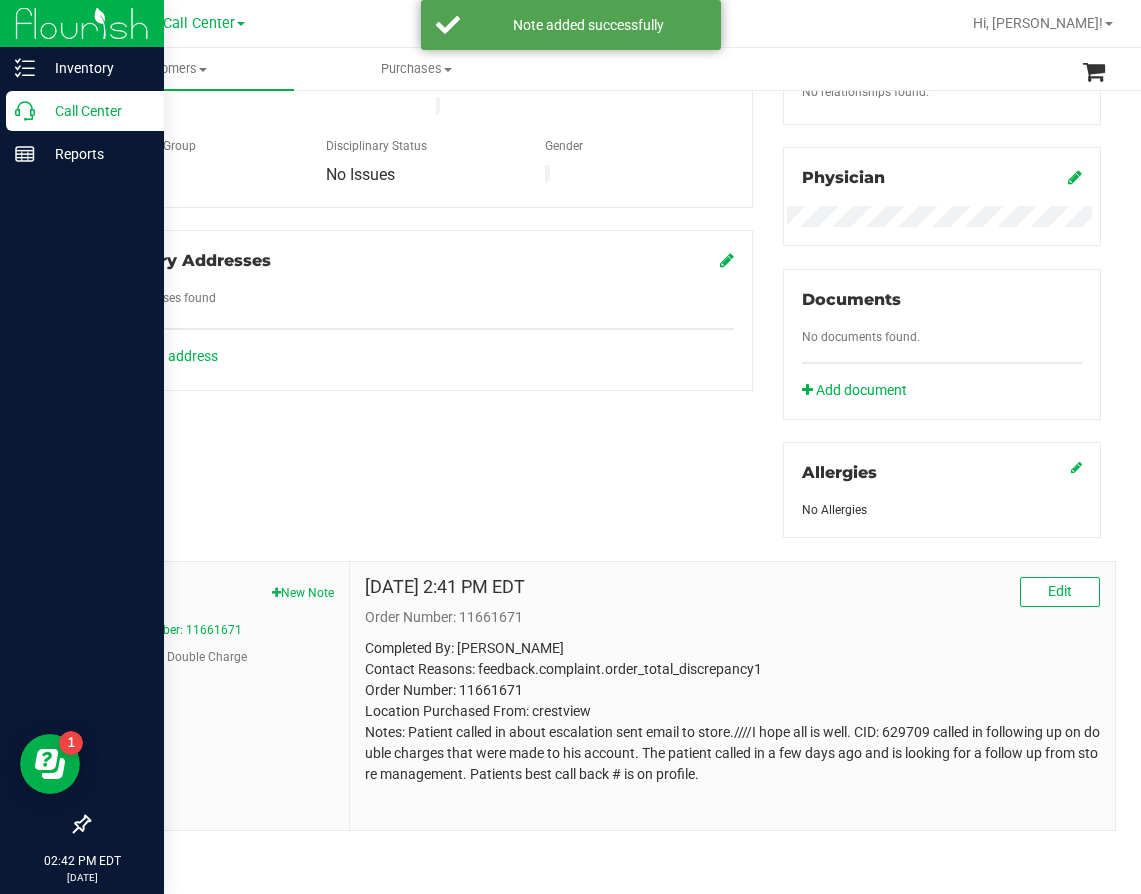click 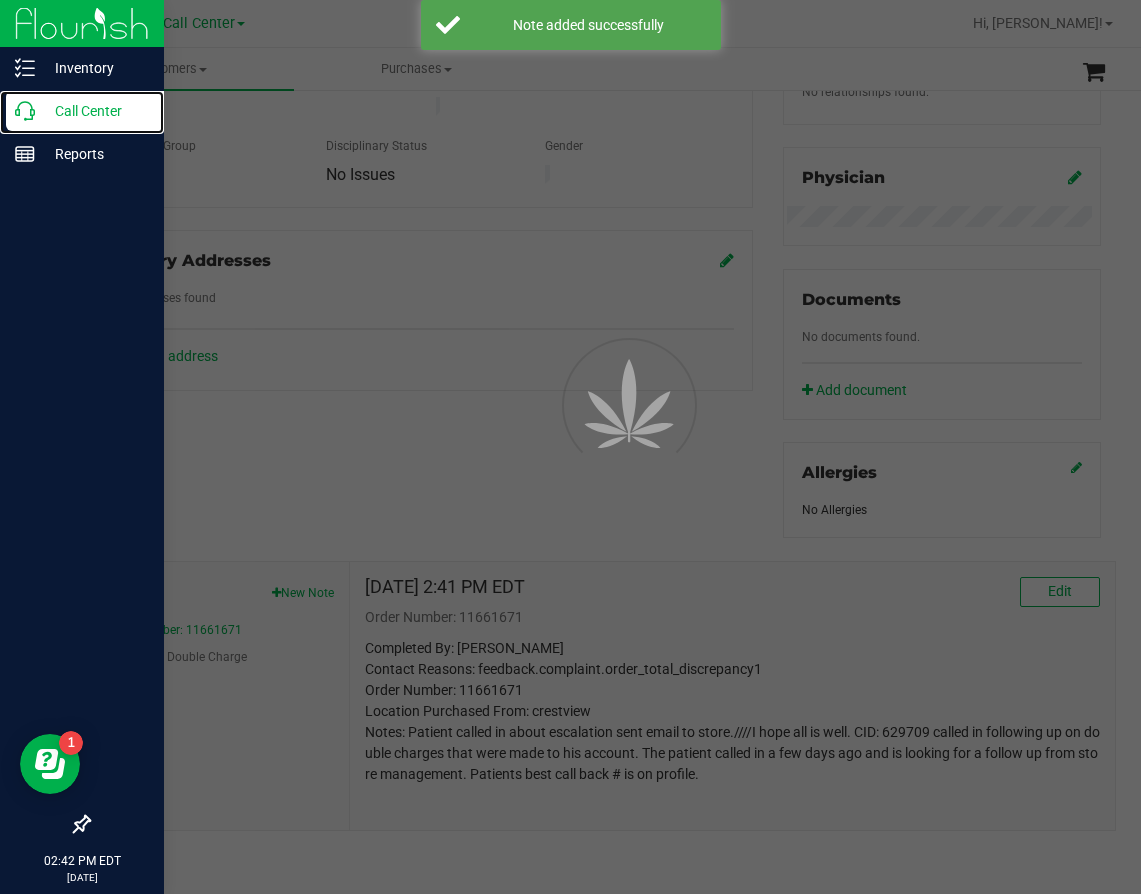 scroll, scrollTop: 0, scrollLeft: 0, axis: both 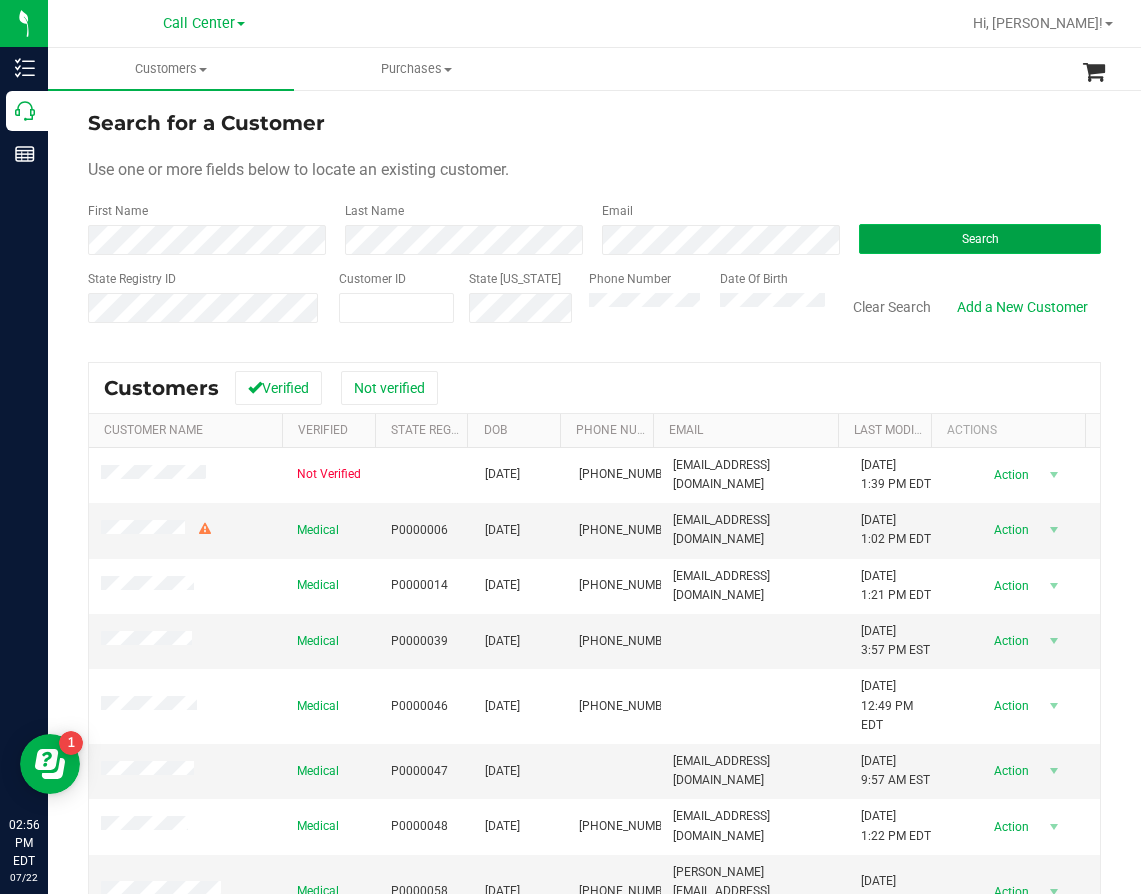 click on "Search" at bounding box center (980, 239) 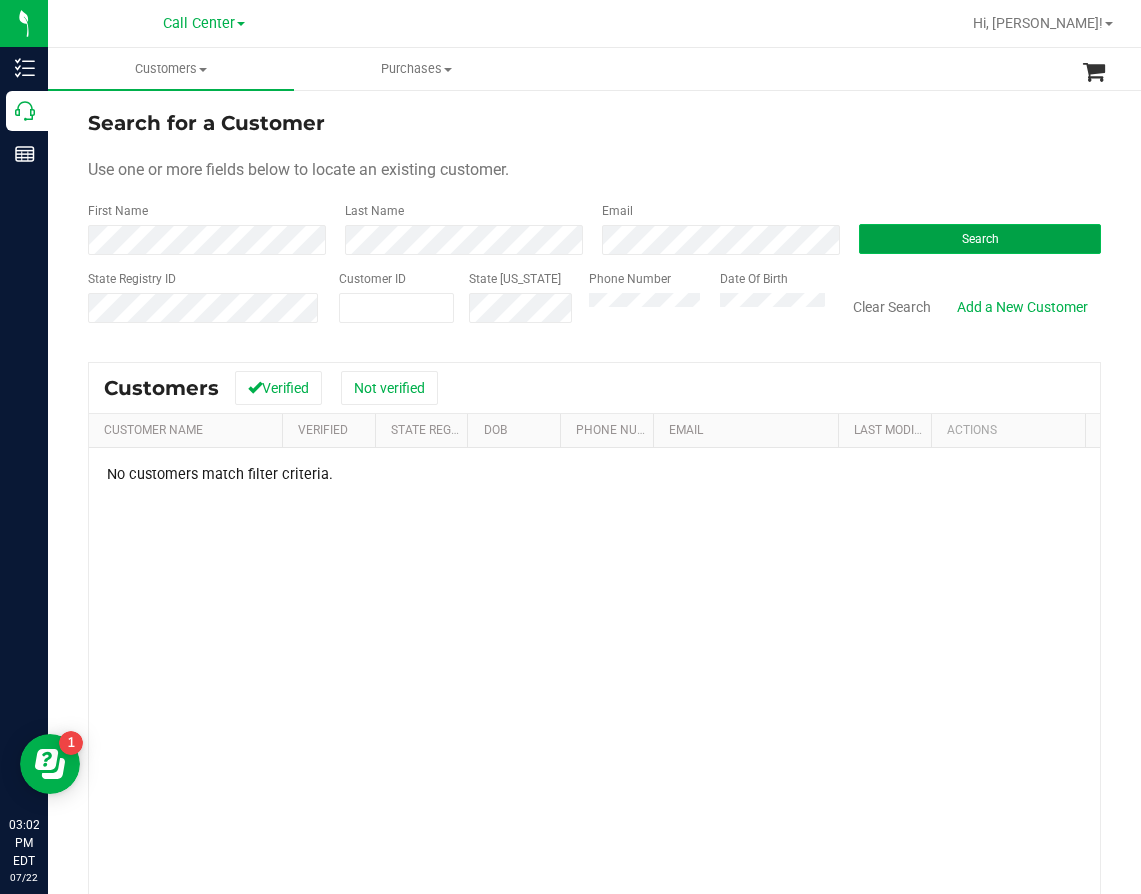 click on "Search" at bounding box center (980, 239) 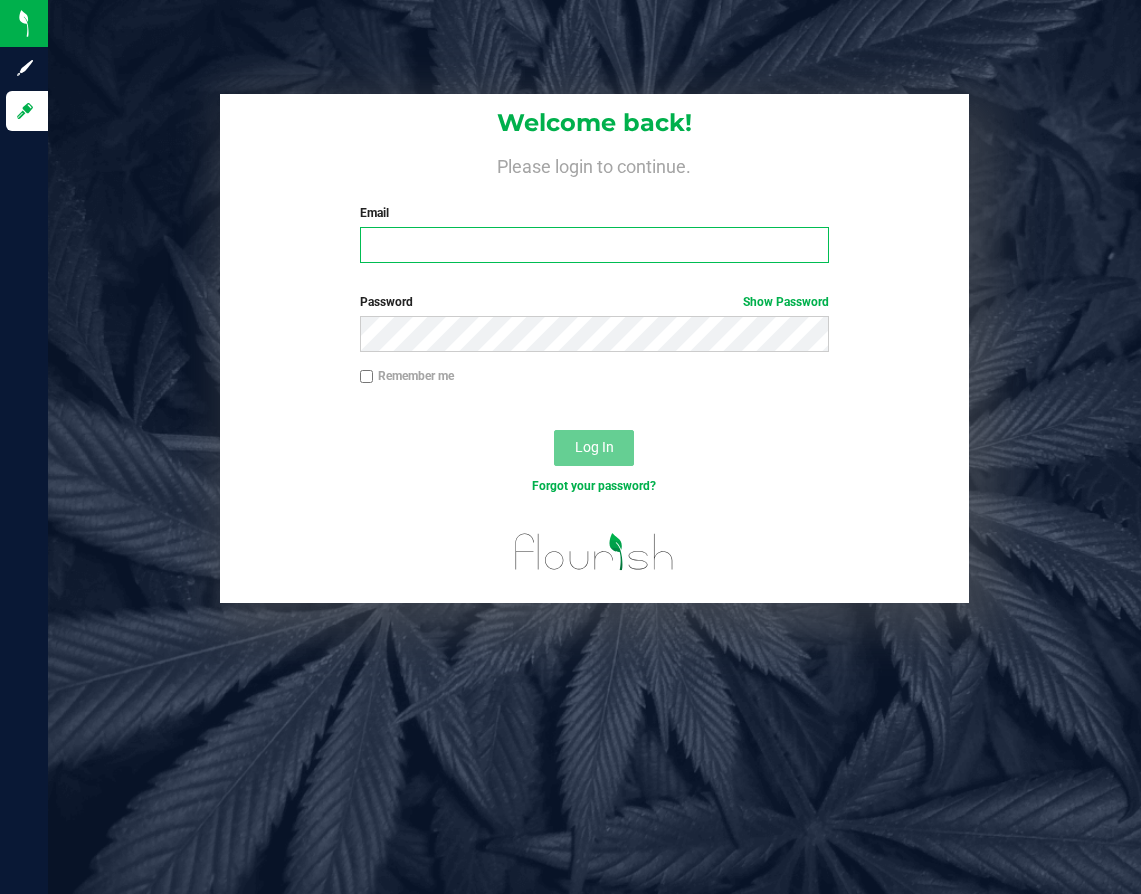 type on "dmontoya@liveparallel.com" 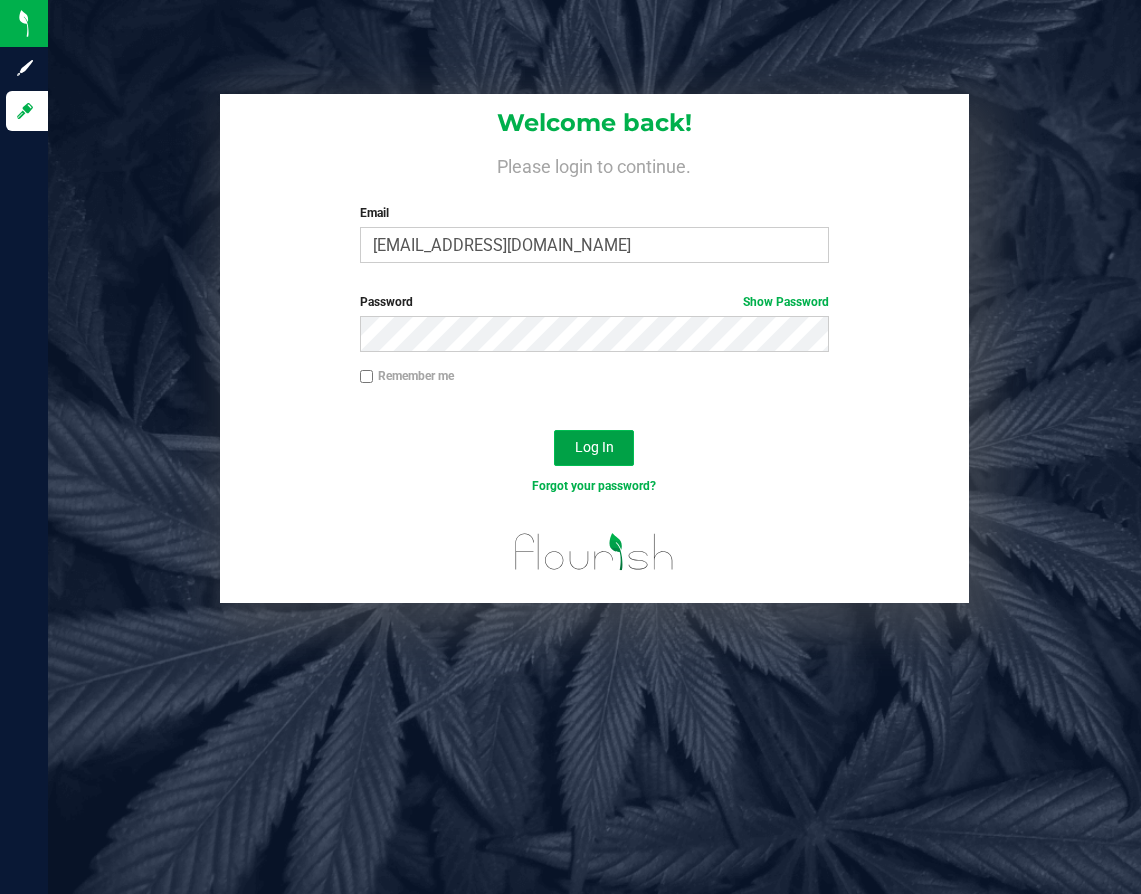 click on "Log In" at bounding box center (594, 448) 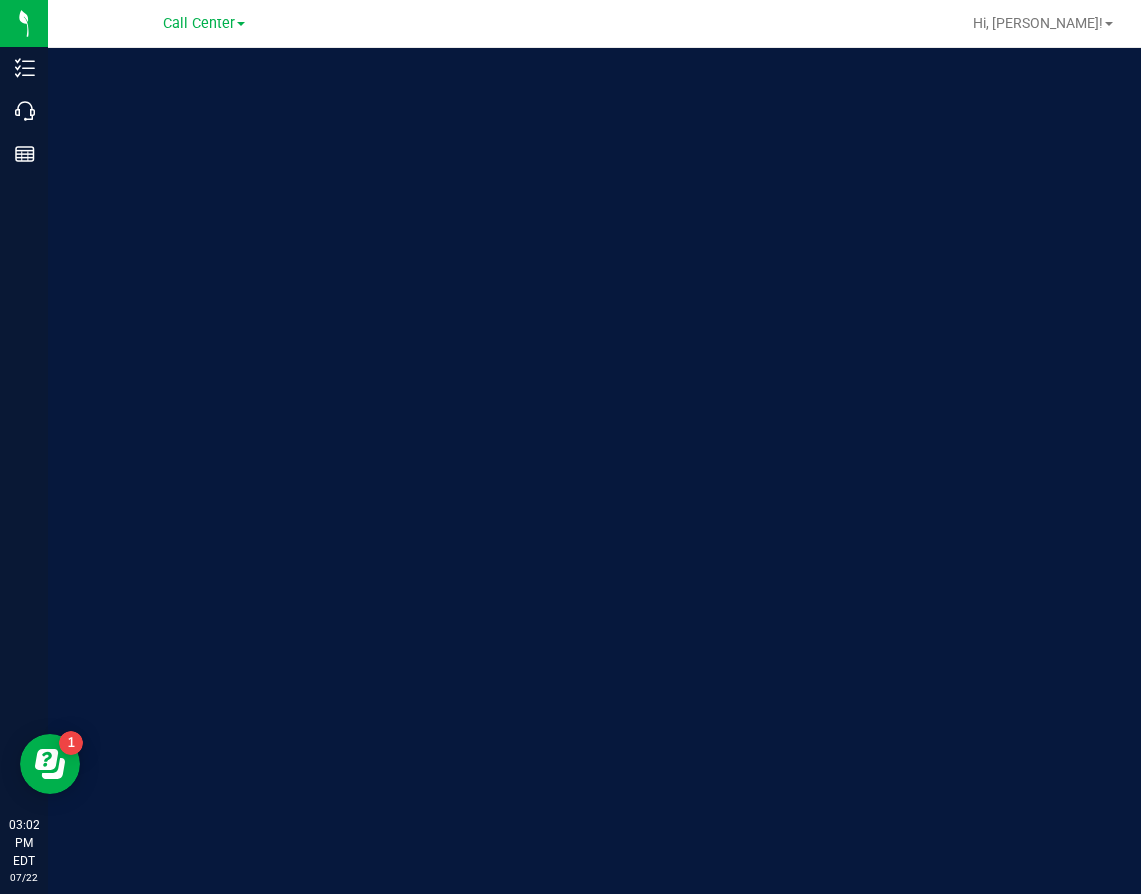 scroll, scrollTop: 0, scrollLeft: 0, axis: both 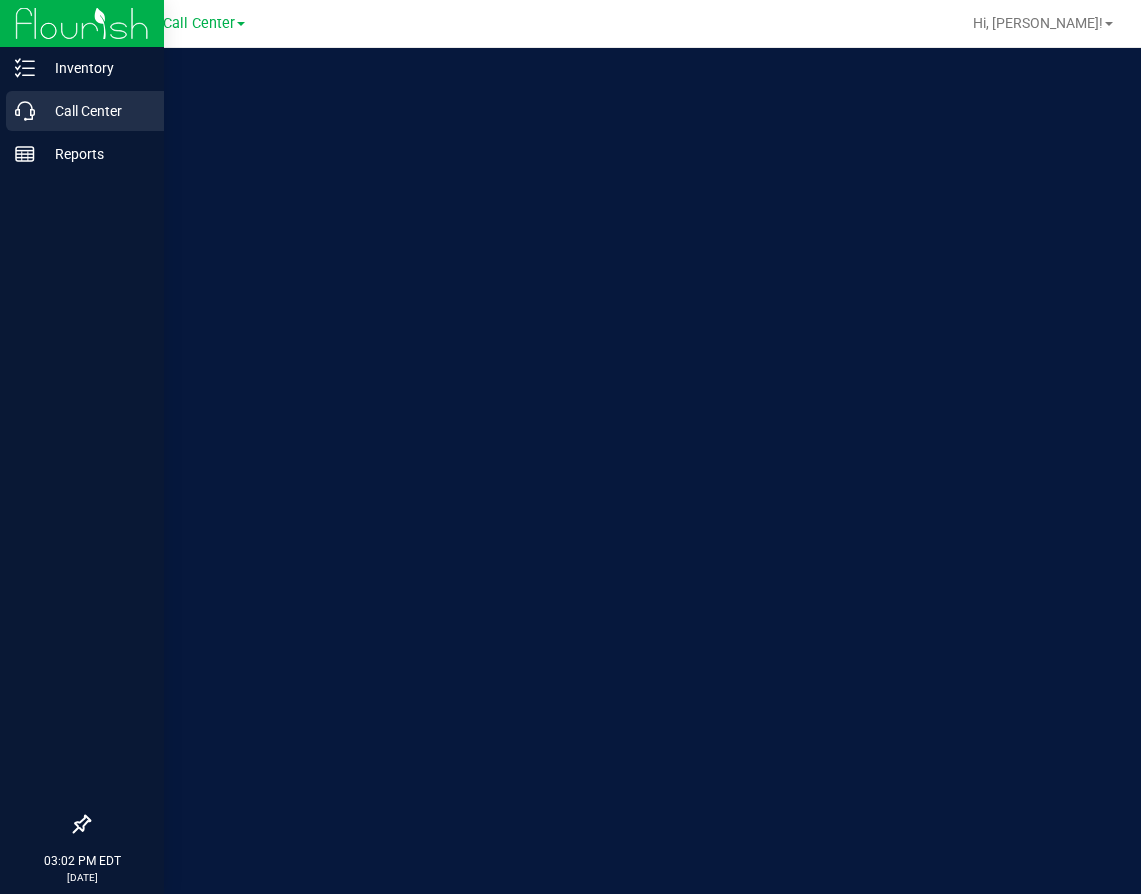 click on "Call Center" at bounding box center [95, 111] 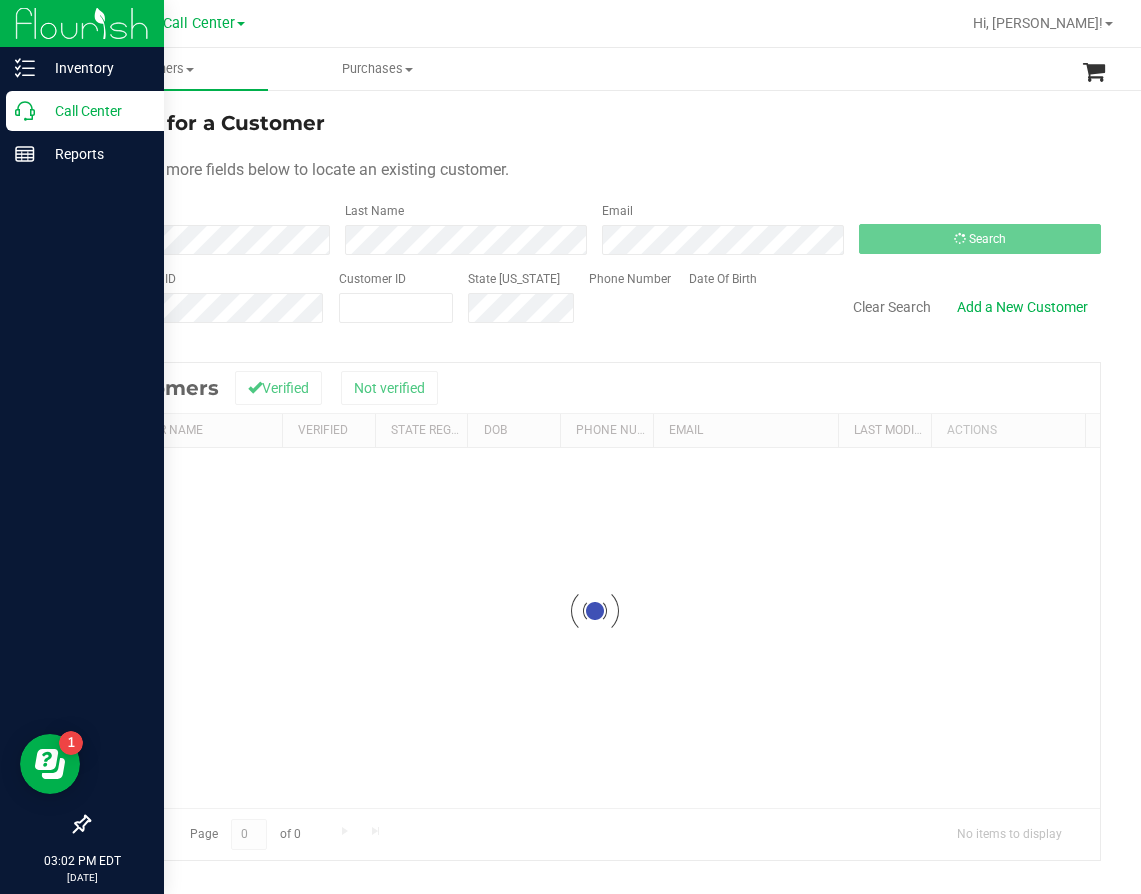 scroll, scrollTop: 0, scrollLeft: 0, axis: both 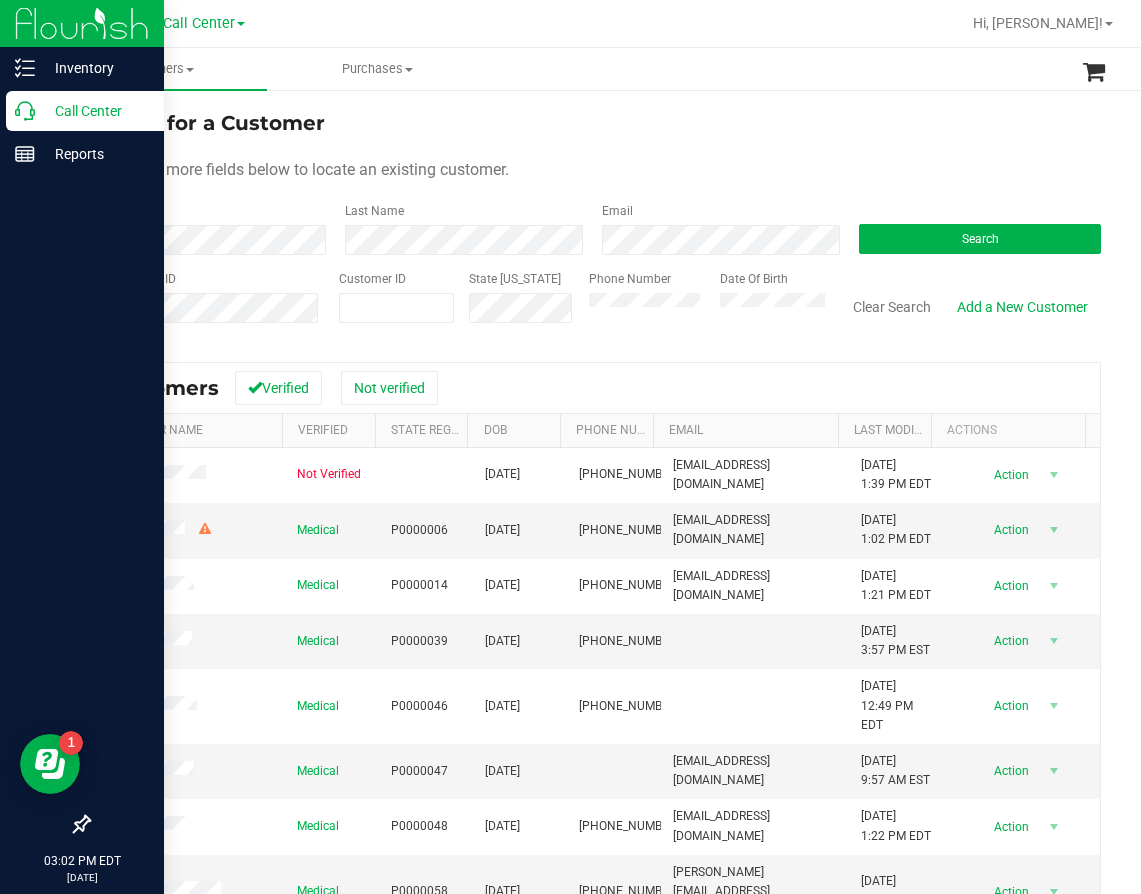 click on "Call Center" at bounding box center (95, 111) 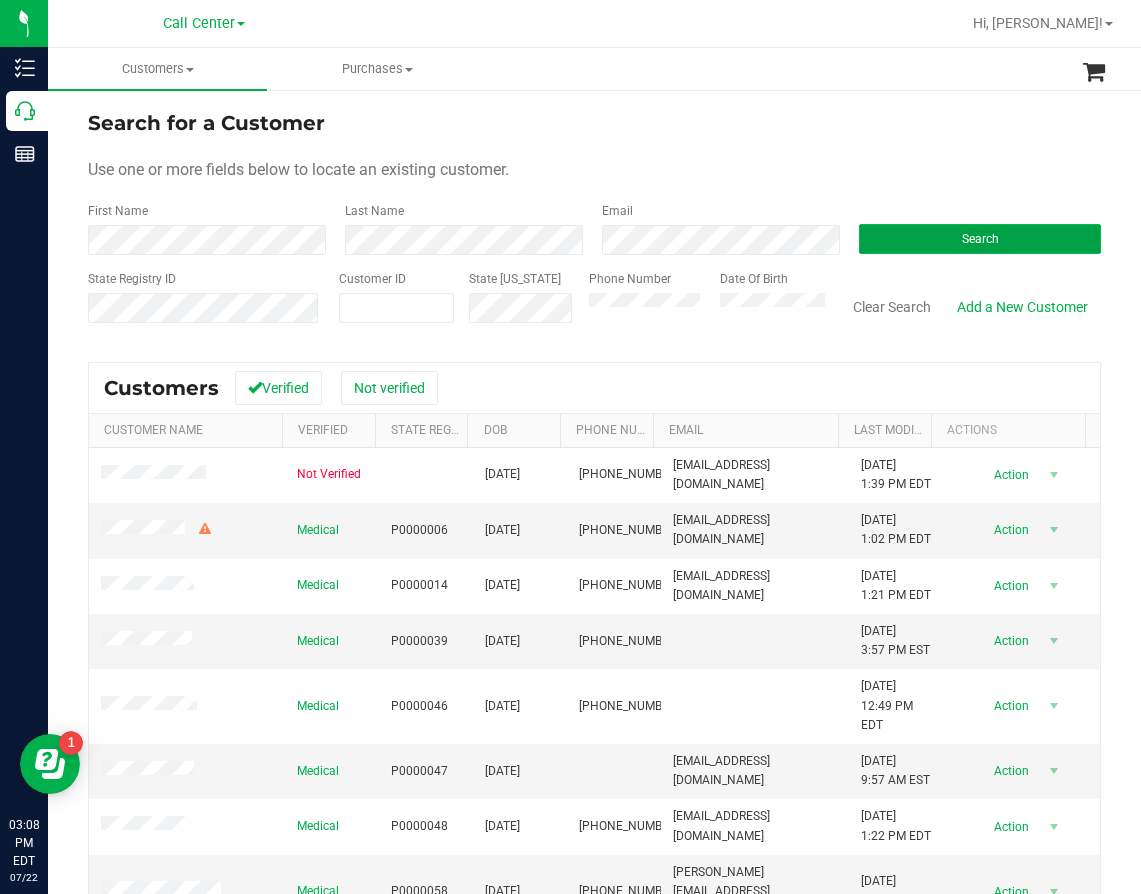 click on "Search" at bounding box center [980, 239] 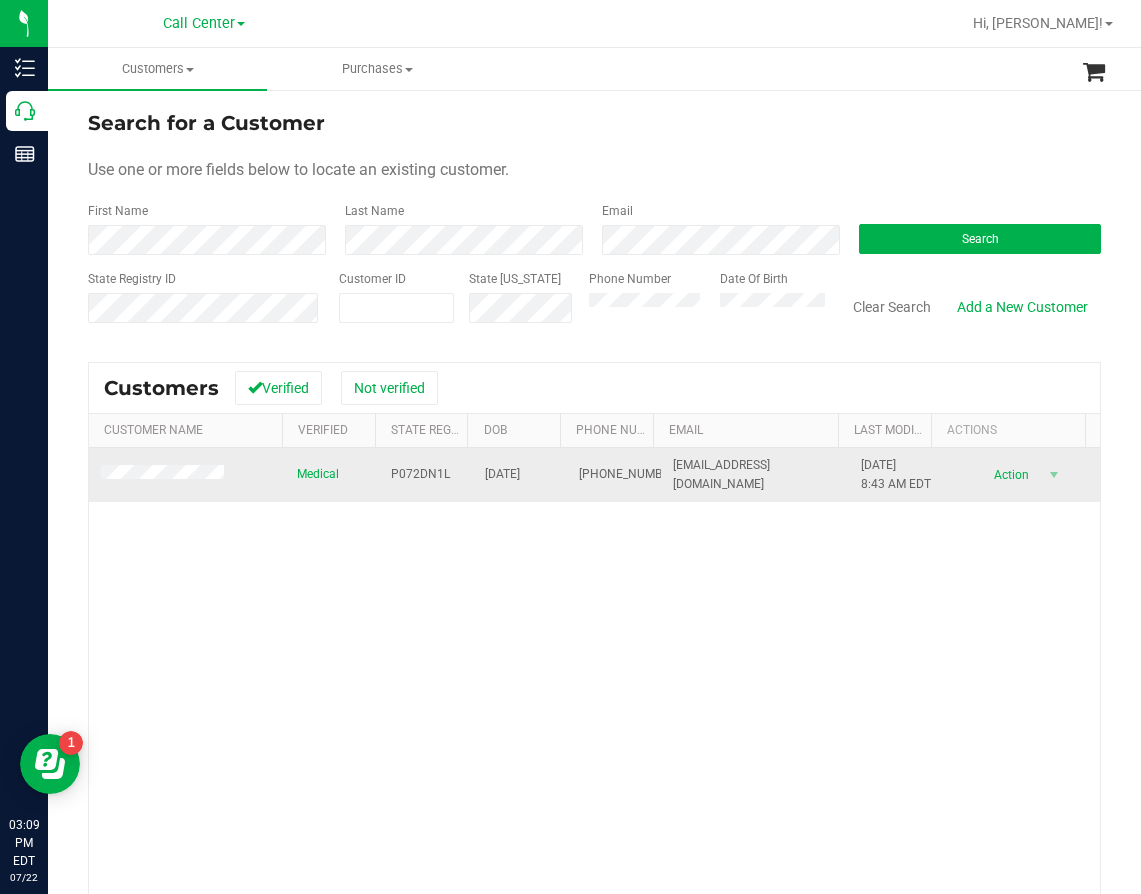 click on "P072DN1L" at bounding box center [420, 474] 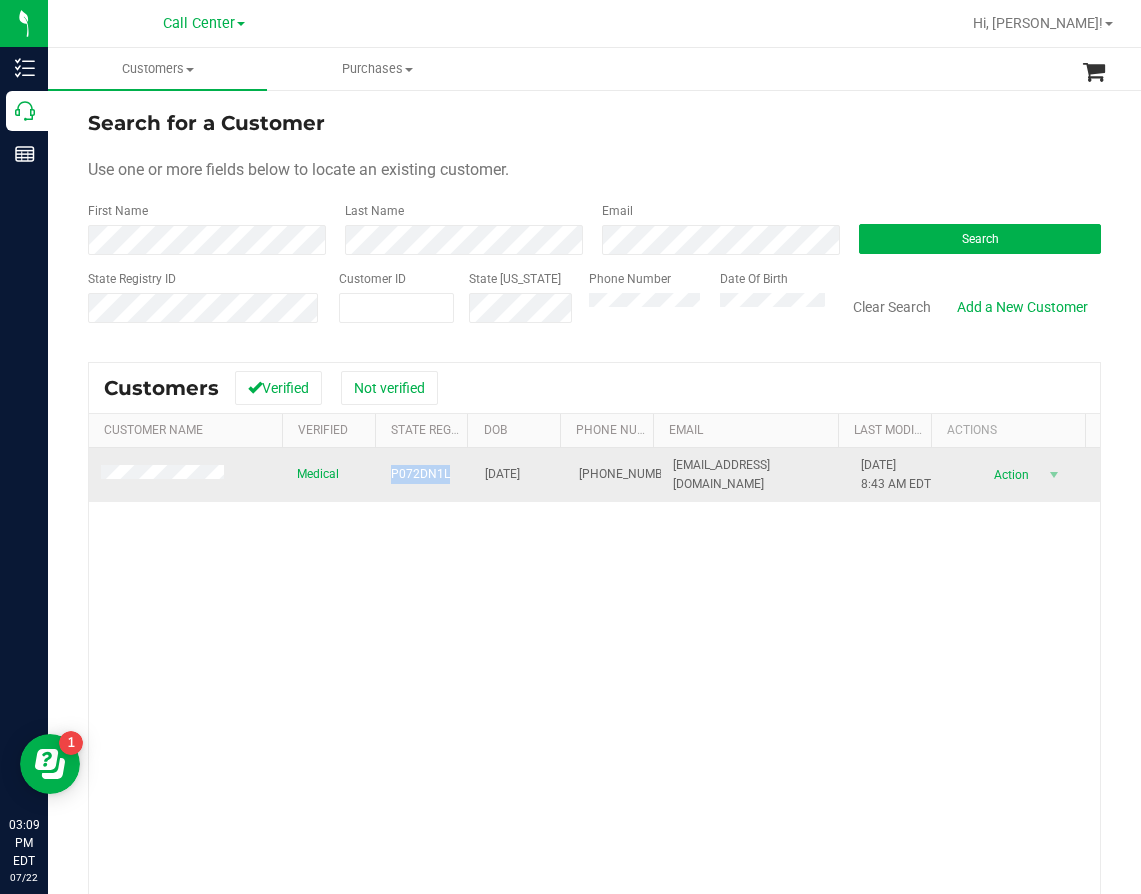 click on "P072DN1L" at bounding box center [420, 474] 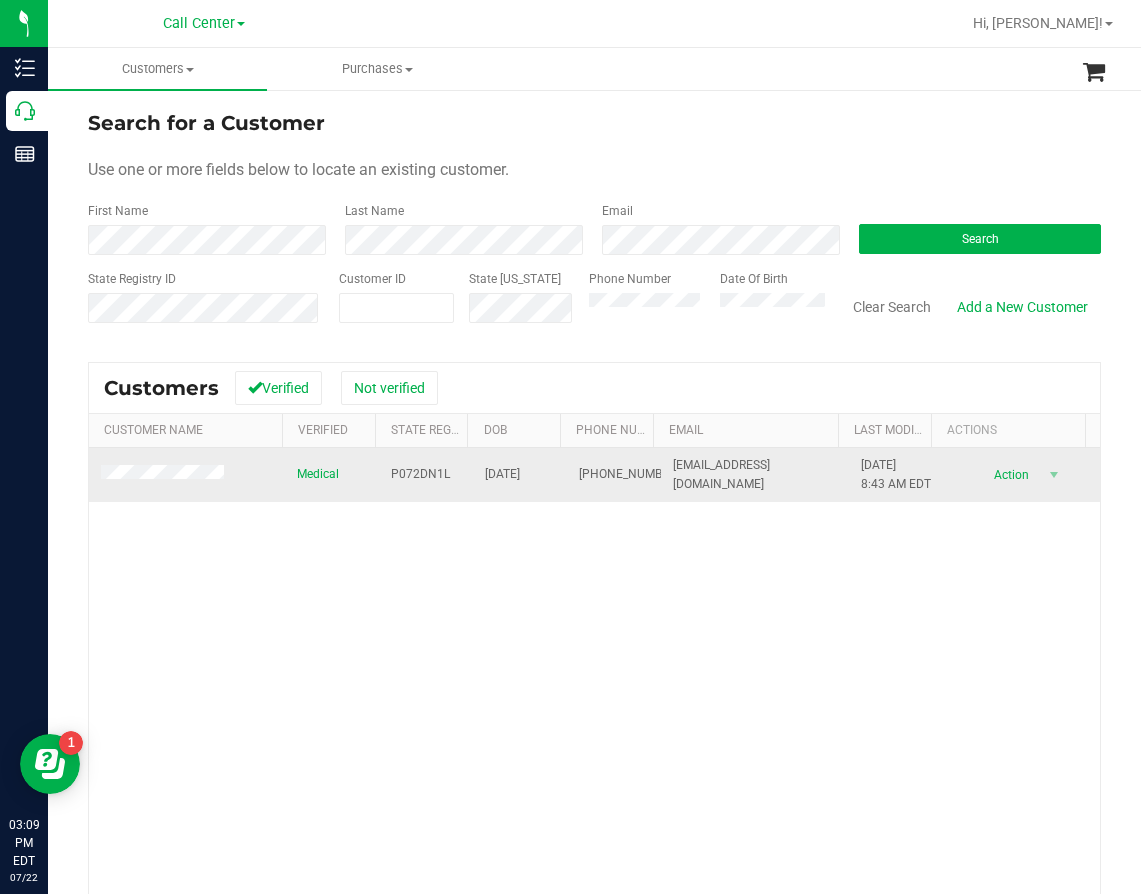 click on "[DATE]" at bounding box center (502, 474) 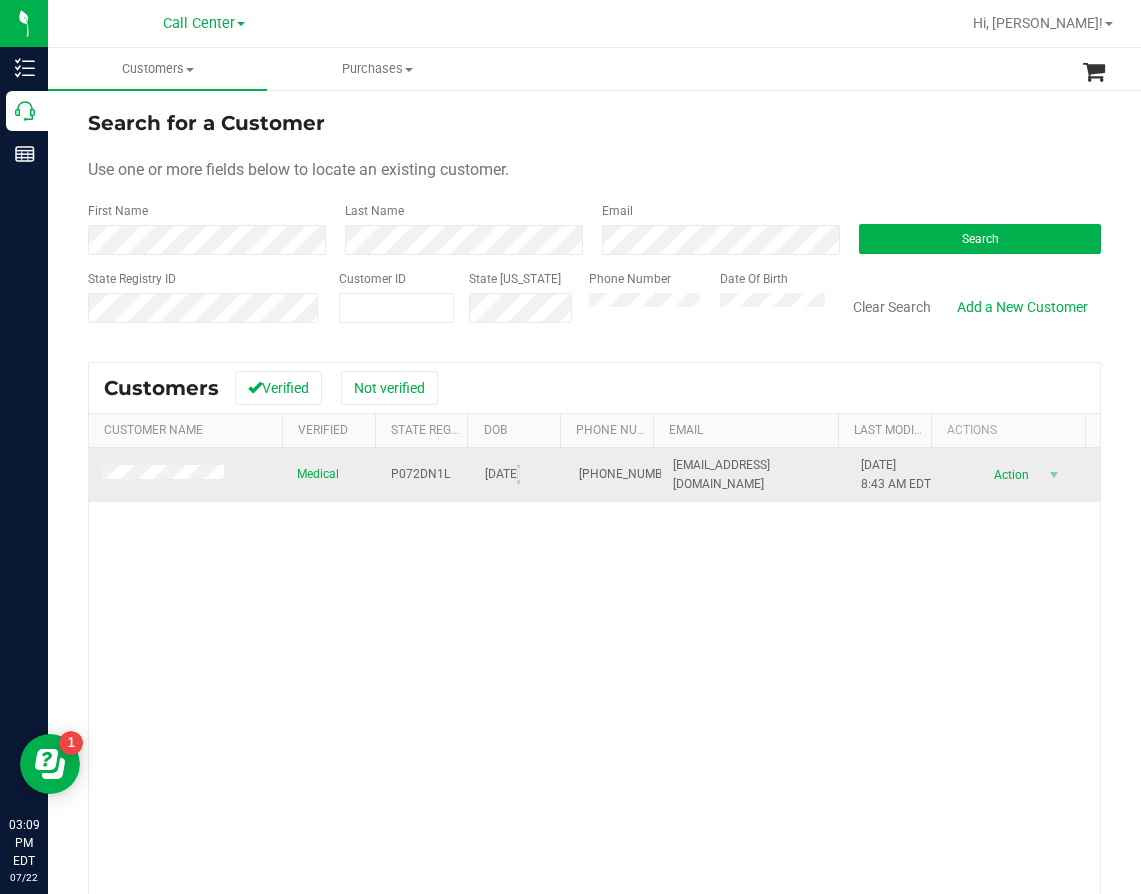 click on "[DATE]" at bounding box center (502, 474) 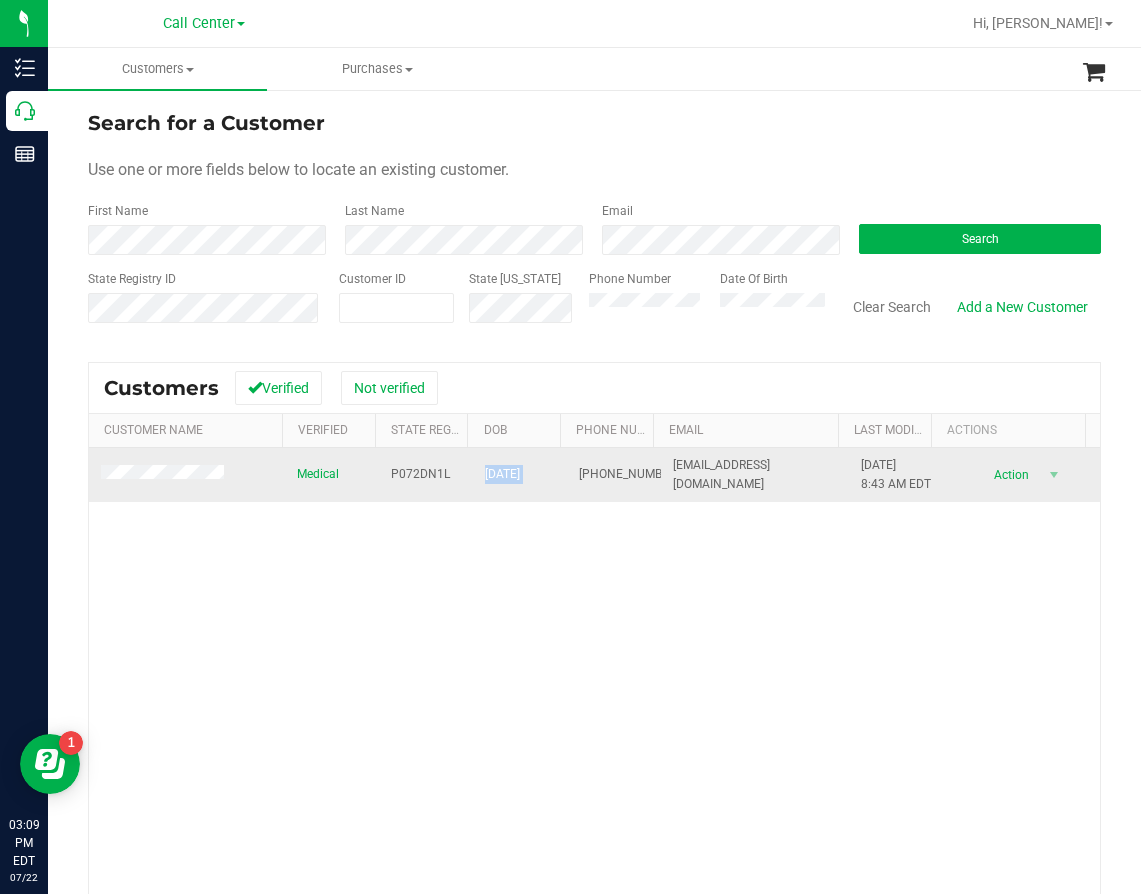 click on "[DATE]" at bounding box center [502, 474] 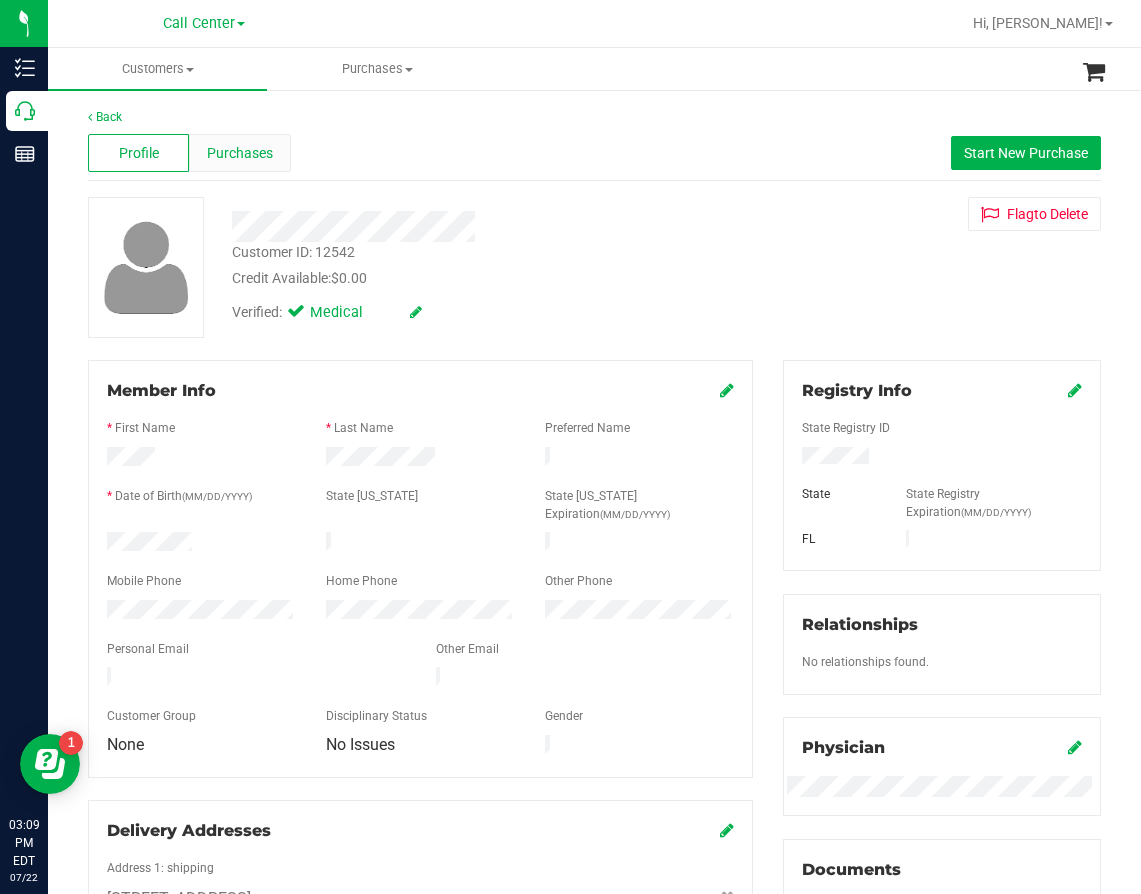 click on "Purchases" at bounding box center [240, 153] 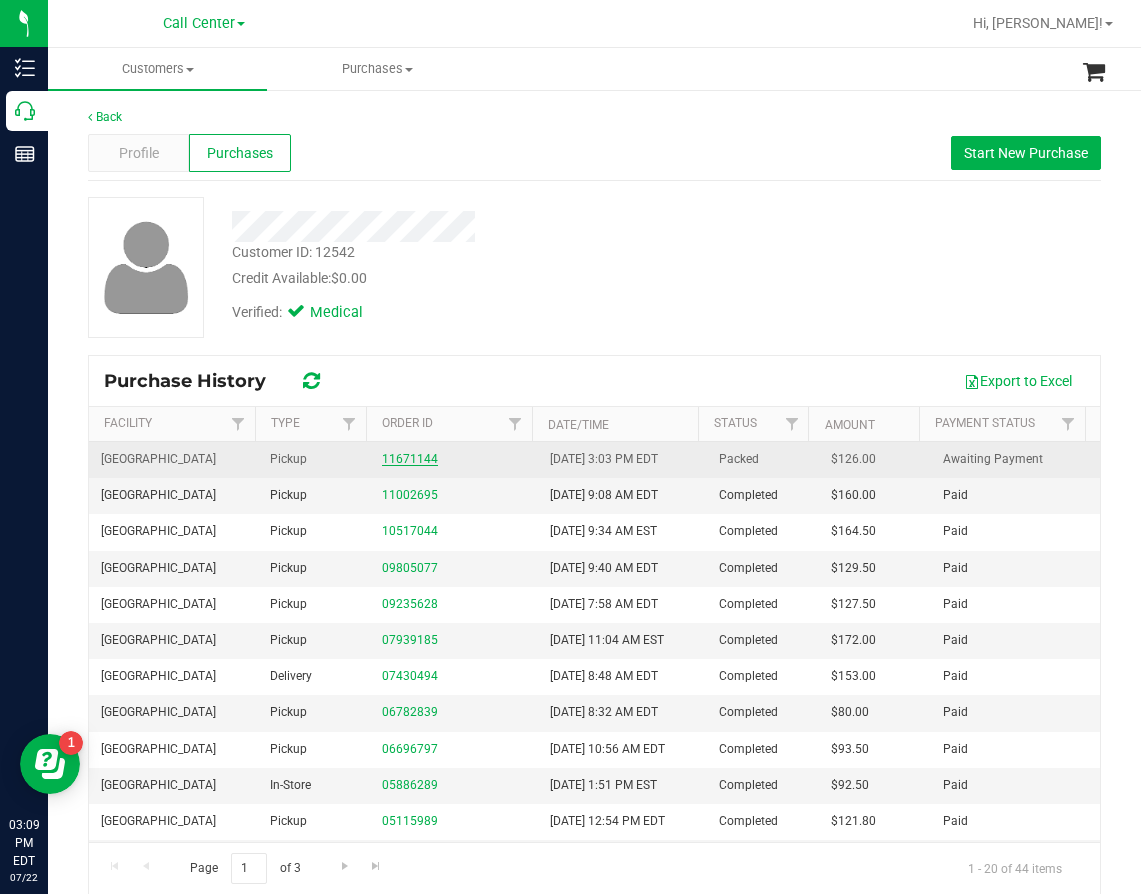 click on "11671144" at bounding box center (410, 459) 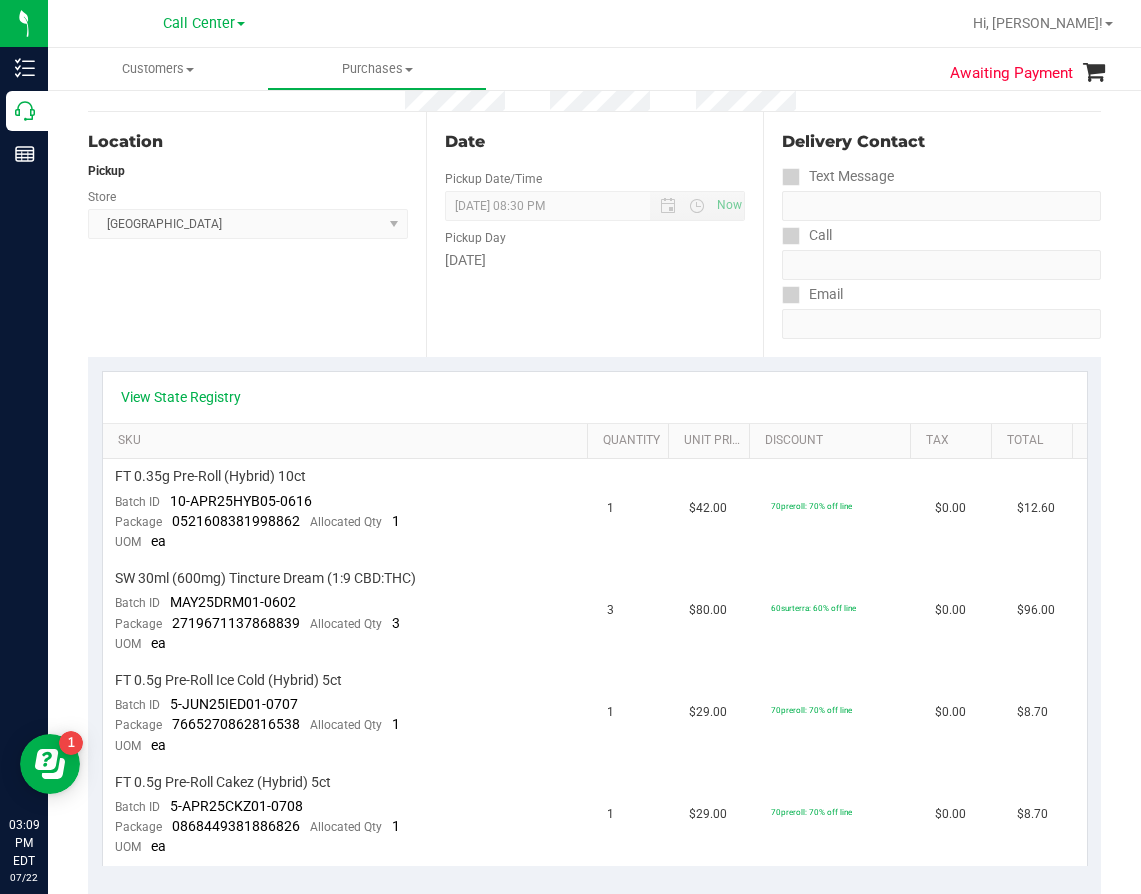 scroll, scrollTop: 300, scrollLeft: 0, axis: vertical 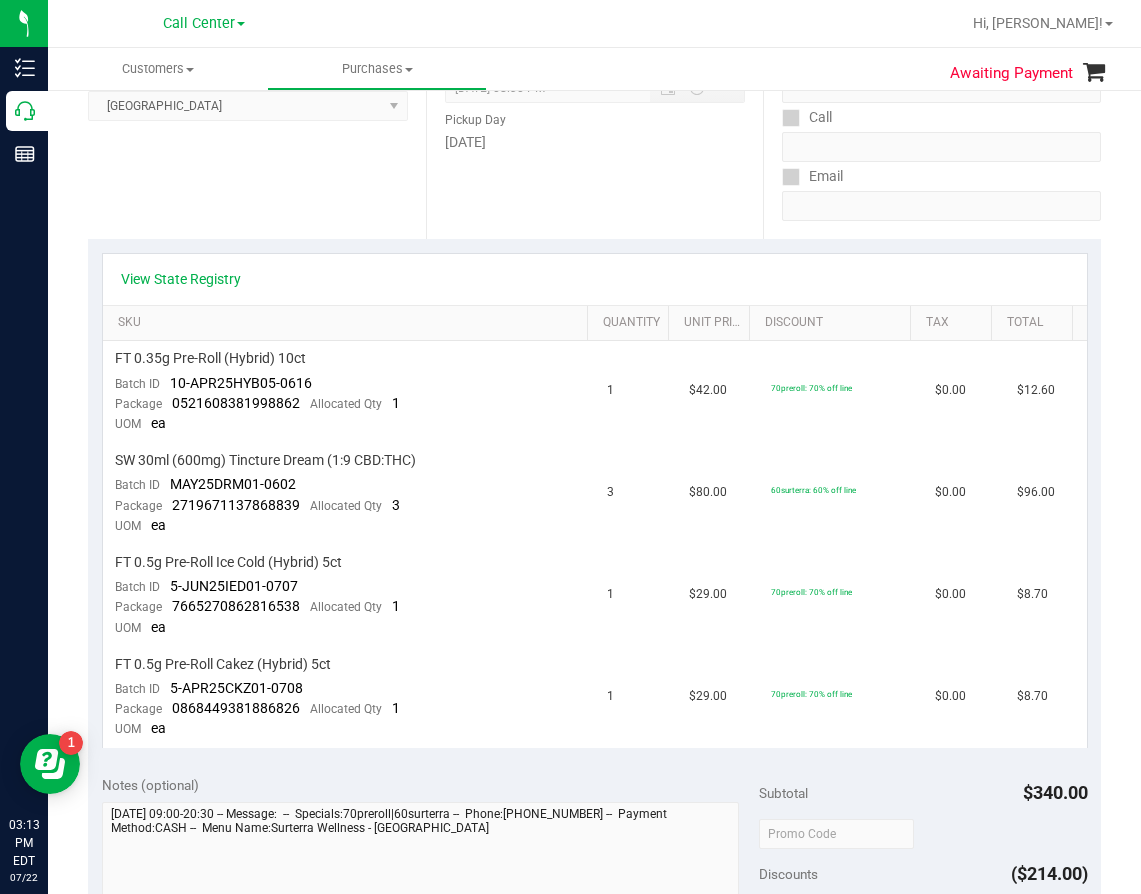 click on "View State Registry
SKU Quantity Unit Price Discount Tax Total
FT 0.35g Pre-Roll (Hybrid) 10ct
Batch ID
10-APR25HYB05-0616
Package
0521608381998862
Allocated Qty
1
UOM
ea
1
$42.00
70preroll:
70%
off
line
$0.00
$12.60
Batch ID 3 3" at bounding box center [594, 500] 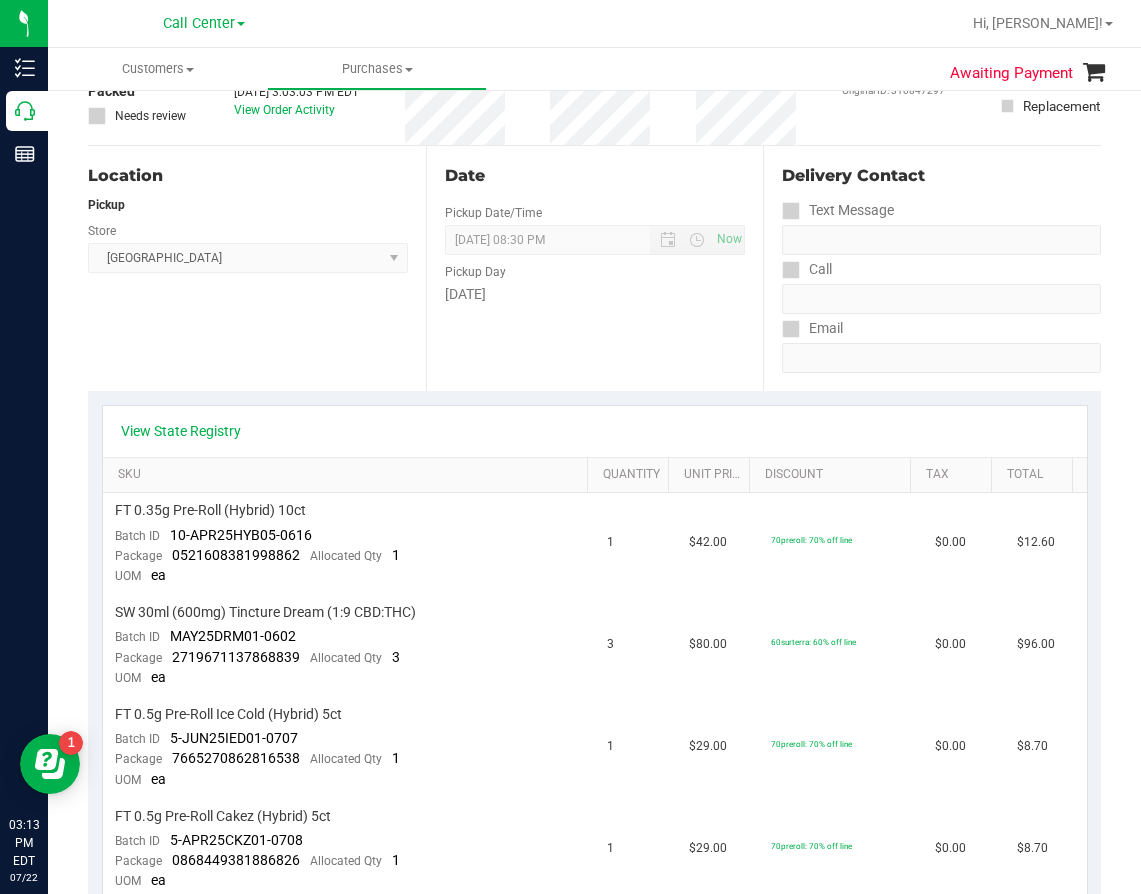 scroll, scrollTop: 0, scrollLeft: 0, axis: both 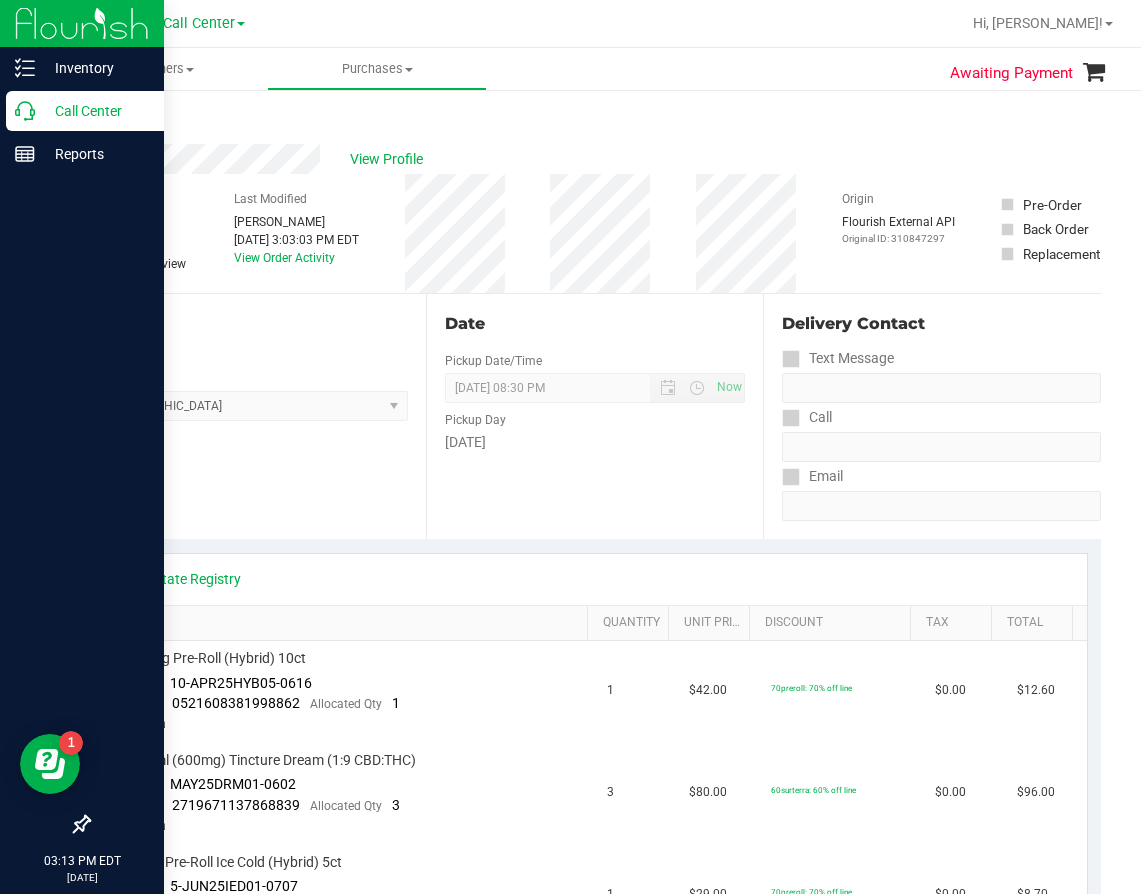 click on "Call Center" at bounding box center (95, 111) 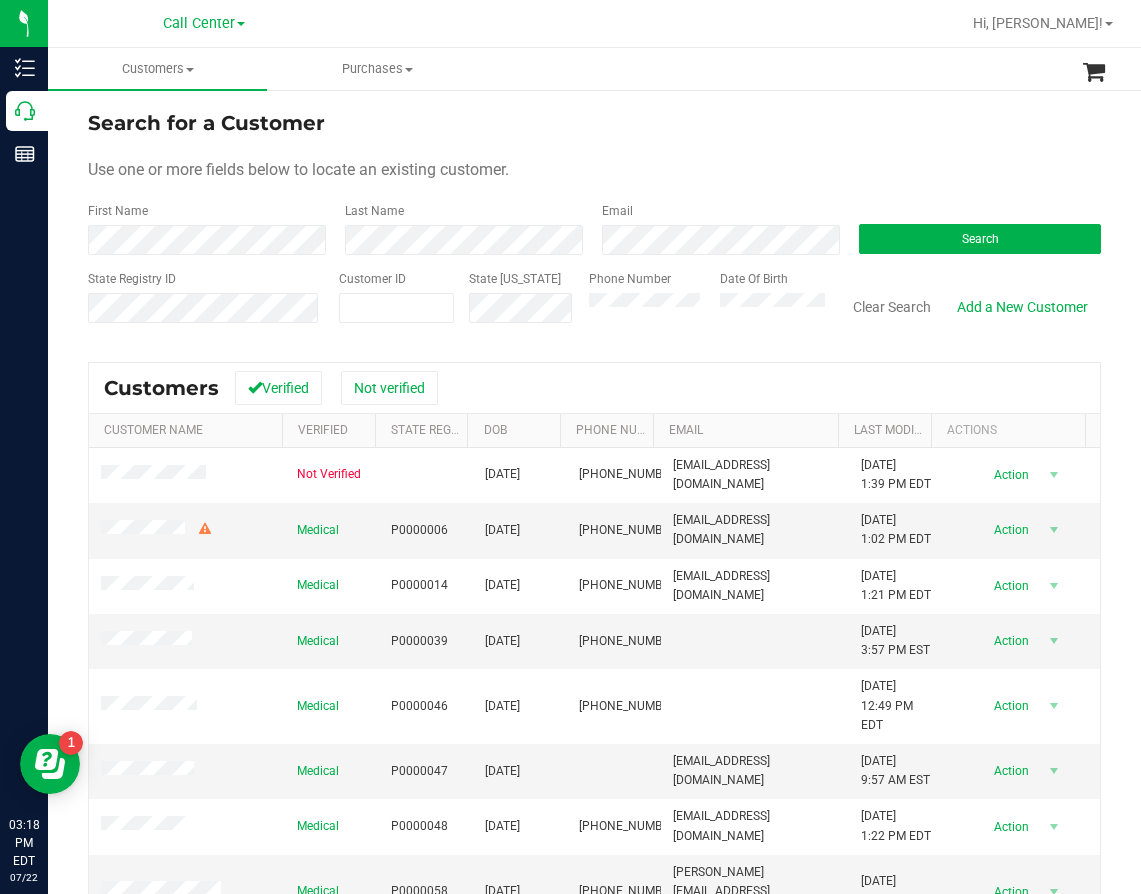 click on "Search" at bounding box center (972, 228) 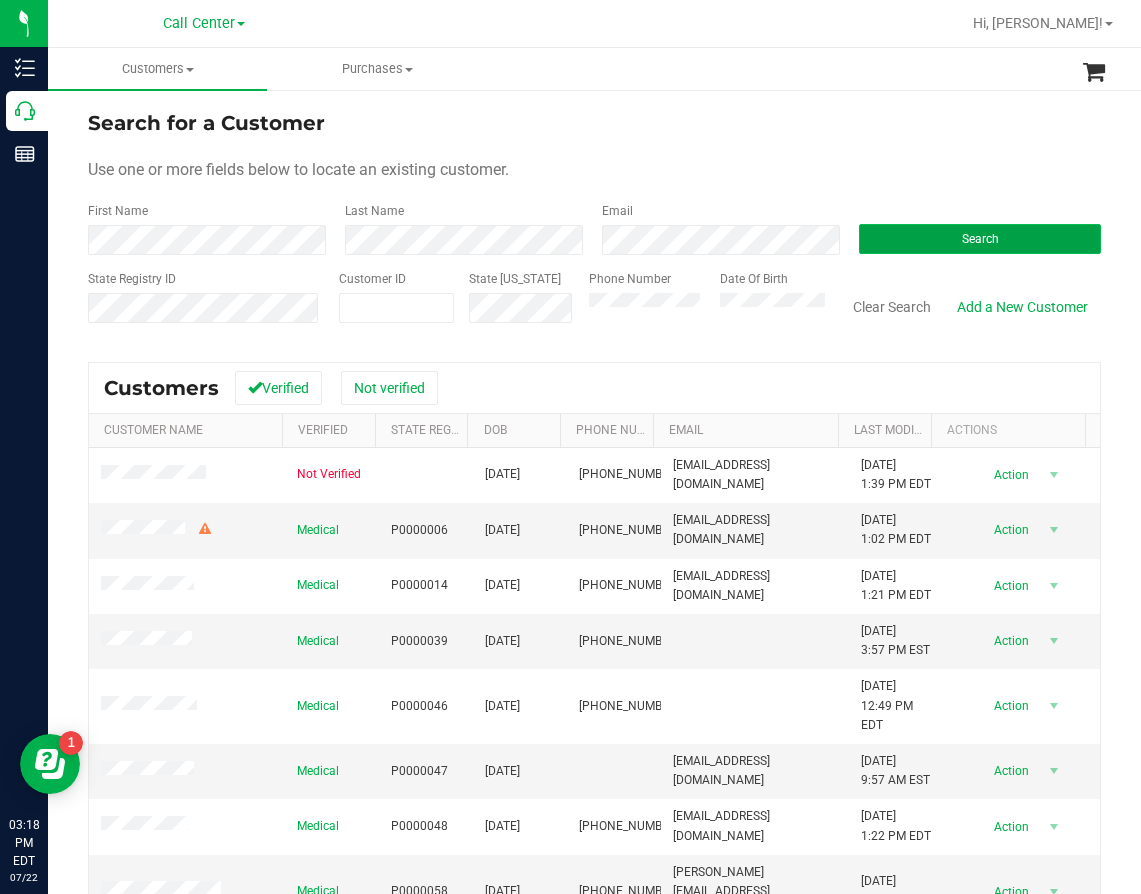 click on "Search" at bounding box center (980, 239) 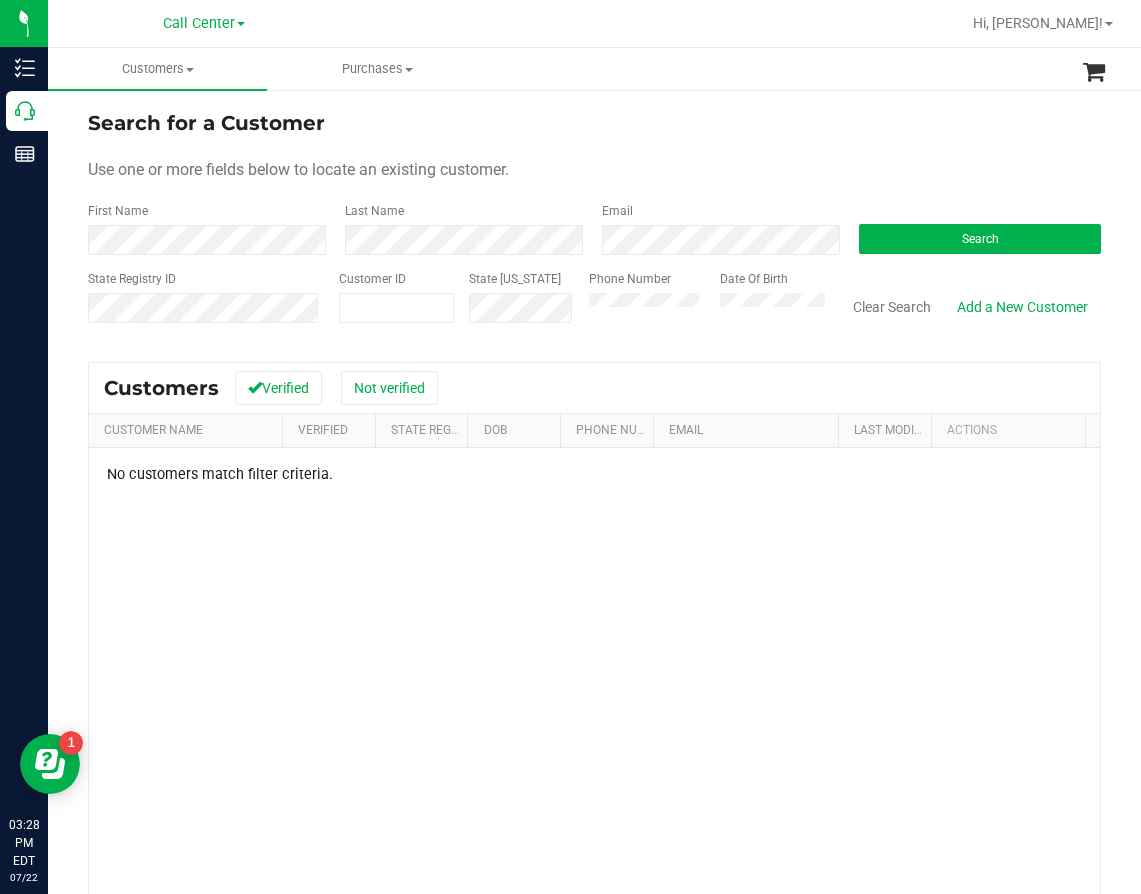 drag, startPoint x: 641, startPoint y: 84, endPoint x: 542, endPoint y: 2, distance: 128.5496 